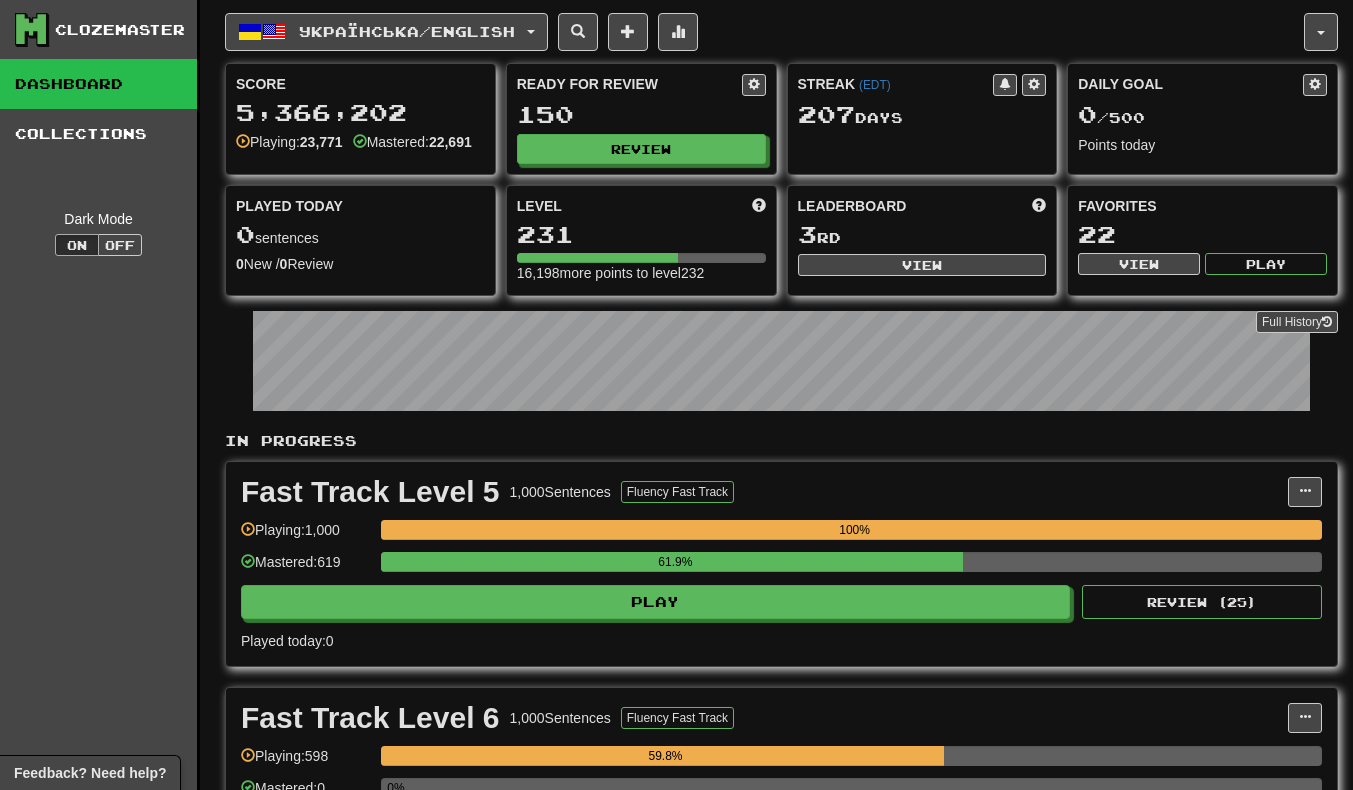 scroll, scrollTop: 0, scrollLeft: 0, axis: both 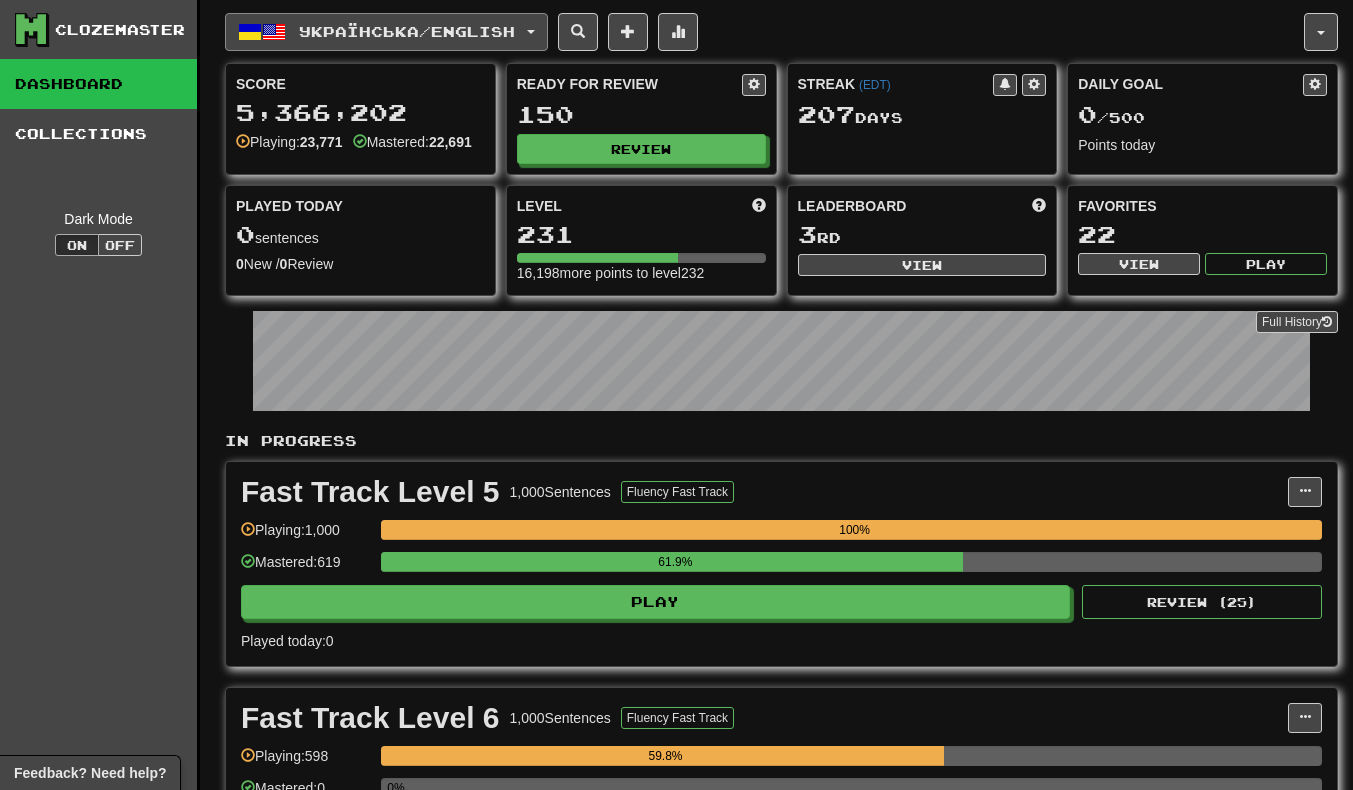 click on "Українська  /  English" at bounding box center (386, 32) 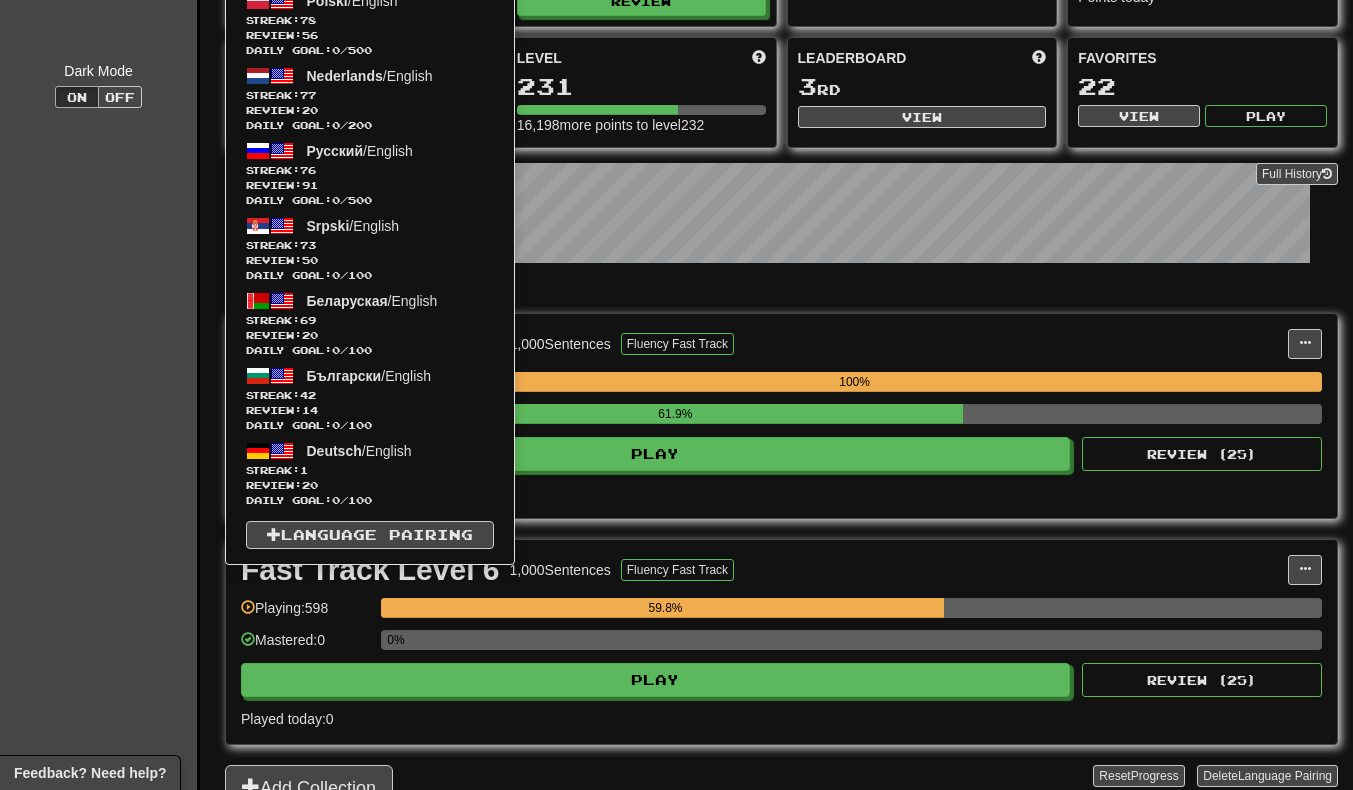 scroll, scrollTop: 147, scrollLeft: 0, axis: vertical 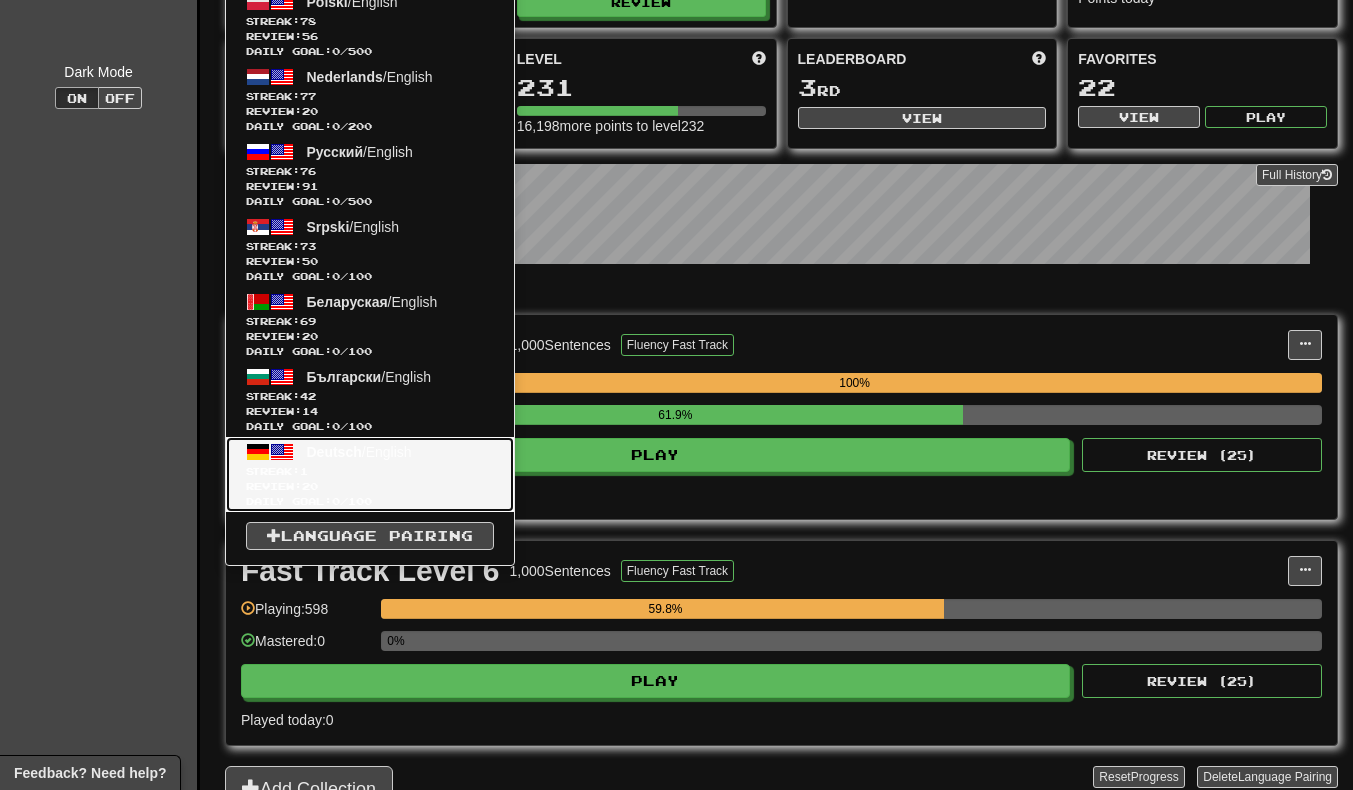 click on "Streak:  1" at bounding box center (370, 471) 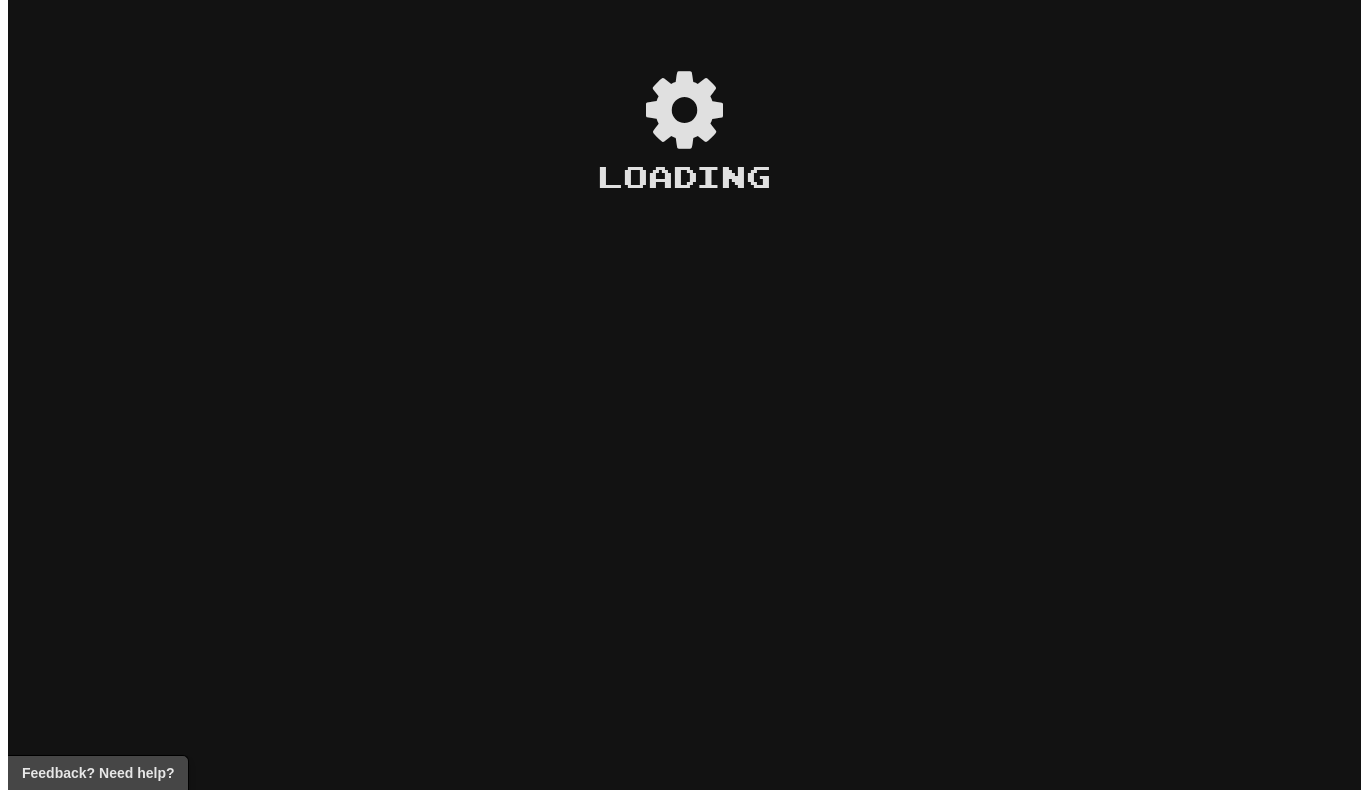 scroll, scrollTop: 0, scrollLeft: 0, axis: both 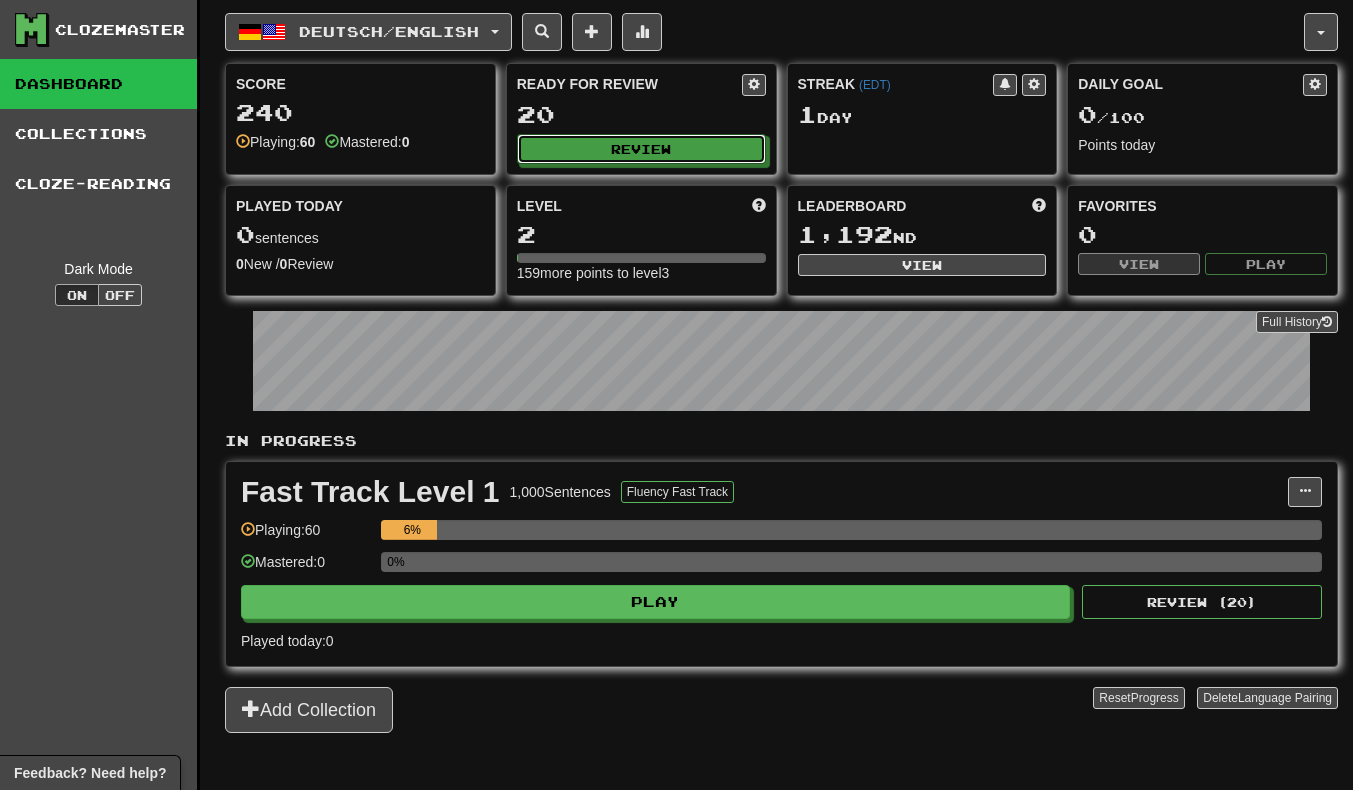 click on "Review" at bounding box center (641, 149) 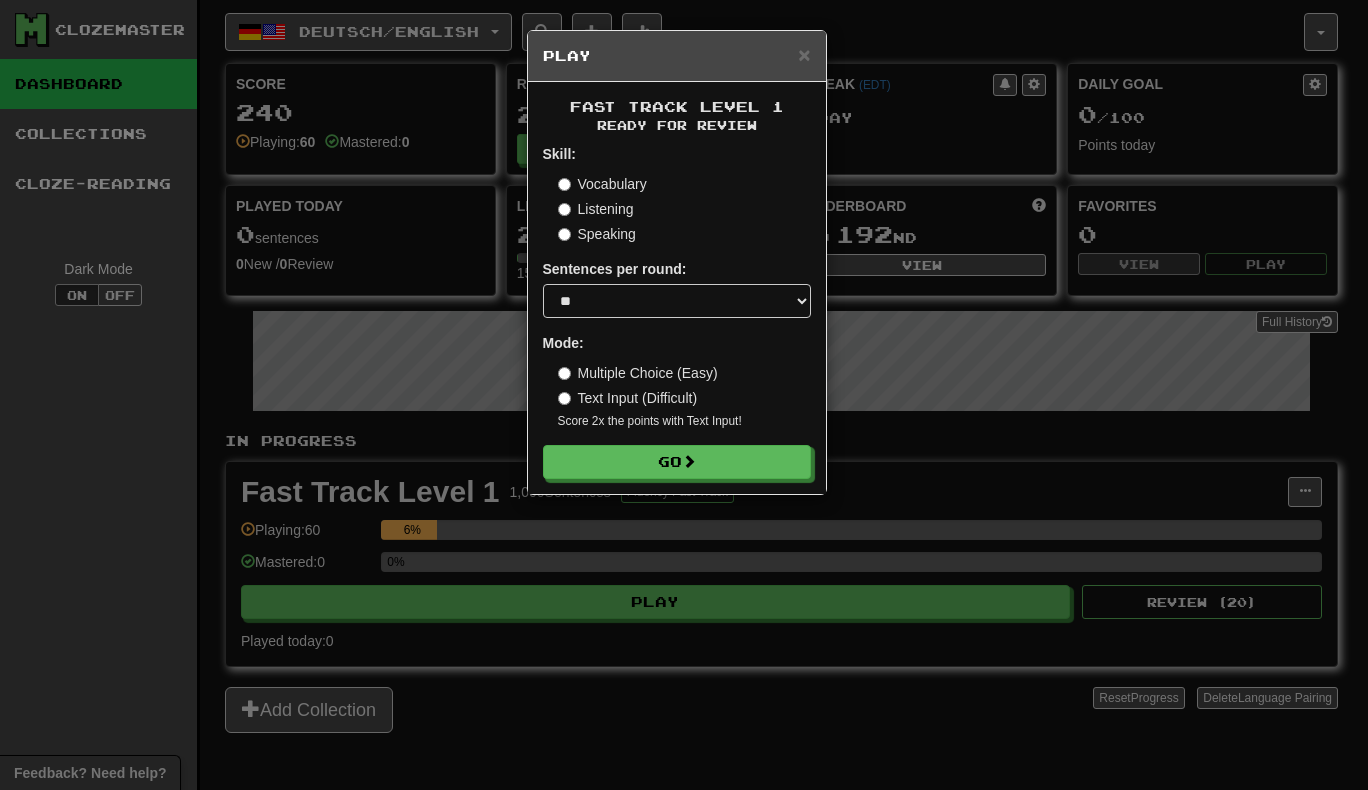 click on "Text Input (Difficult)" at bounding box center [628, 398] 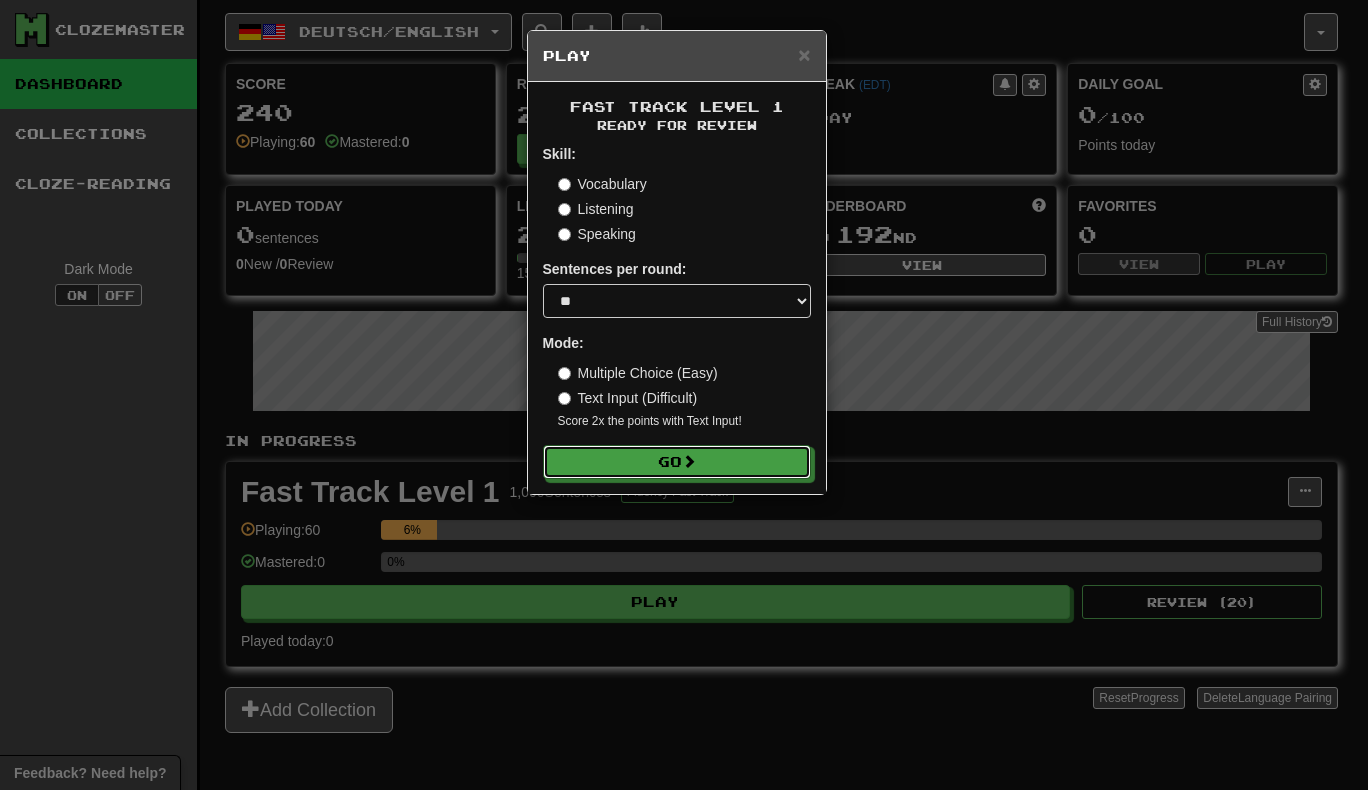 click on "Go" at bounding box center (677, 462) 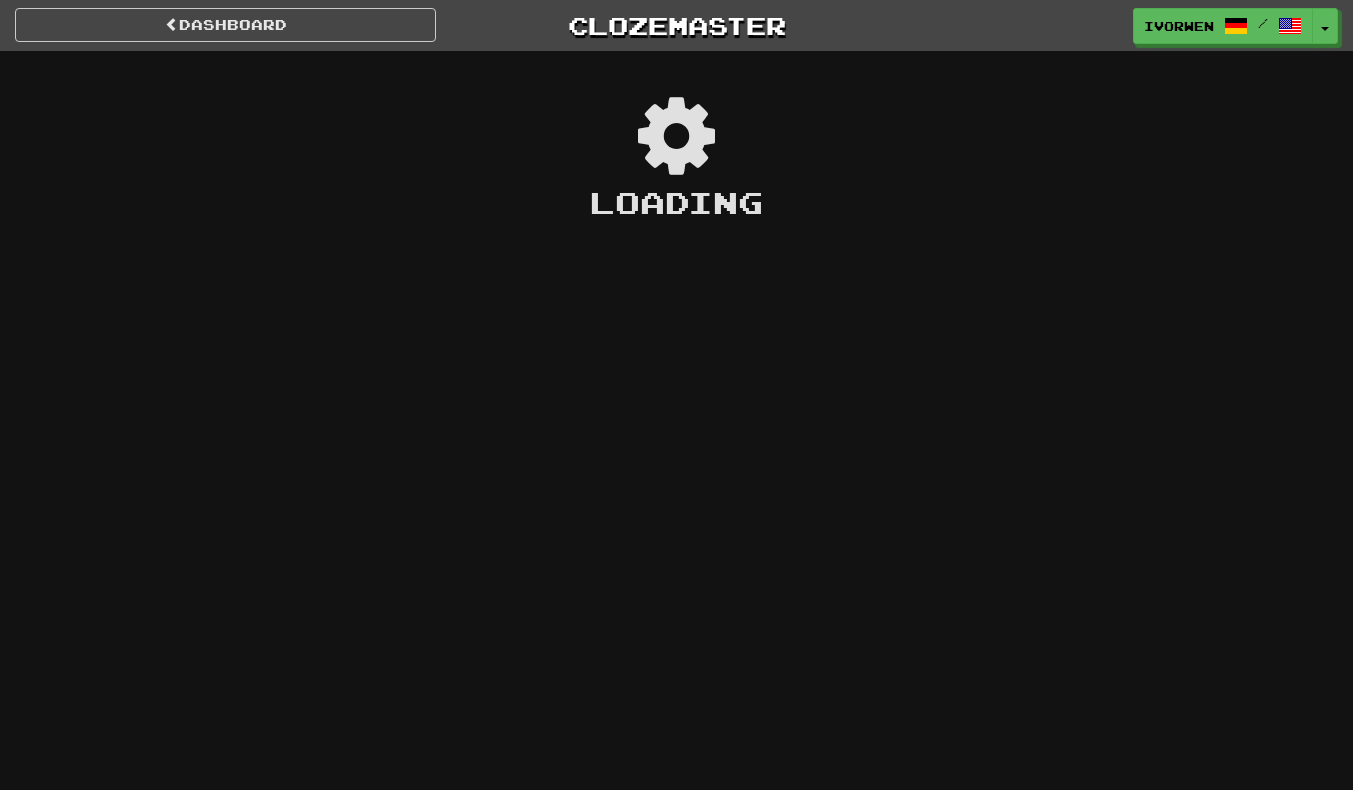 scroll, scrollTop: 0, scrollLeft: 0, axis: both 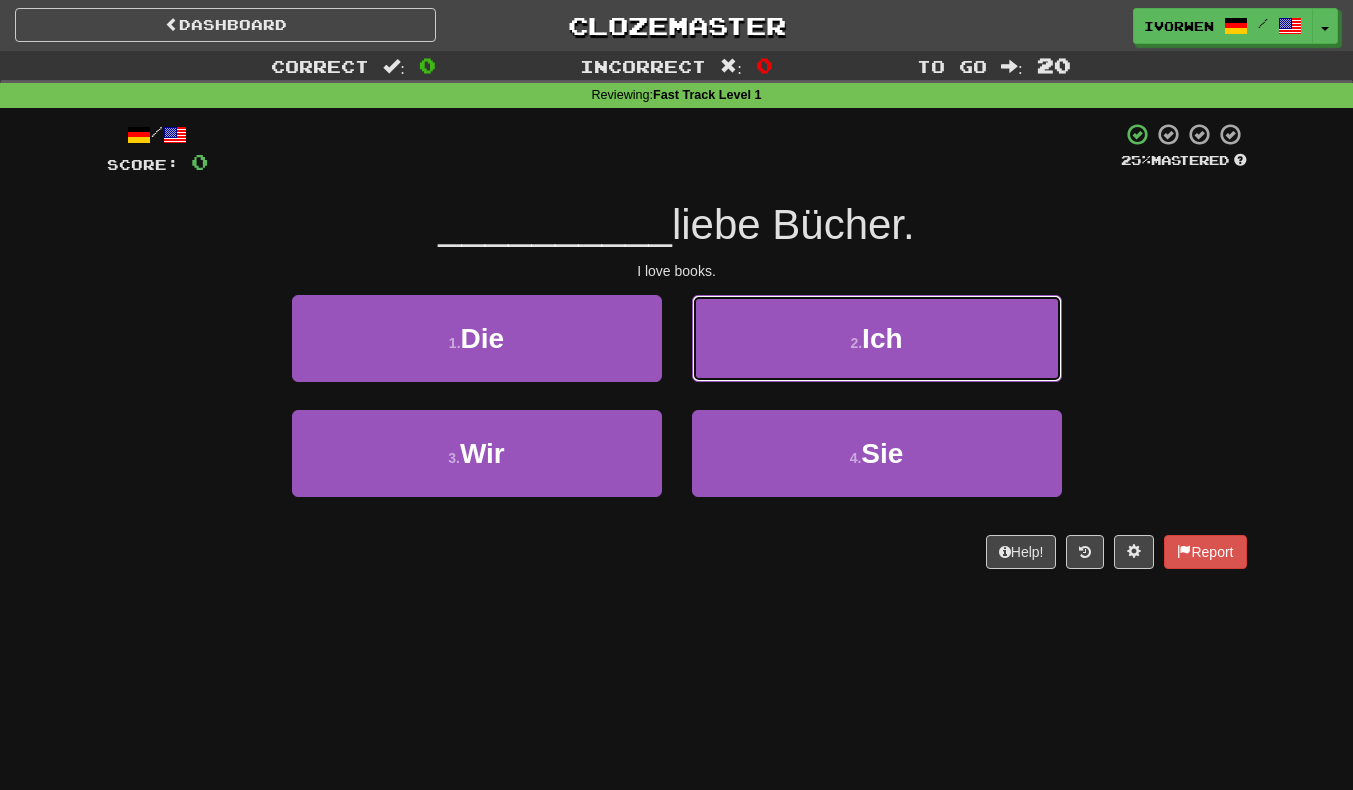 click on "2 .  Ich" at bounding box center [877, 338] 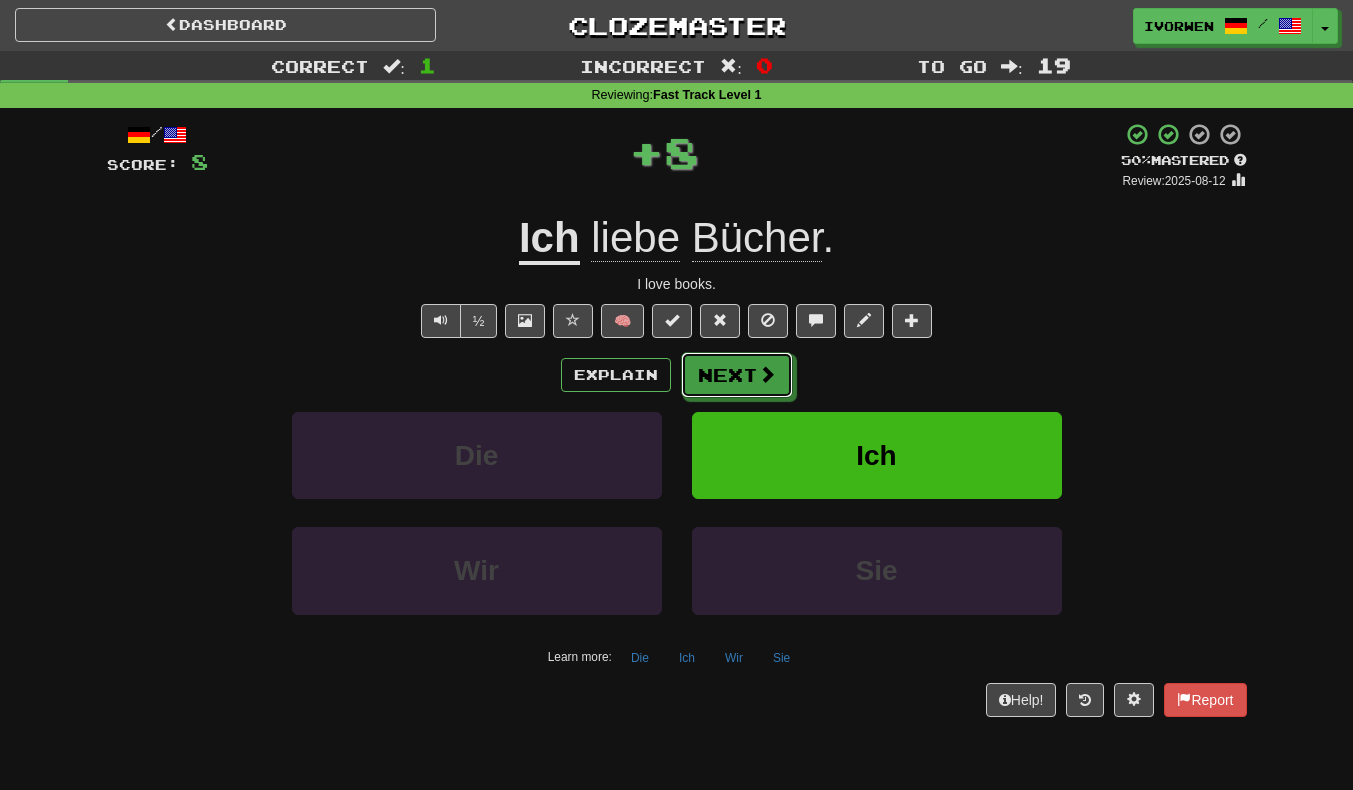 click on "Next" at bounding box center [737, 375] 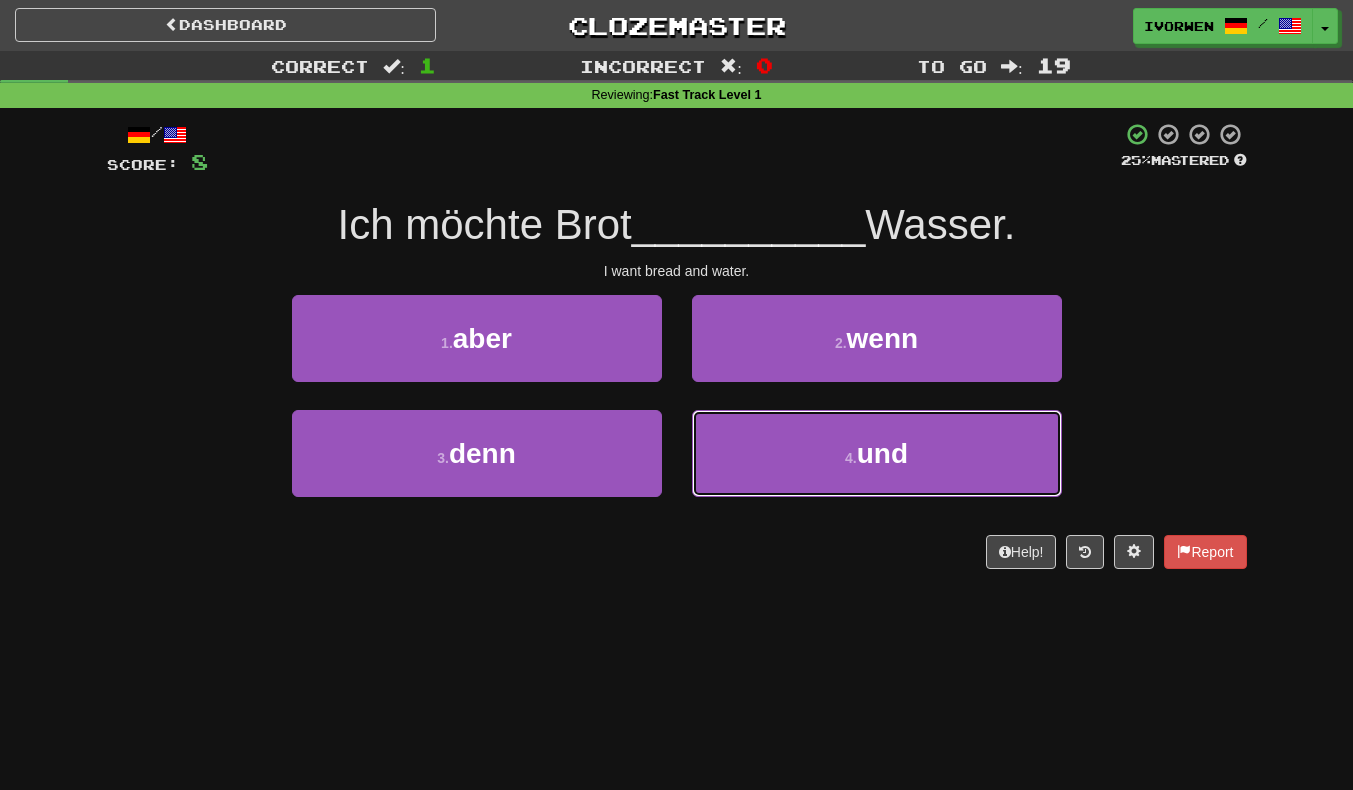 click on "4 .  und" at bounding box center (877, 453) 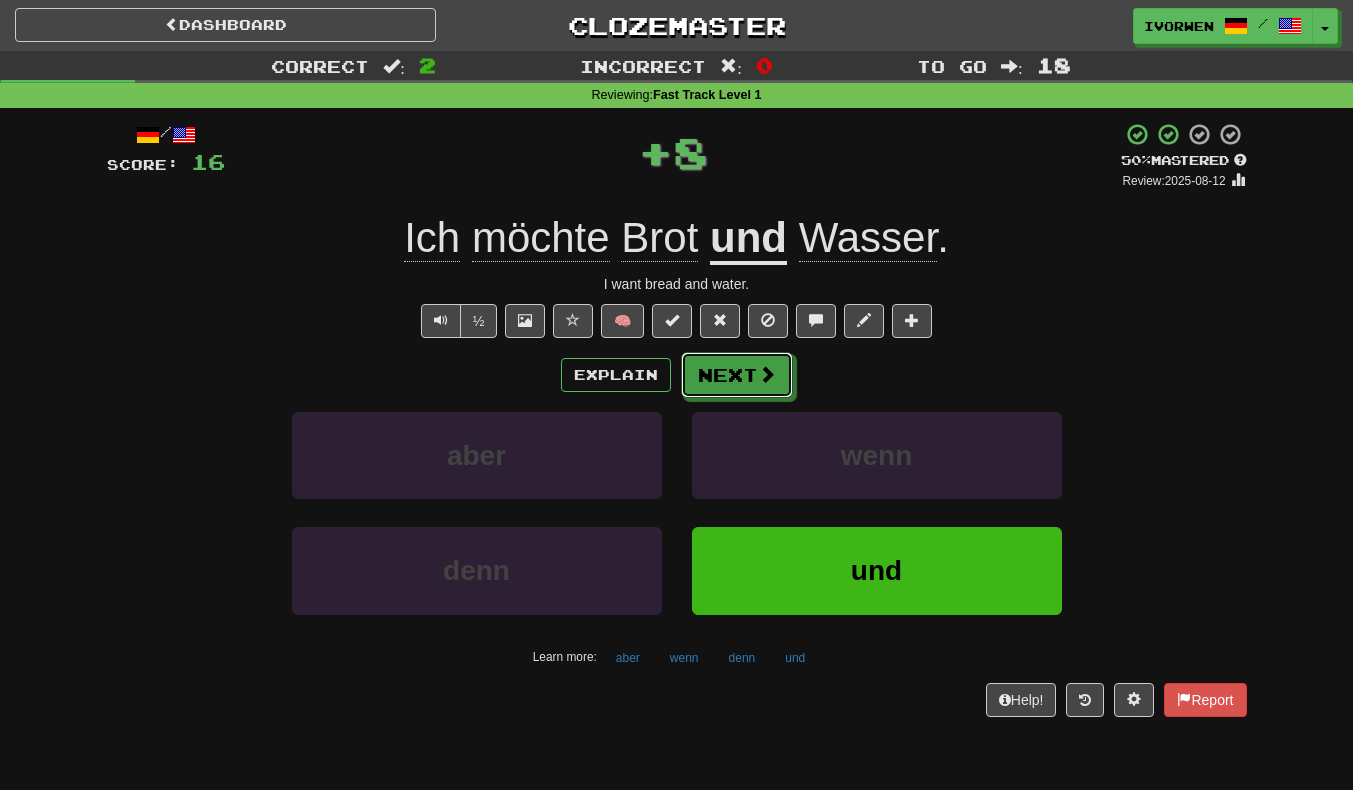 click on "Next" at bounding box center [737, 375] 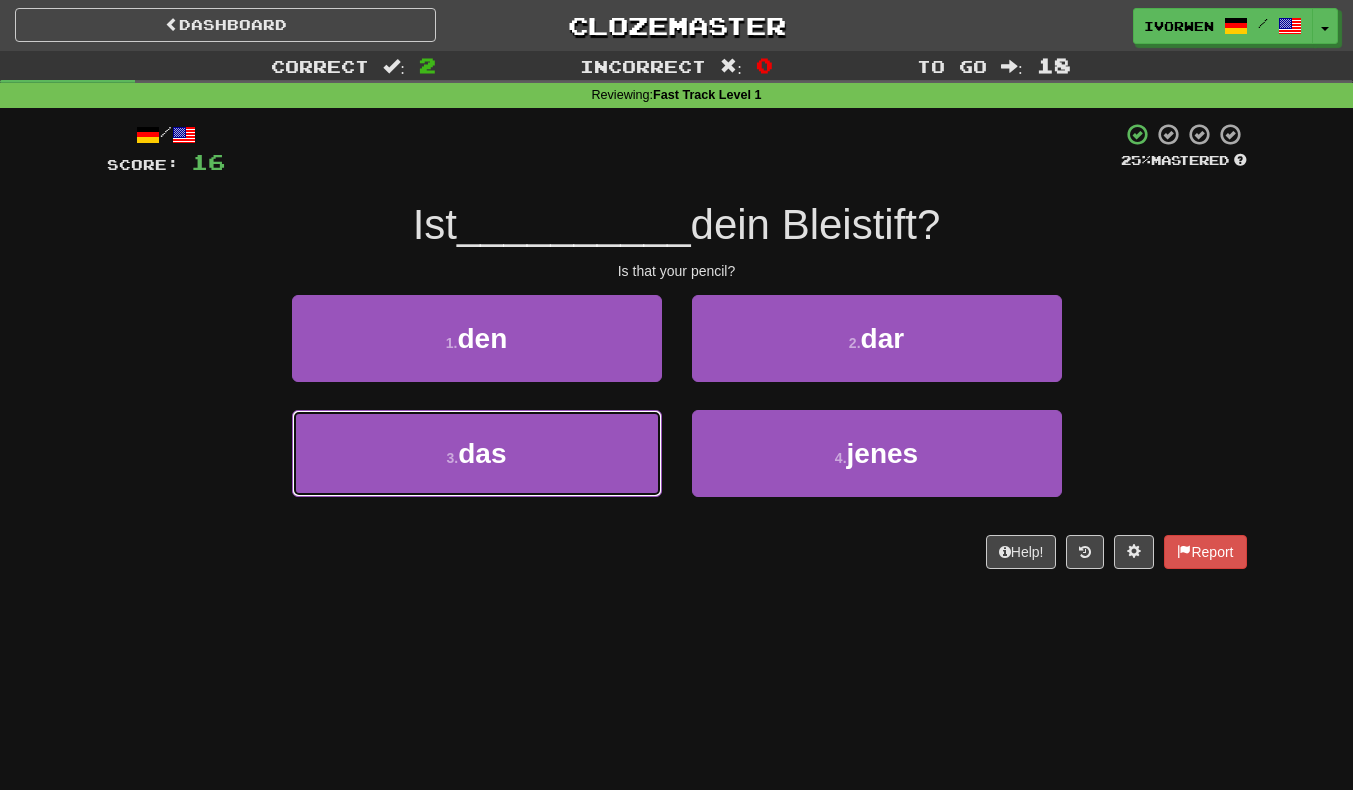 click on "3 .  das" at bounding box center (477, 453) 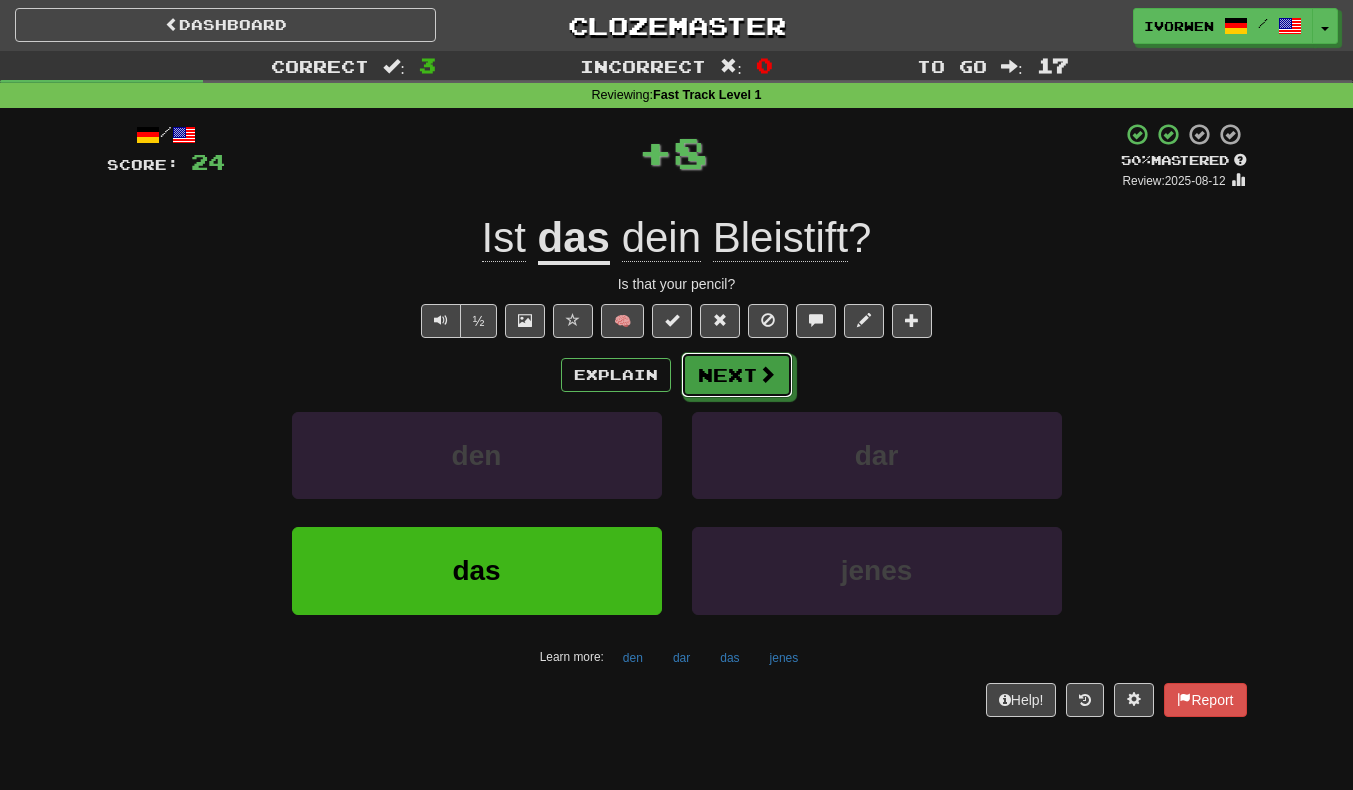 click on "Next" at bounding box center [737, 375] 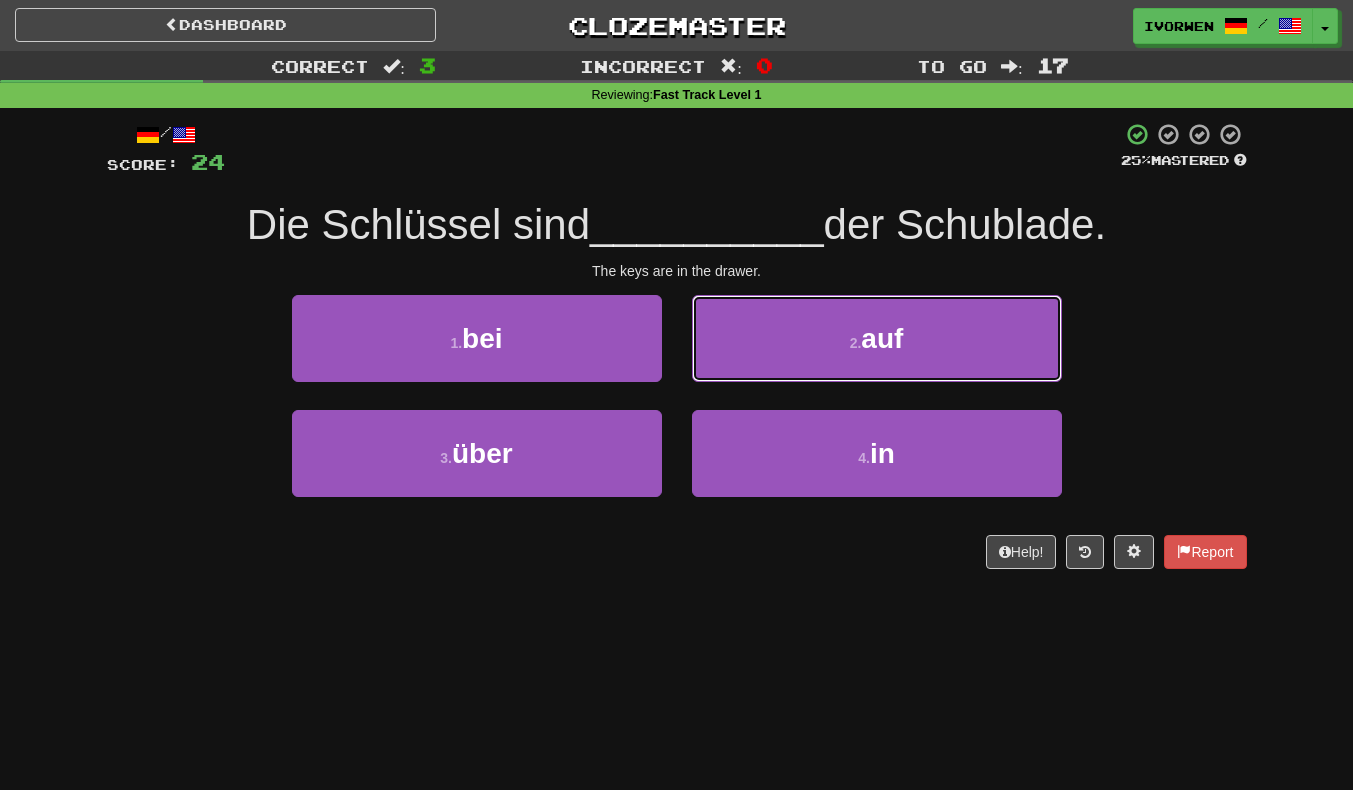 click on "2 .  auf" at bounding box center [877, 338] 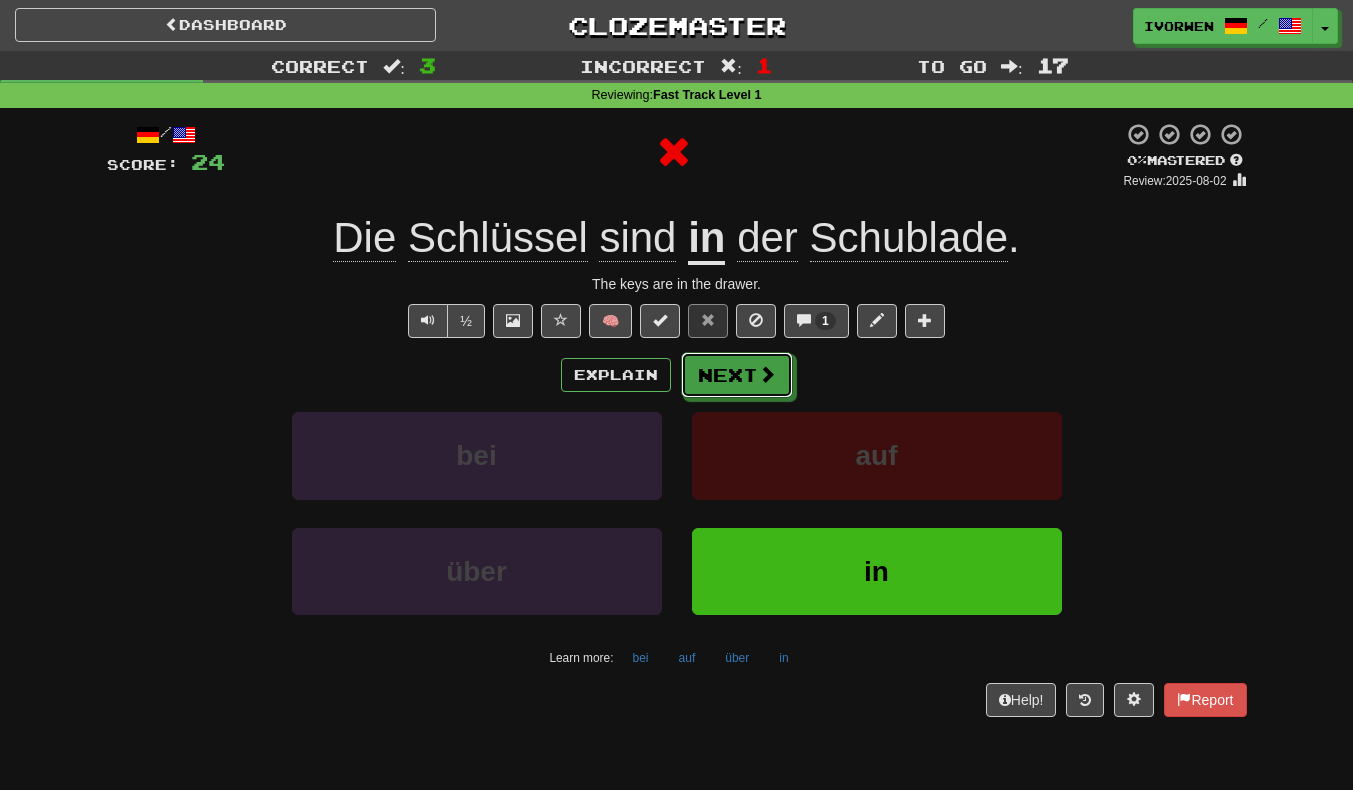 click on "Next" at bounding box center [737, 375] 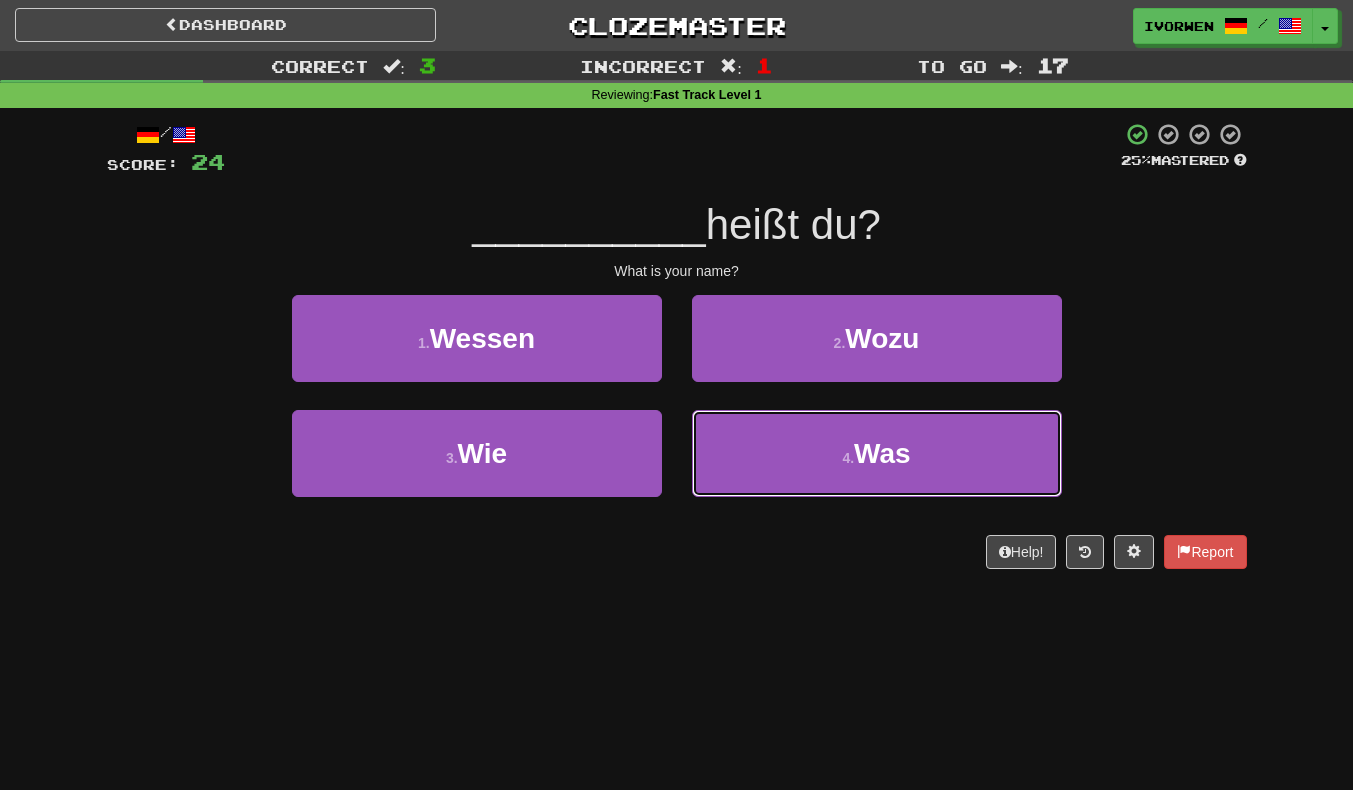 click on "4 .  Was" at bounding box center (877, 453) 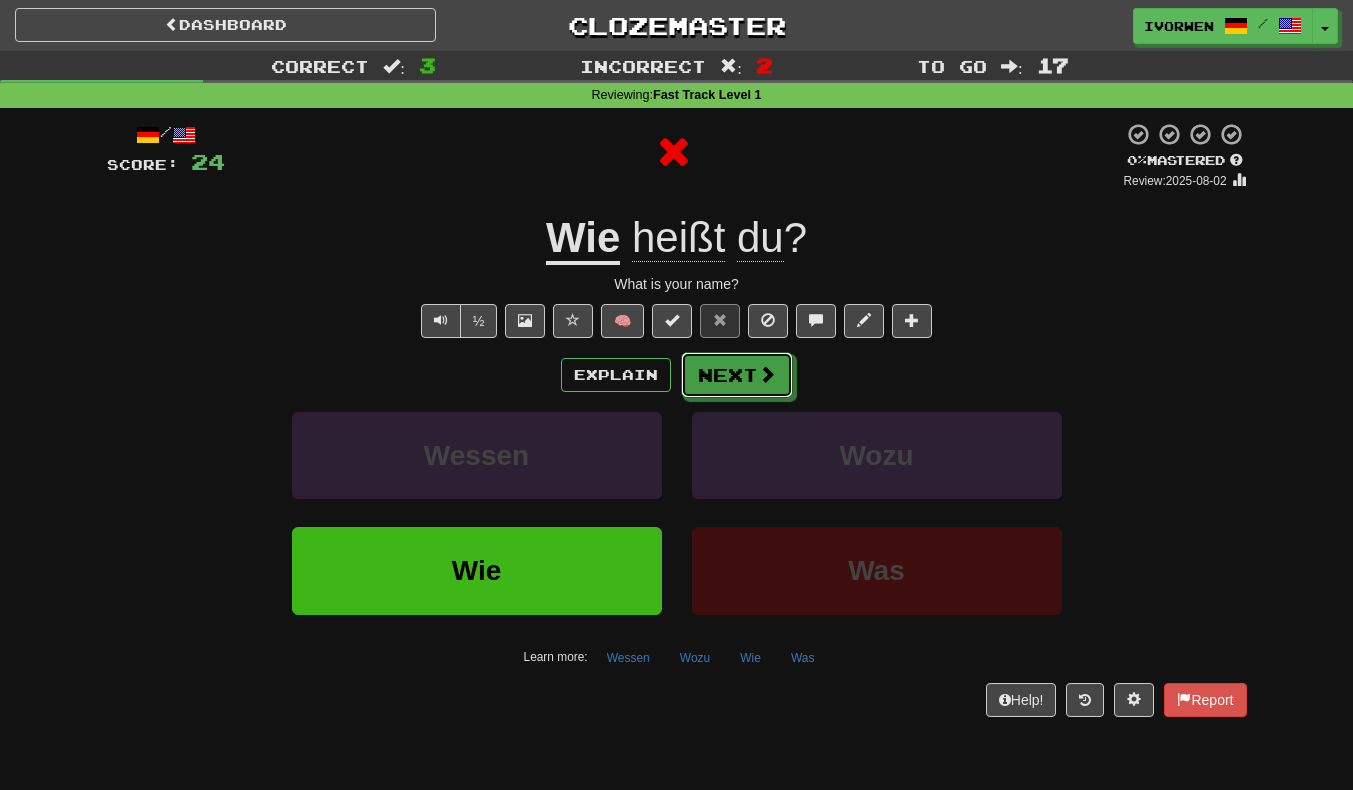 click on "Next" at bounding box center [737, 375] 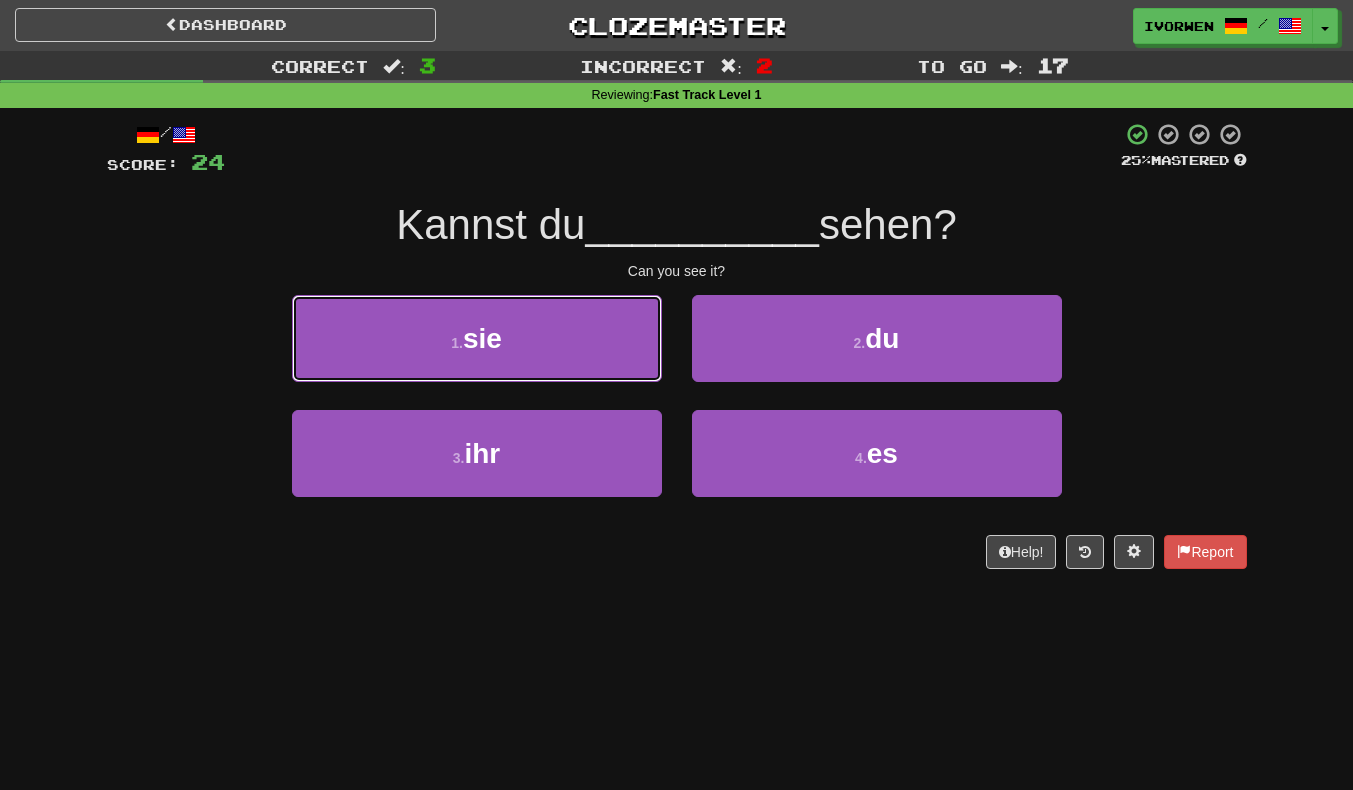 click on "1 .  sie" at bounding box center [477, 338] 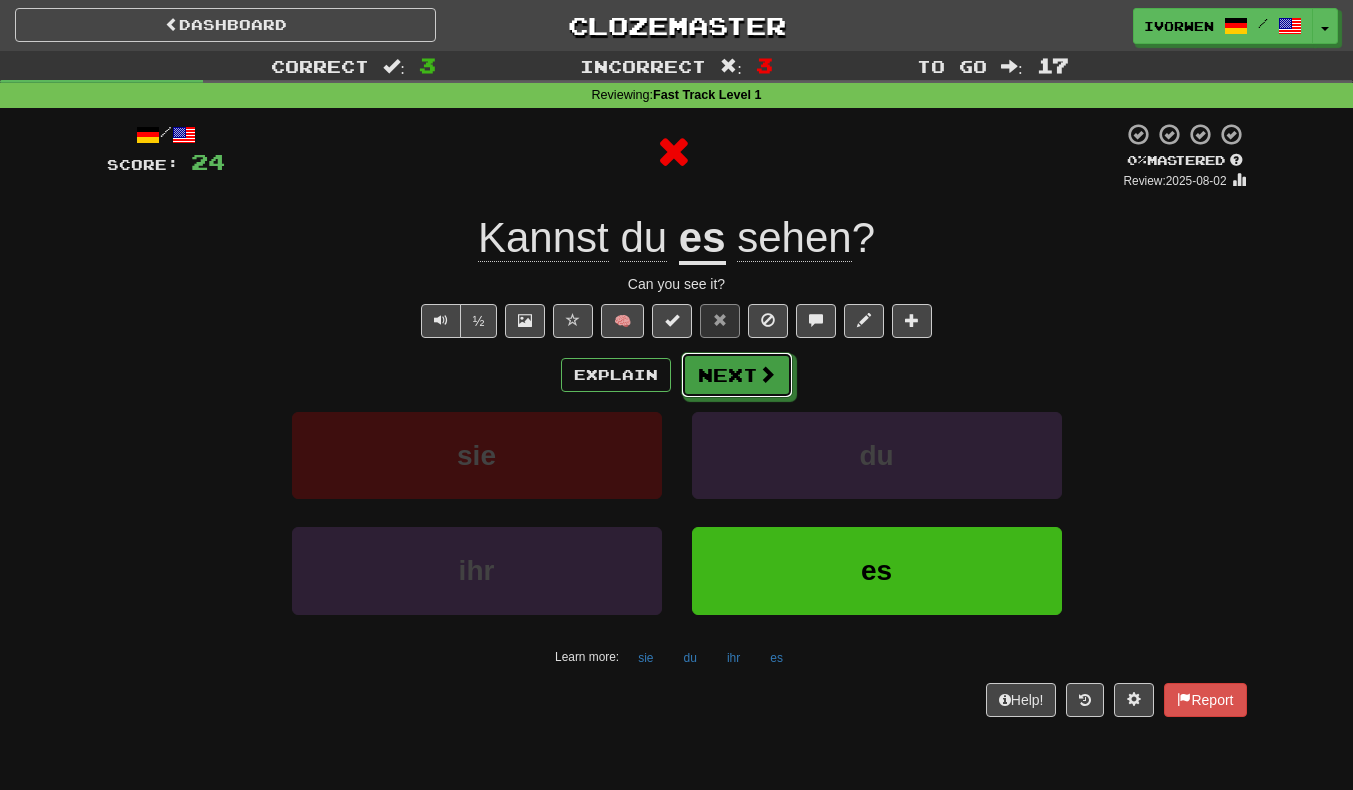 click on "Next" at bounding box center (737, 375) 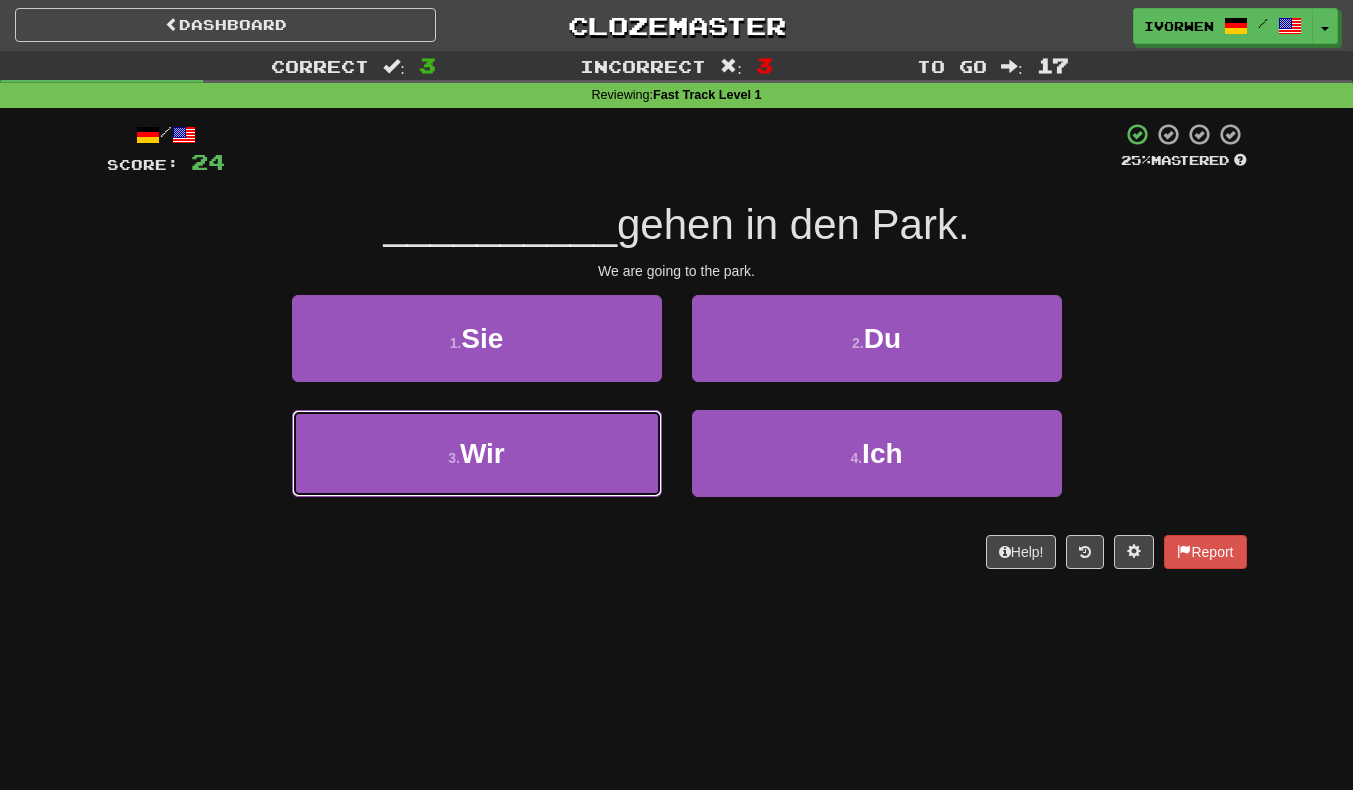 click on "3 .  Wir" at bounding box center [477, 453] 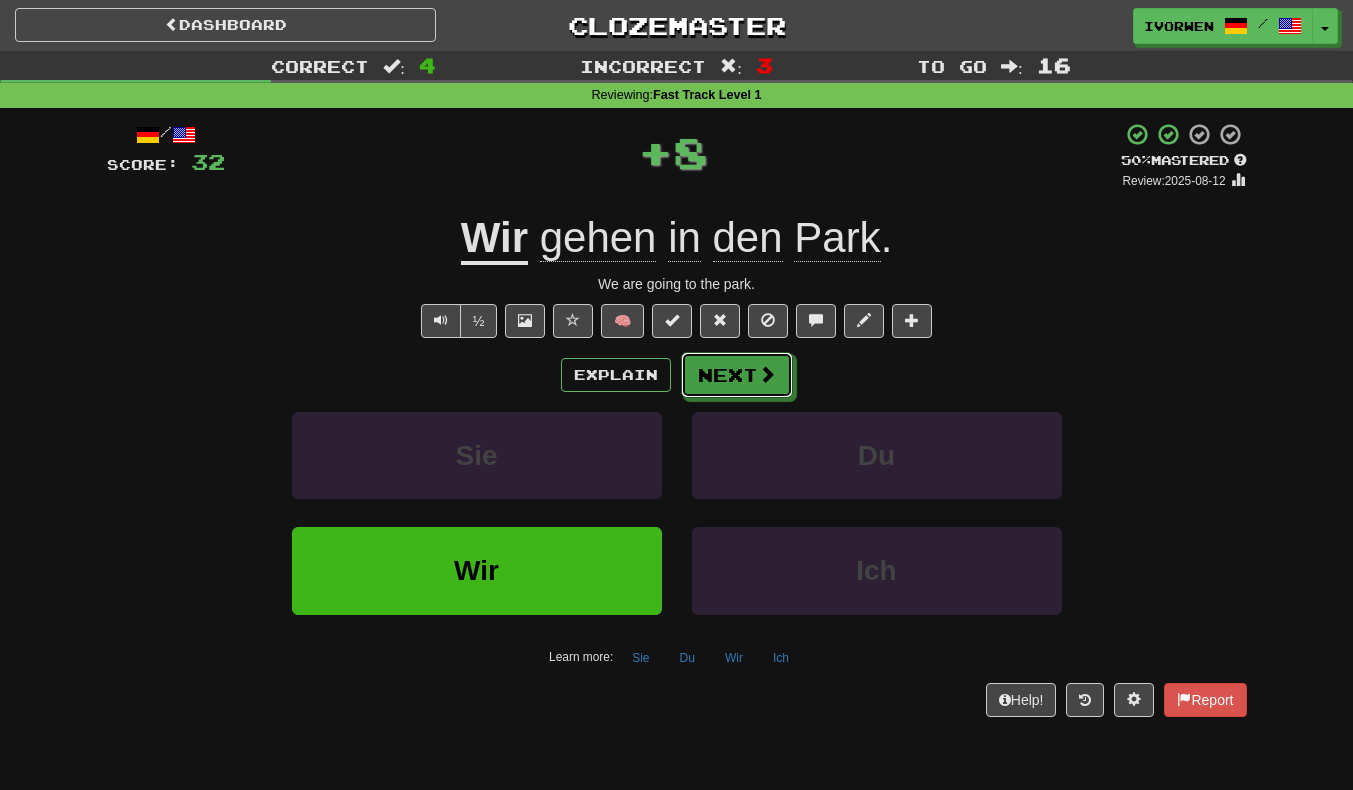 click at bounding box center (767, 374) 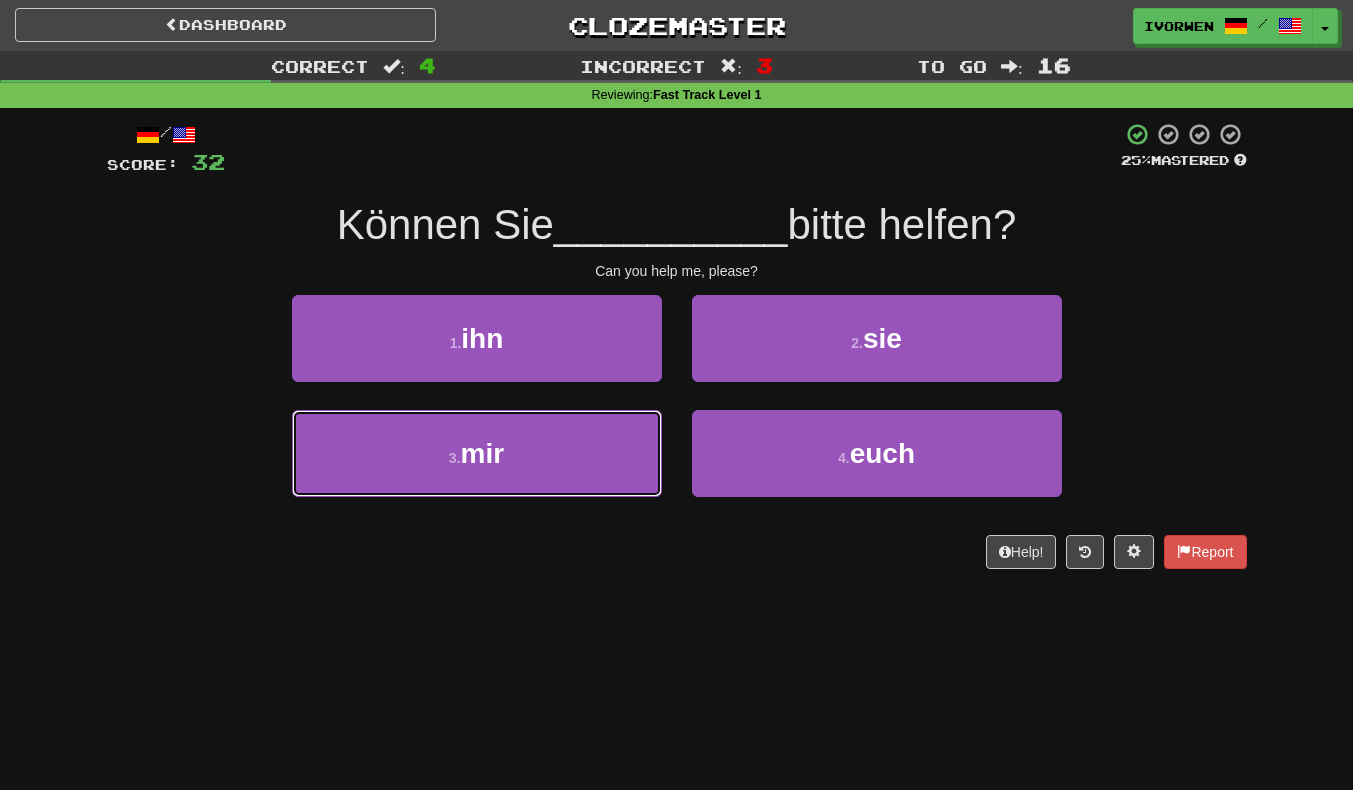 click on "3 .  mir" at bounding box center [477, 453] 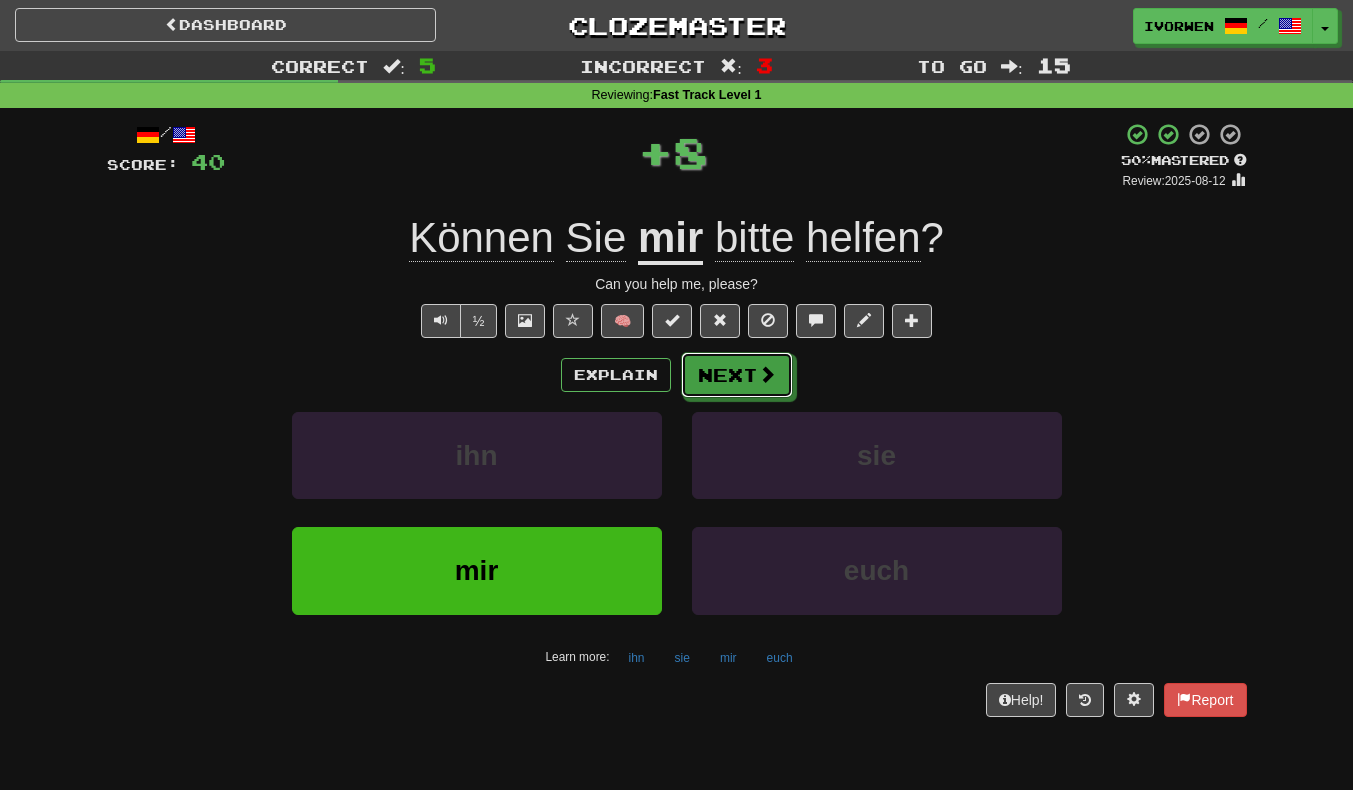 click on "Next" at bounding box center [737, 375] 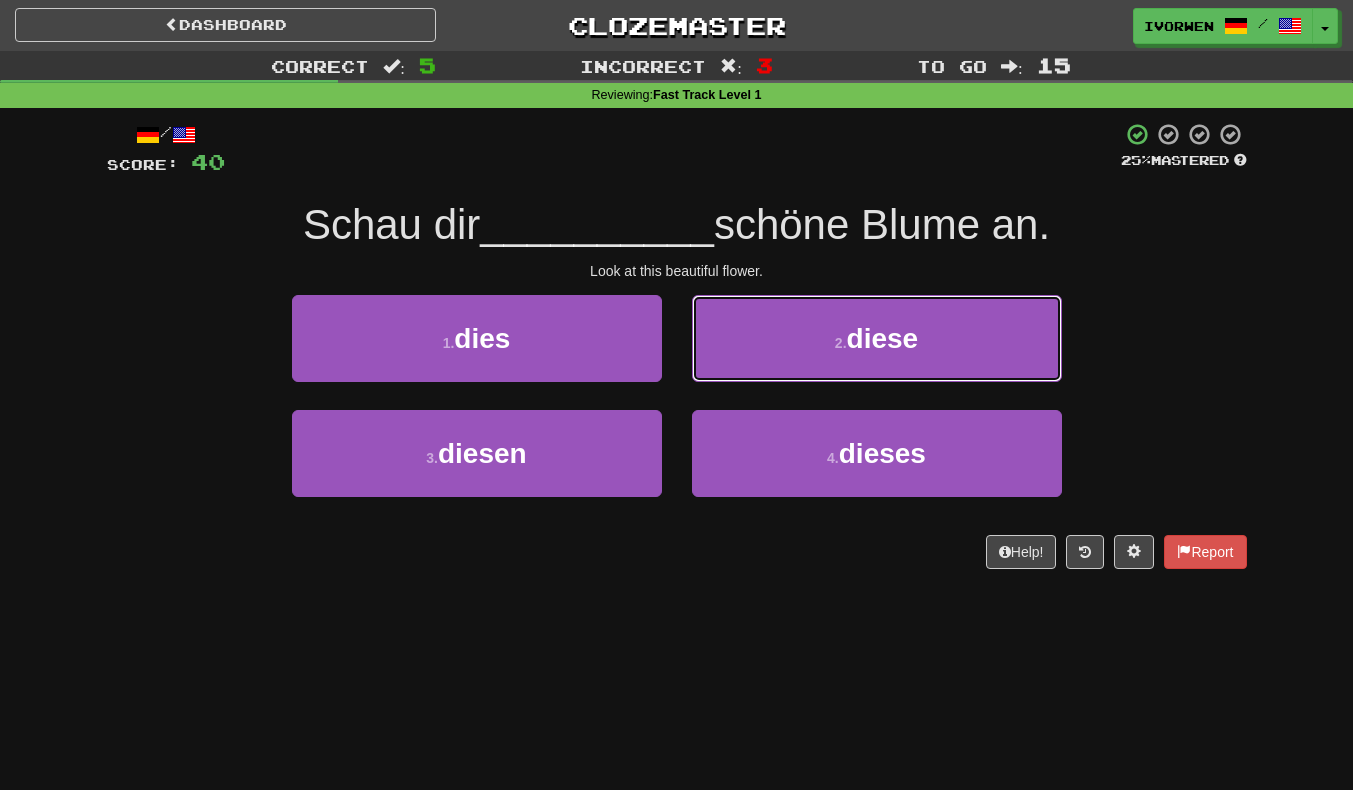 click on "2 .  diese" at bounding box center [877, 338] 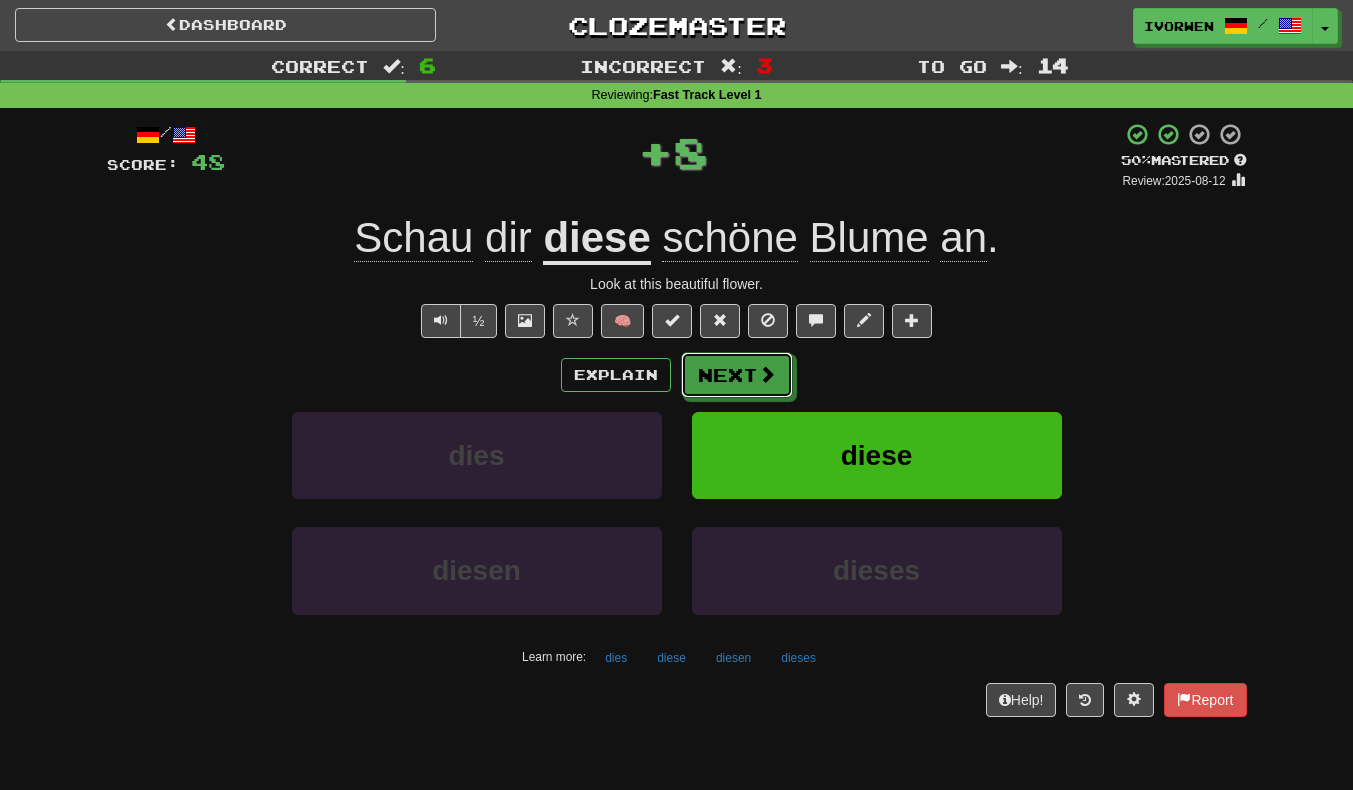 click at bounding box center (767, 374) 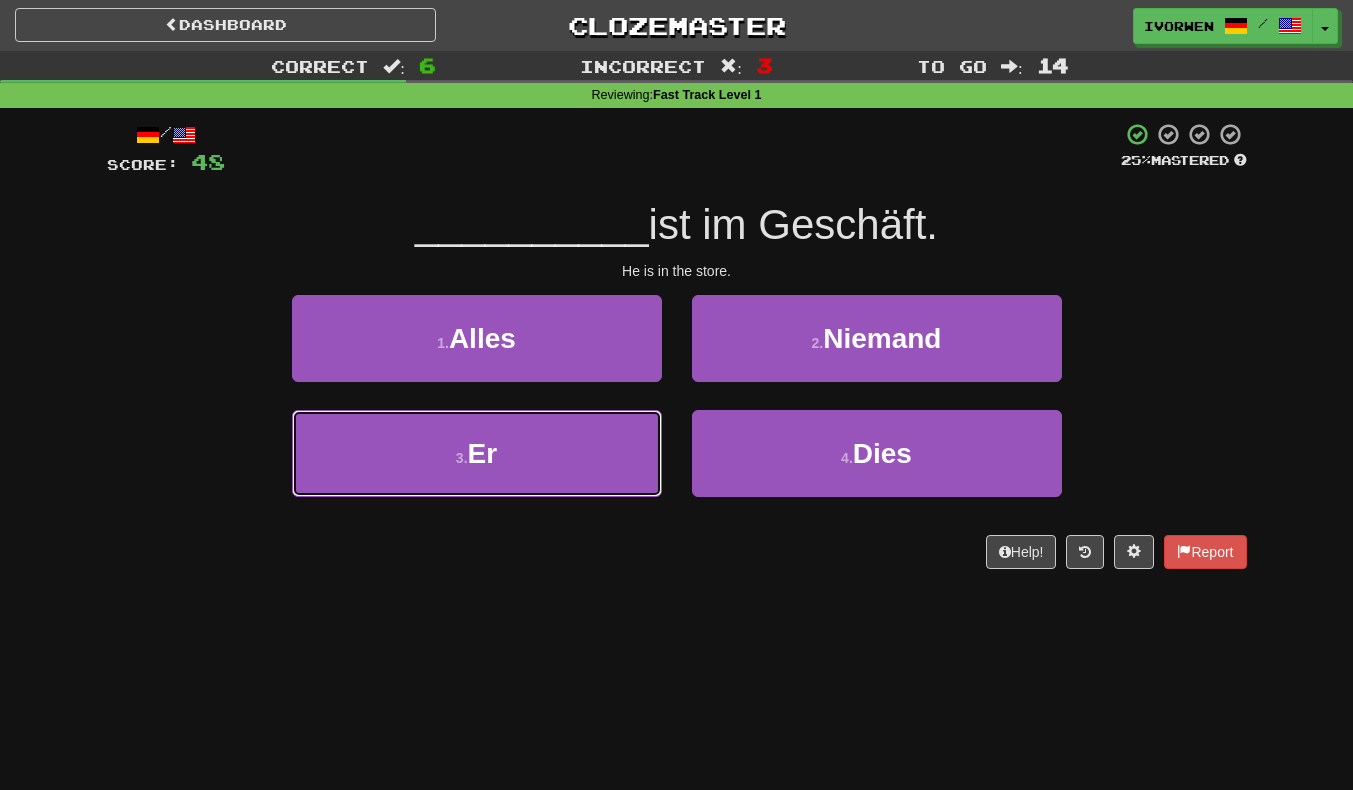 click on "3 .  Er" at bounding box center (477, 453) 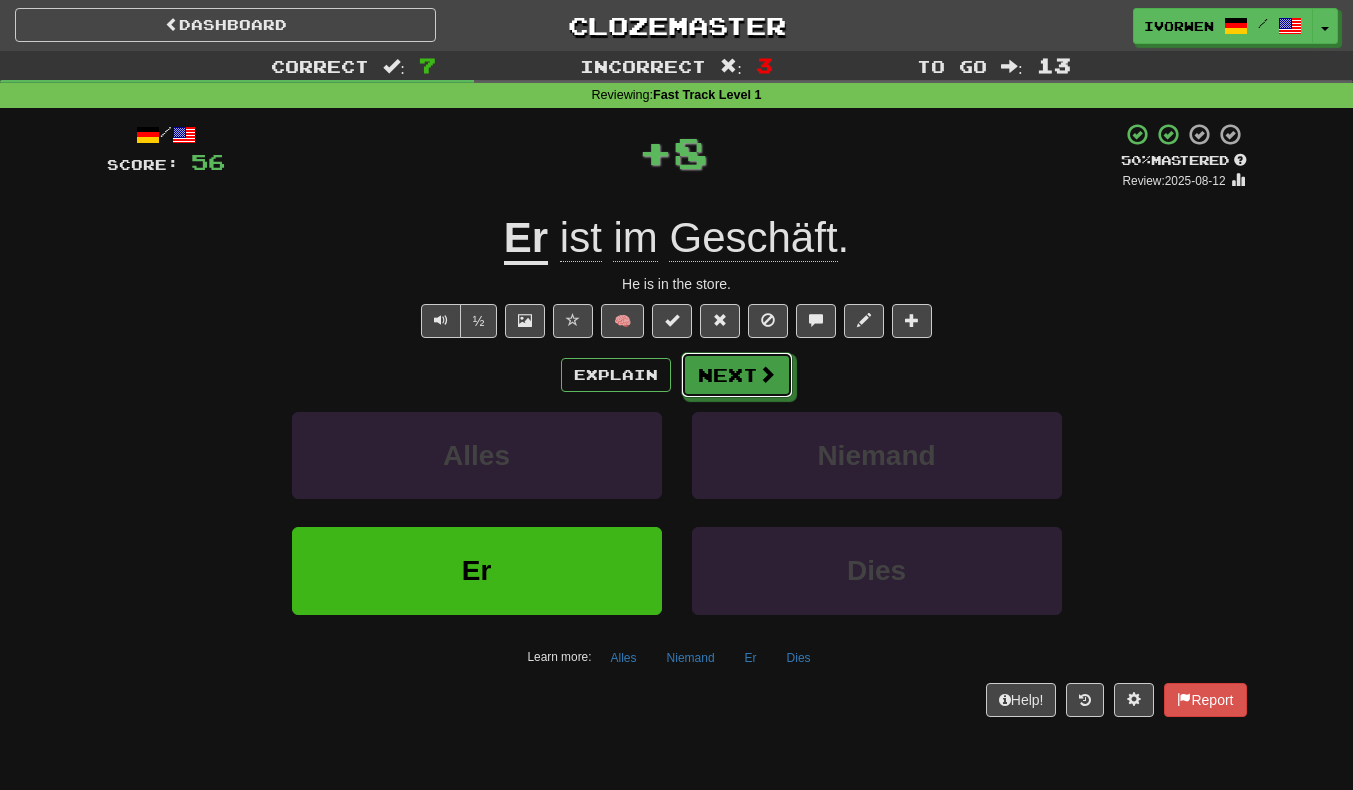click at bounding box center [767, 374] 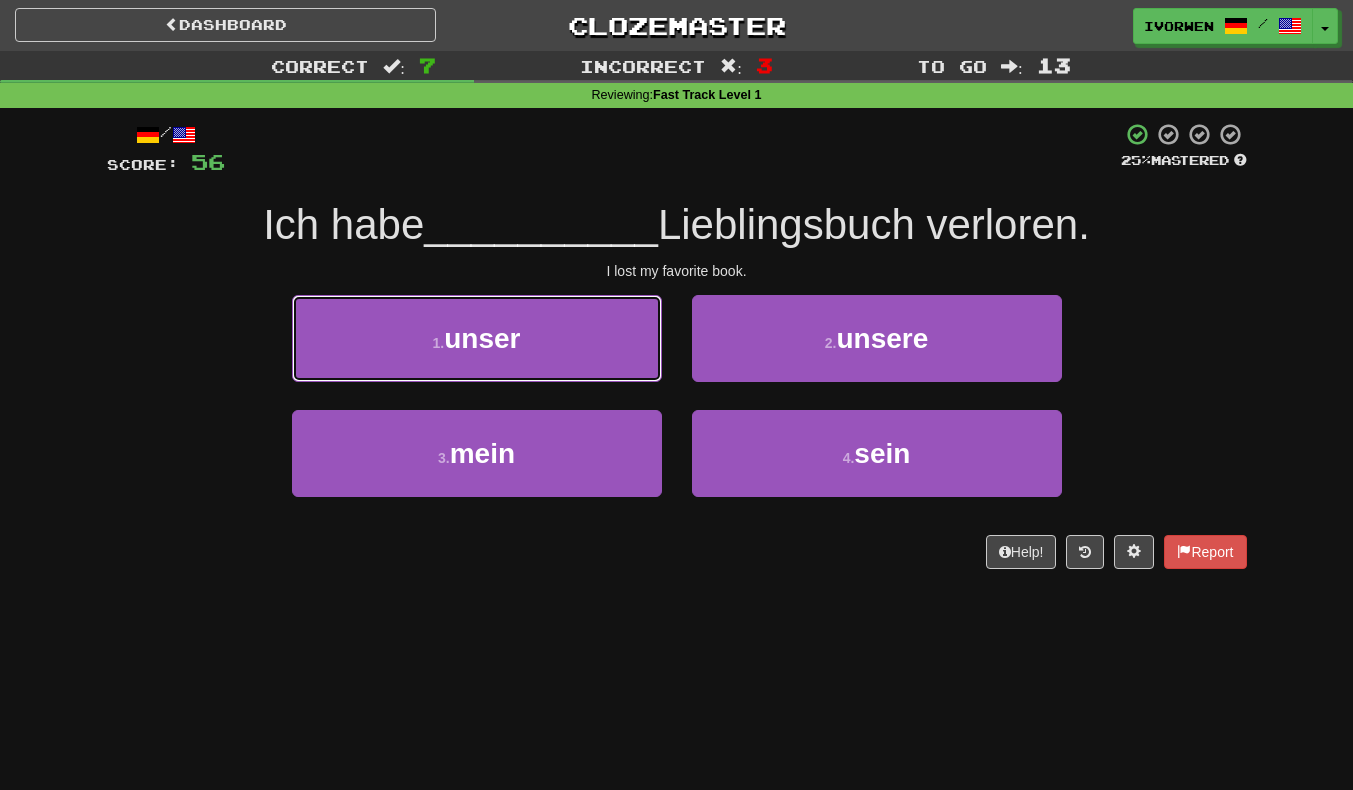 click on "1 .  unser" at bounding box center [477, 338] 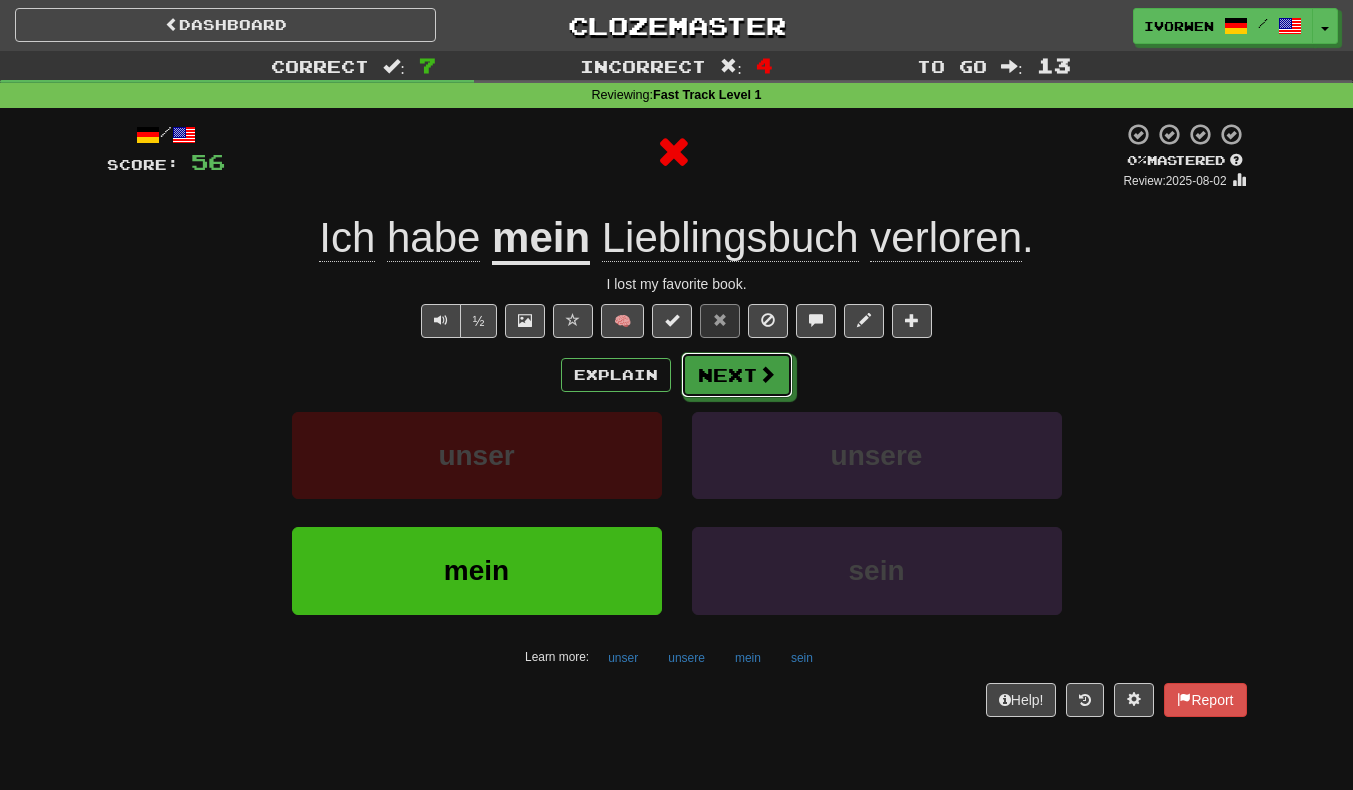 click at bounding box center (767, 374) 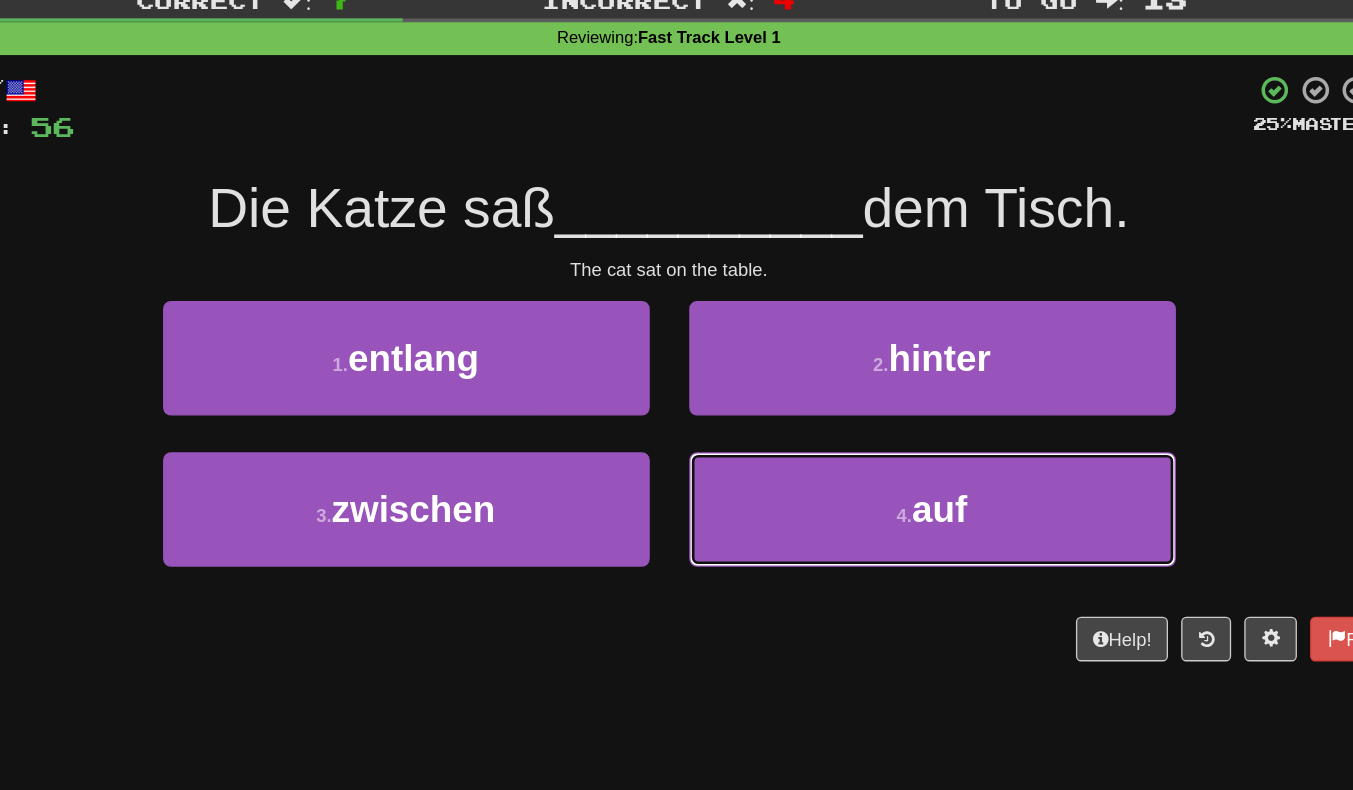 click on "4 .  auf" at bounding box center (877, 453) 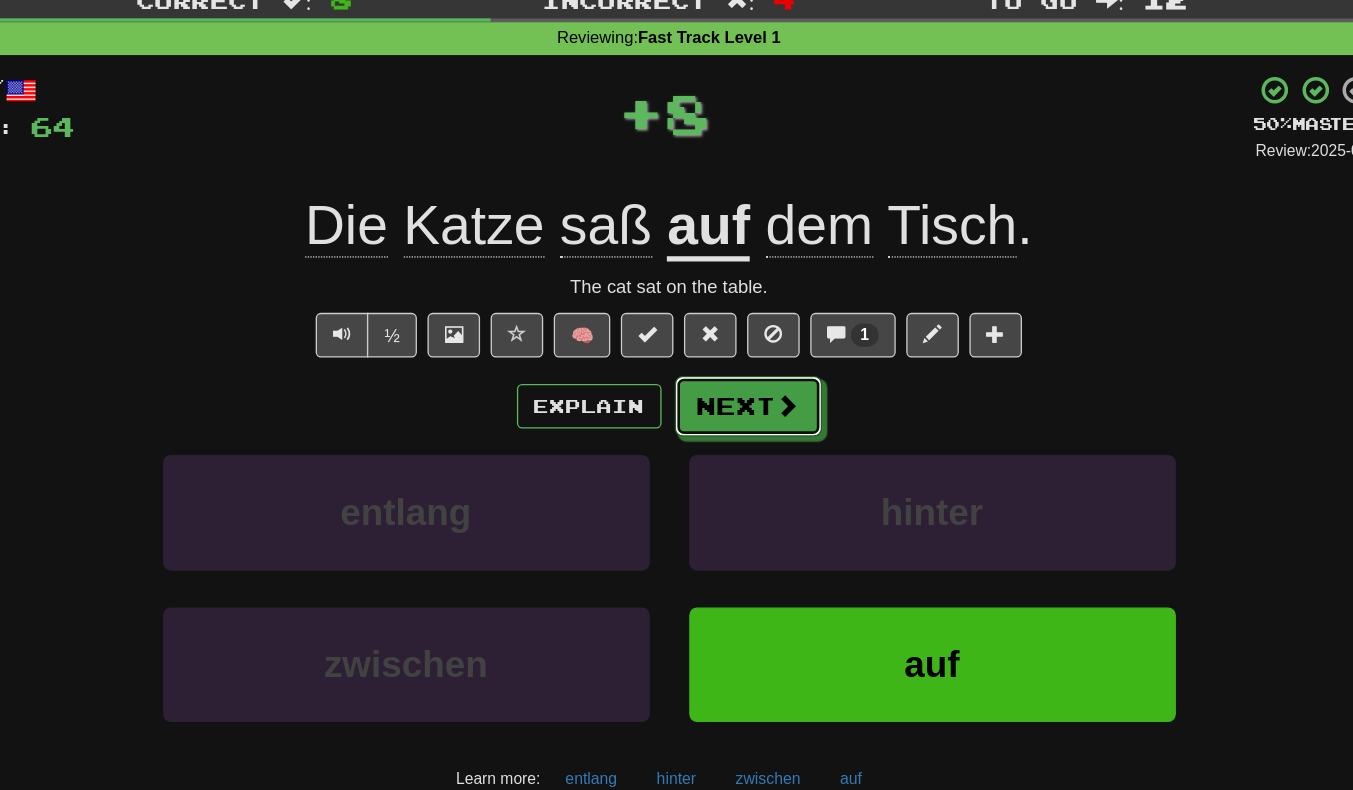 click at bounding box center [767, 374] 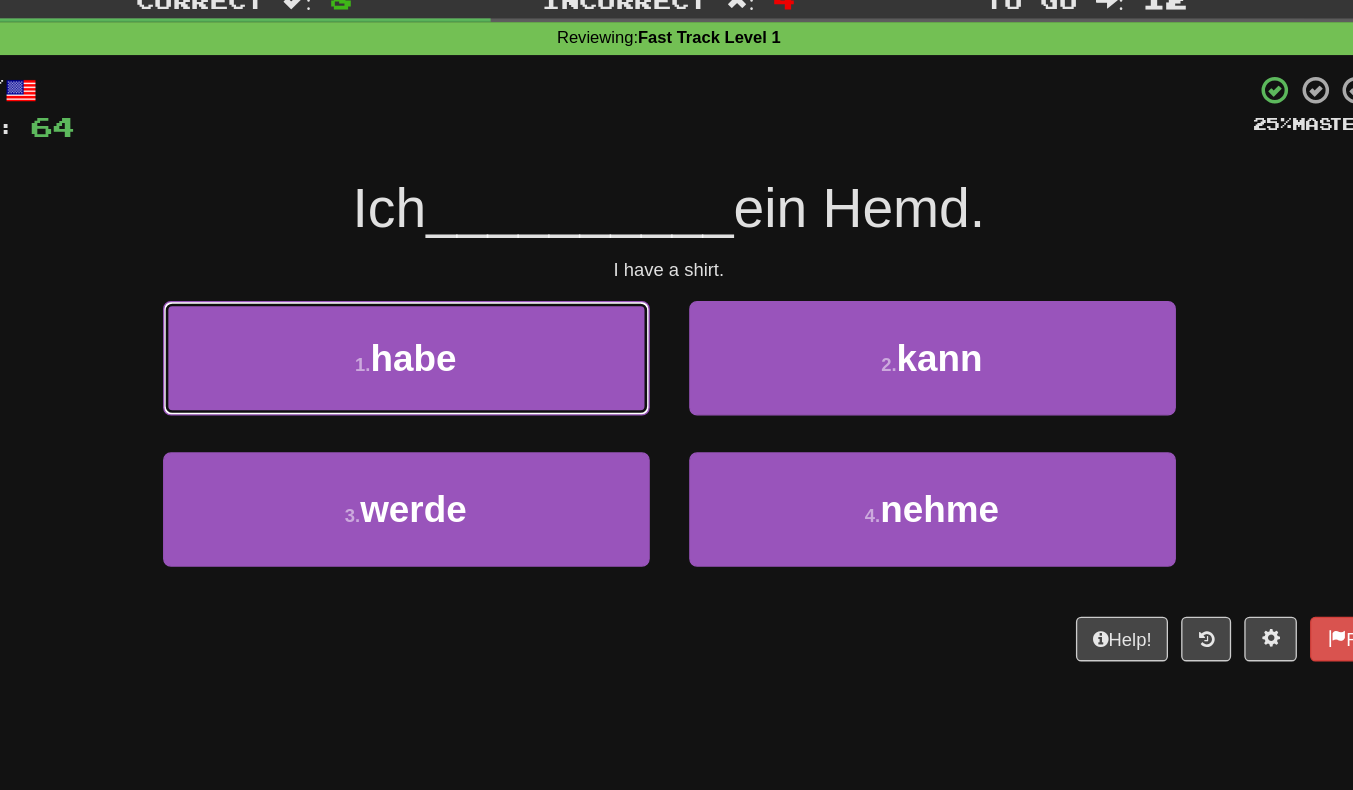 click on "1 .  habe" at bounding box center [477, 338] 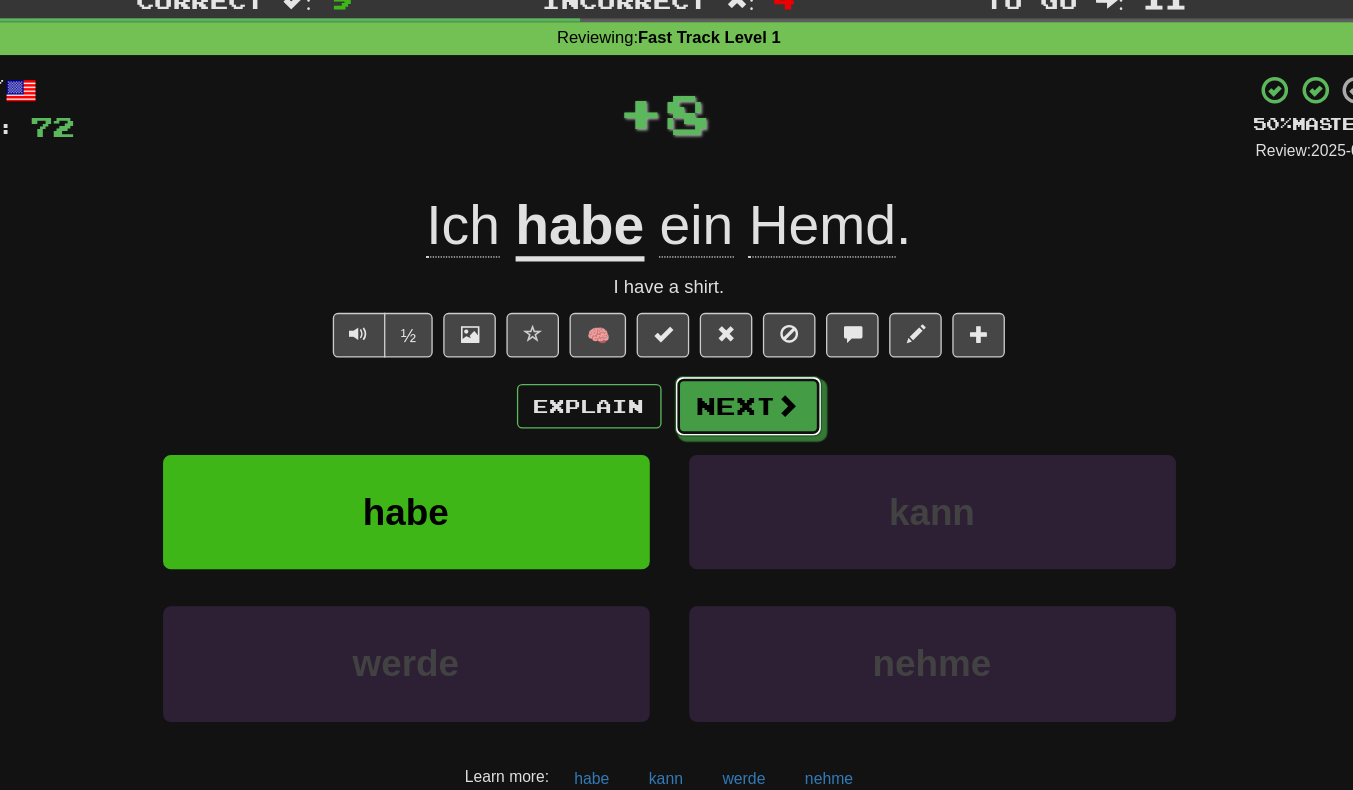 click on "Next" at bounding box center [737, 375] 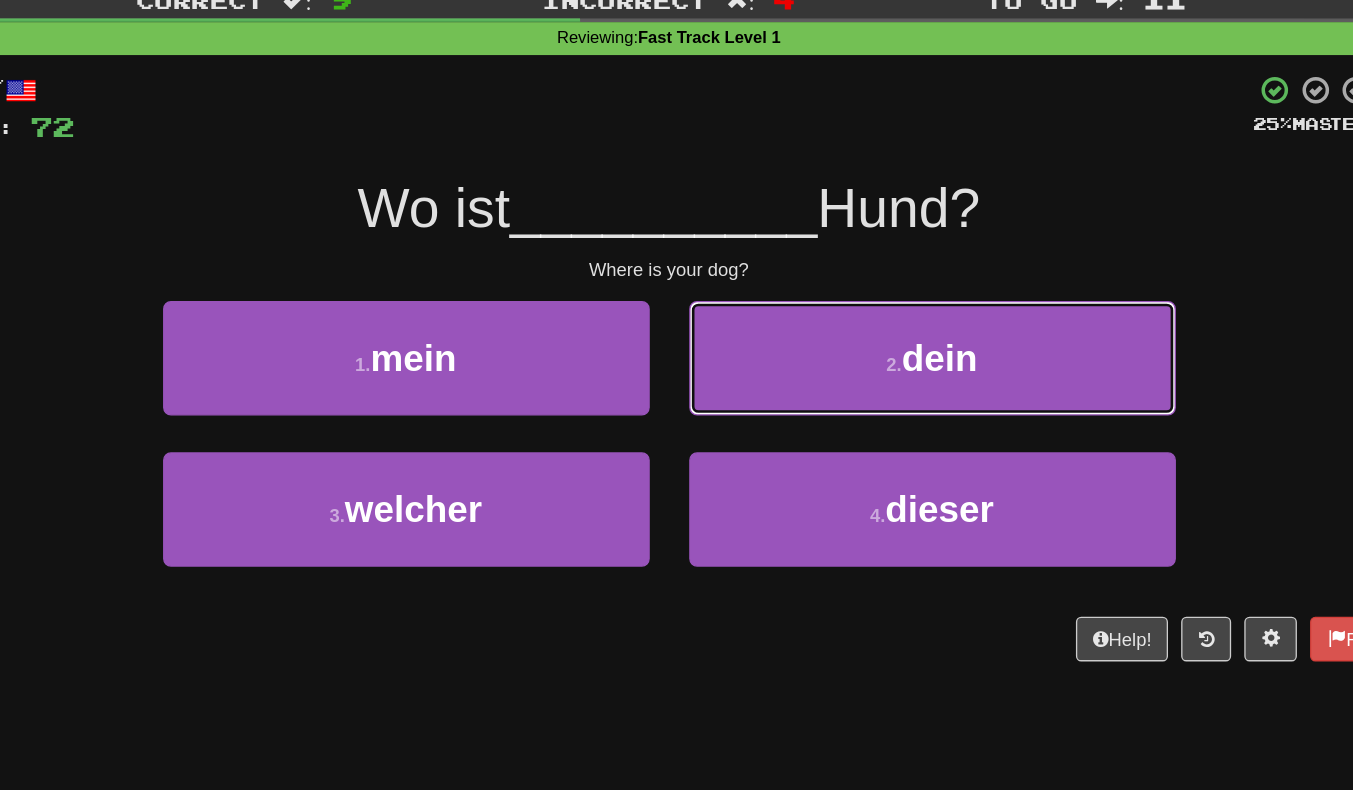 click on "2 .  dein" at bounding box center [877, 338] 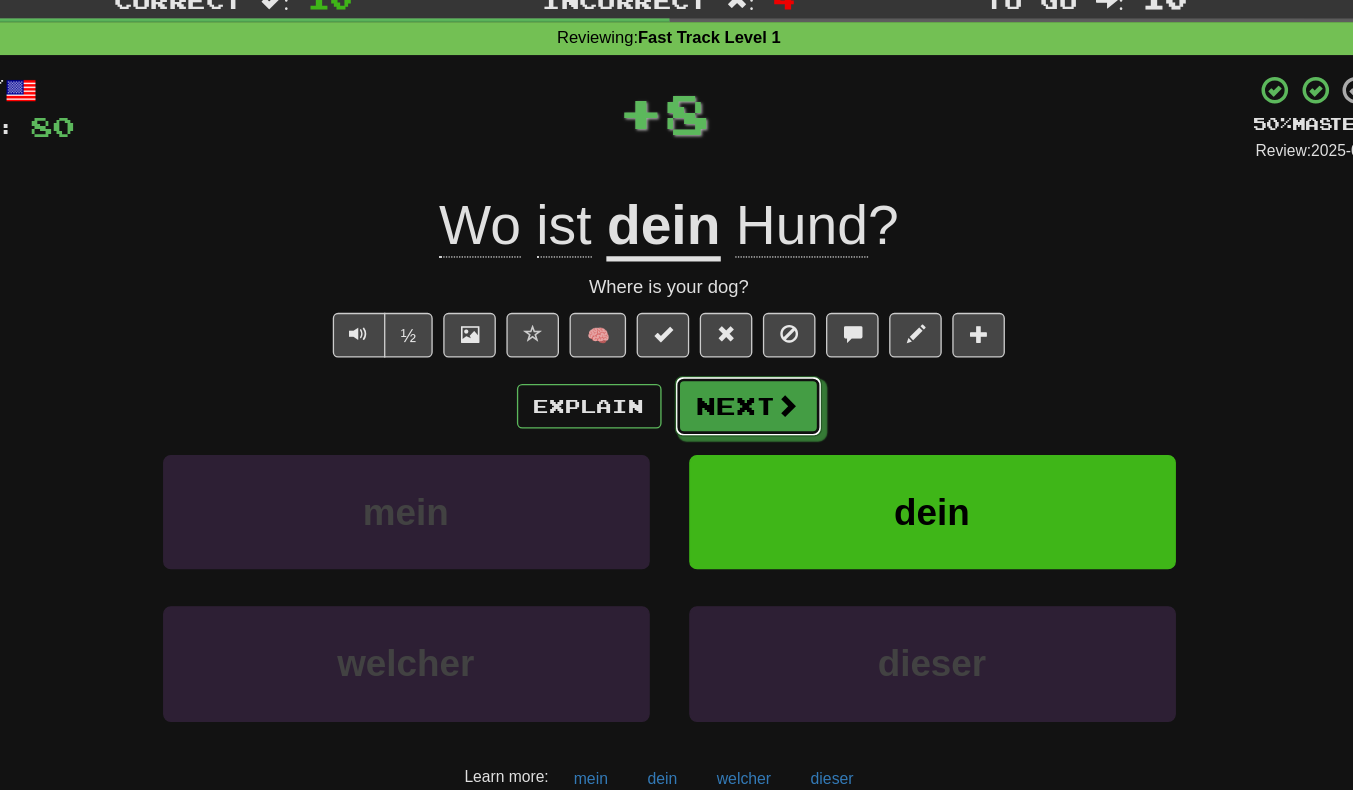 click on "Next" at bounding box center [737, 375] 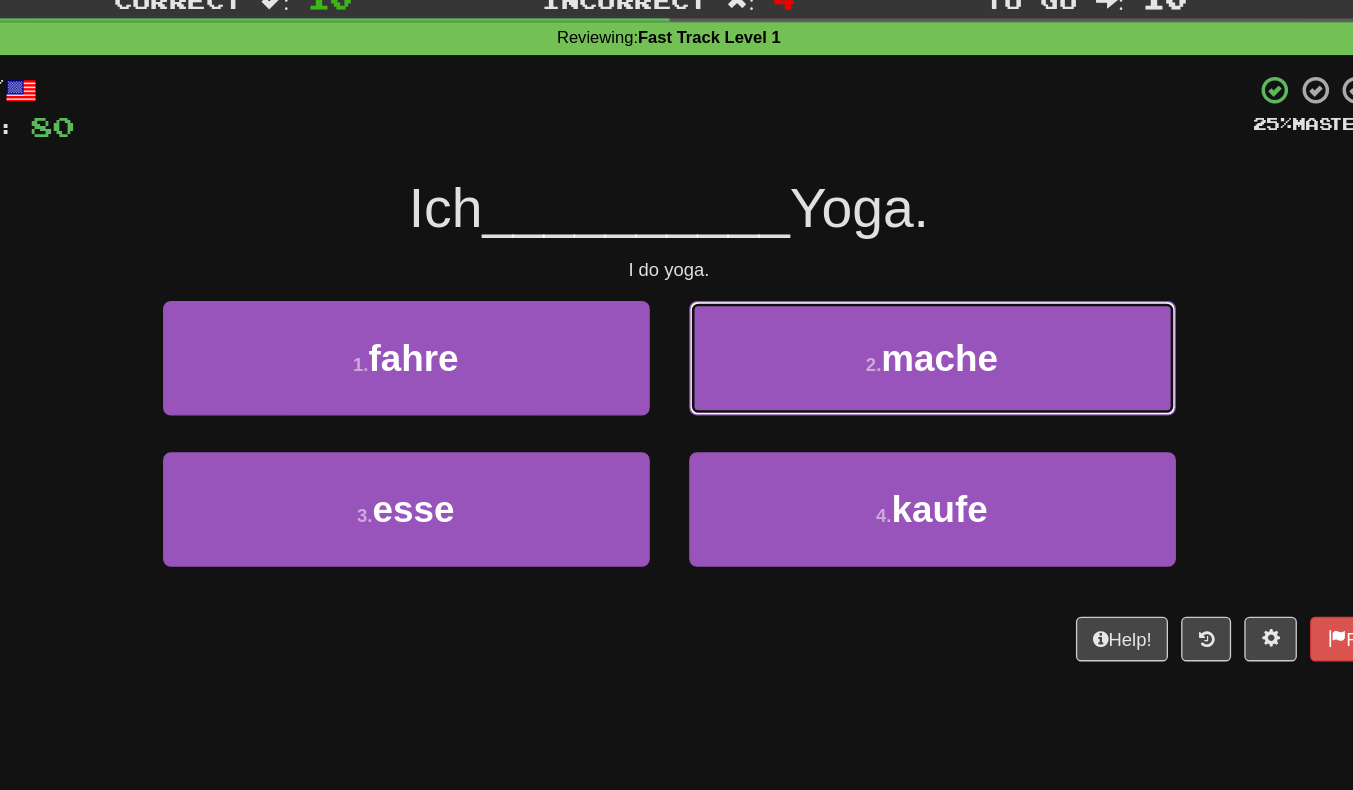 click on "2 .  mache" at bounding box center [877, 338] 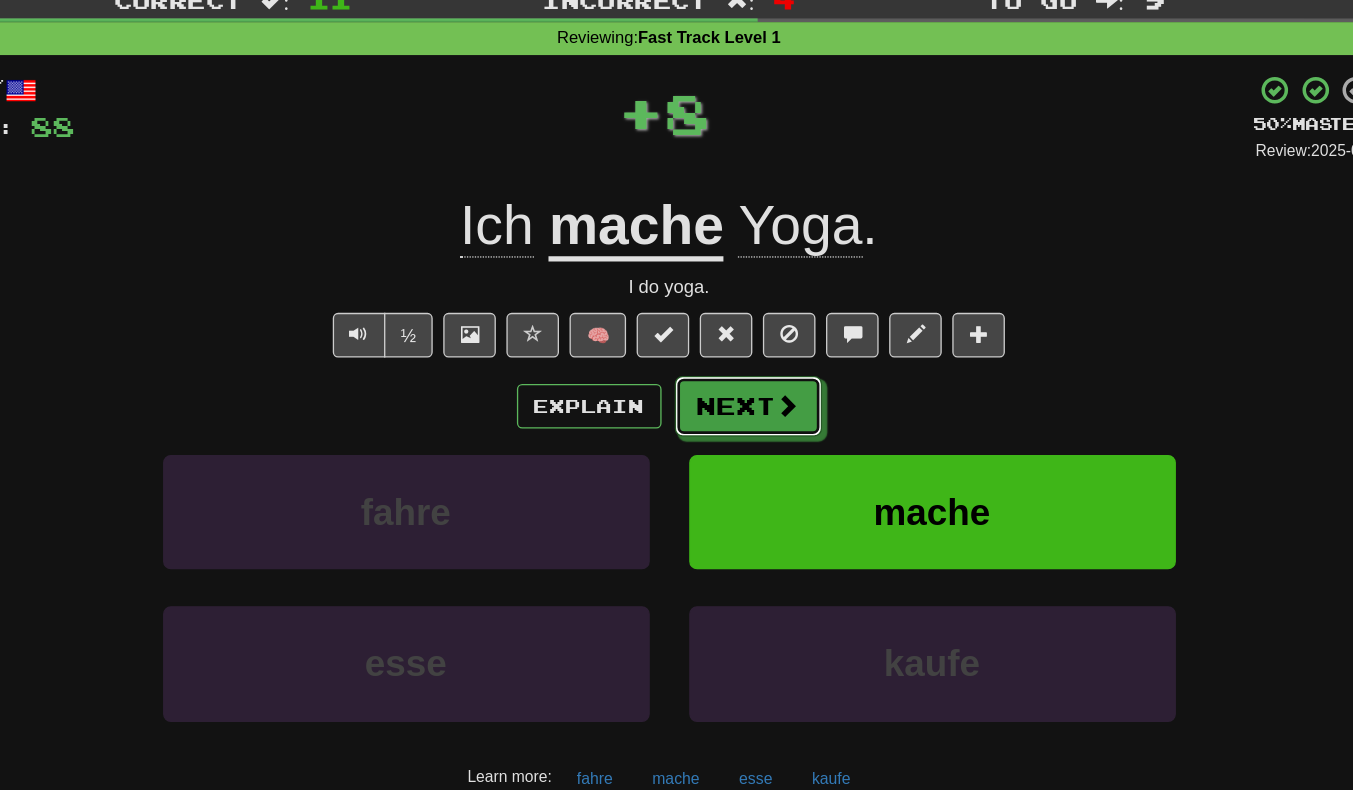 click at bounding box center [767, 374] 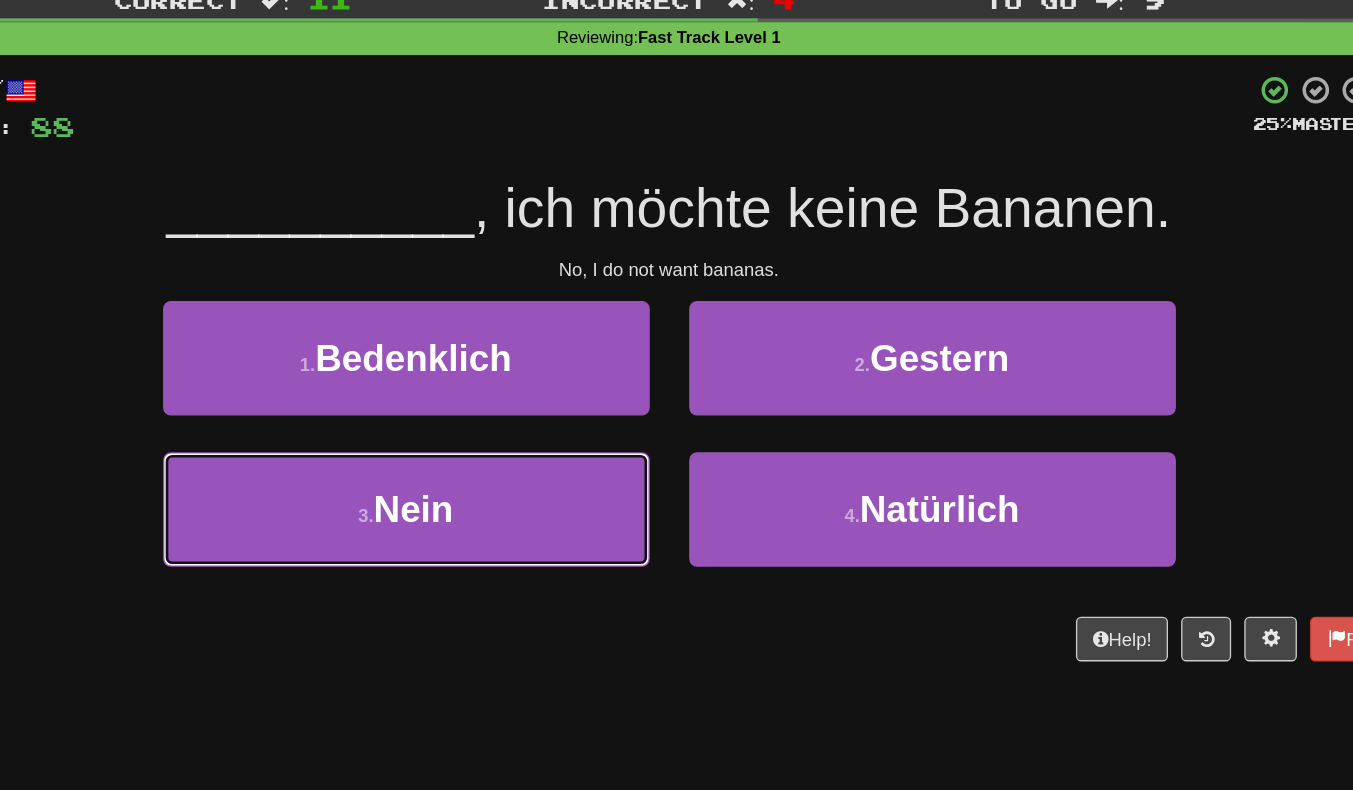 click on "3 .  Nein" at bounding box center (477, 453) 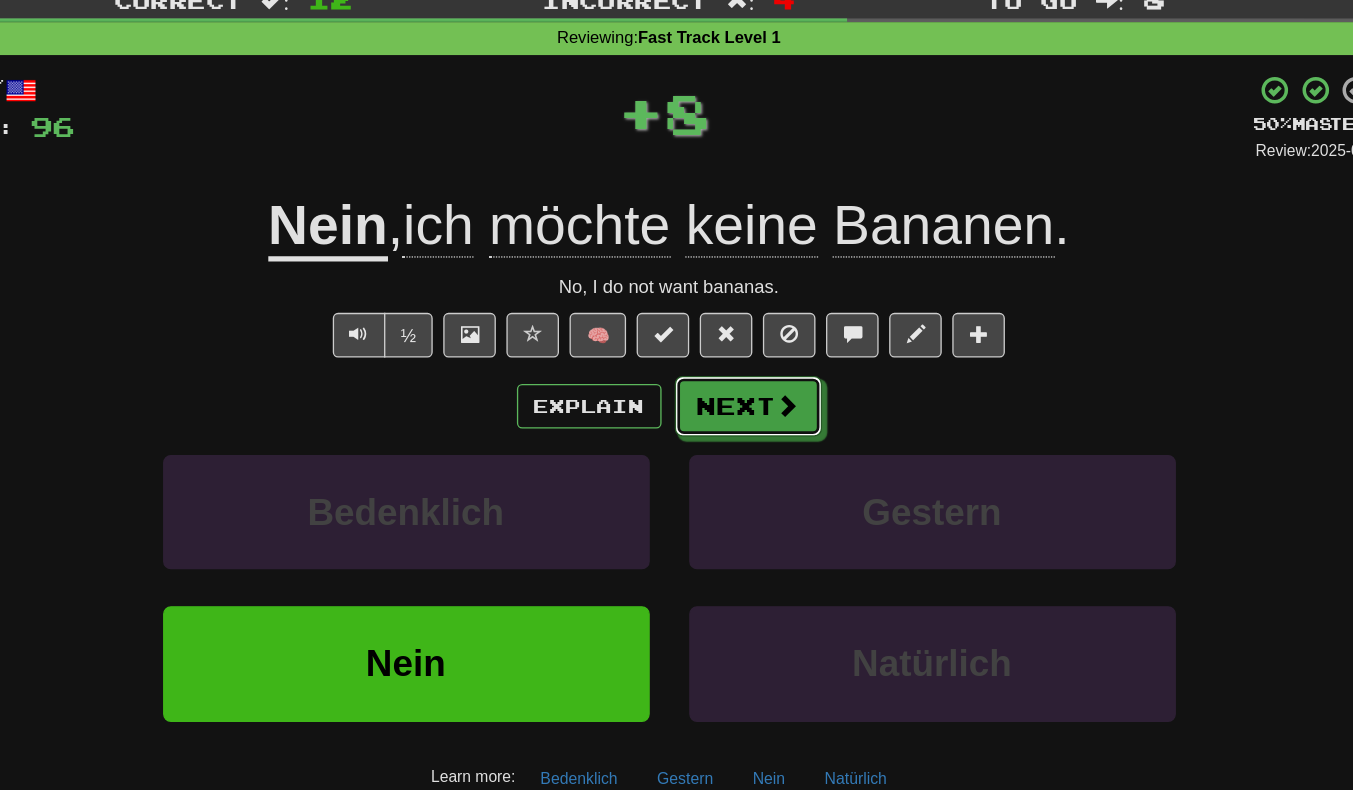click on "Next" at bounding box center (737, 375) 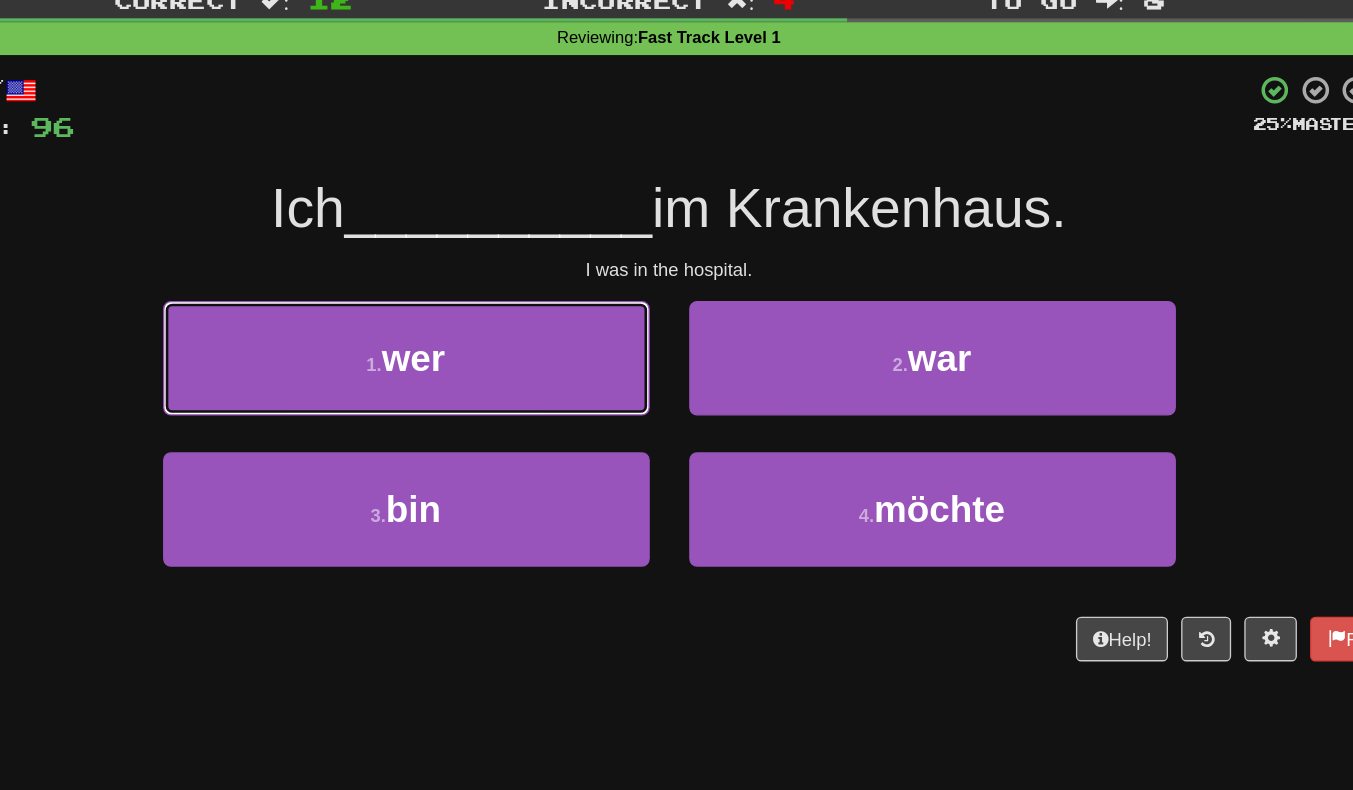 click on "1 .  wer" at bounding box center [477, 338] 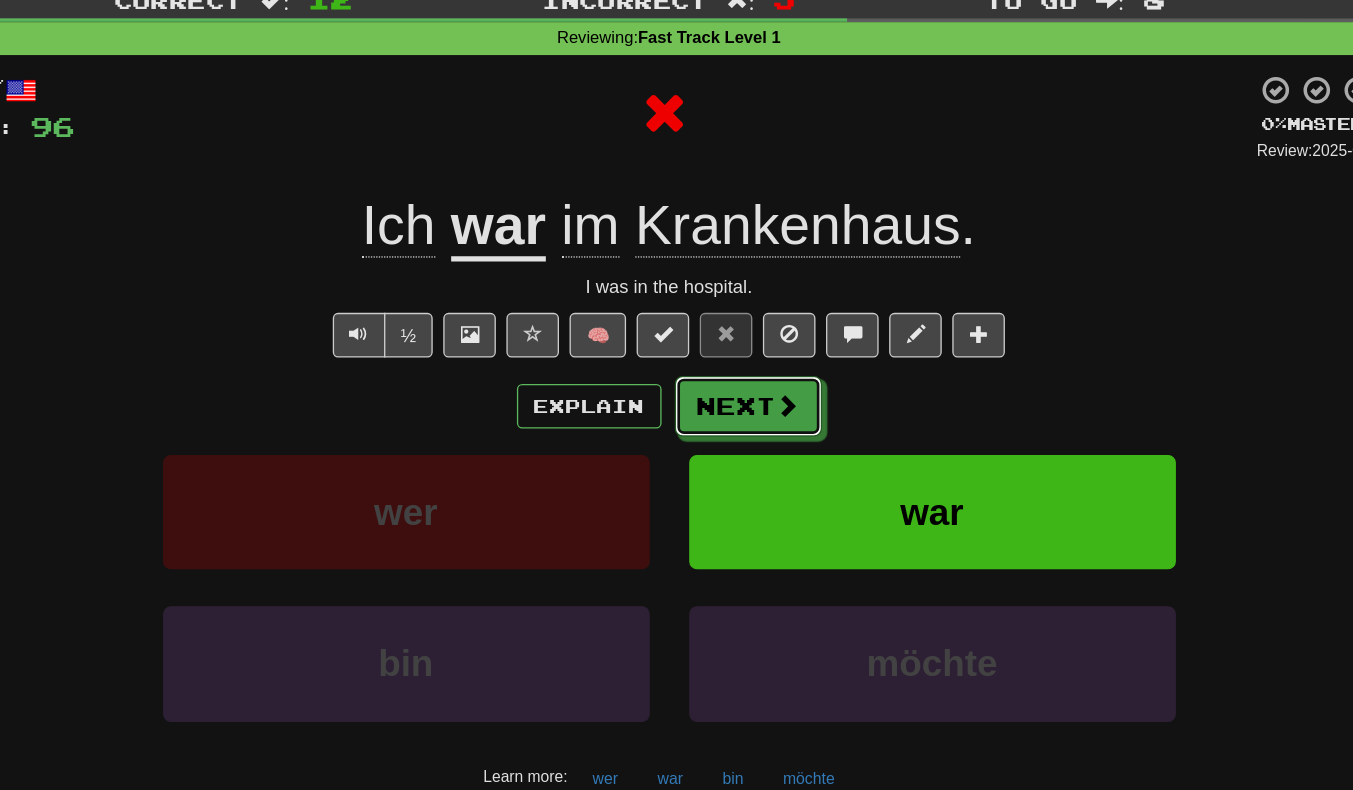 click on "Next" at bounding box center (737, 375) 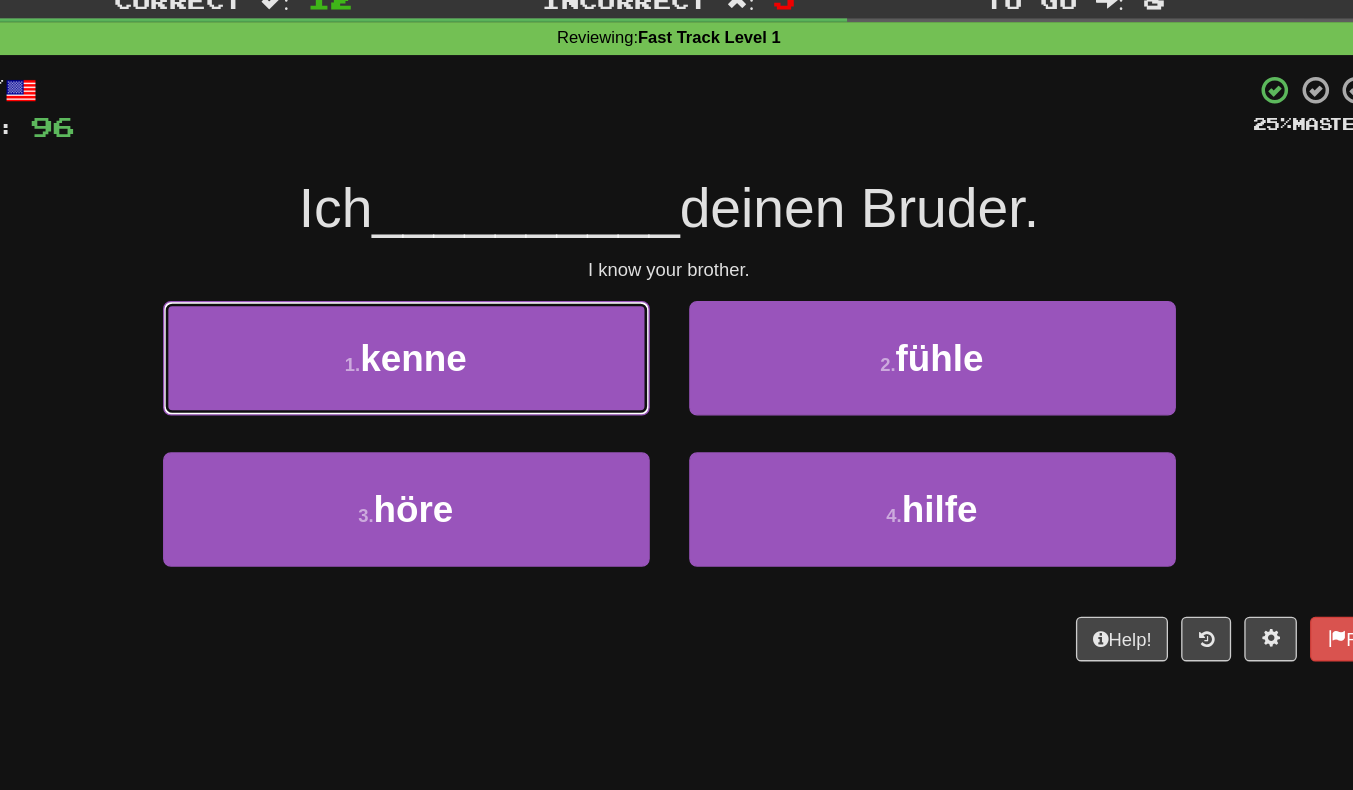 click on "1 .  kenne" at bounding box center [477, 338] 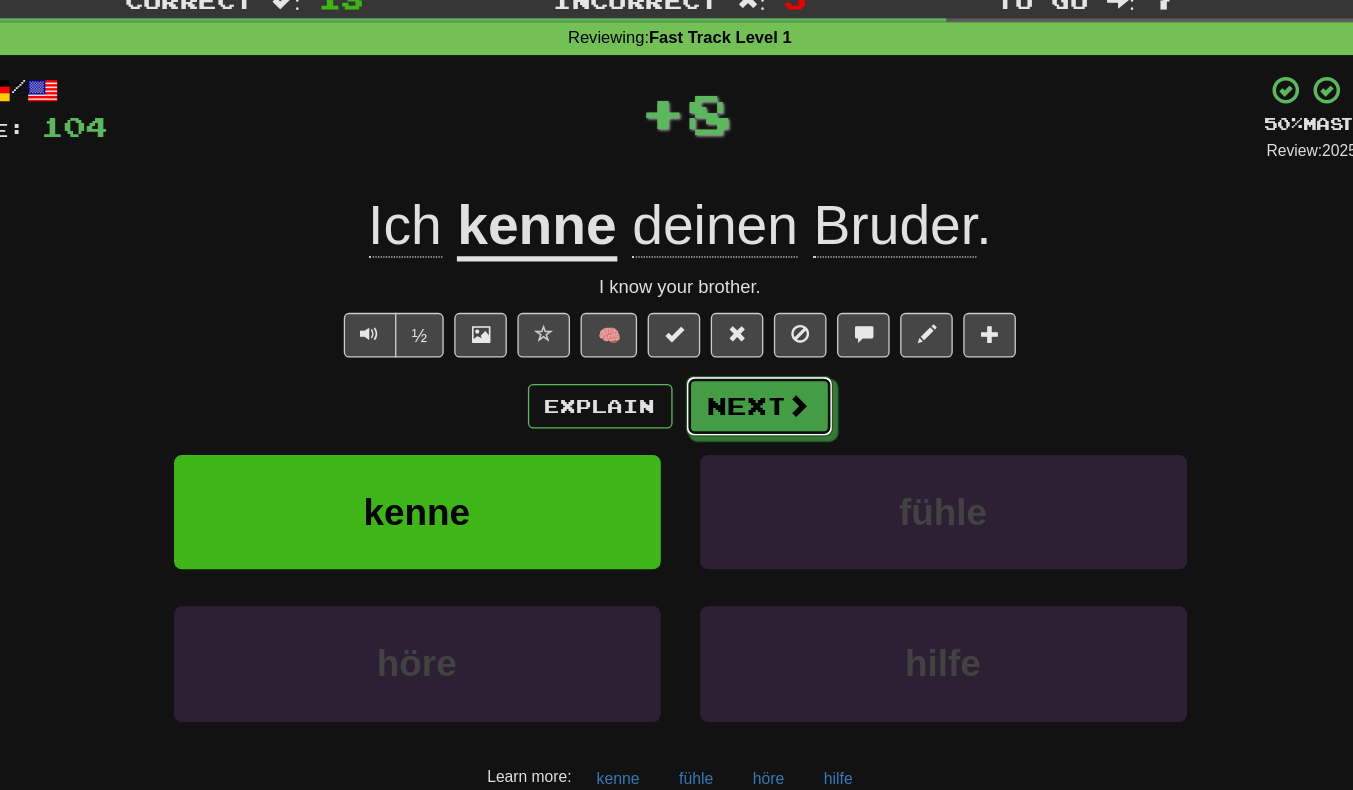 click on "Next" at bounding box center [737, 375] 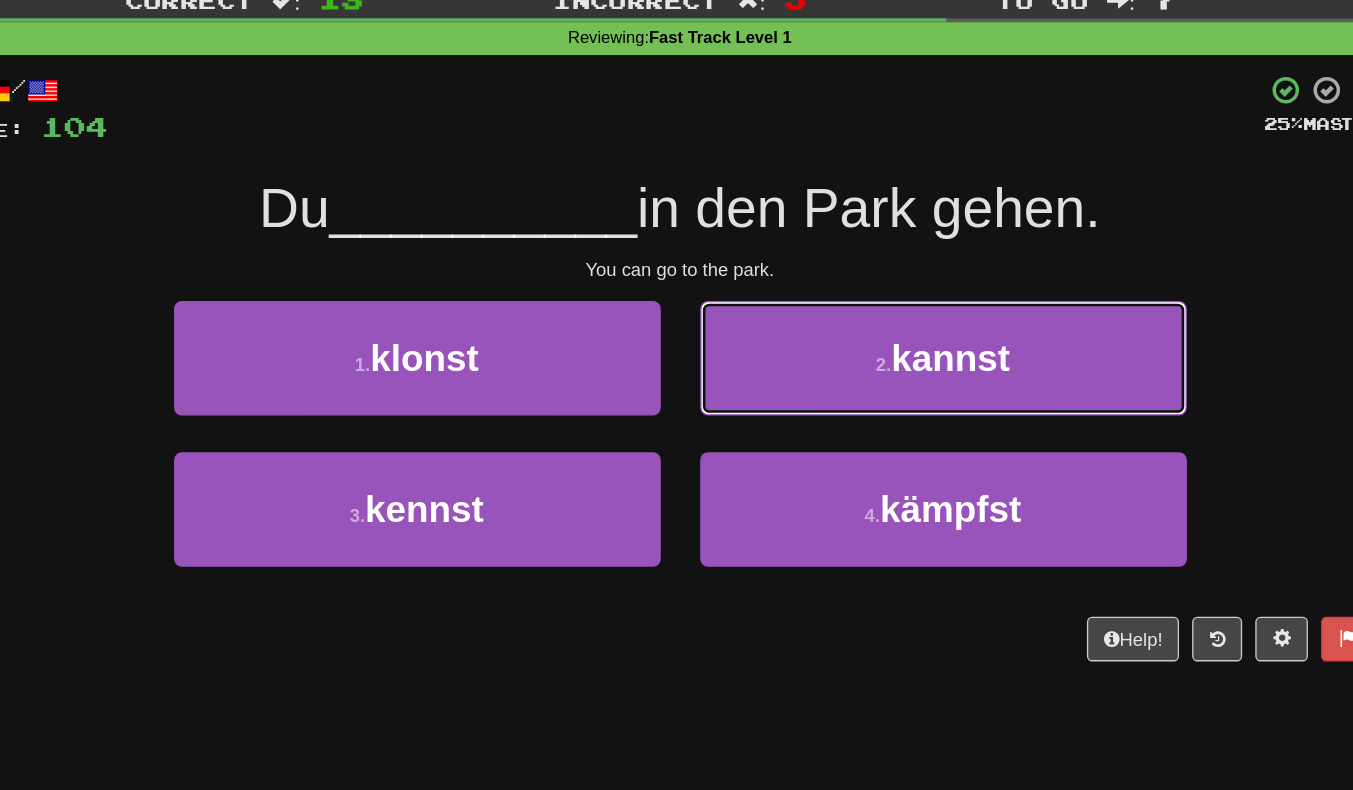 click on "kannst" at bounding box center (882, 338) 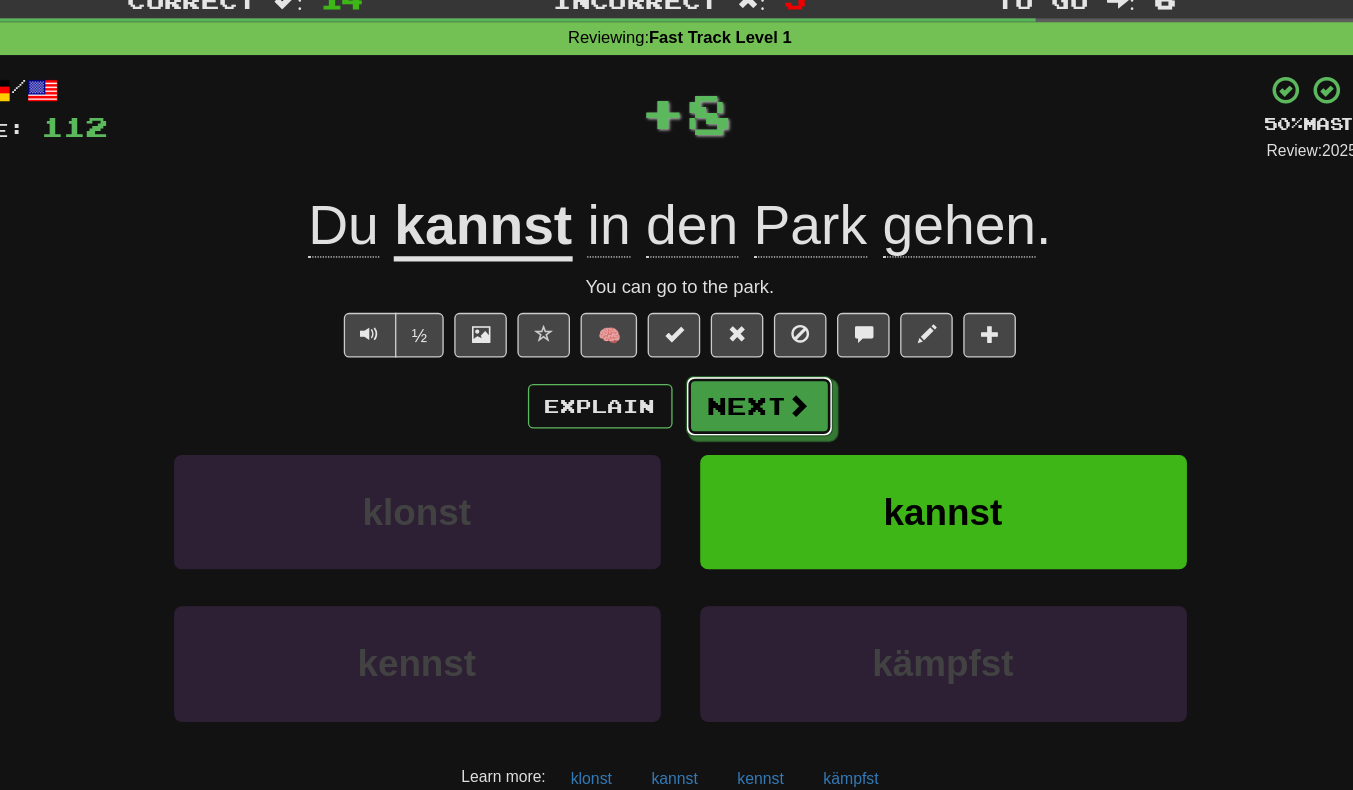 click on "Next" at bounding box center (737, 375) 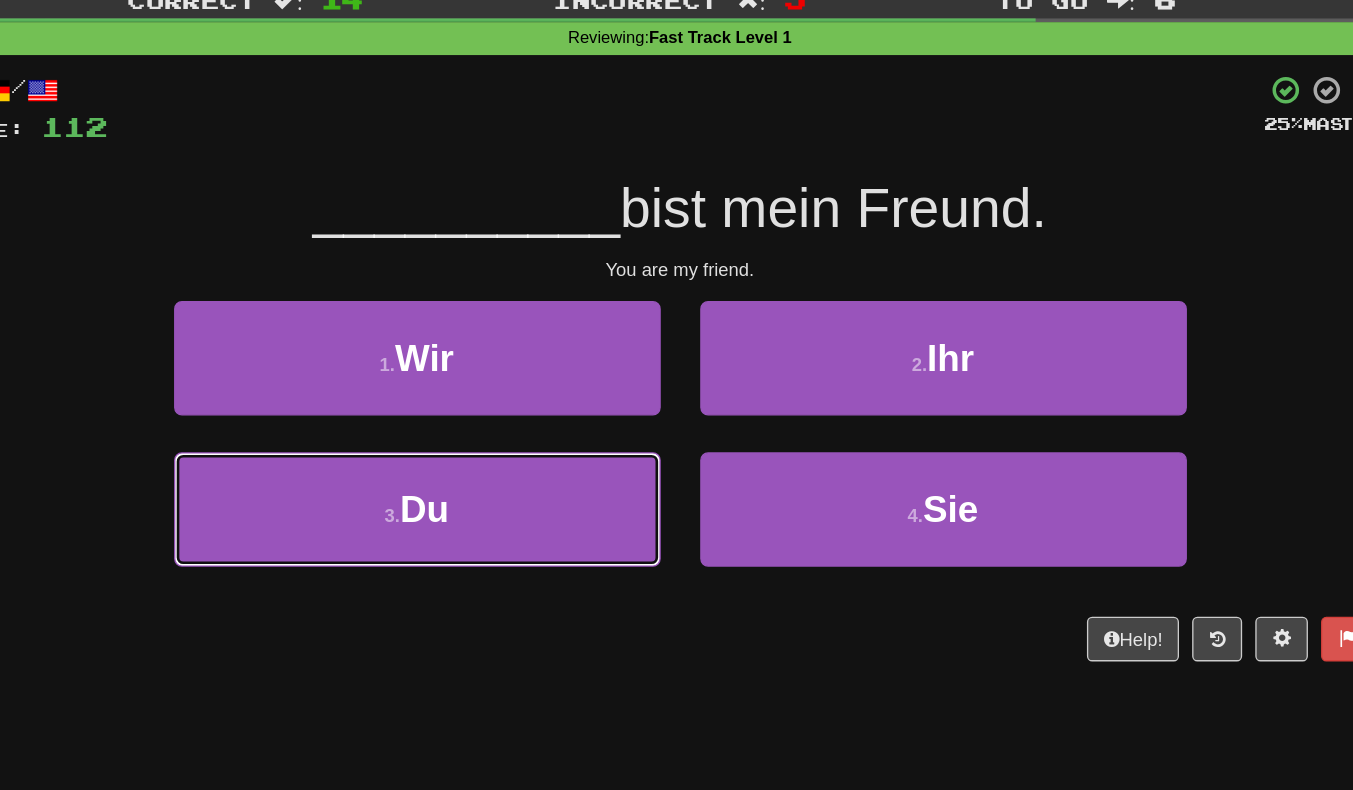 click on "3 .  Du" at bounding box center (477, 453) 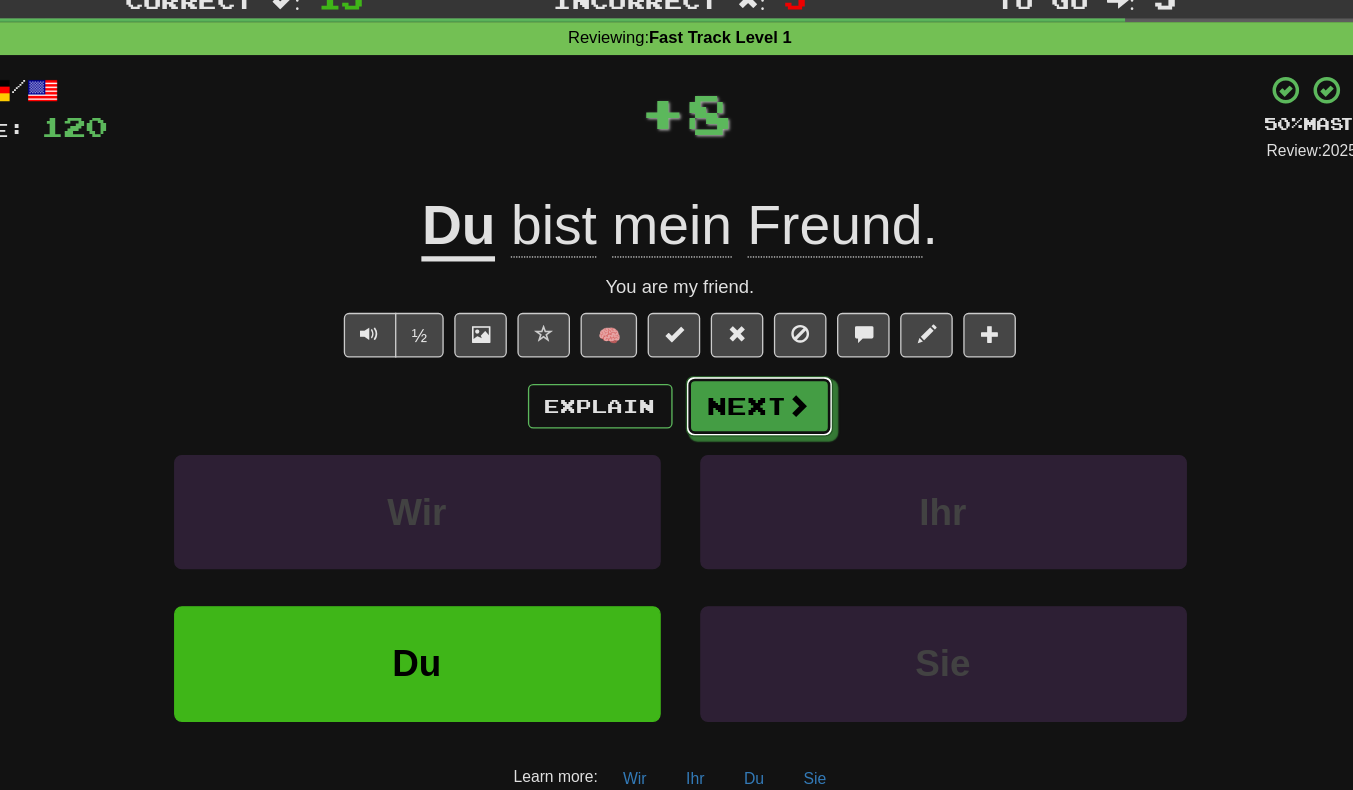 click at bounding box center [767, 374] 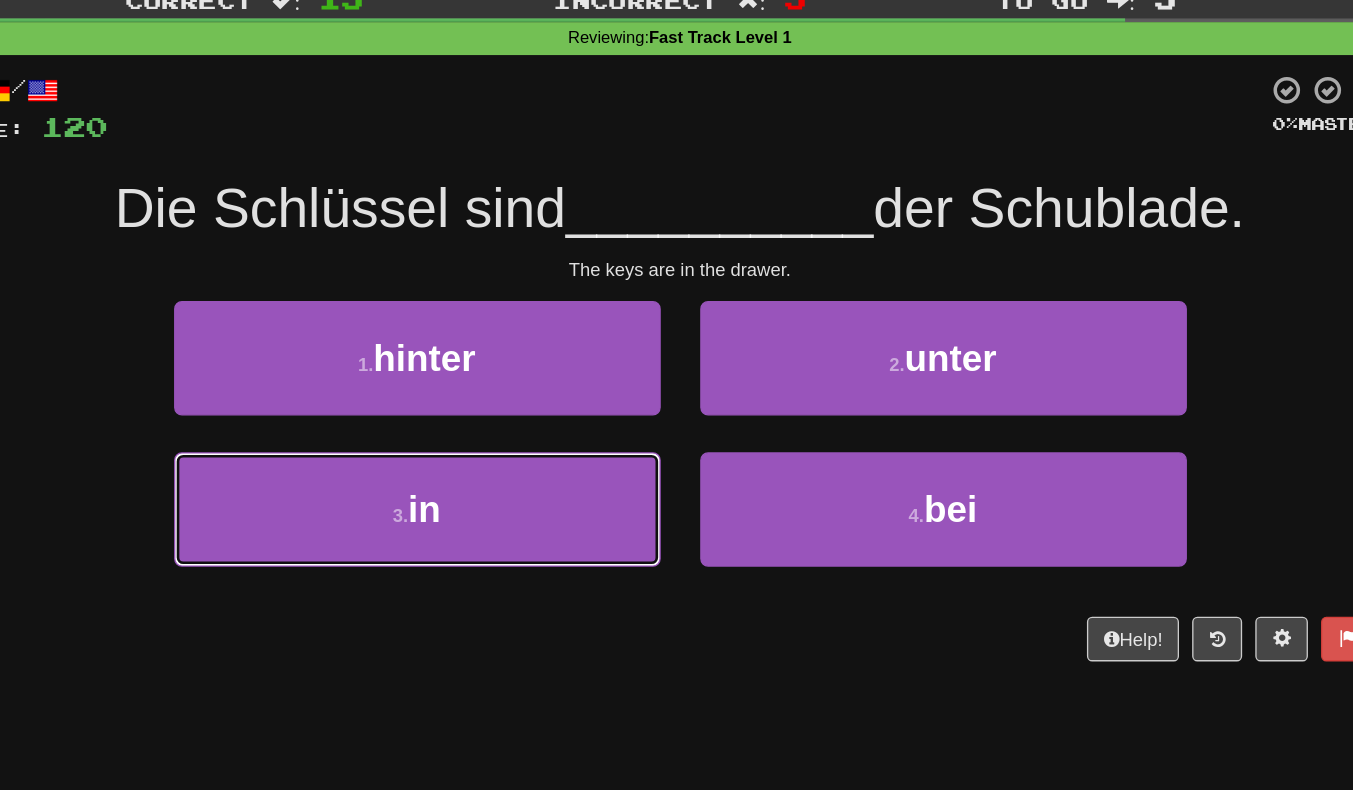click on "3 .  in" at bounding box center (477, 453) 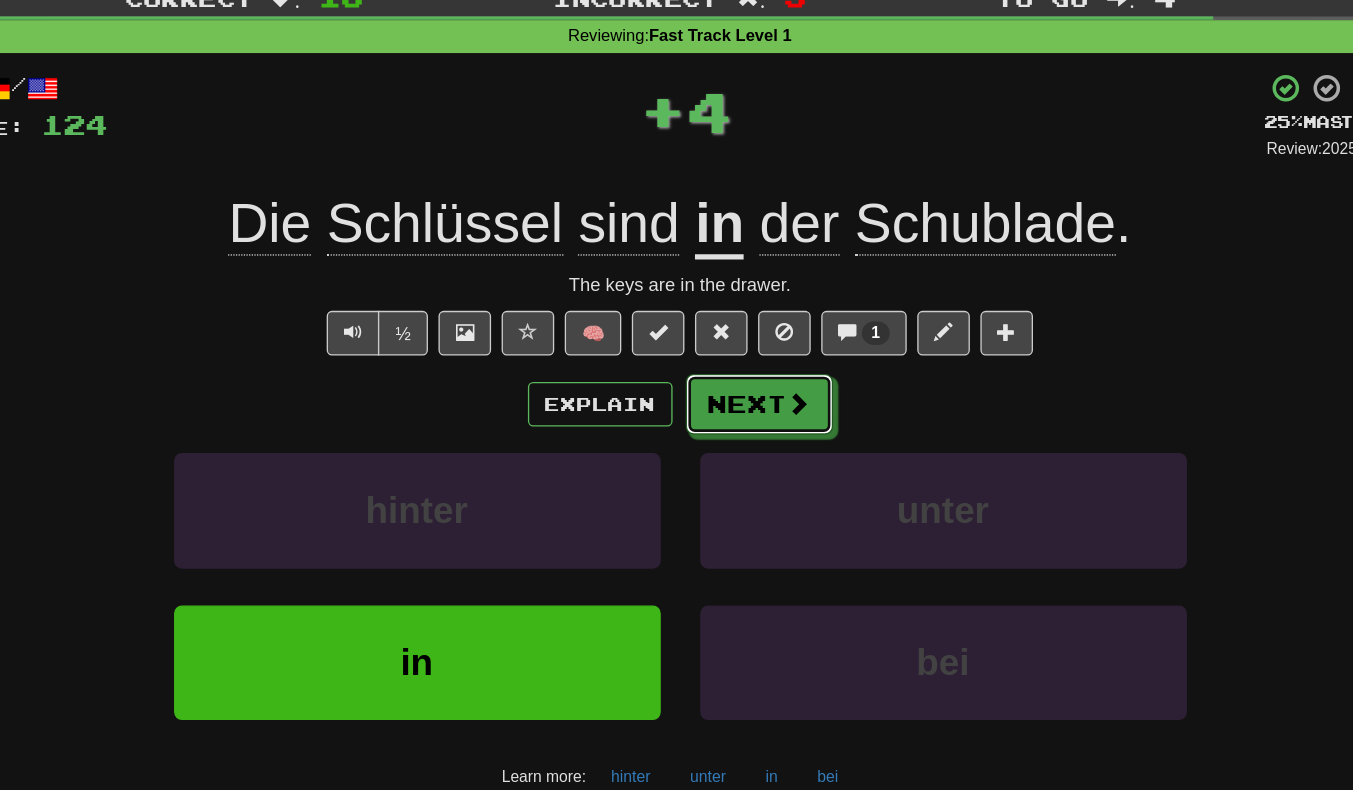 click on "Next" at bounding box center (737, 375) 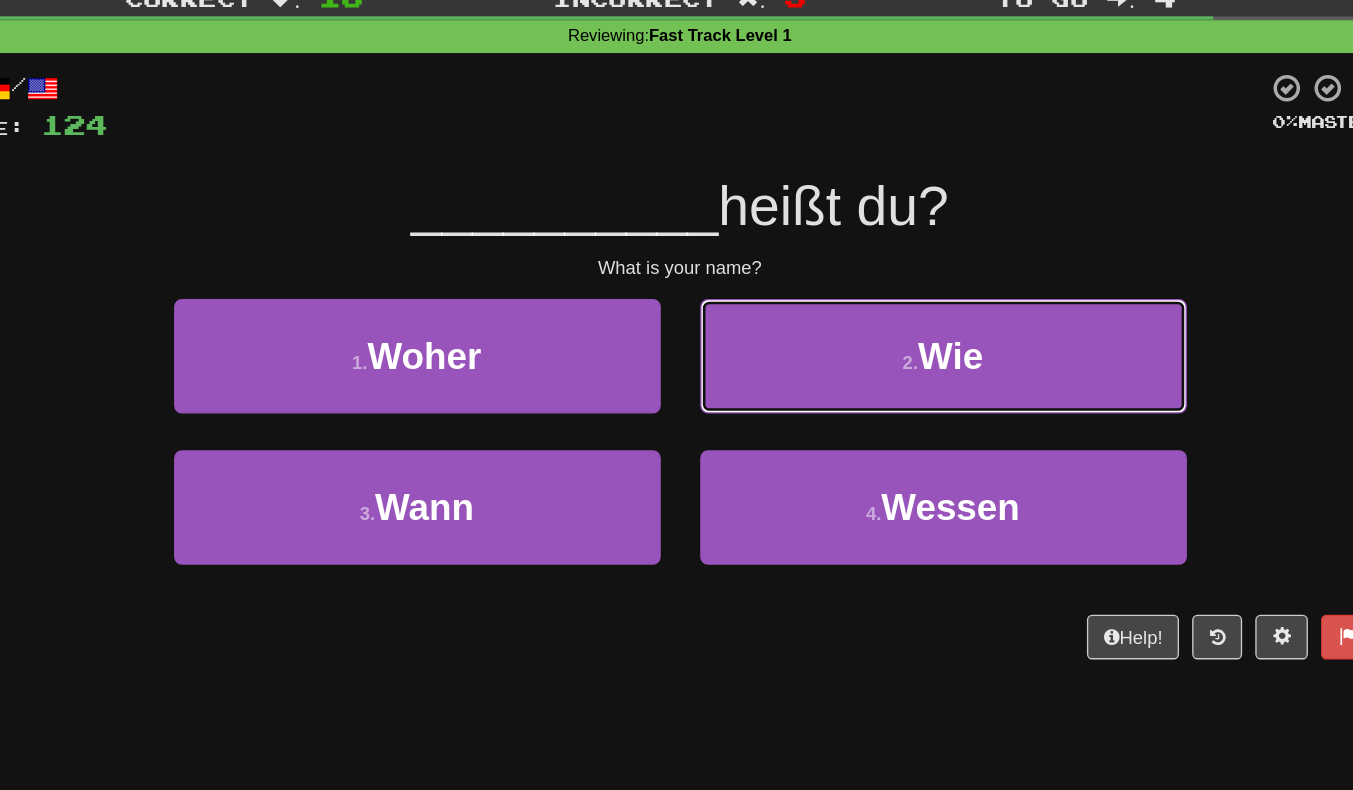 click on "2 .  Wie" at bounding box center (877, 338) 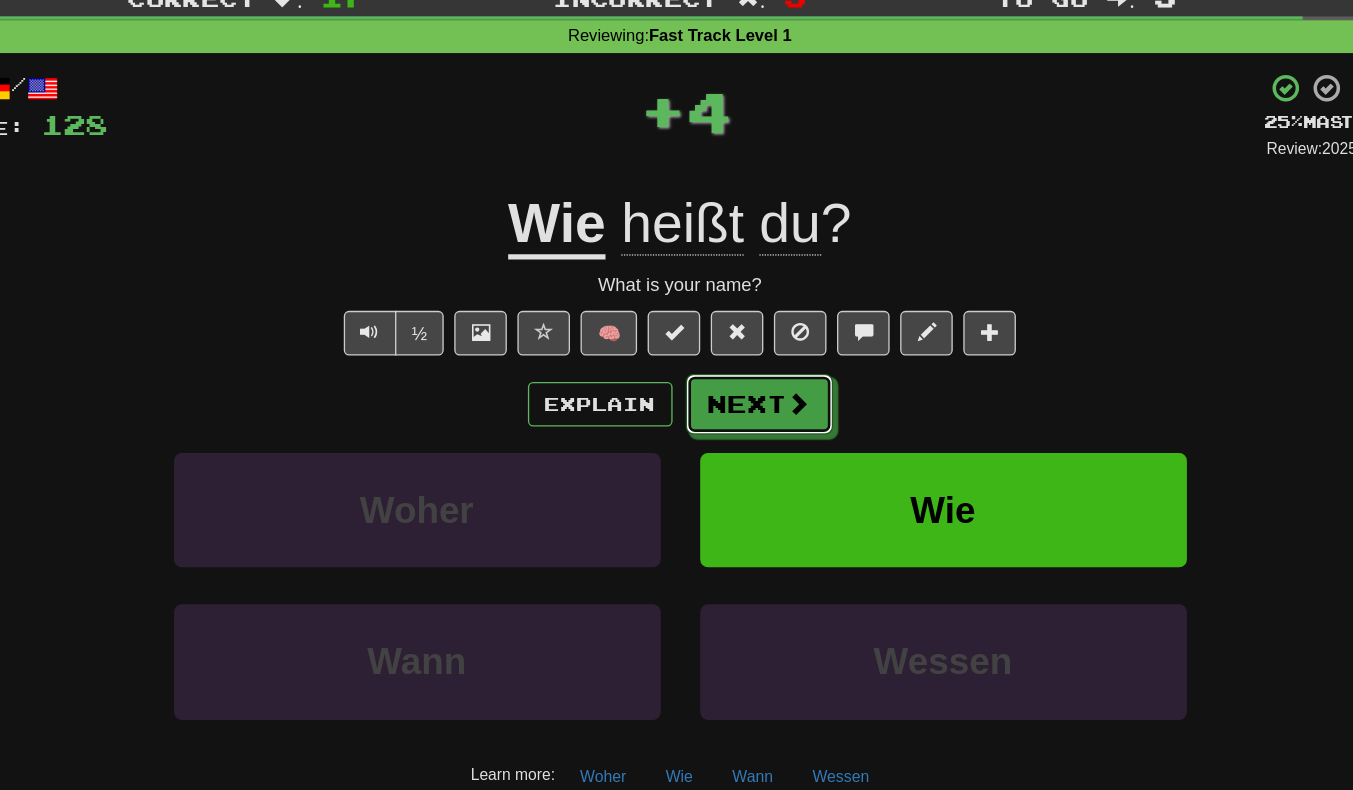 click on "Next" at bounding box center (737, 375) 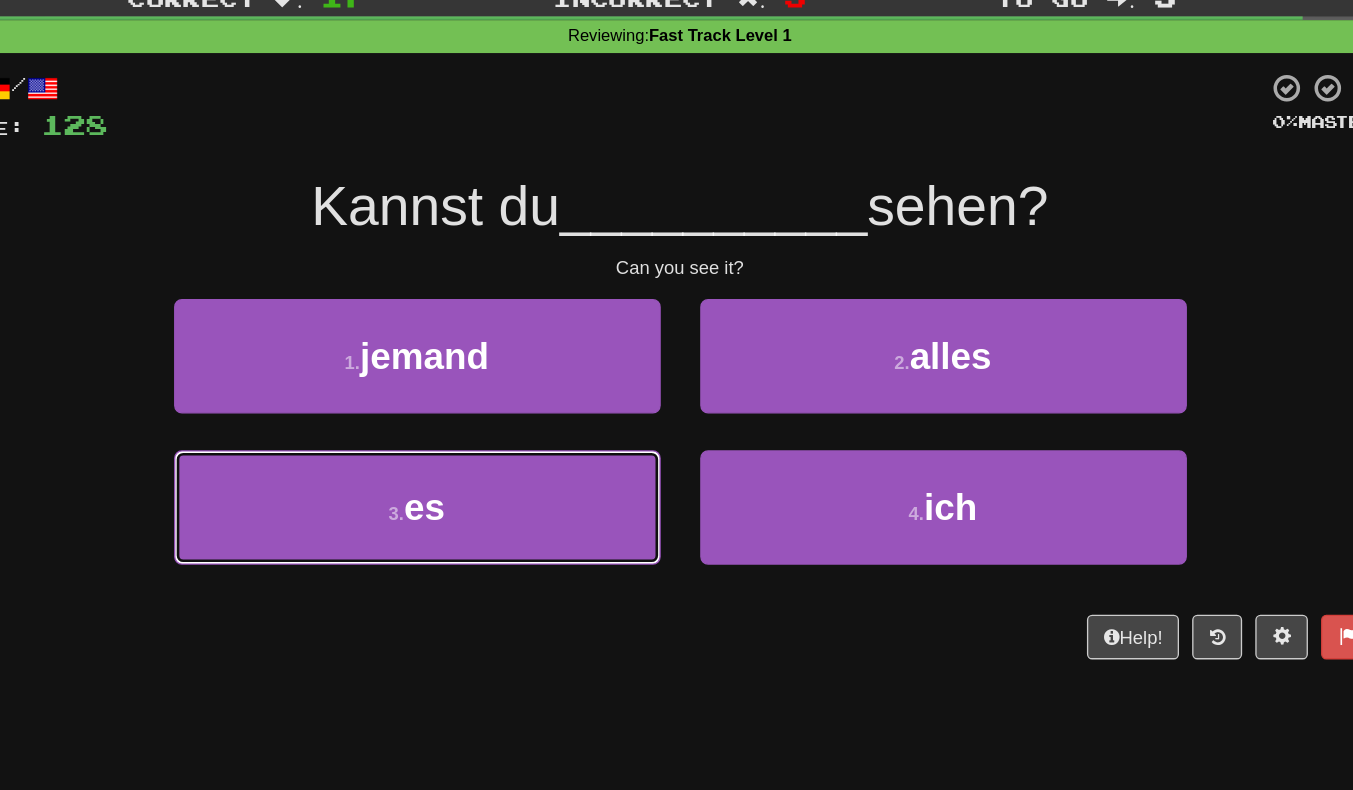 click on "3 .  es" at bounding box center (477, 453) 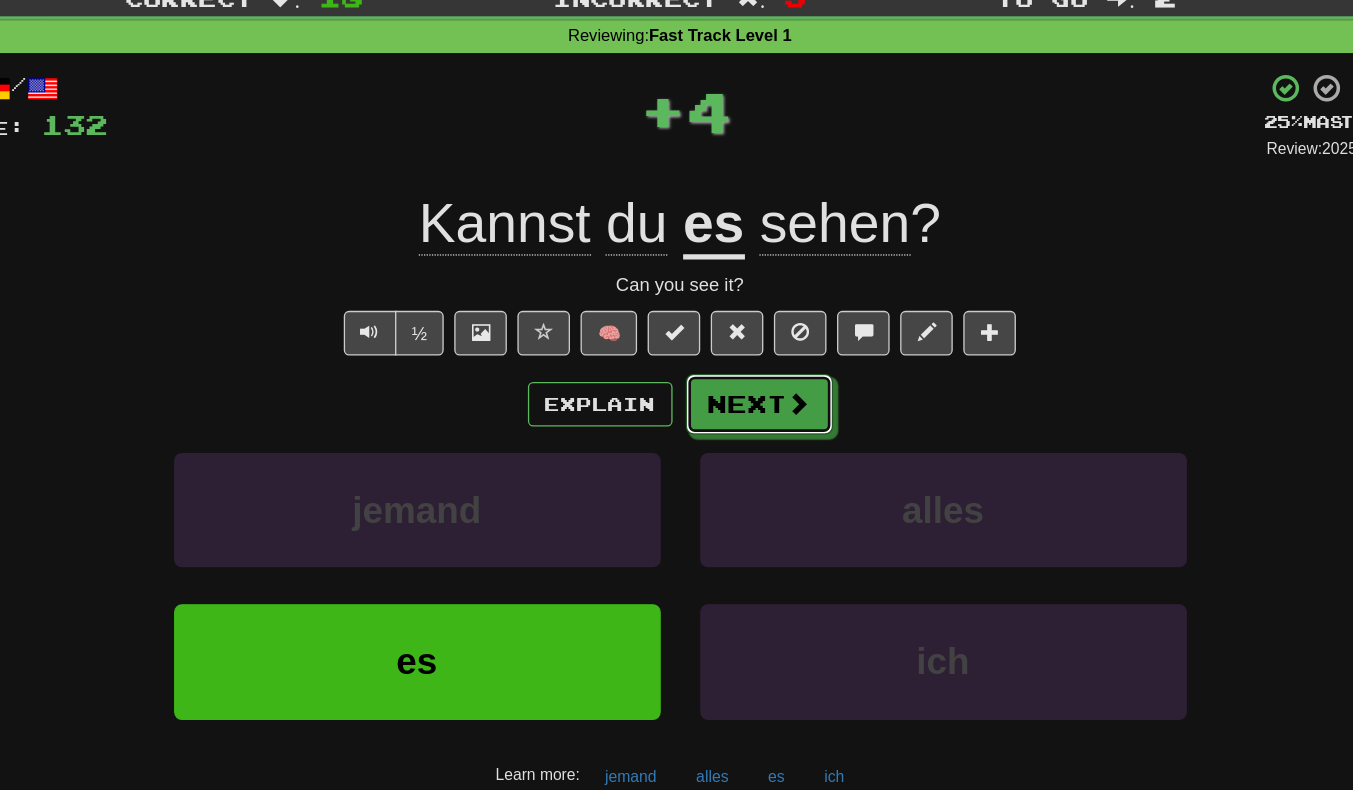 click on "Next" at bounding box center [737, 375] 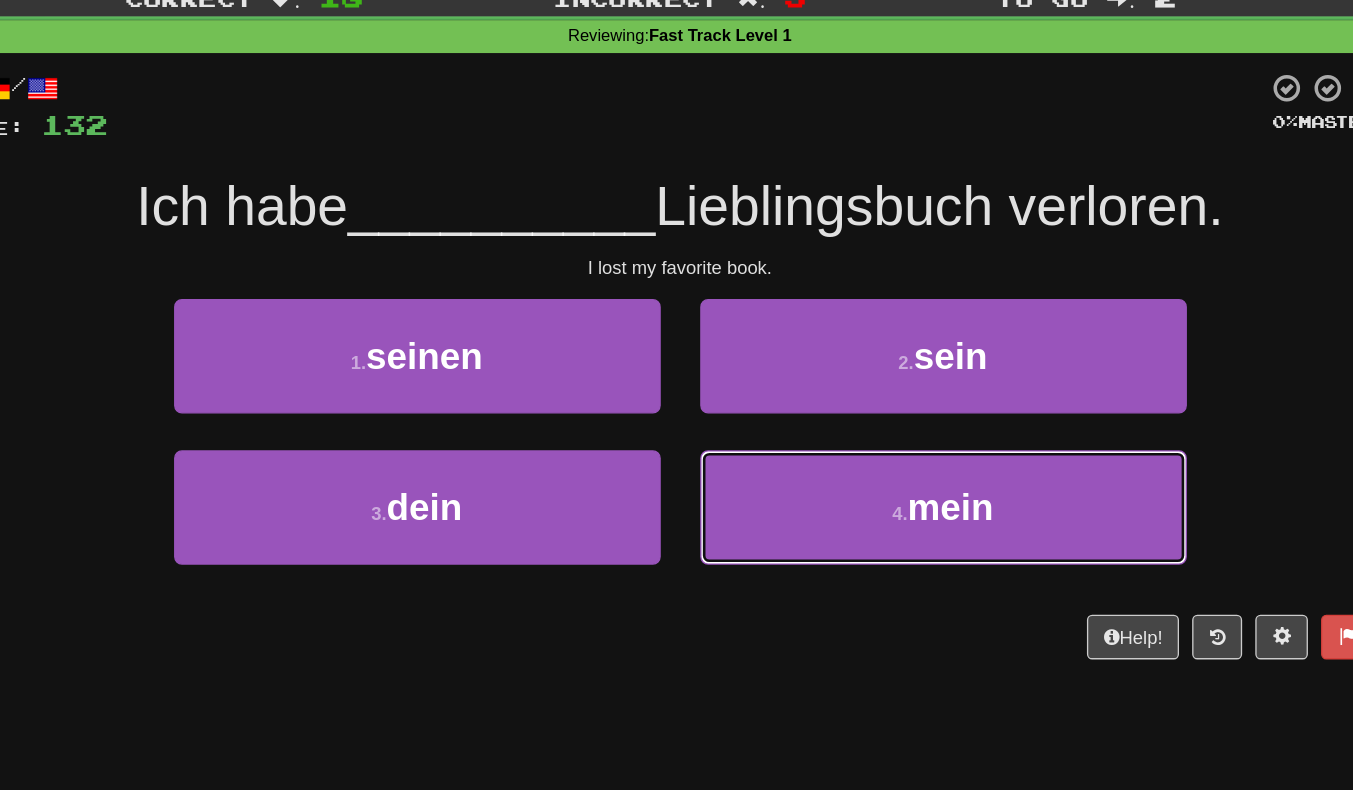 click on "4 .  mein" at bounding box center (877, 453) 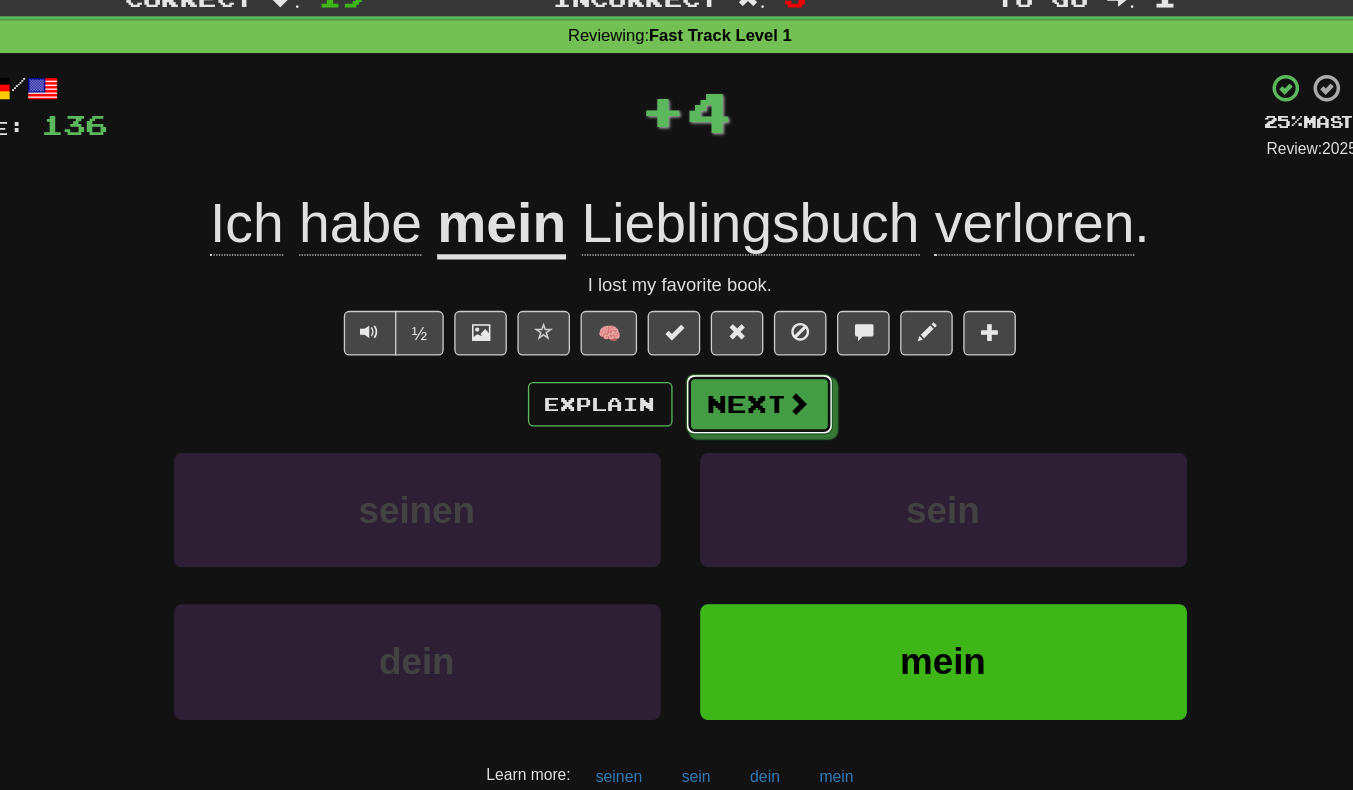 click on "Next" at bounding box center [737, 375] 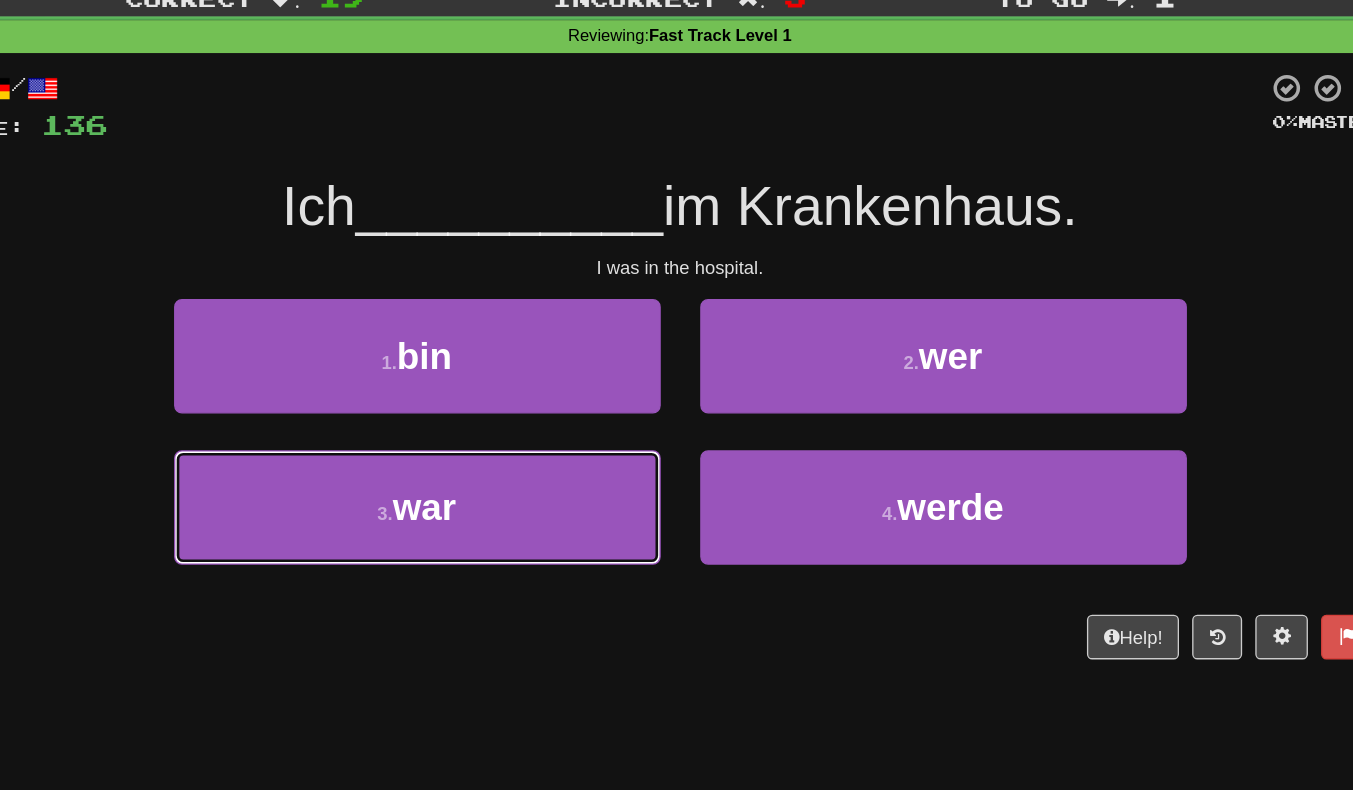 click on "3 .  war" at bounding box center (477, 453) 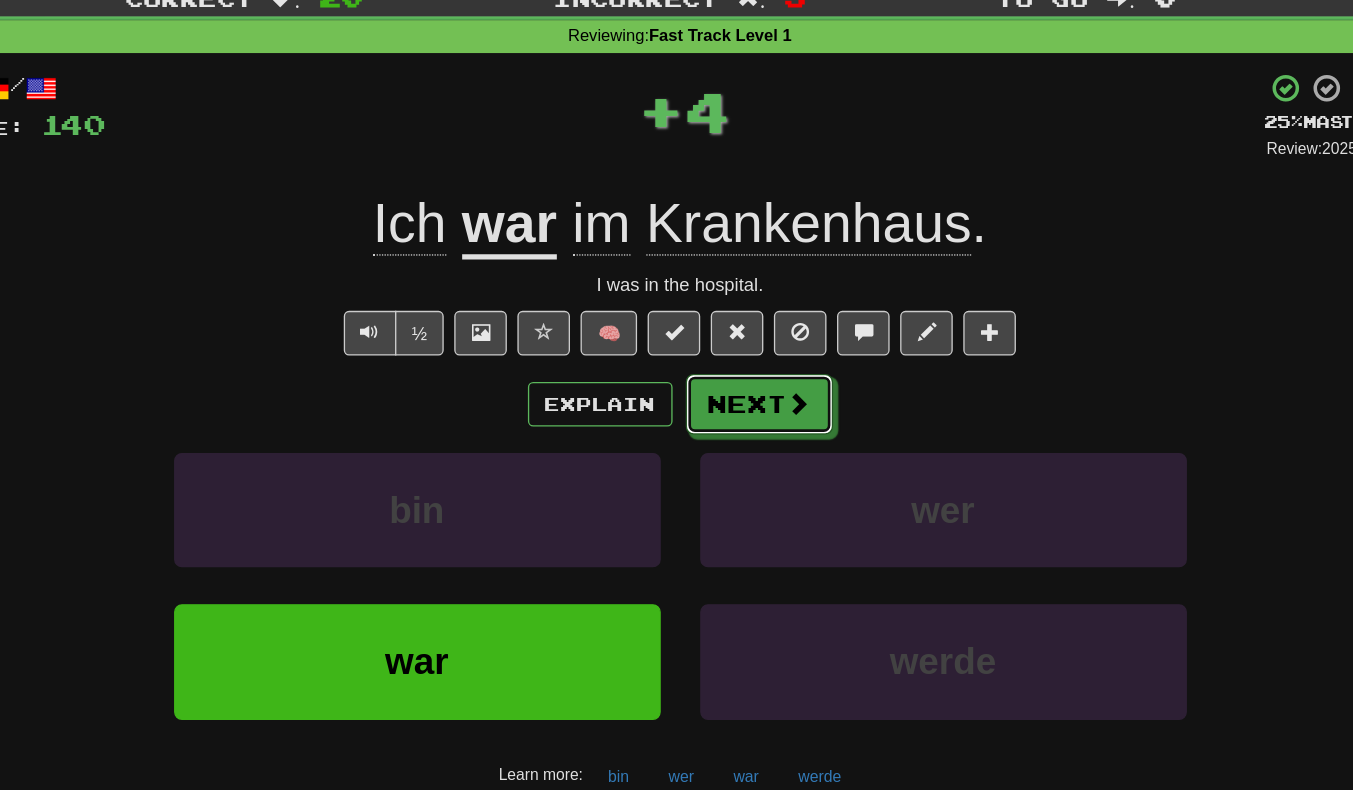 click on "Next" at bounding box center [737, 375] 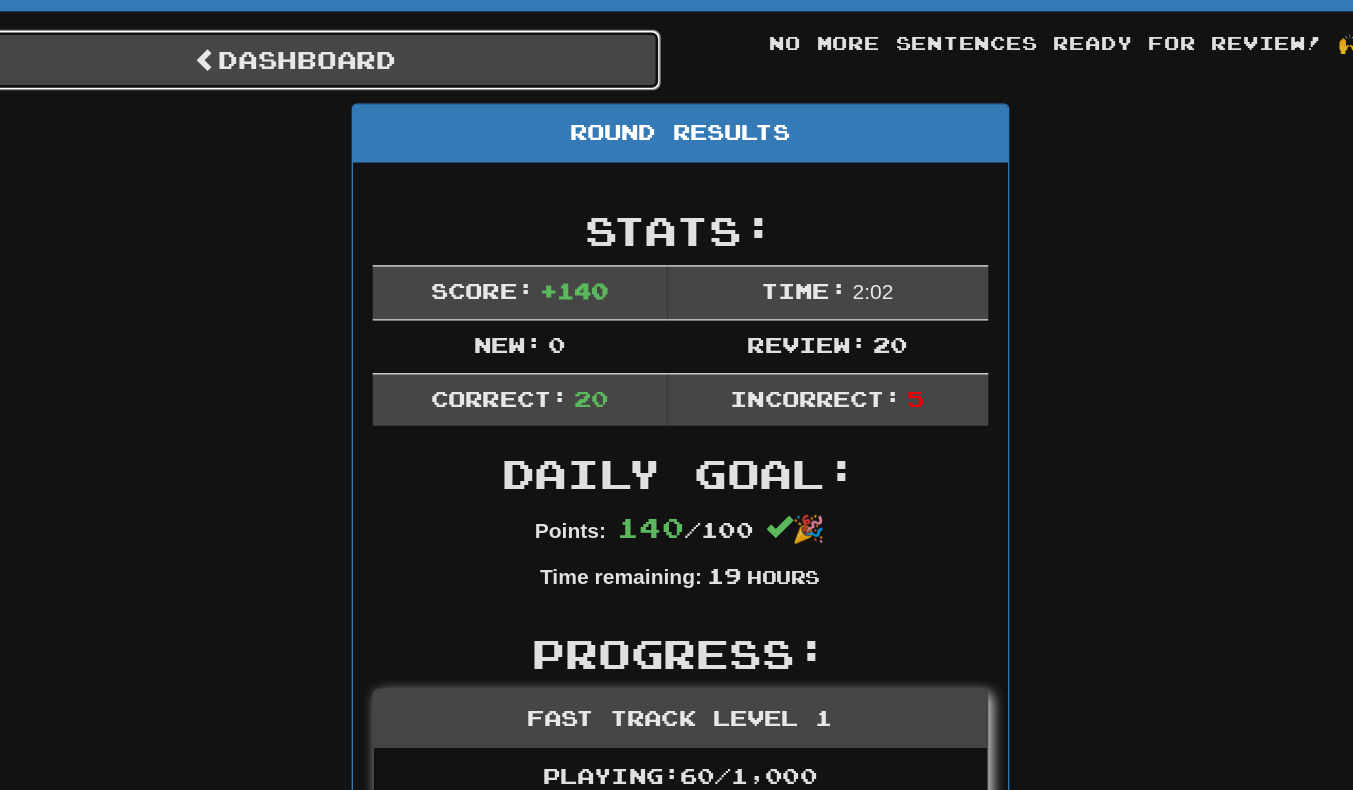 click on "Dashboard" at bounding box center (384, 219) 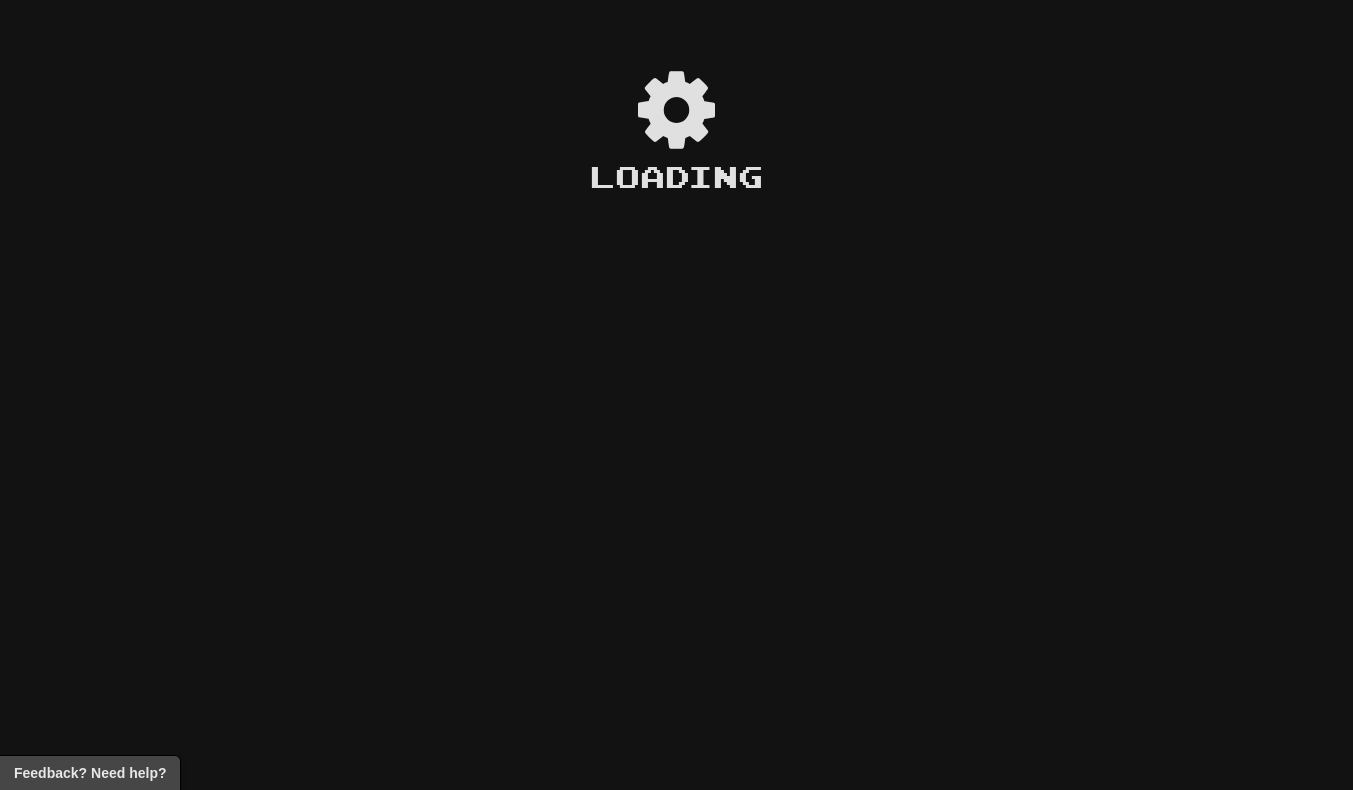 scroll, scrollTop: 0, scrollLeft: 0, axis: both 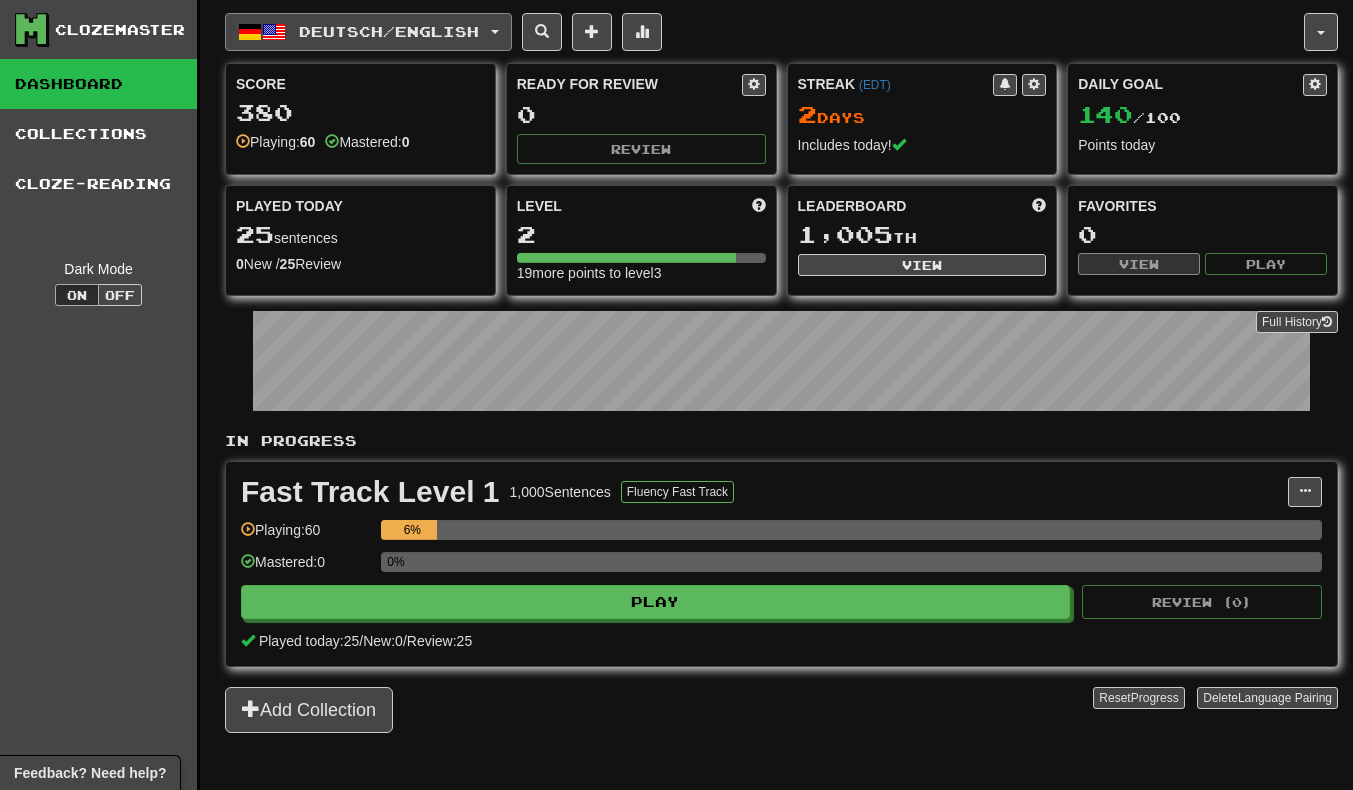 click at bounding box center [274, 32] 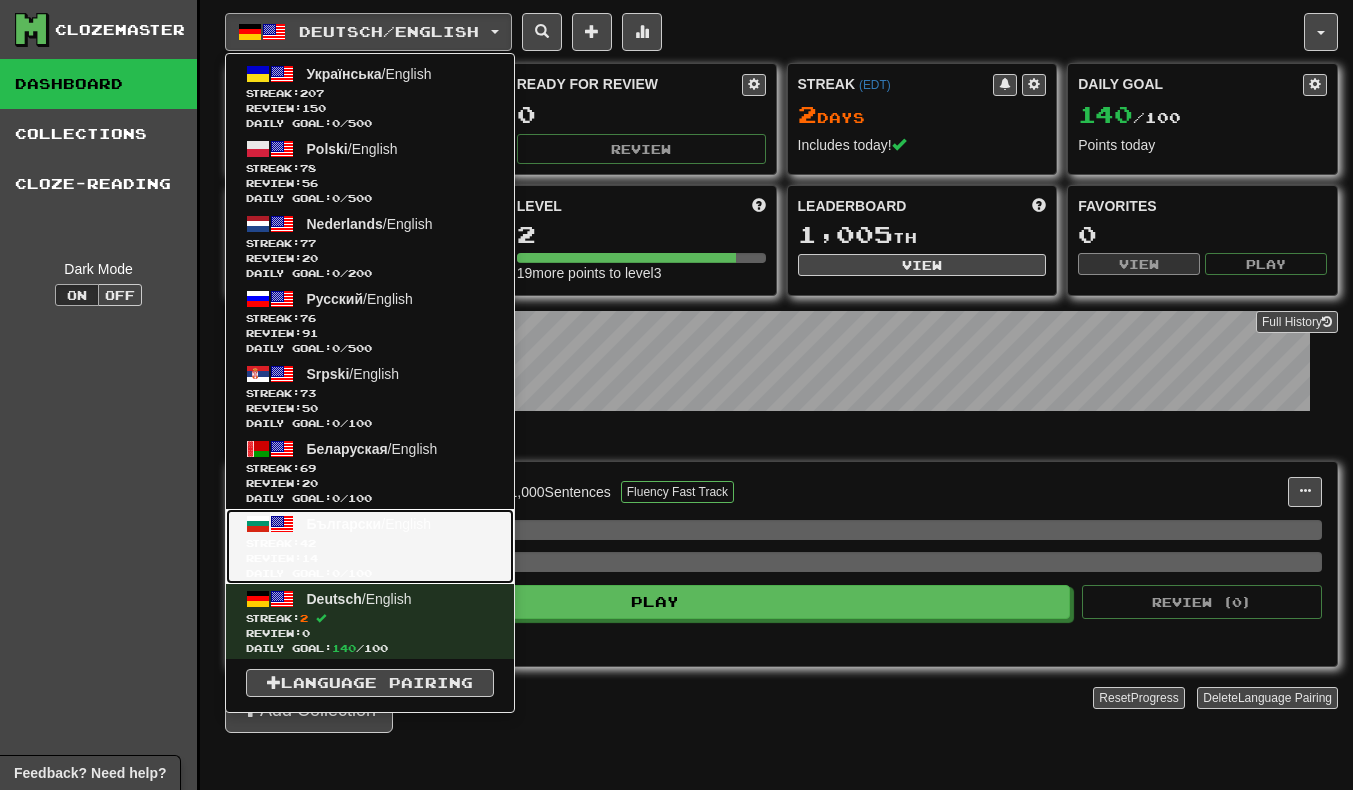 click on "Streak:  42" at bounding box center (370, 543) 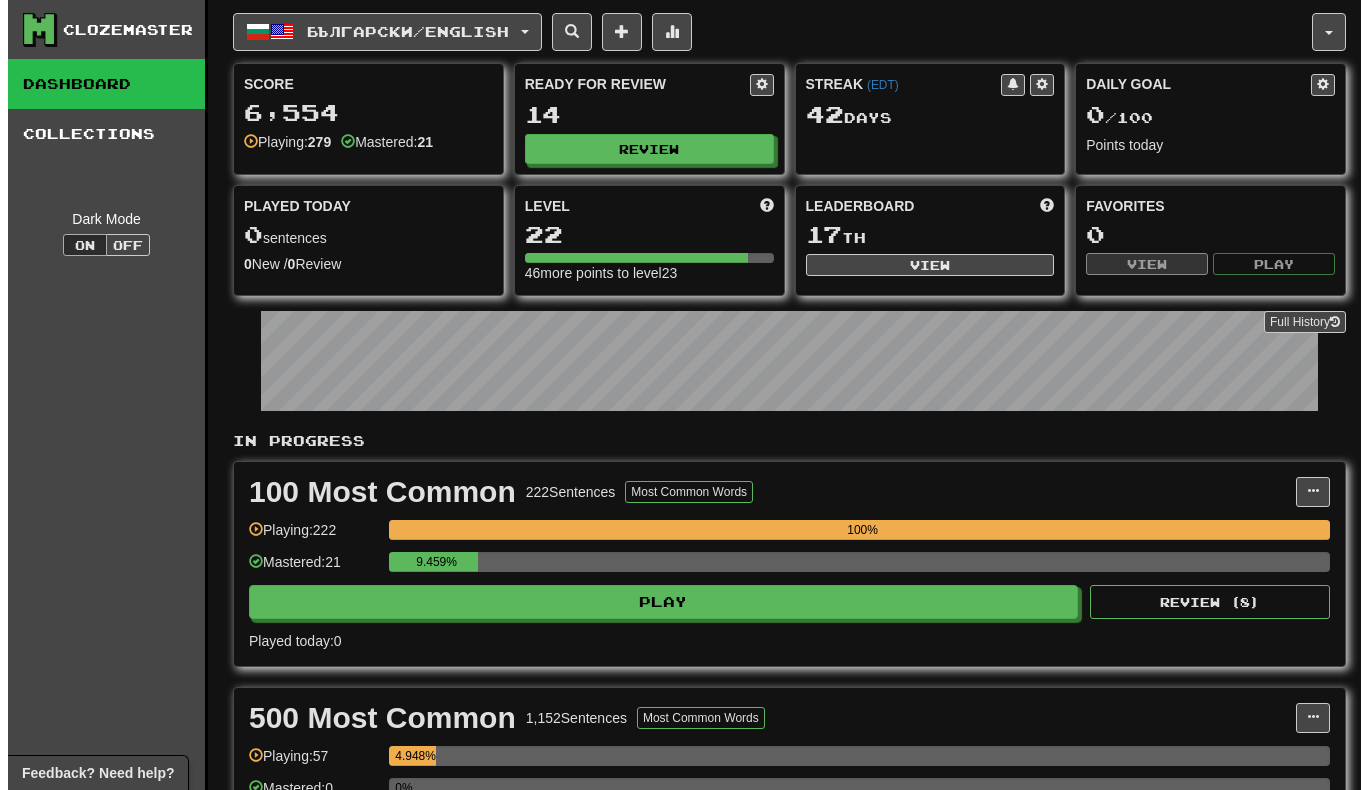 scroll, scrollTop: 0, scrollLeft: 0, axis: both 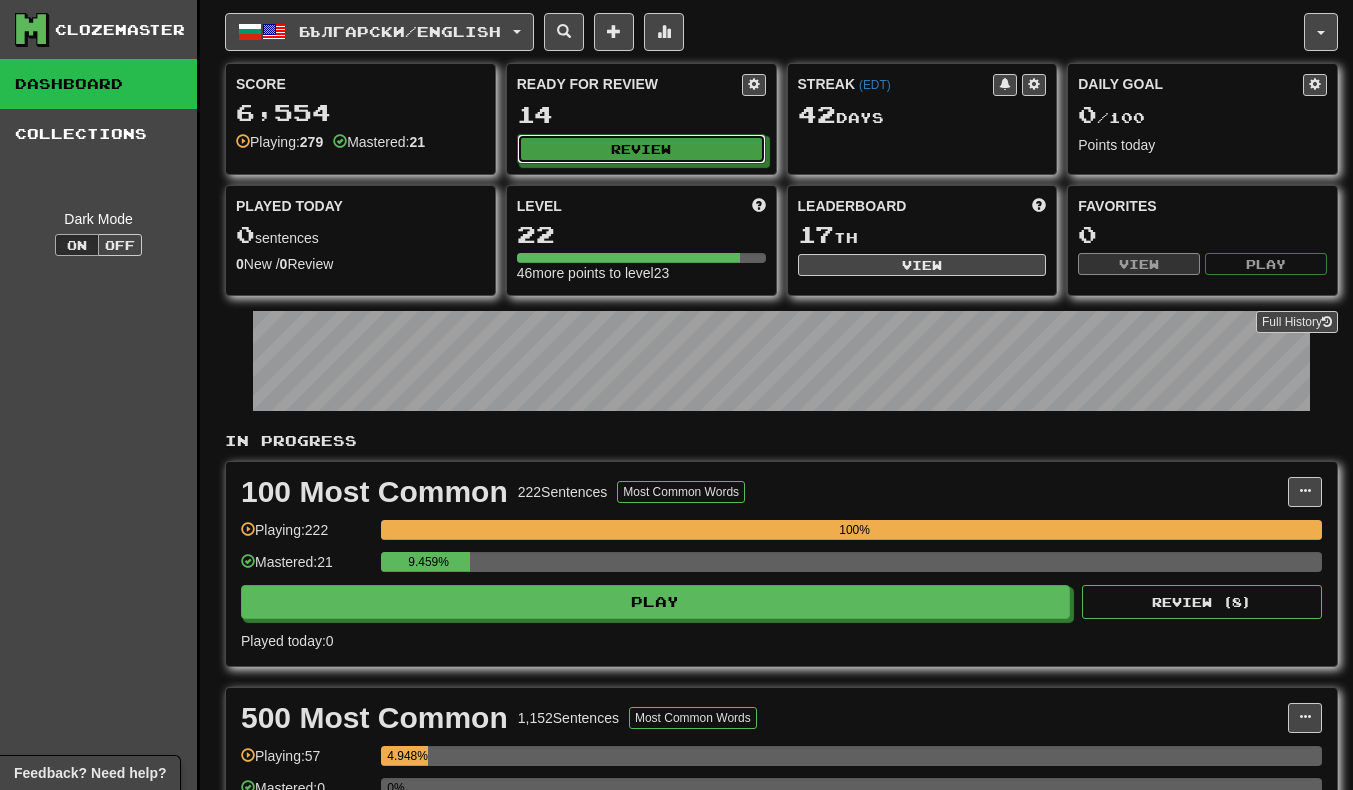 click on "Review" at bounding box center (641, 149) 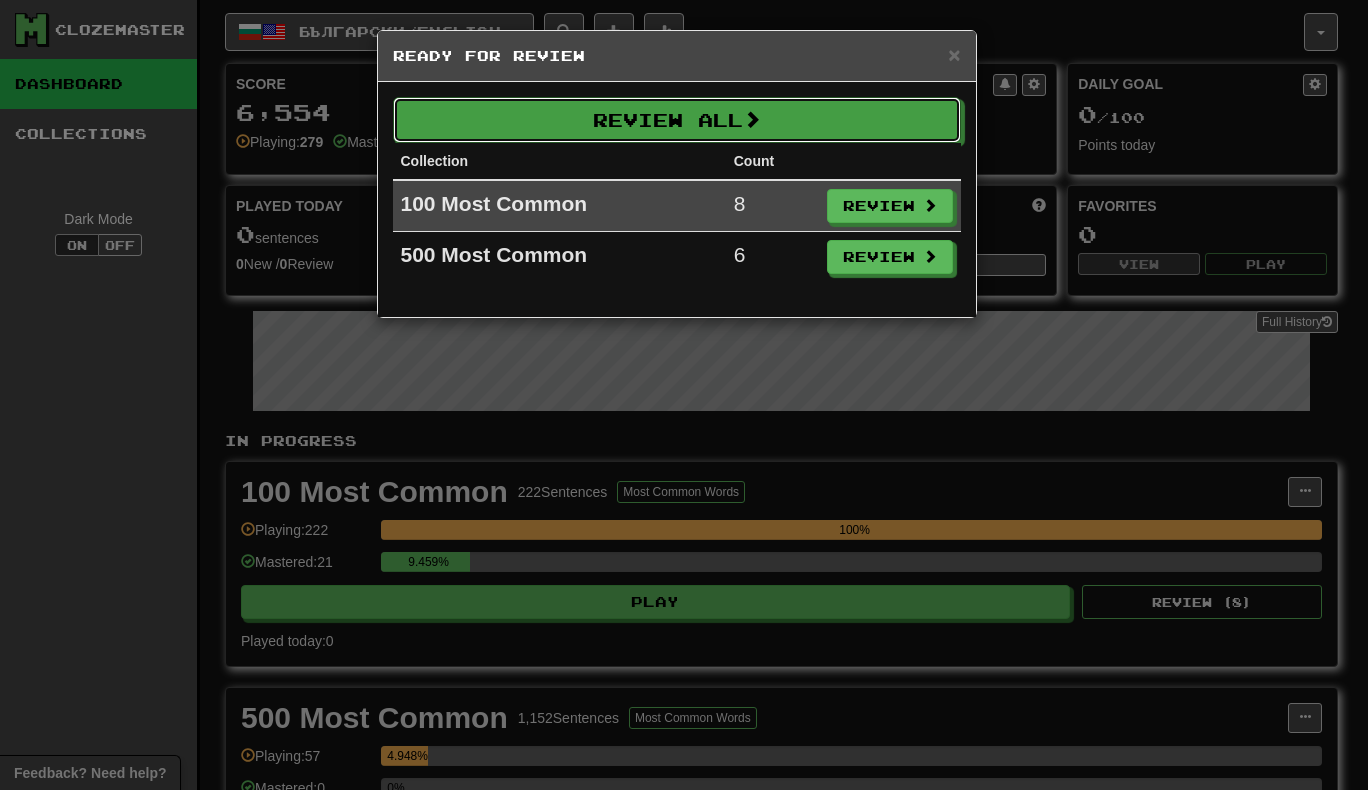 click on "Review All" at bounding box center (677, 120) 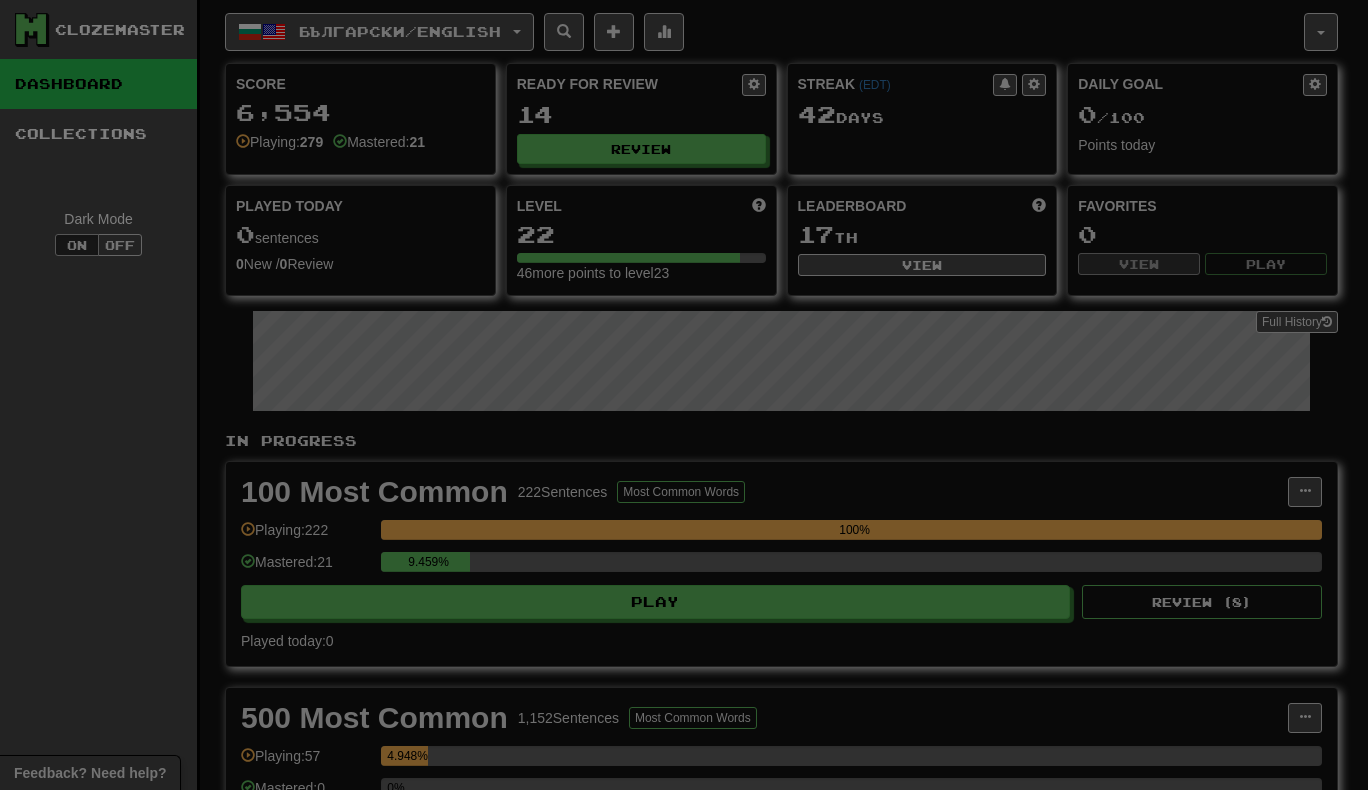 select on "**" 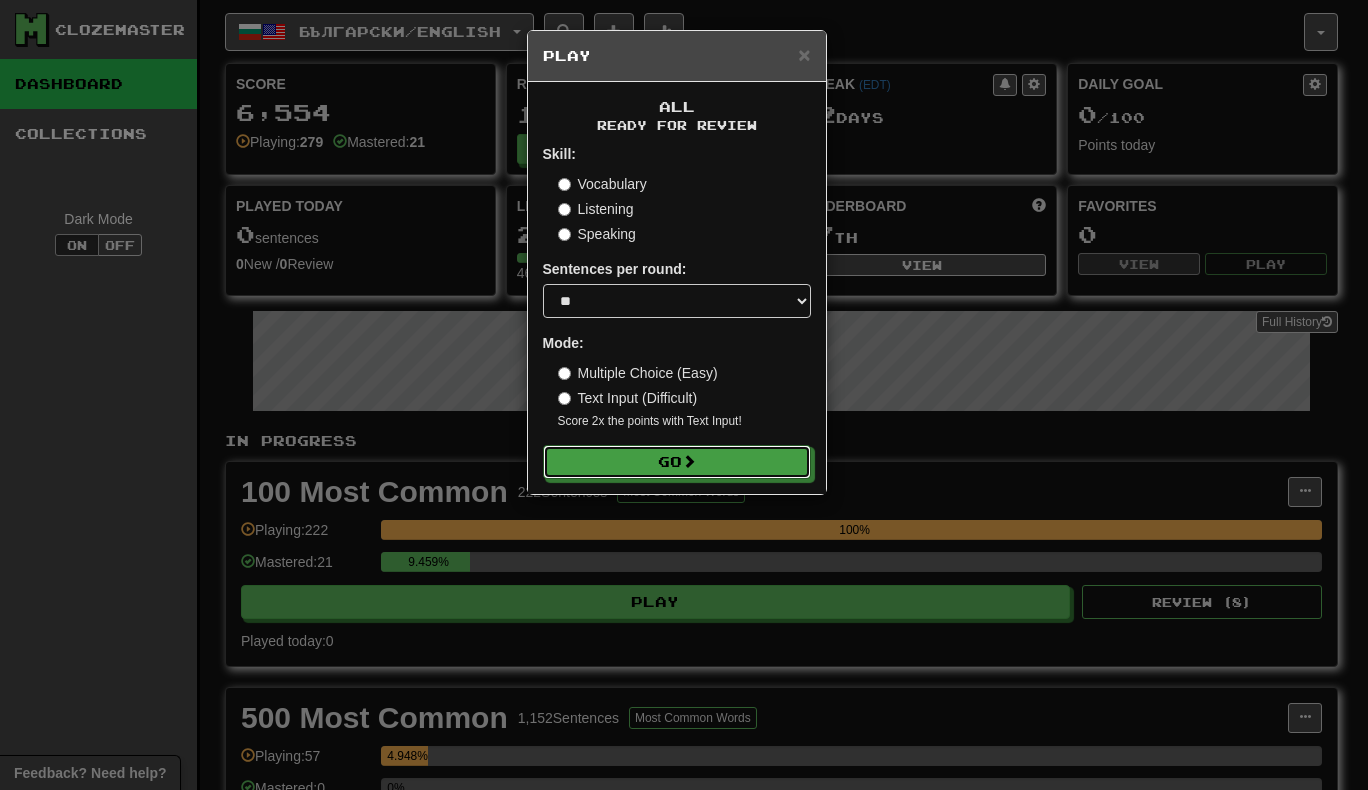 click on "Go" at bounding box center [677, 462] 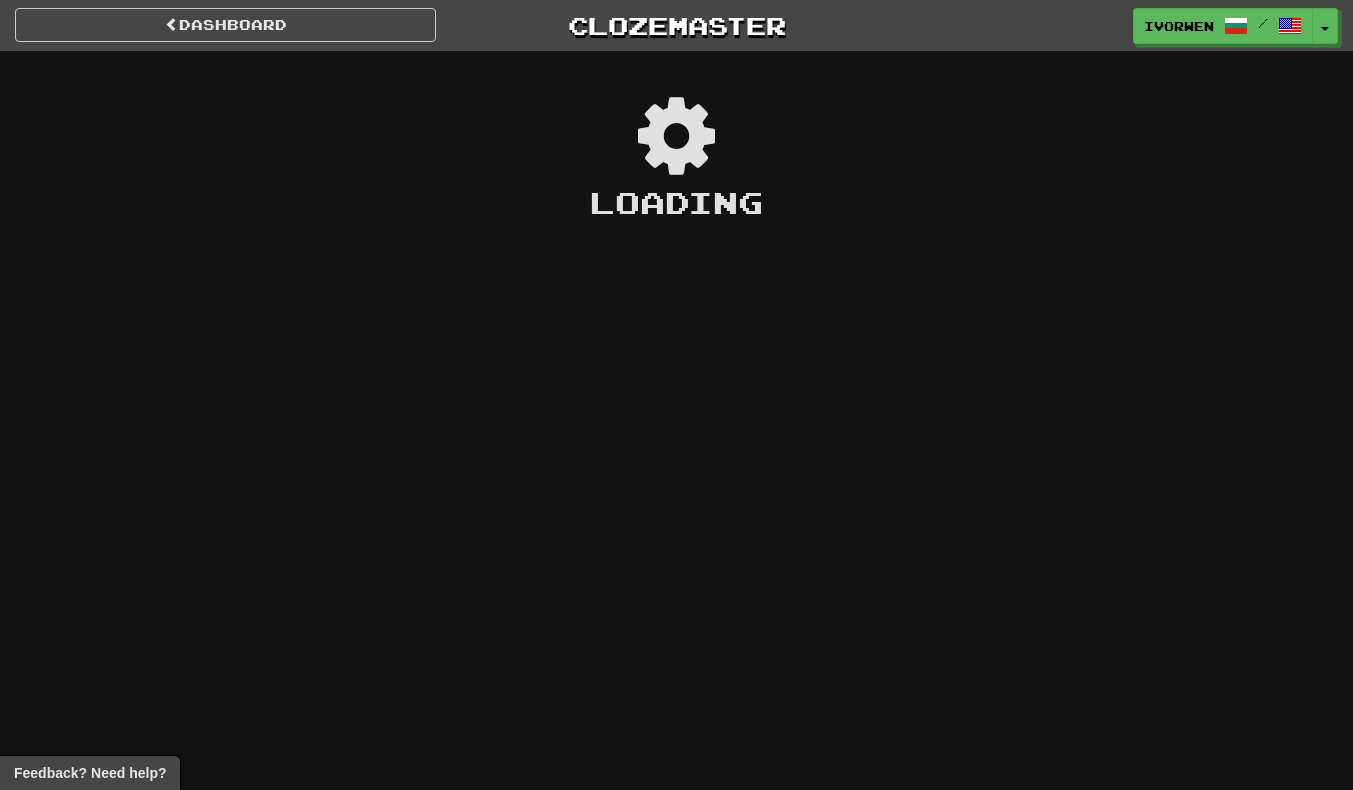 scroll, scrollTop: 0, scrollLeft: 0, axis: both 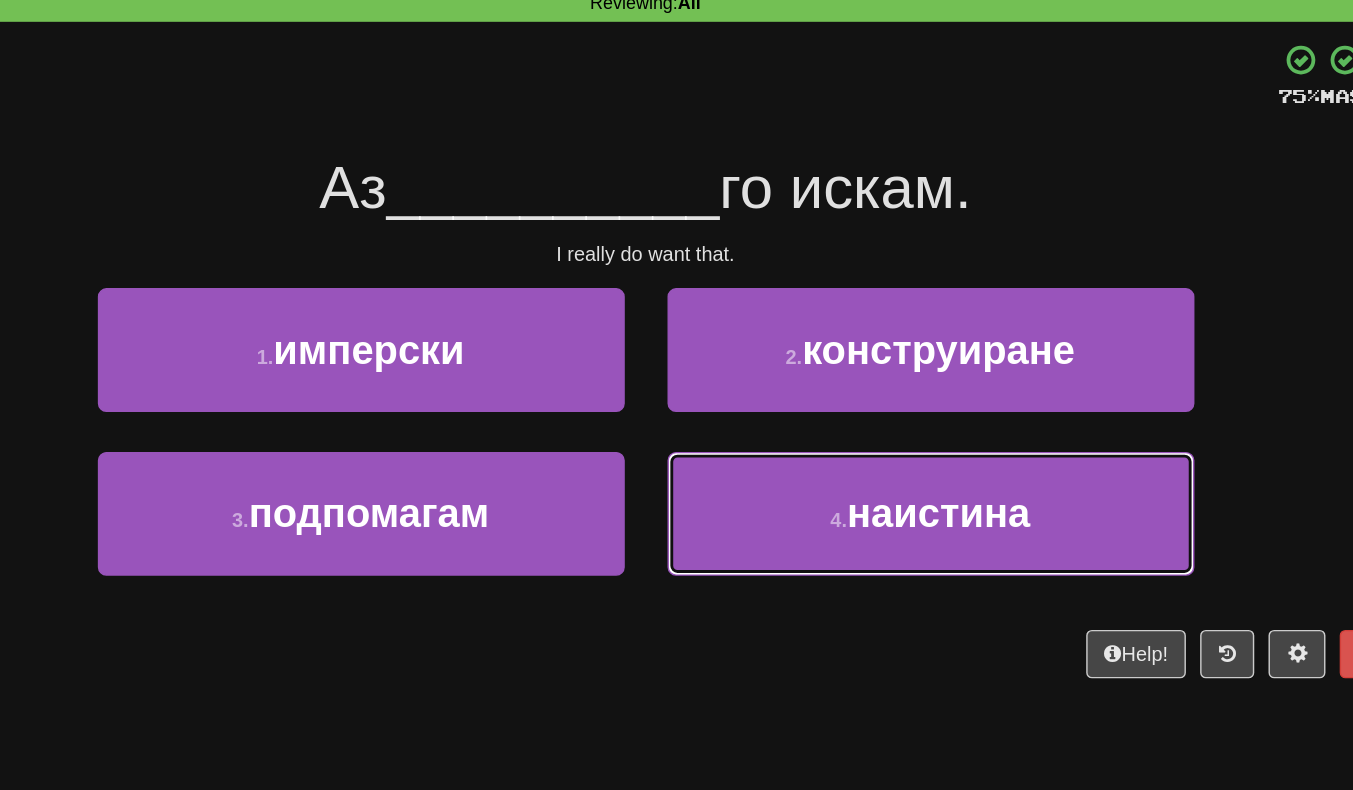 click on "4 .  наистина" at bounding box center [877, 453] 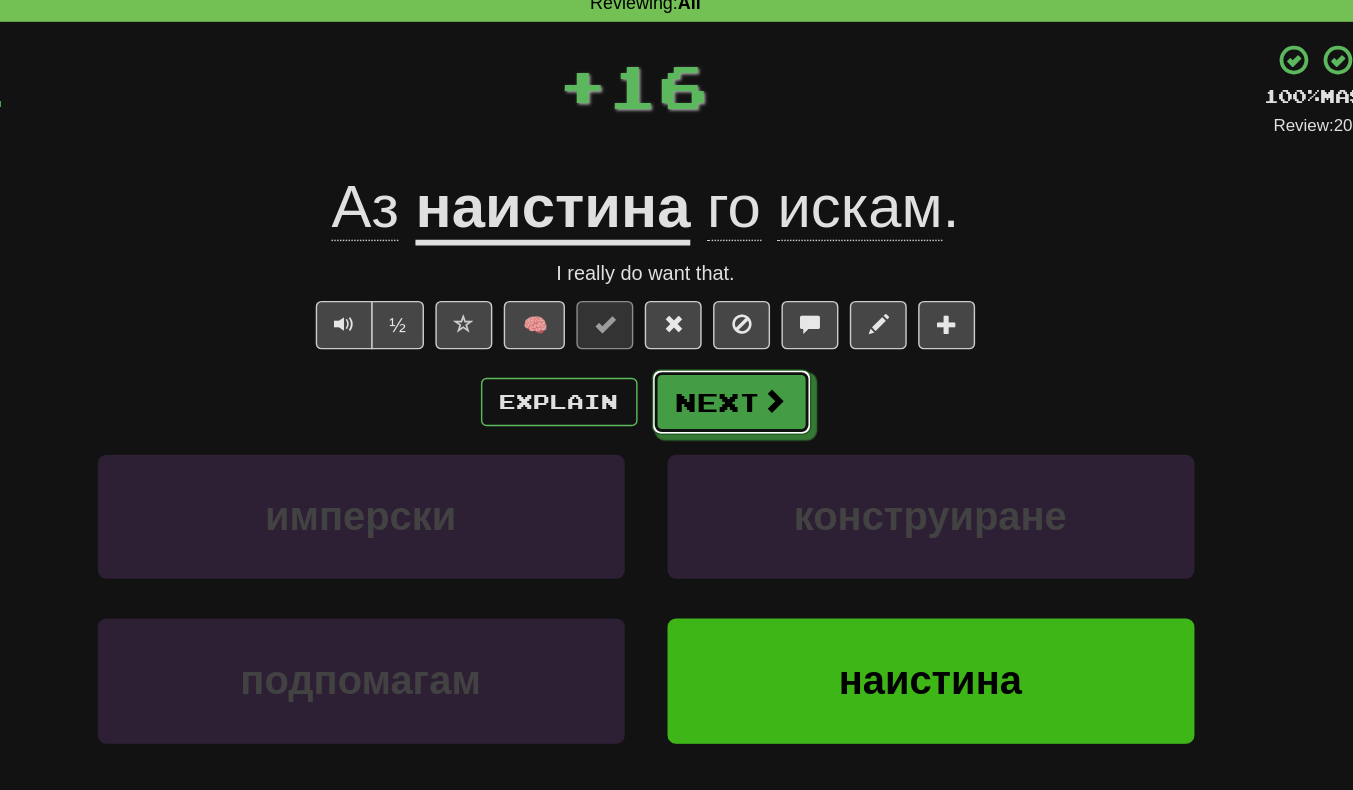 click on "Next" at bounding box center (737, 375) 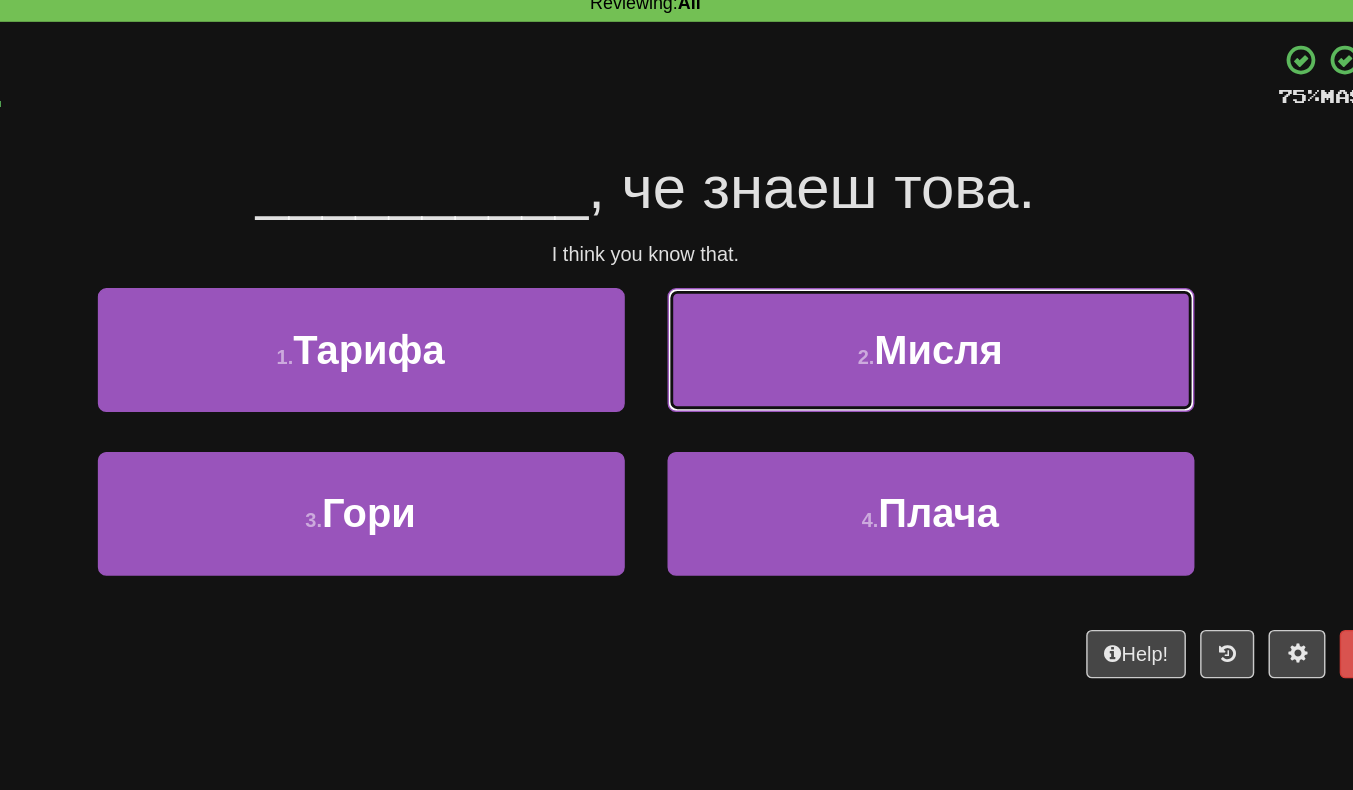 click on "2 .  Мисля" at bounding box center [877, 338] 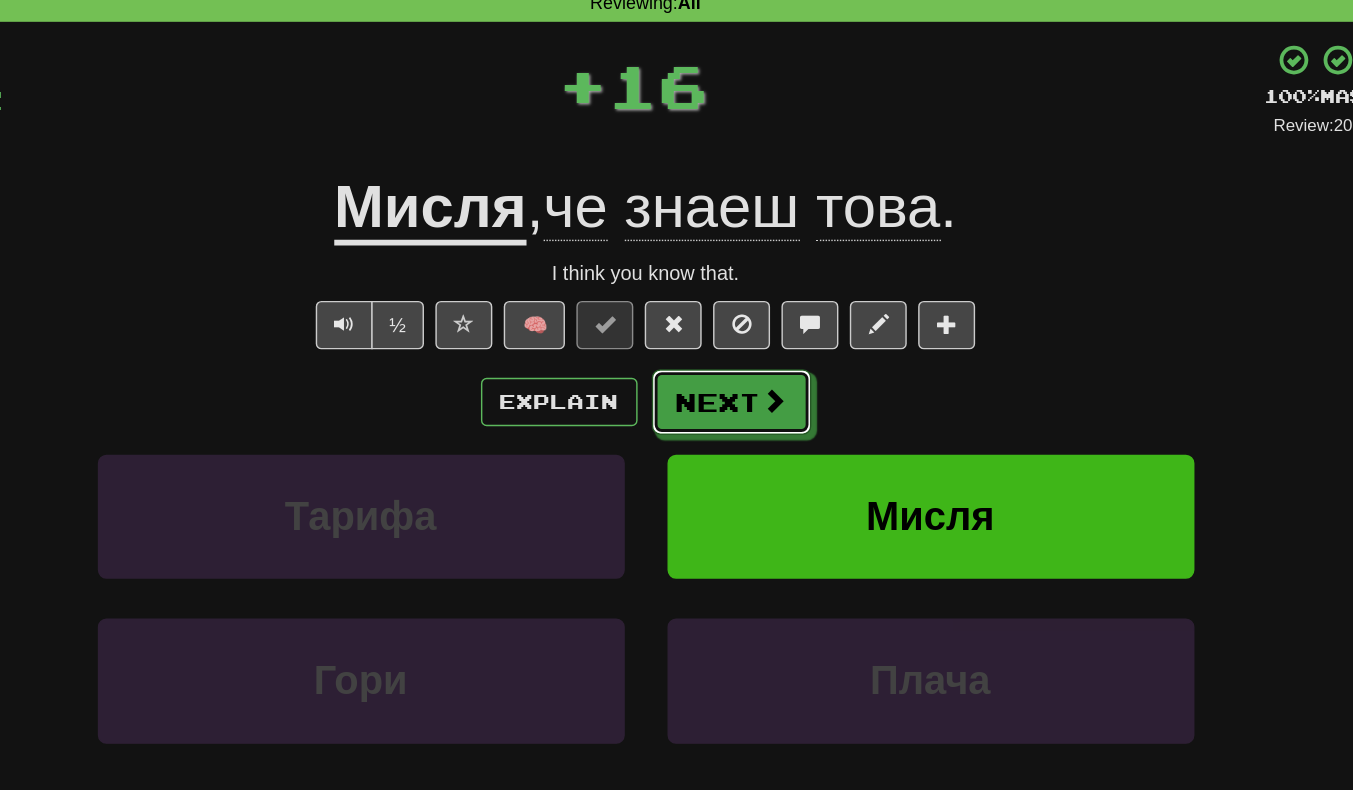 click on "Next" at bounding box center [737, 375] 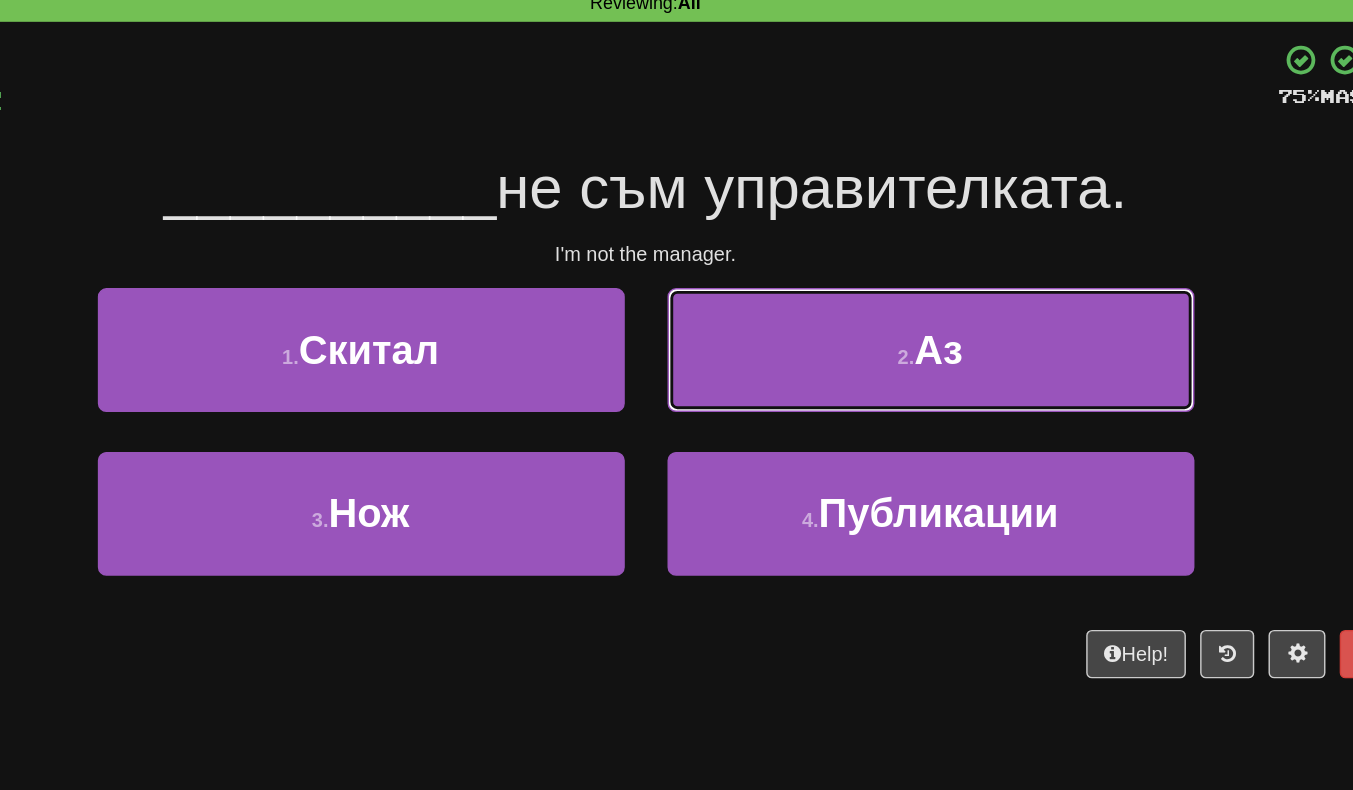 click on "2 .  Аз" at bounding box center (877, 338) 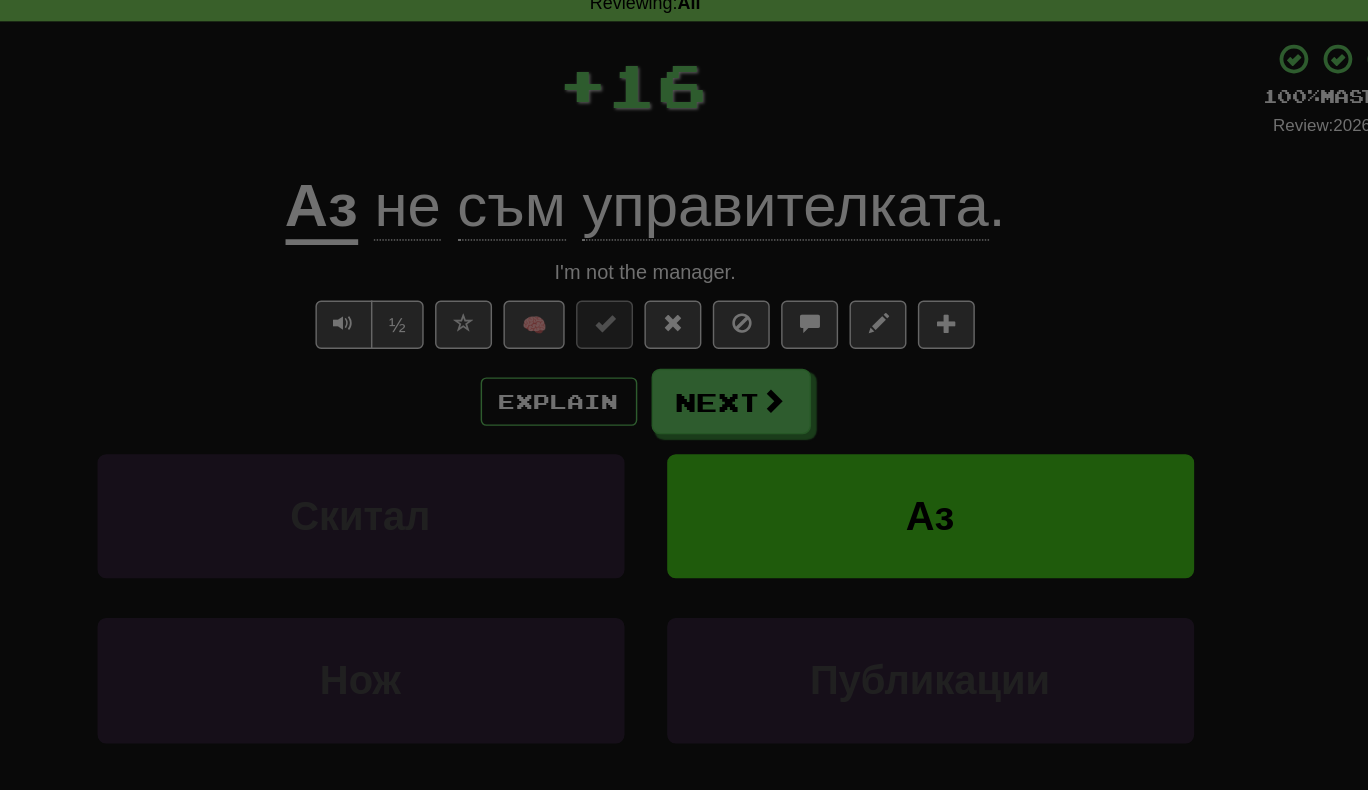 click at bounding box center (684, 395) 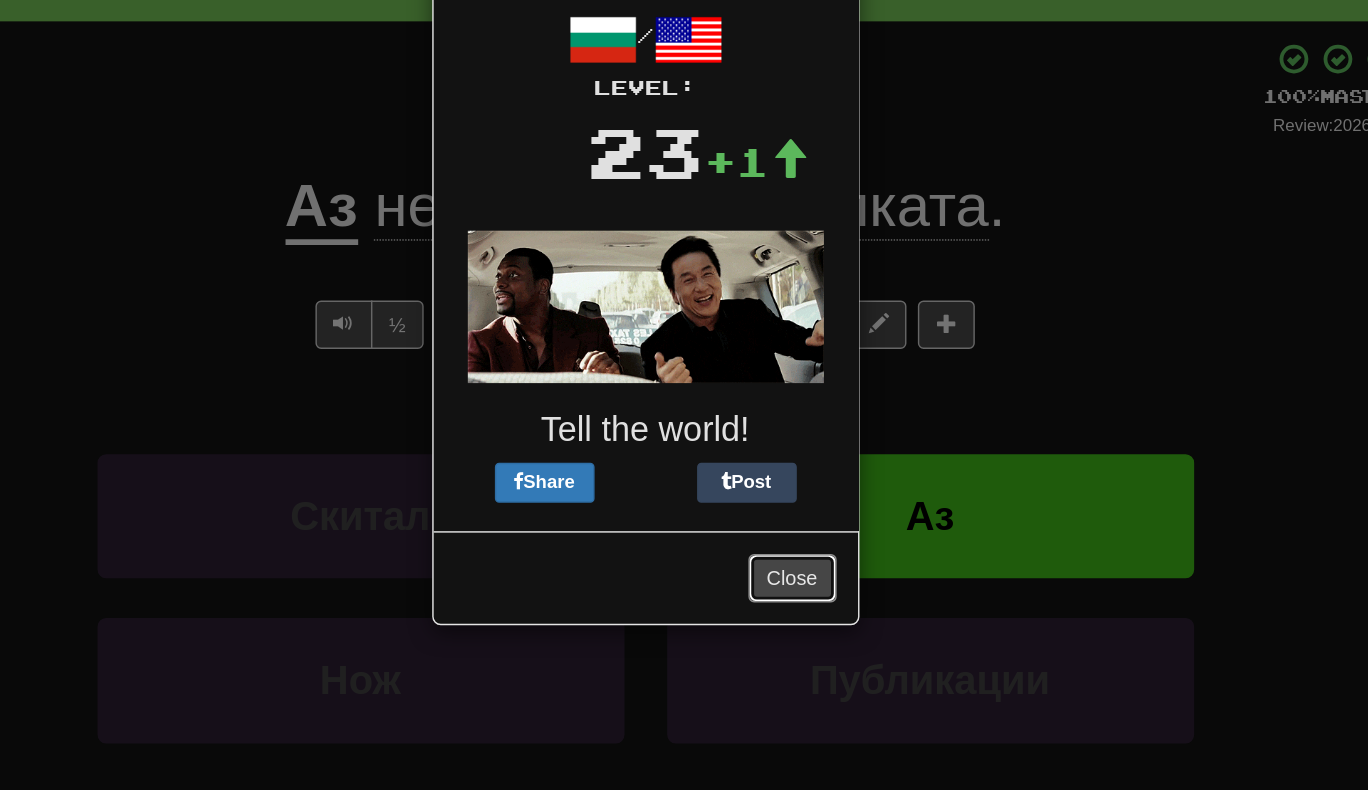 click on "Close" at bounding box center [780, 499] 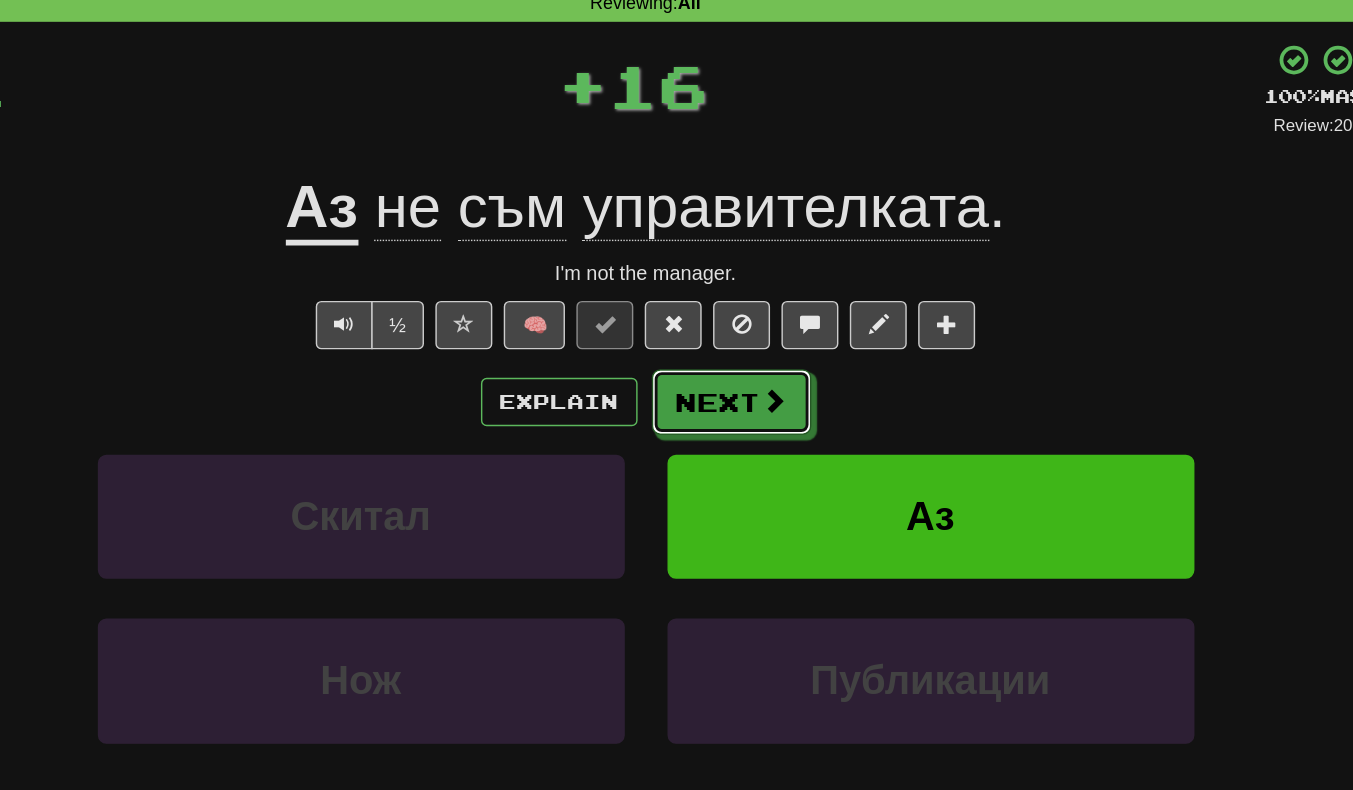 click at bounding box center (767, 374) 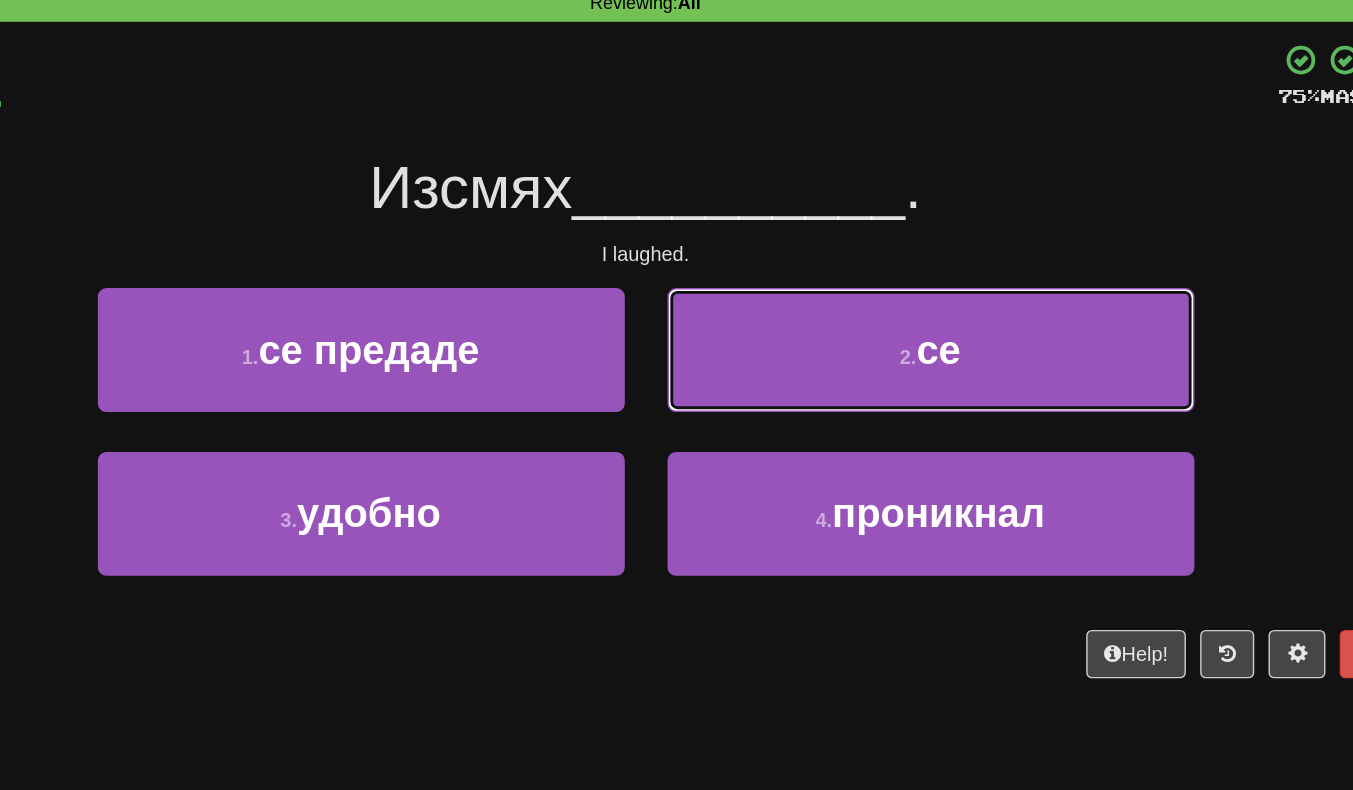 click on "2 .  се" at bounding box center [877, 338] 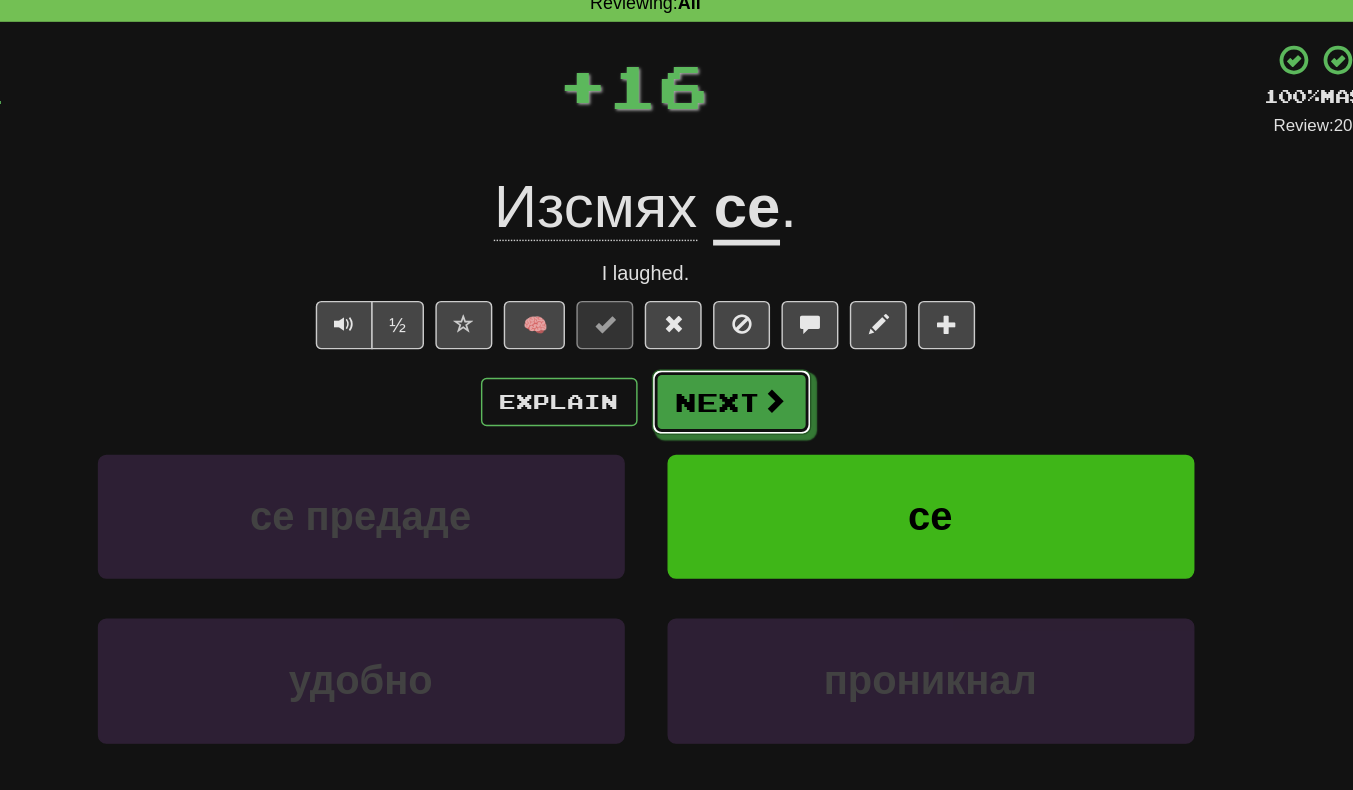 click on "Next" at bounding box center [737, 375] 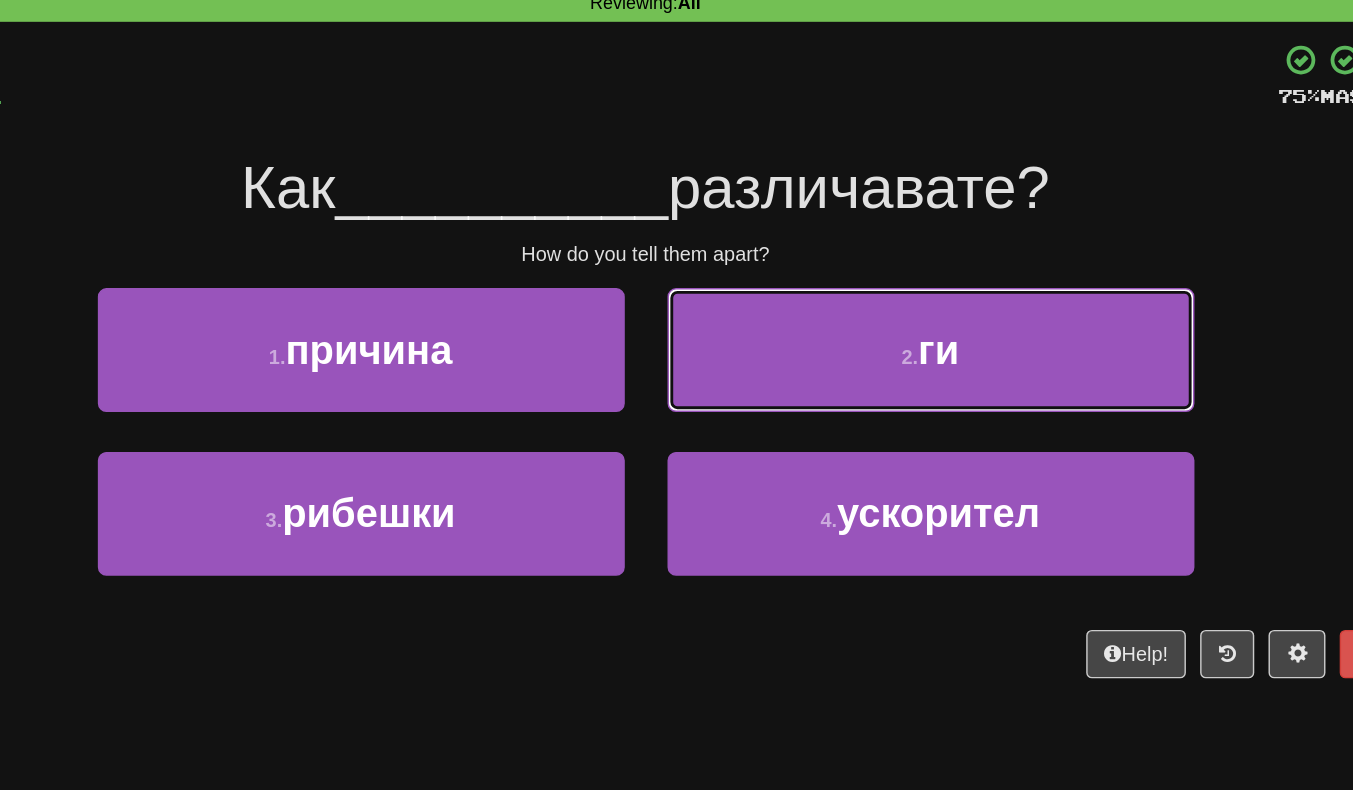 click on "2 .  ги" at bounding box center [877, 338] 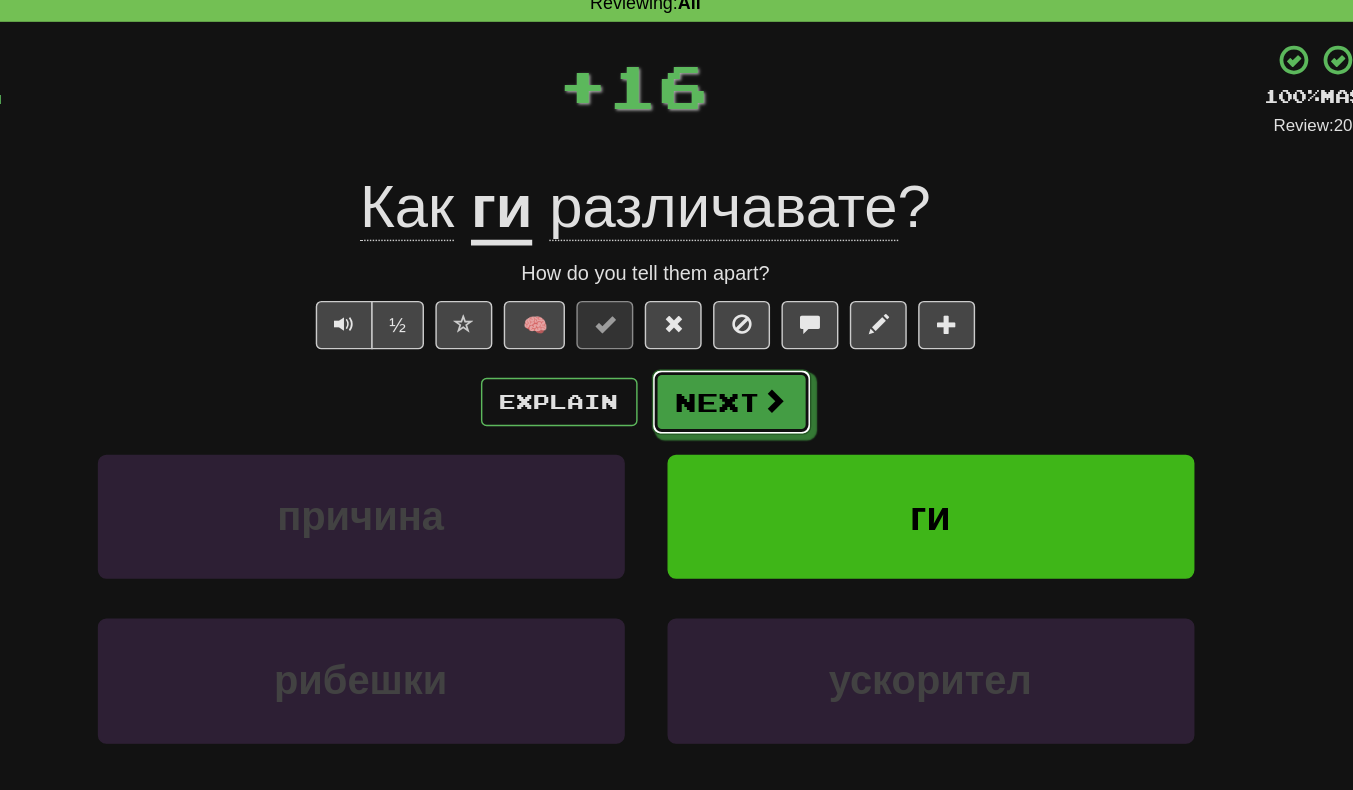click on "Next" at bounding box center (737, 375) 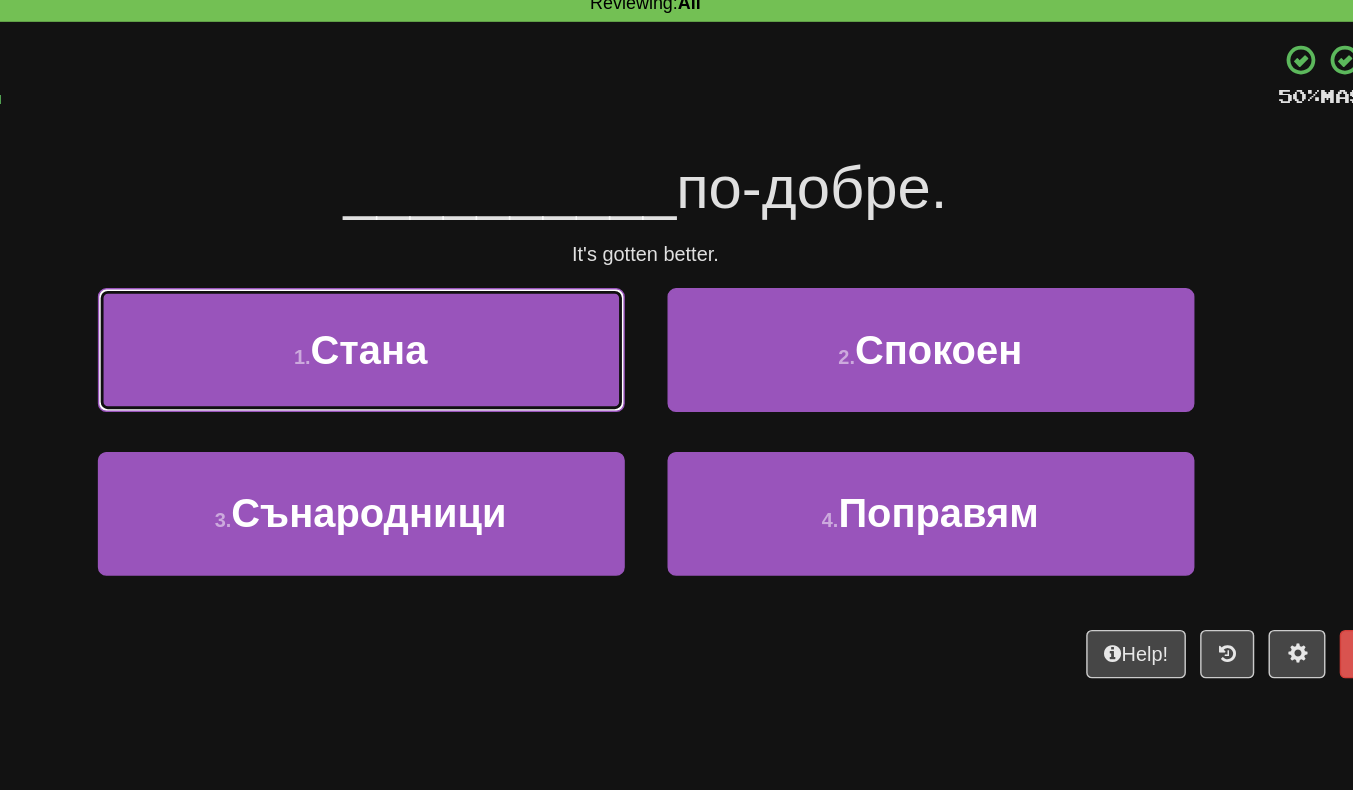 click on "1 .  Стана" at bounding box center [477, 338] 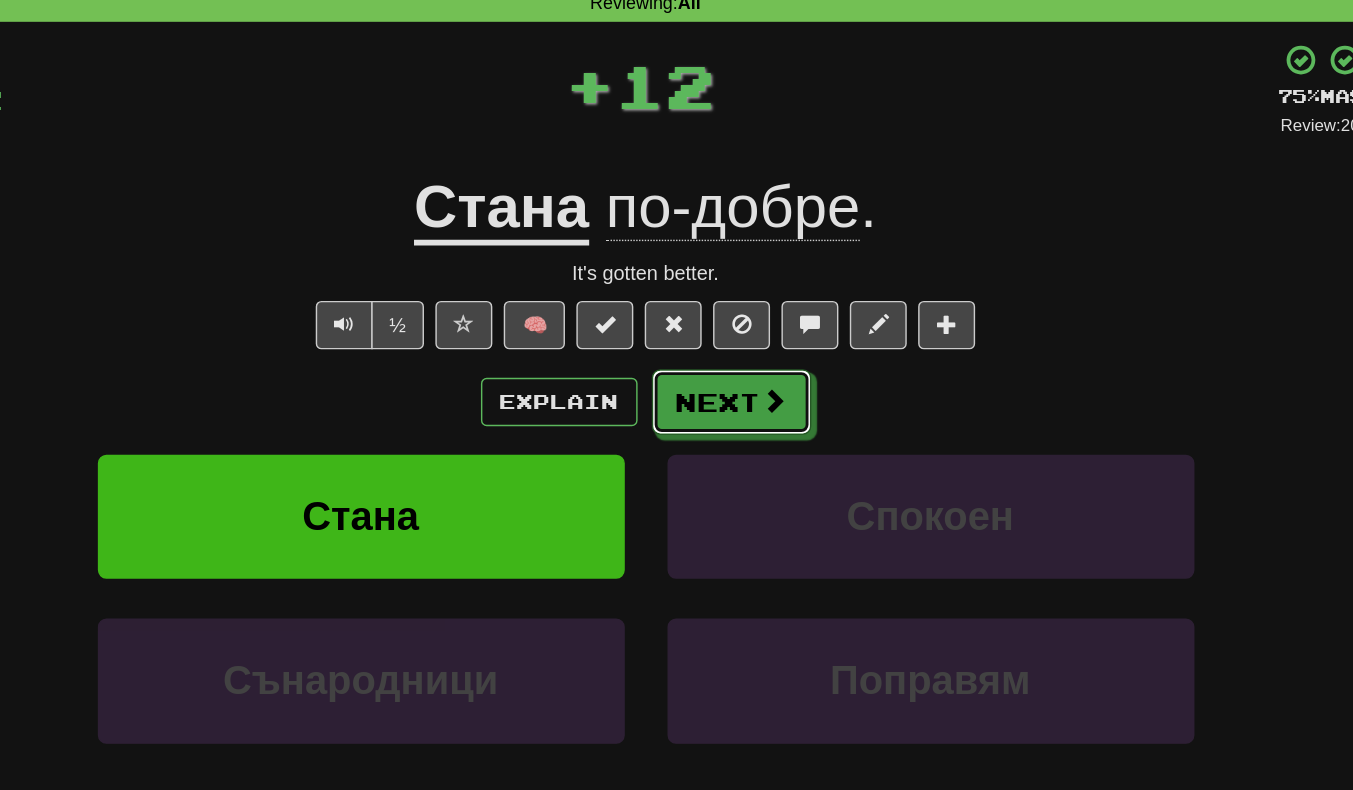 click at bounding box center [767, 374] 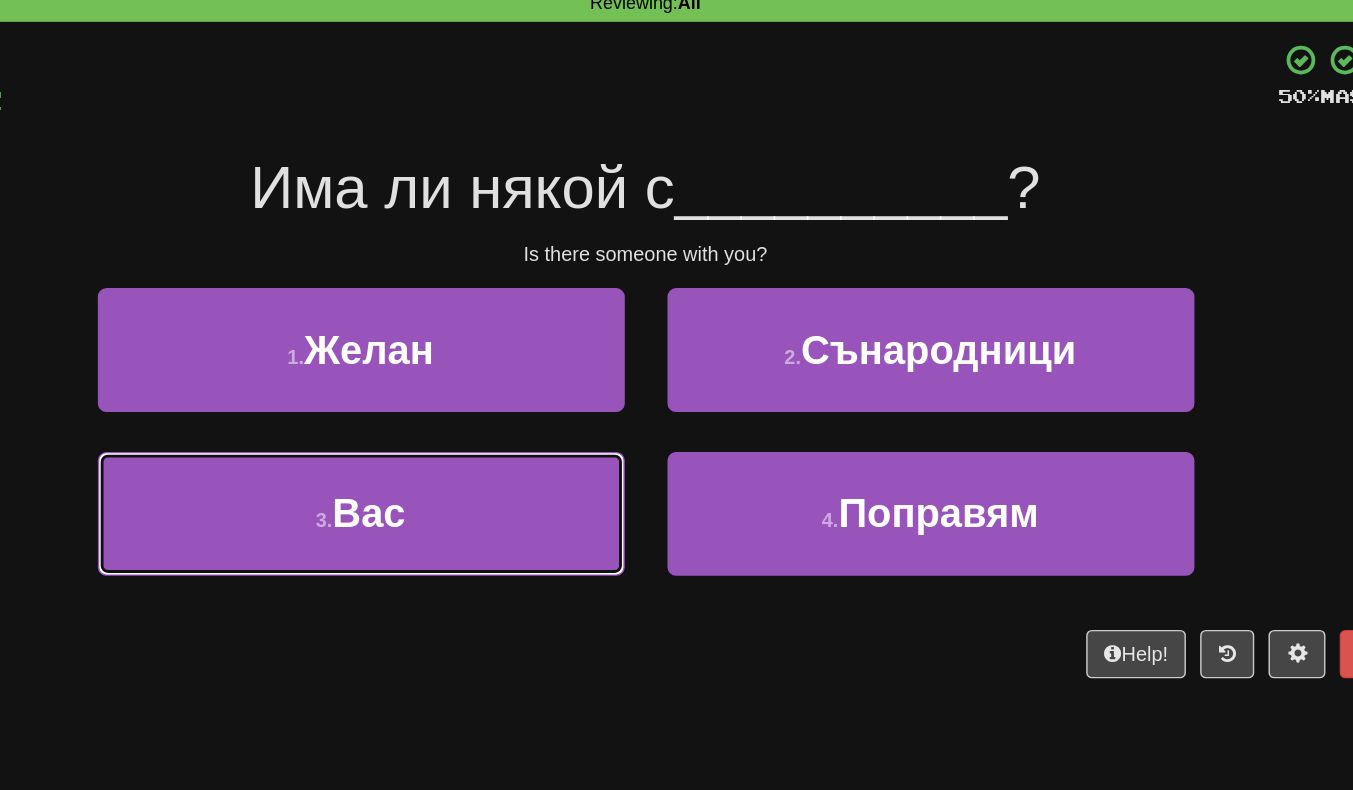 click on "3 .  Вас" at bounding box center (477, 453) 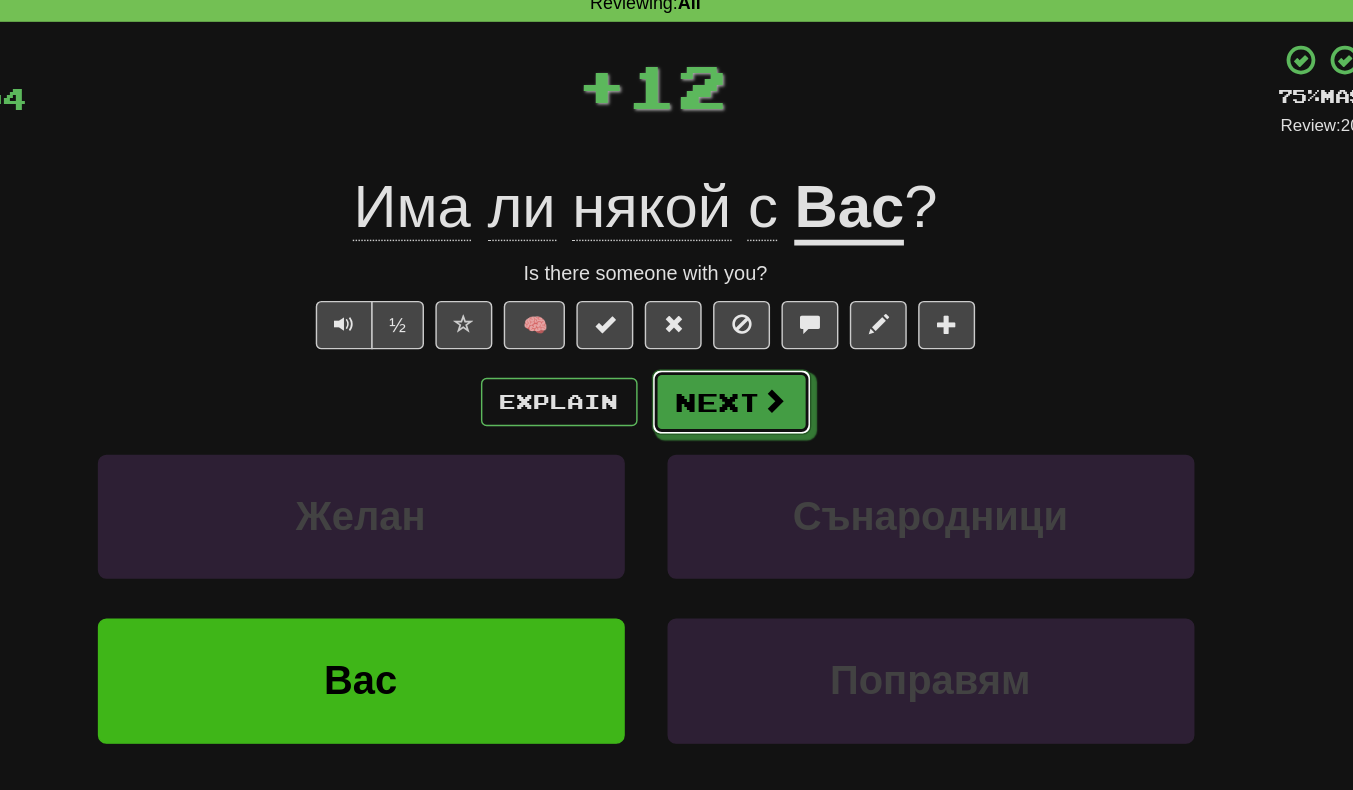 click at bounding box center [767, 374] 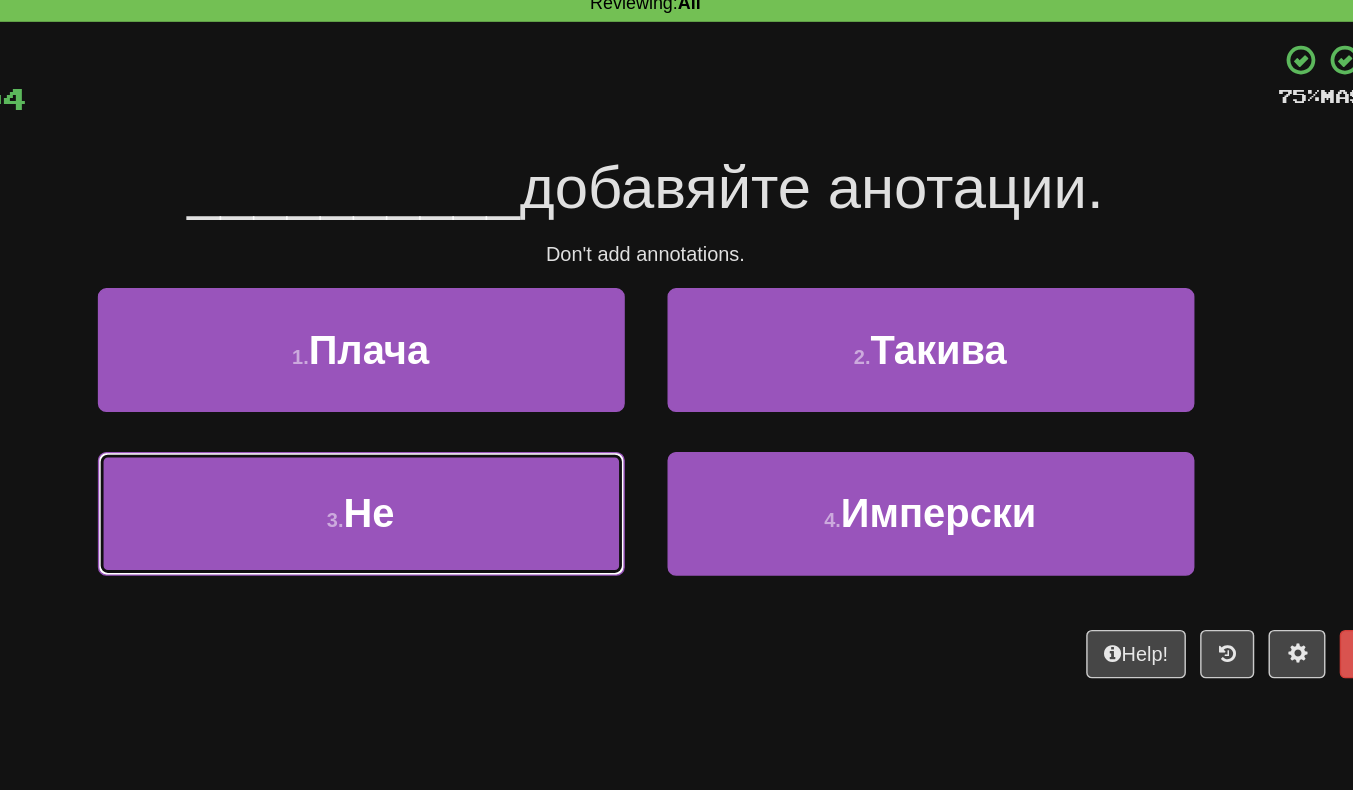 click on "3 .  Не" at bounding box center [477, 453] 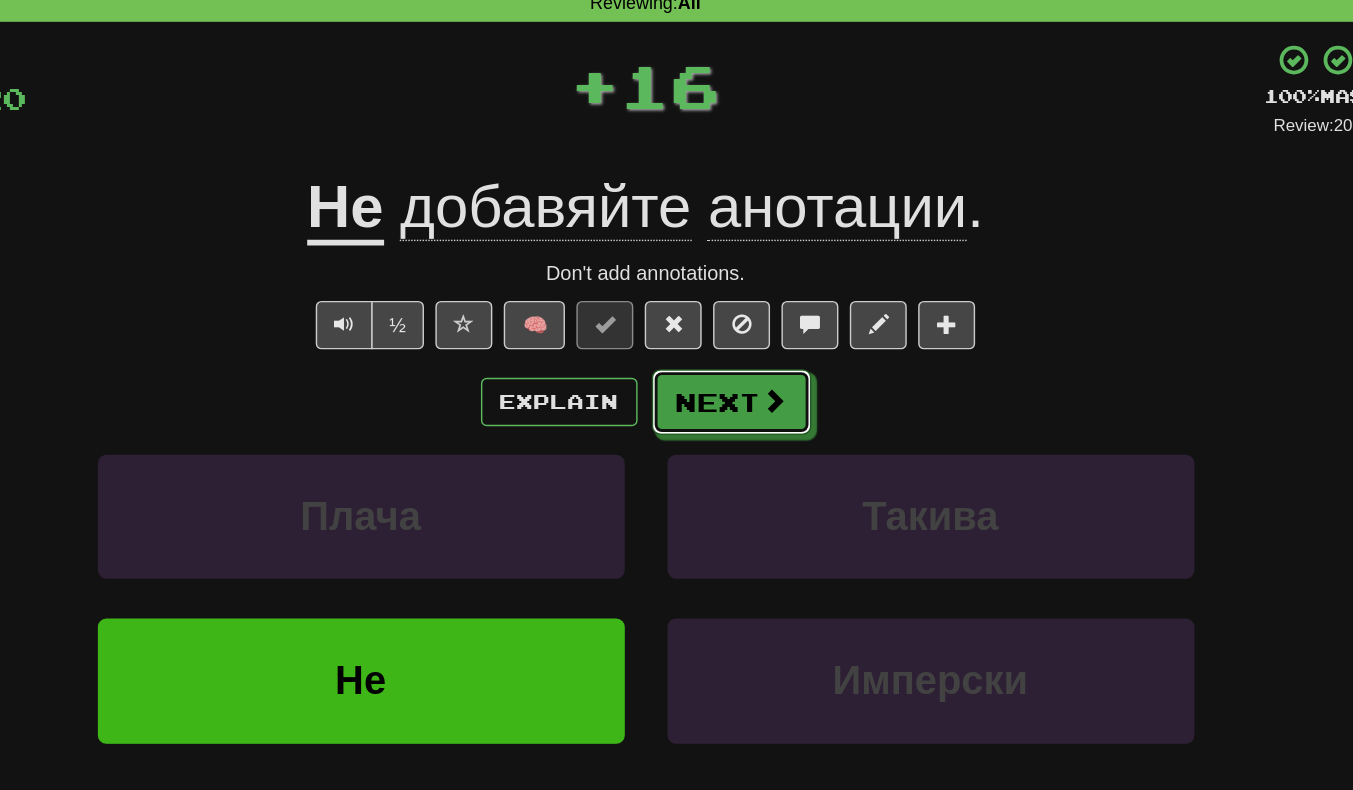 click at bounding box center [767, 374] 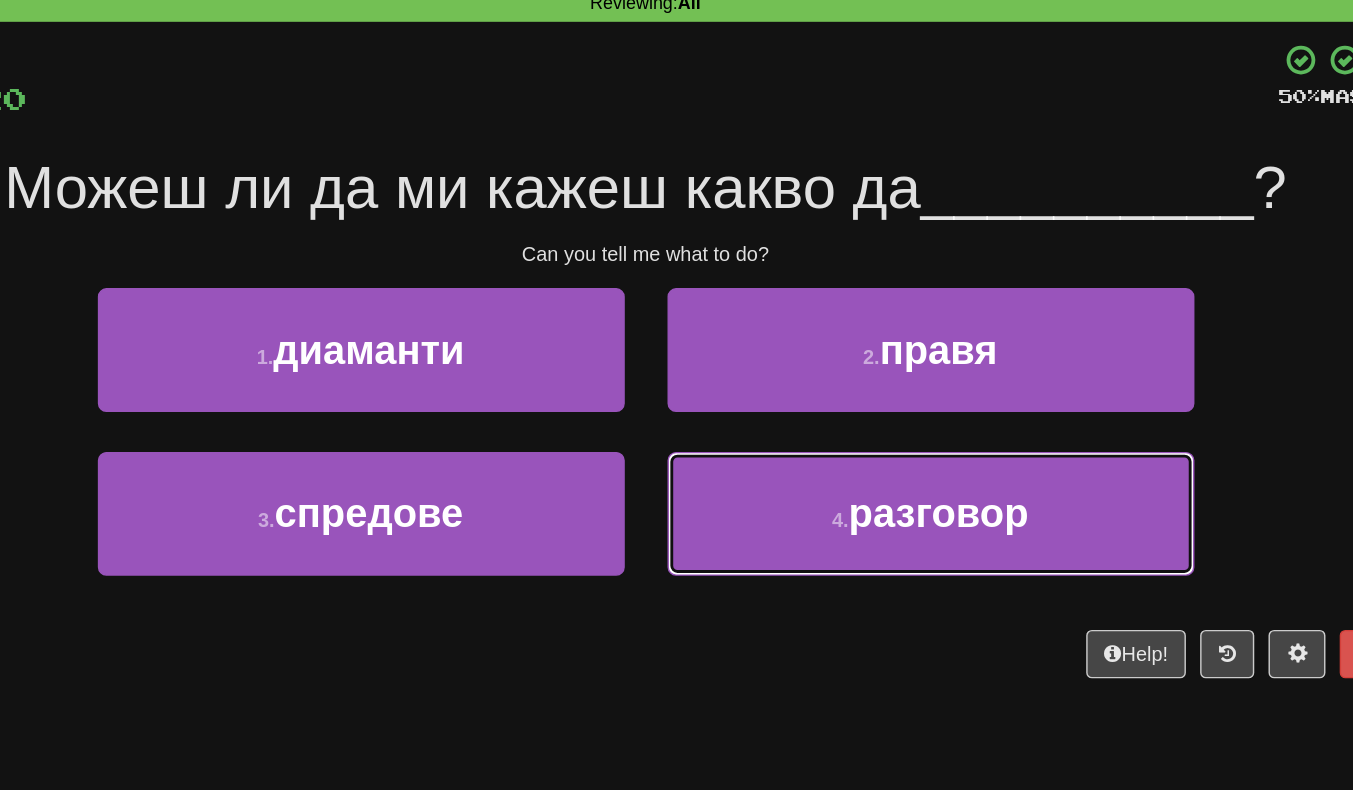 click on "4 .  разговор" at bounding box center (877, 453) 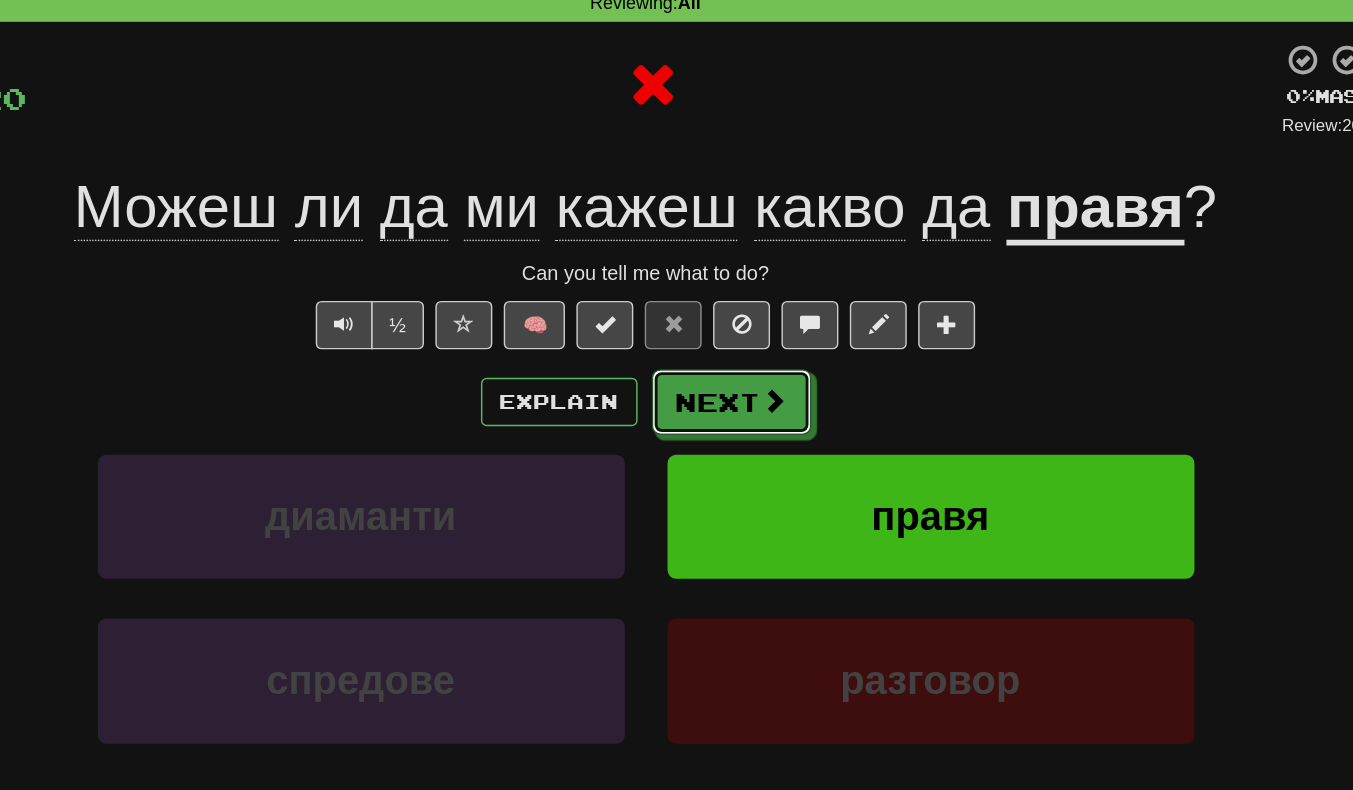 click on "Next" at bounding box center (737, 375) 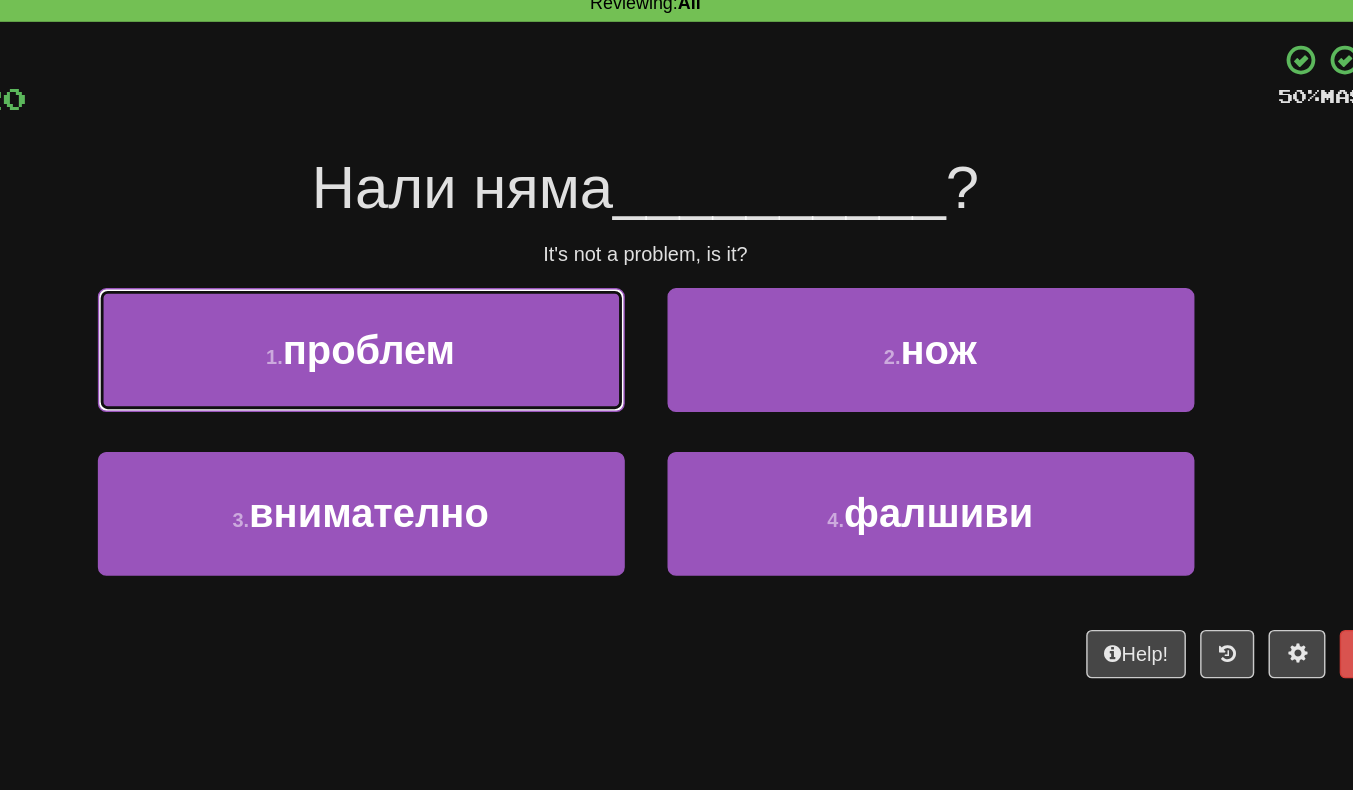 click on "1 .  проблем" at bounding box center (477, 338) 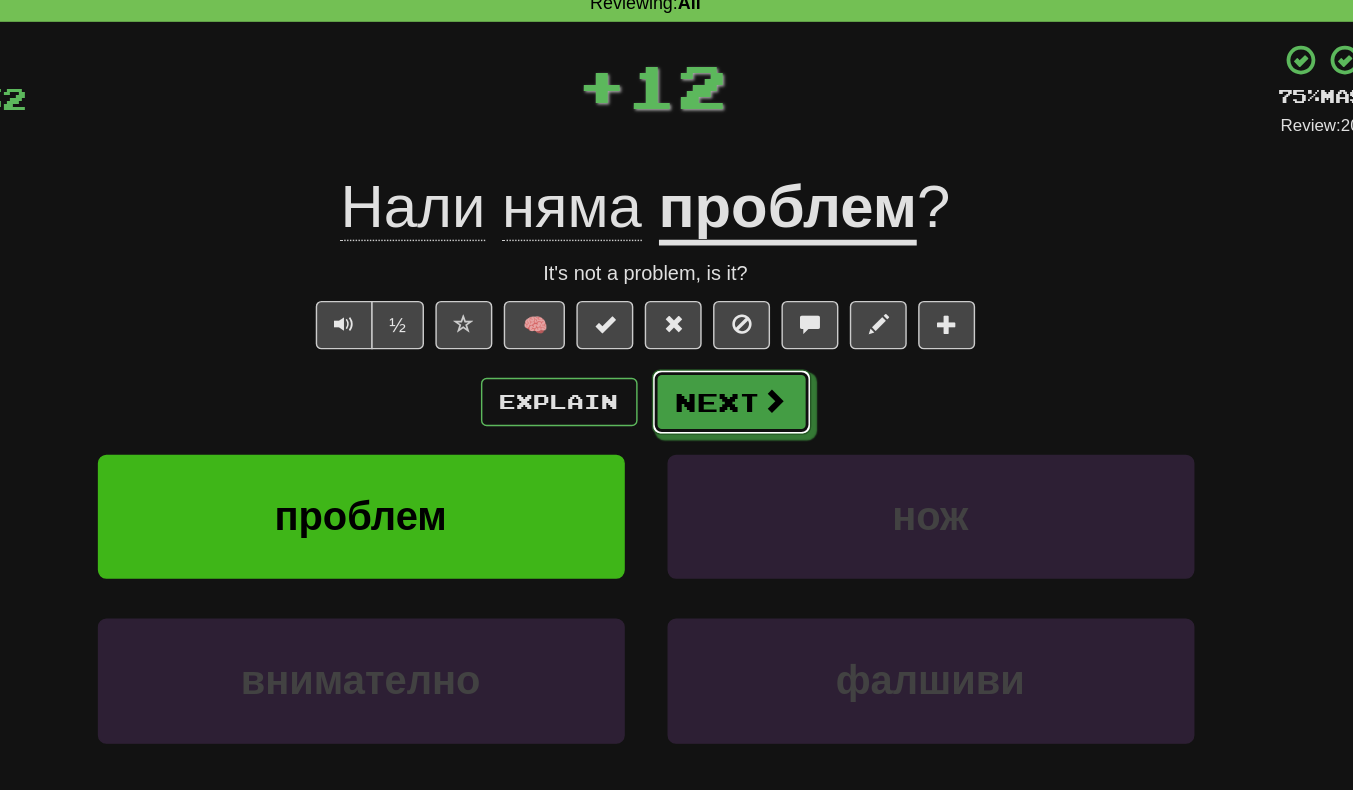 click on "Next" at bounding box center [737, 375] 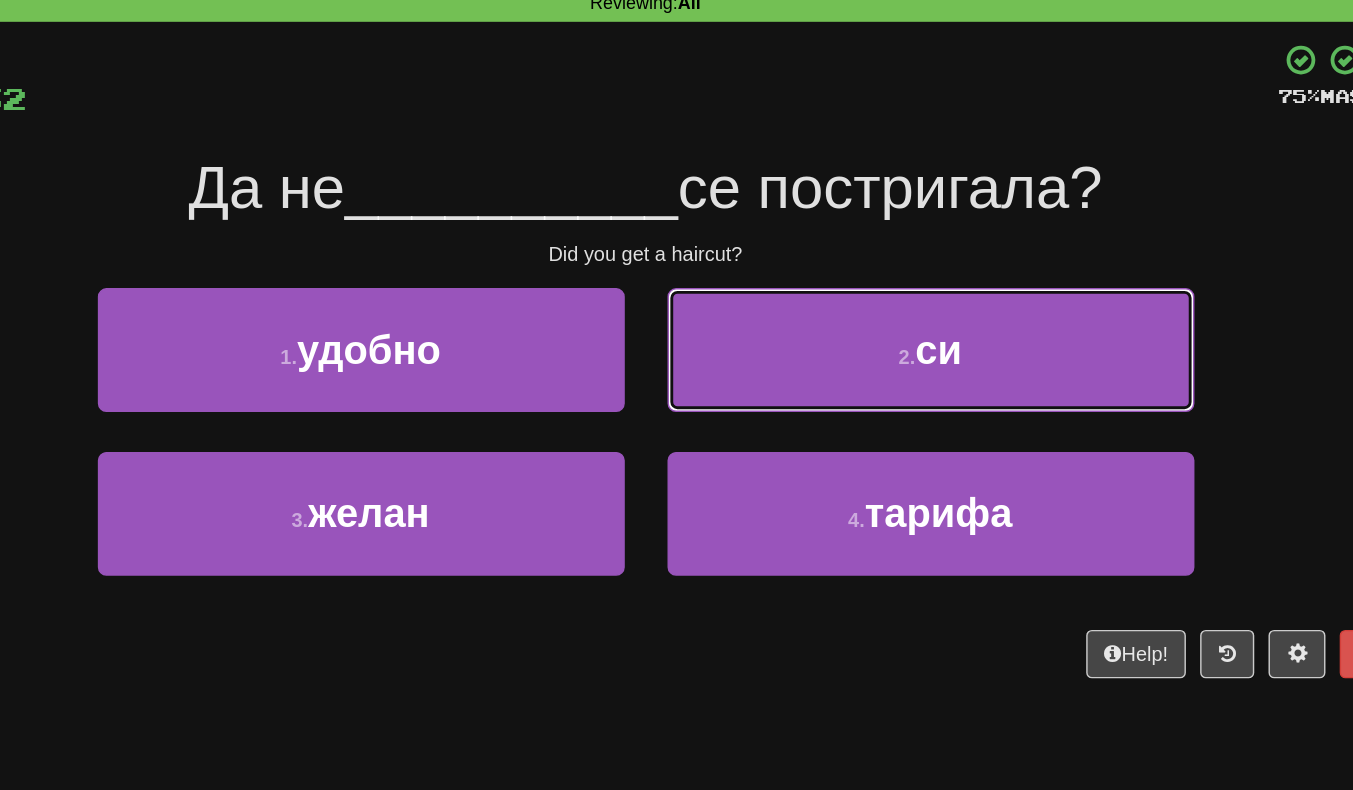 click on "2 .  си" at bounding box center (877, 338) 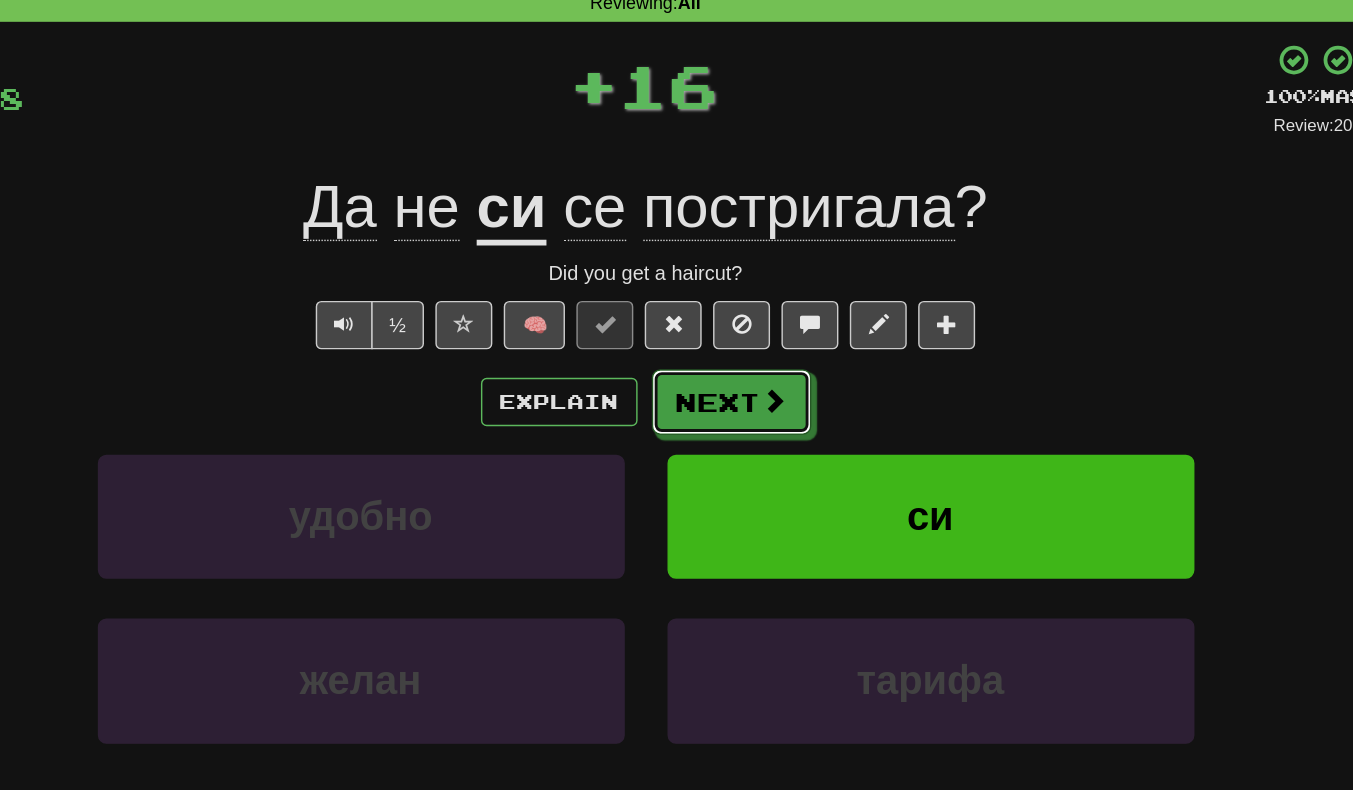click at bounding box center (767, 374) 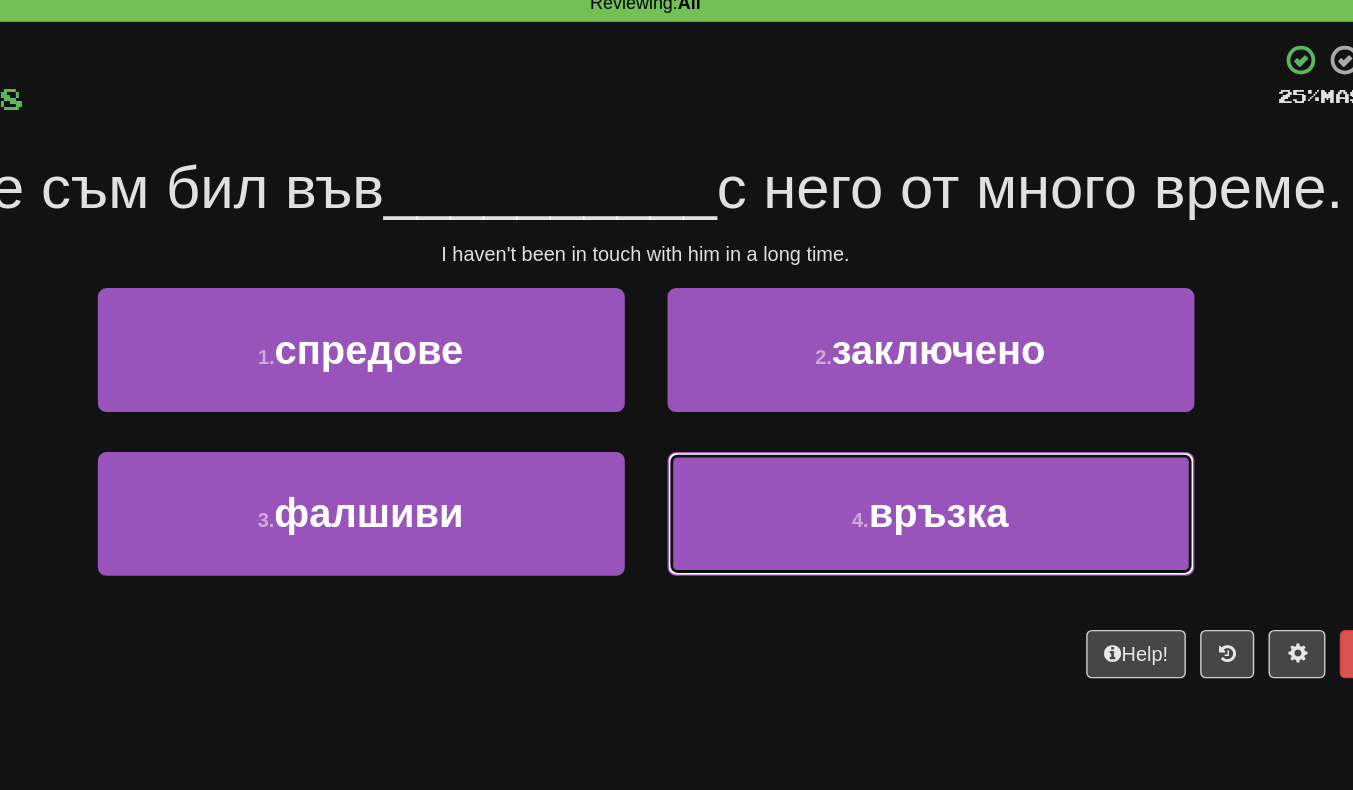 click on "4 .  връзка" at bounding box center [877, 453] 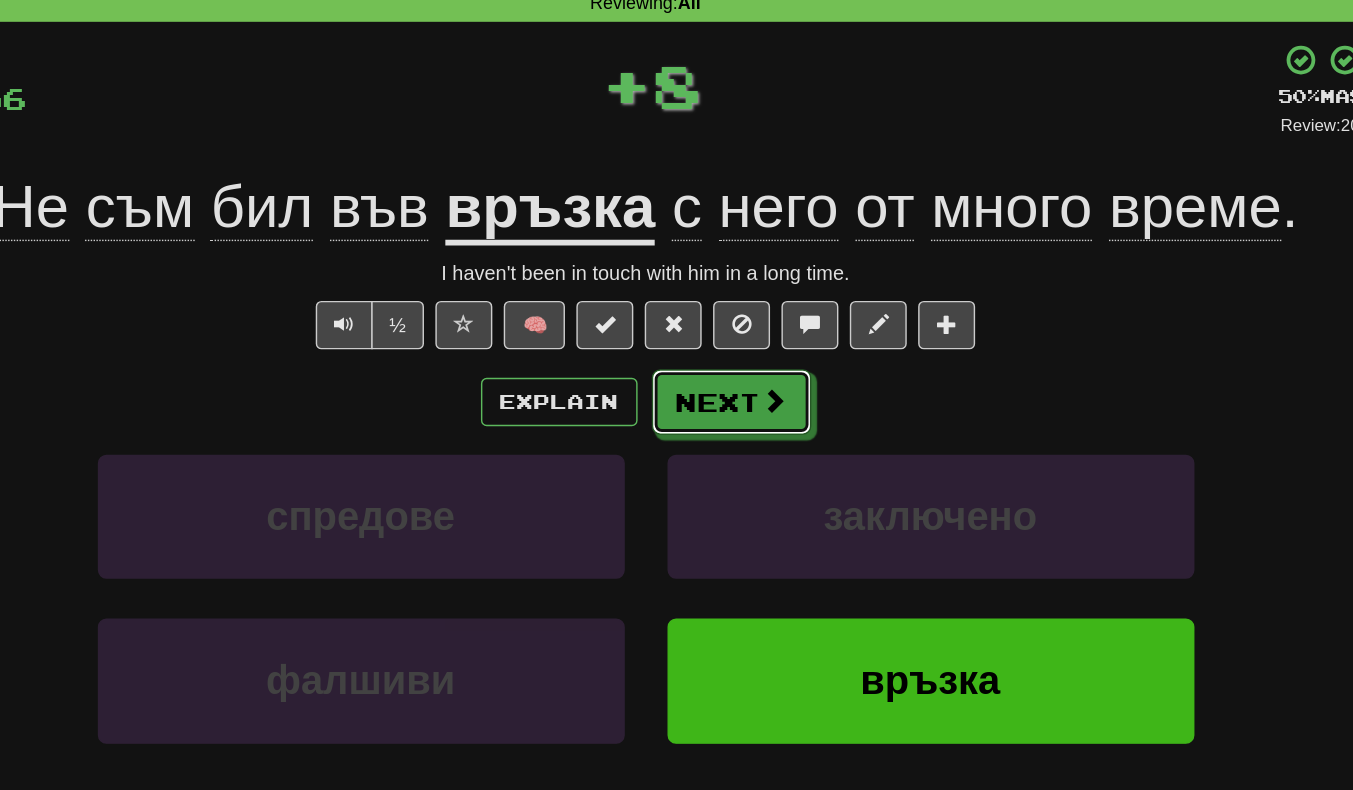 click on "Next" at bounding box center (737, 375) 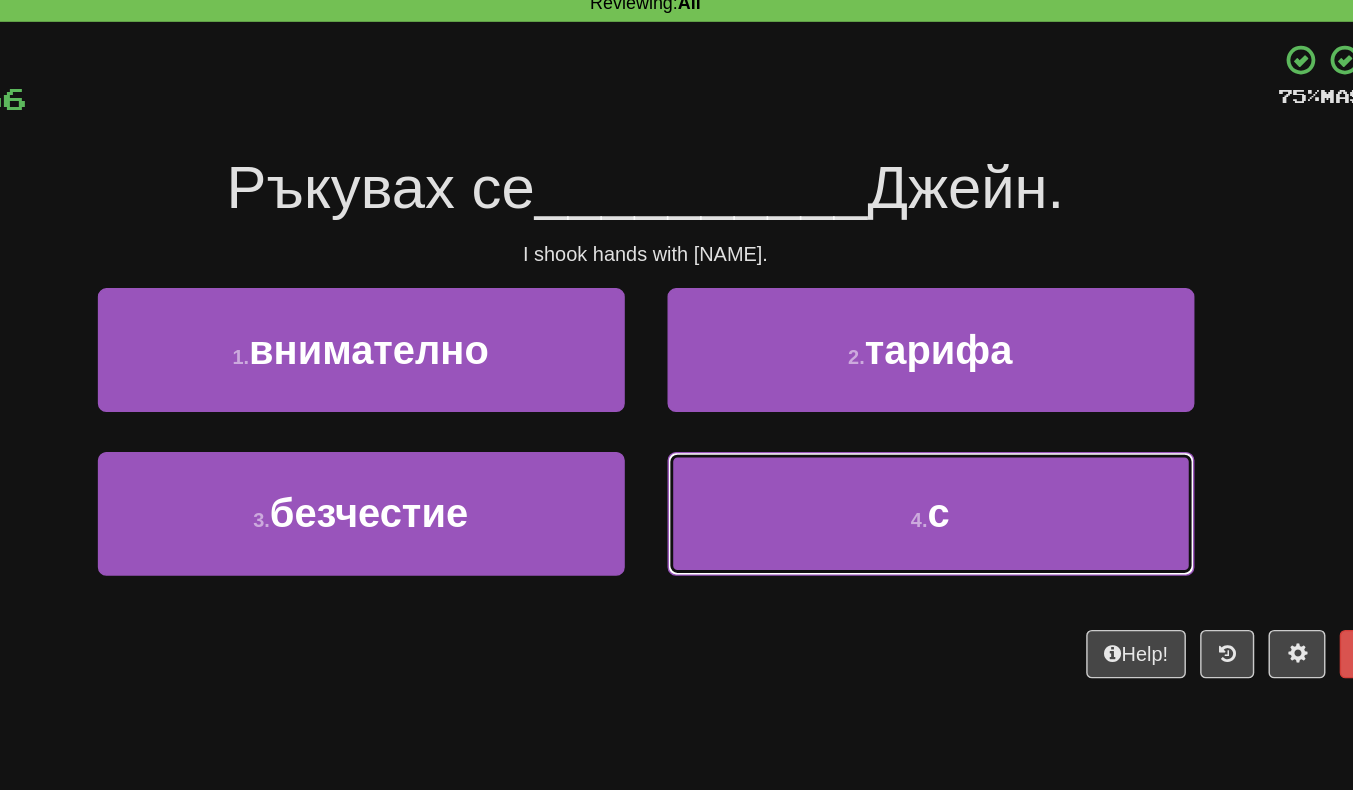 click on "4 .  с" at bounding box center [877, 453] 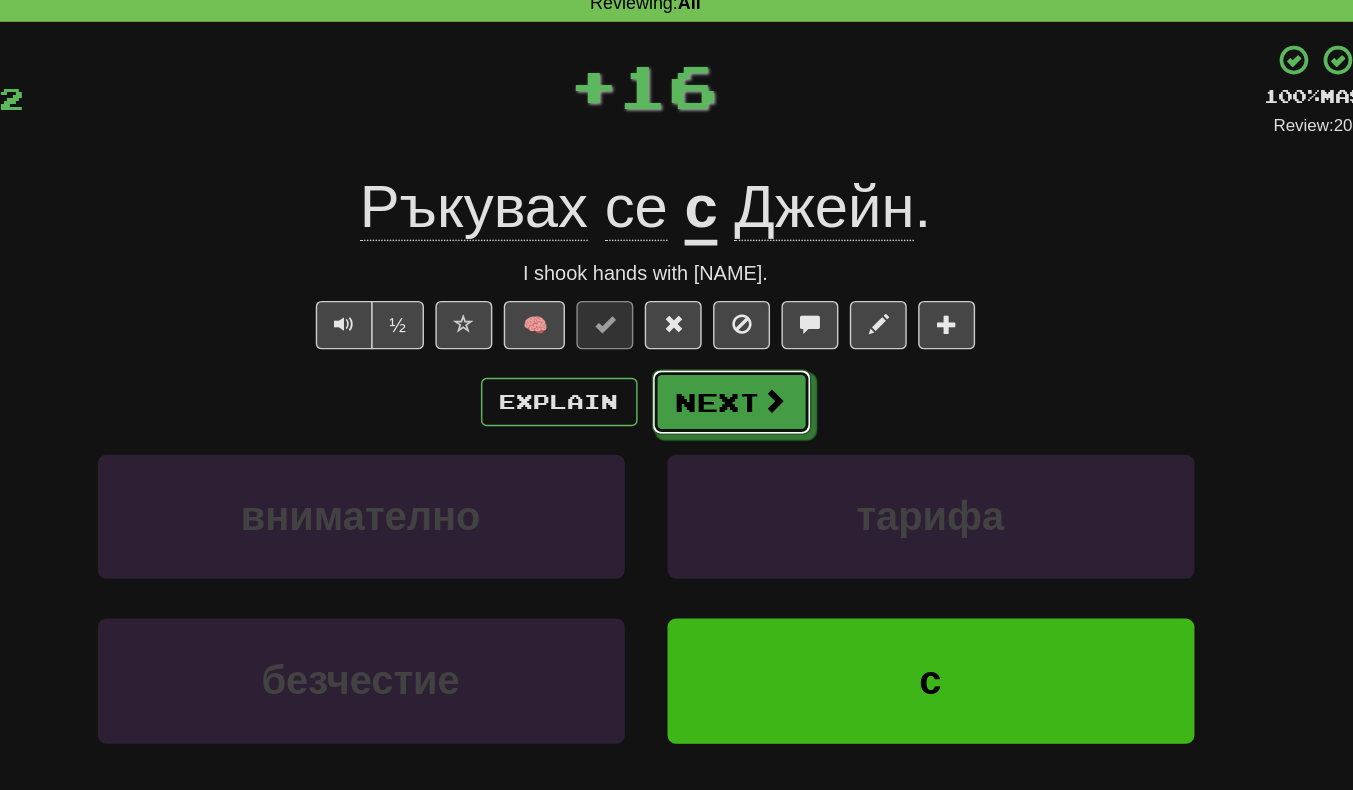 click on "Next" at bounding box center (737, 375) 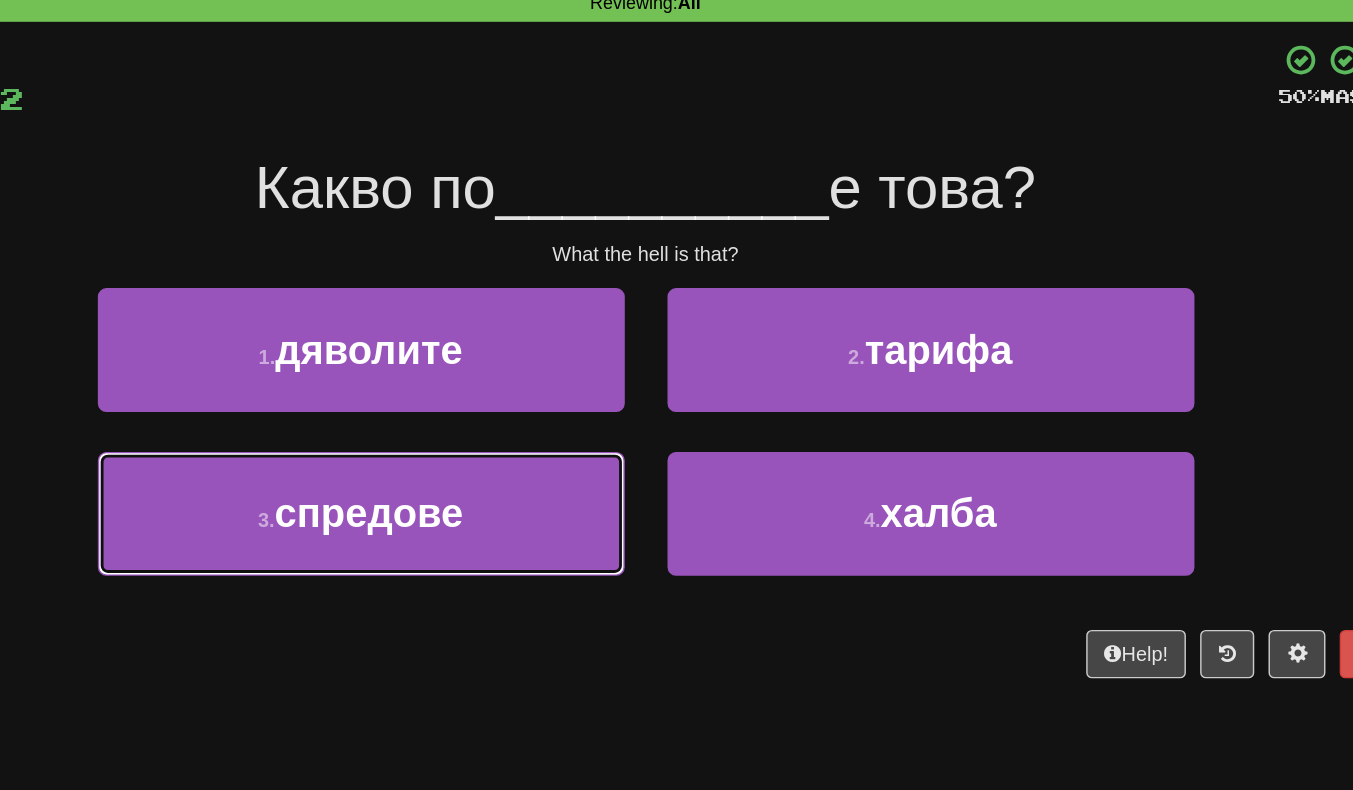 click on "спредове" at bounding box center (482, 453) 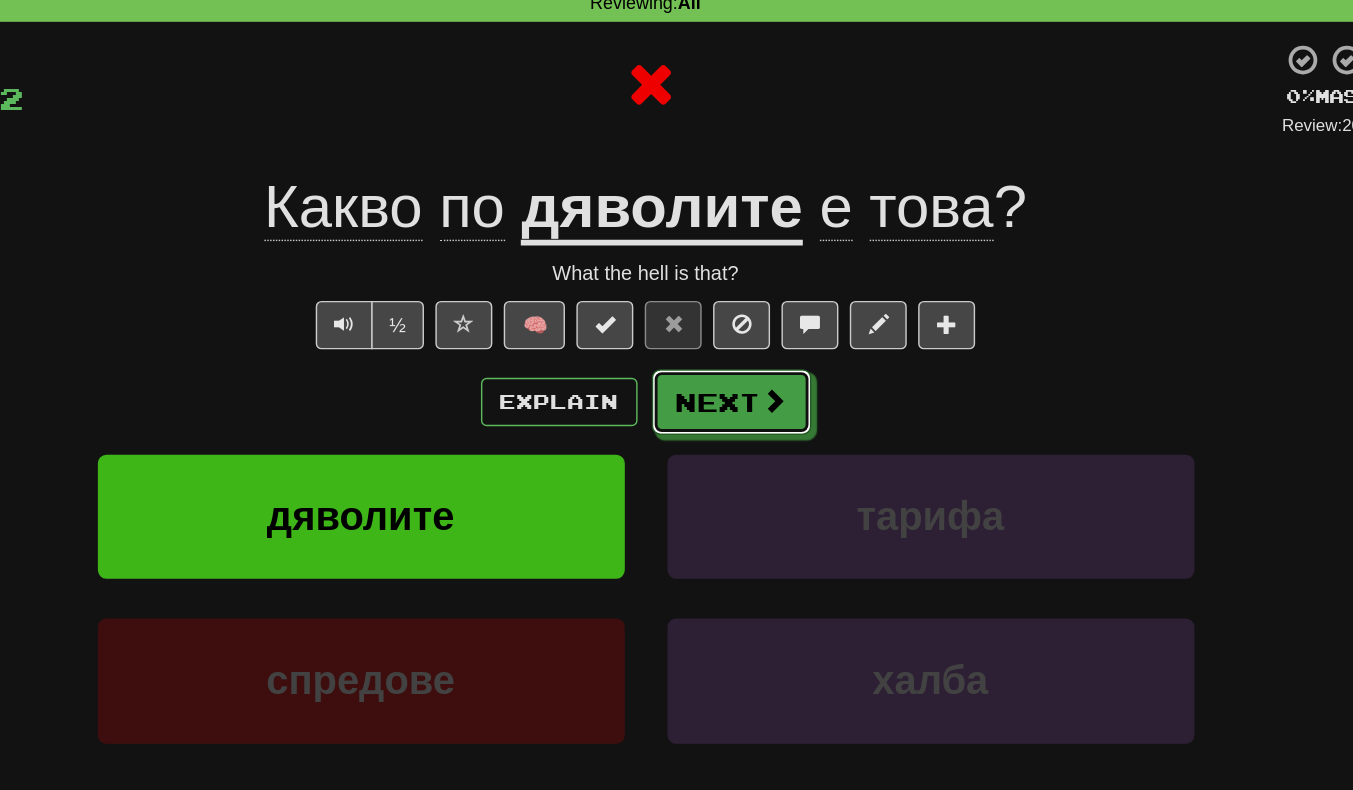click on "Next" at bounding box center [737, 375] 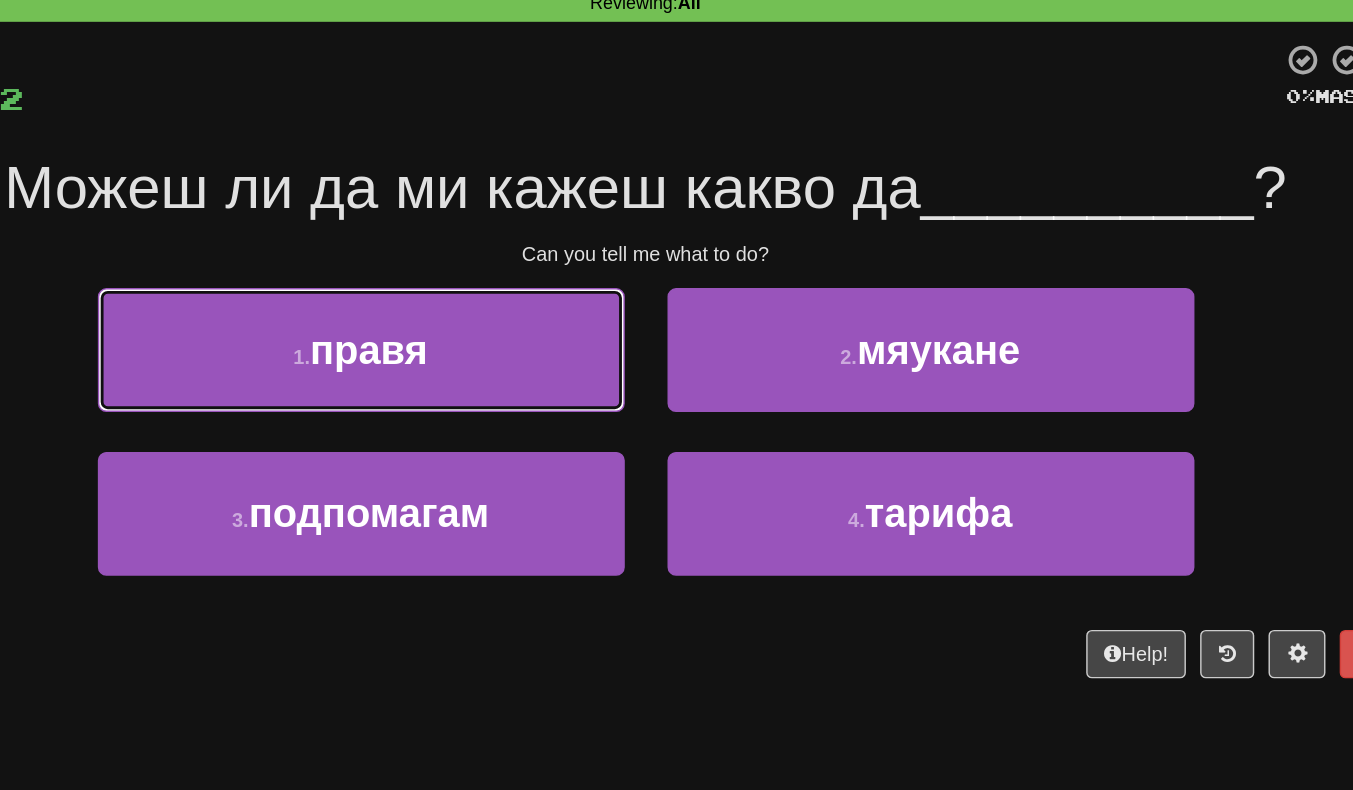 click on "1 .  правя" at bounding box center (477, 338) 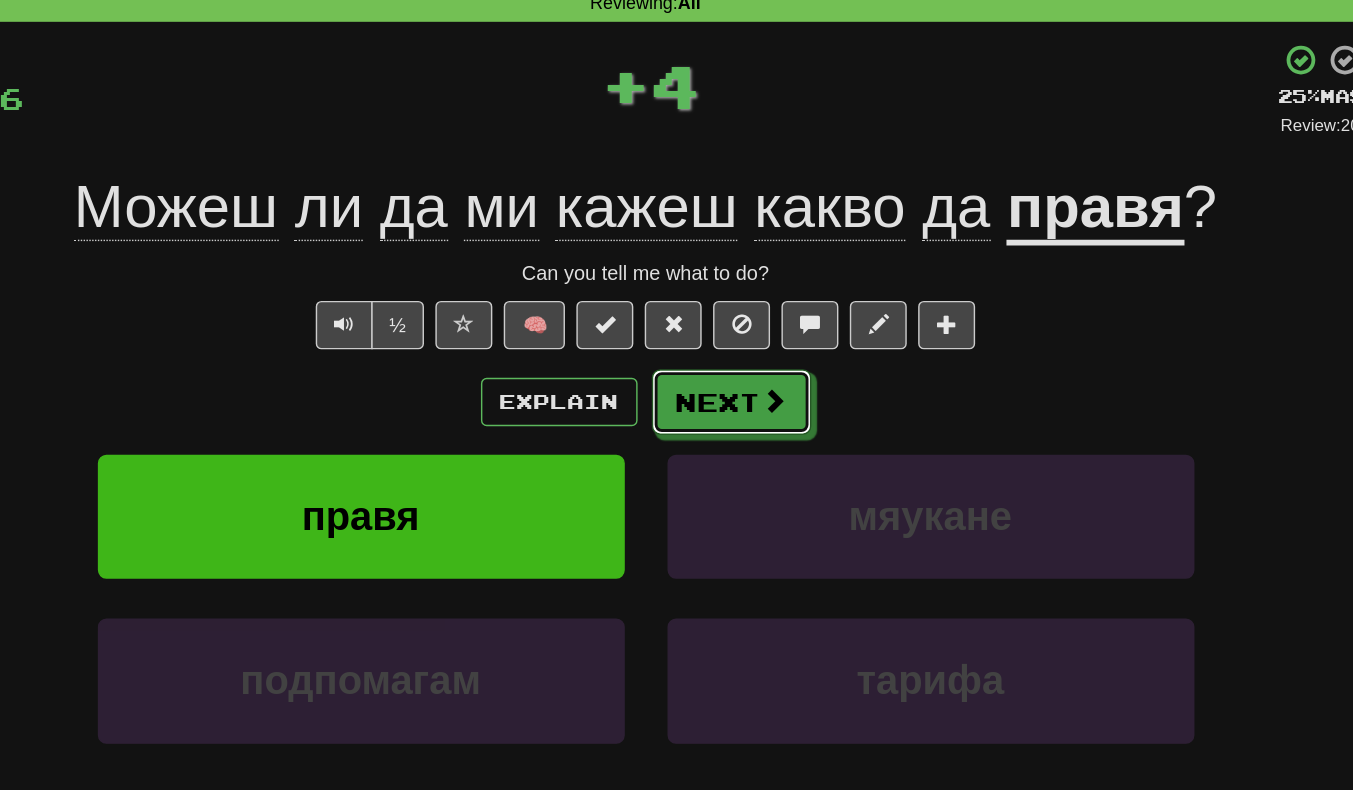 click on "Next" at bounding box center (737, 375) 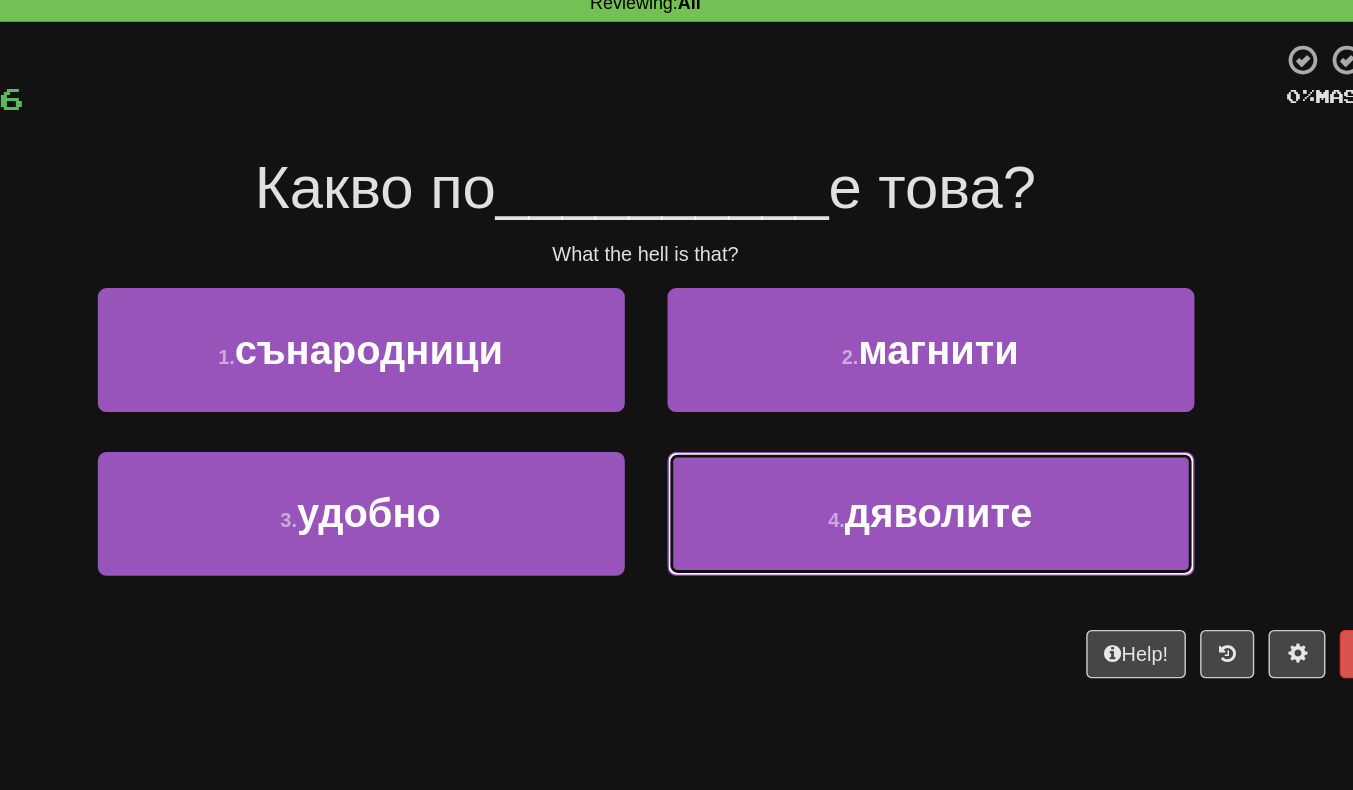click on "дяволите" at bounding box center [883, 453] 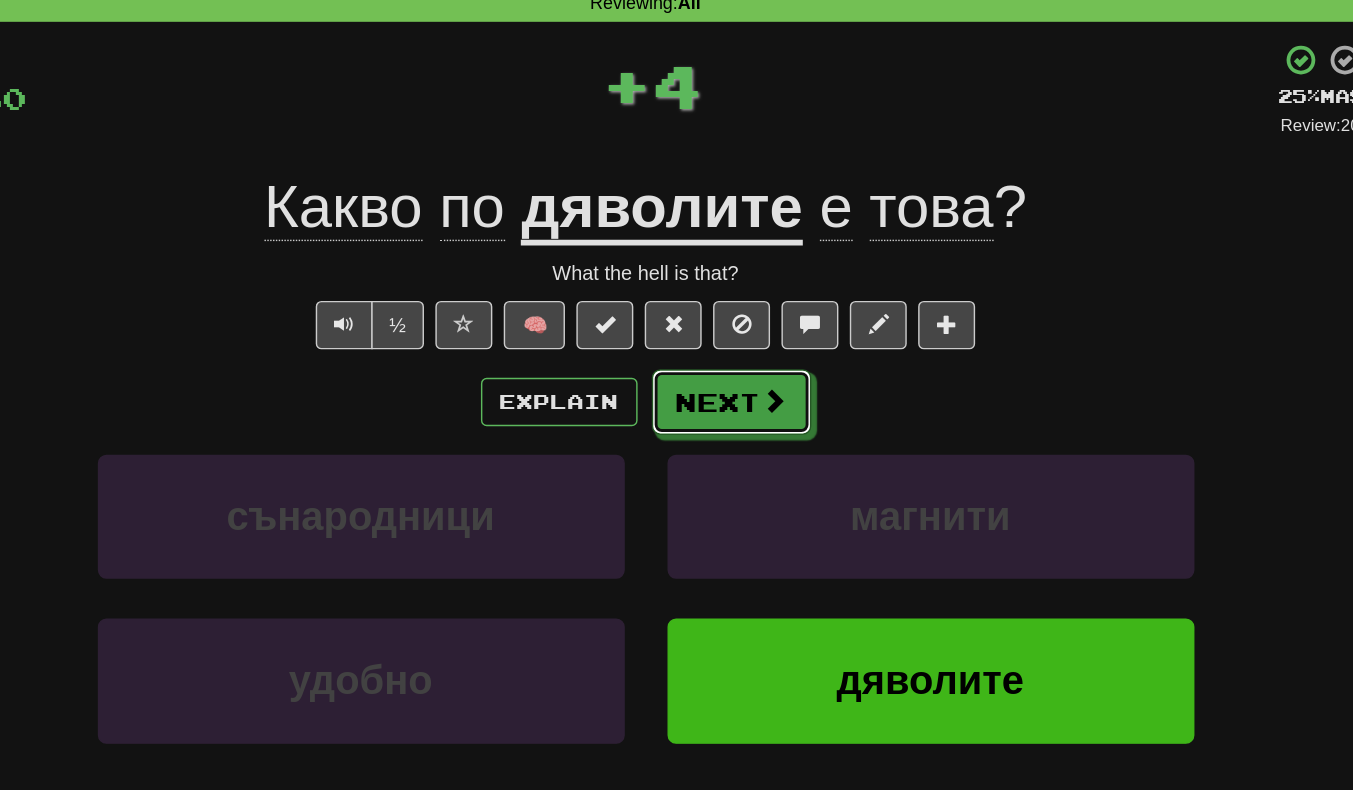 click on "Next" at bounding box center (737, 375) 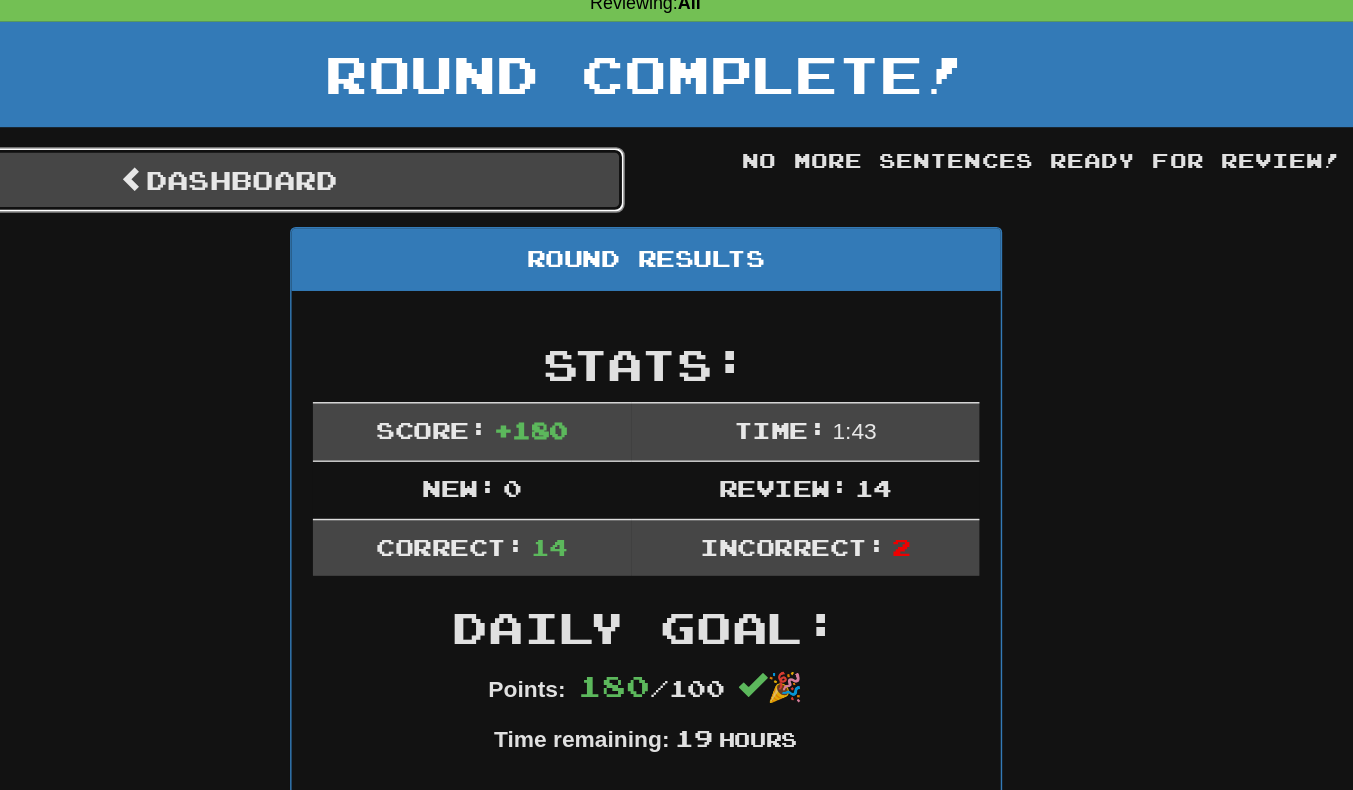 click on "Dashboard" at bounding box center [384, 219] 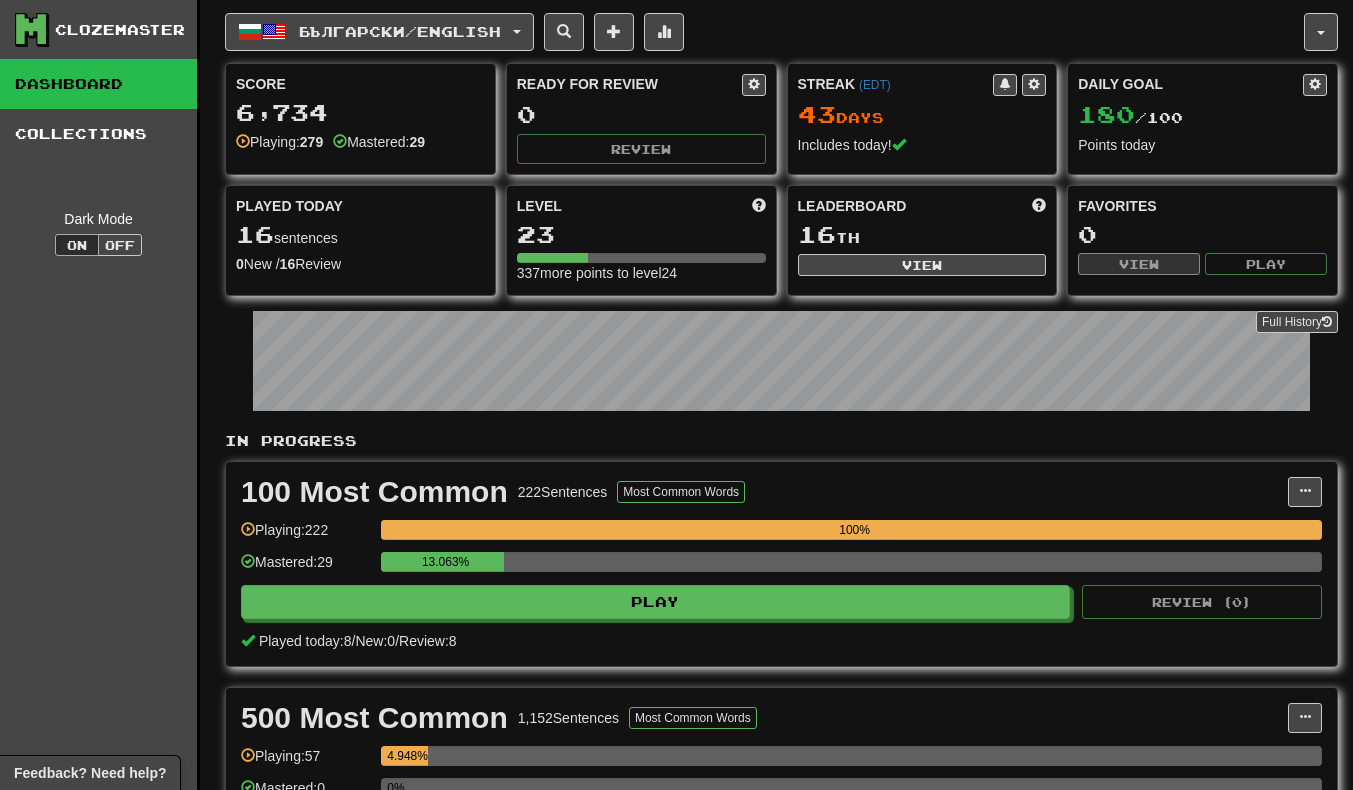 scroll, scrollTop: 0, scrollLeft: 0, axis: both 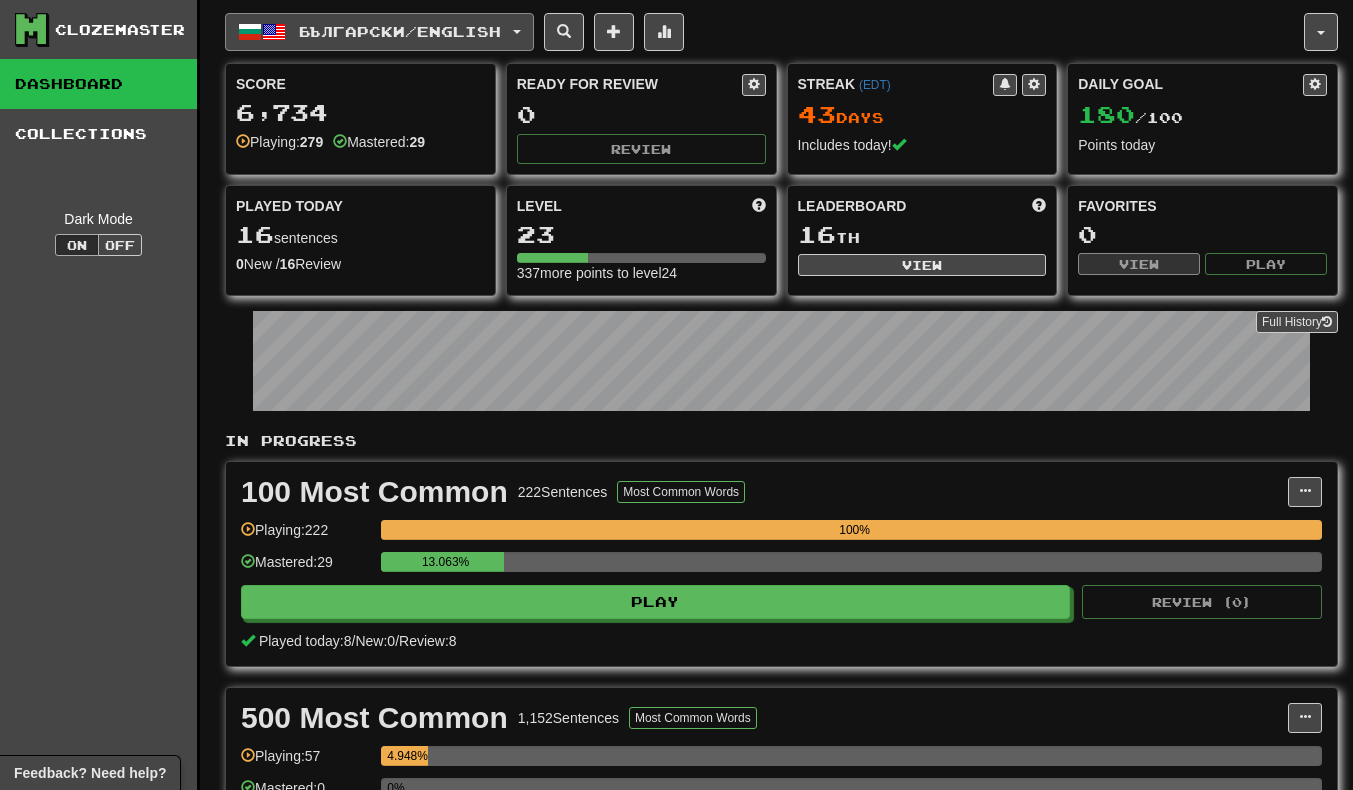 click on "Български  /  English" at bounding box center (400, 31) 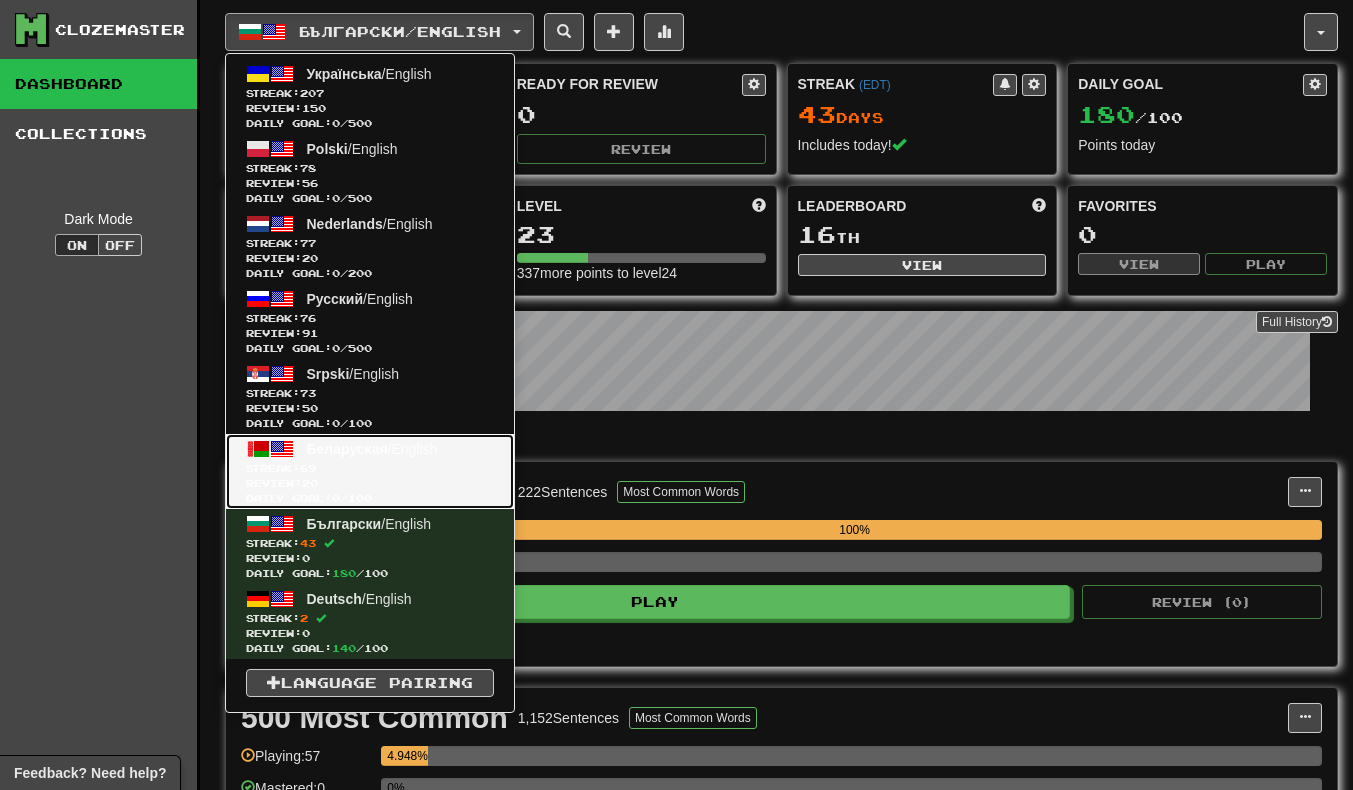 click on "Беларуская  /  English Streak:  69   Review:  20 Daily Goal:  0  /  100" at bounding box center [370, 471] 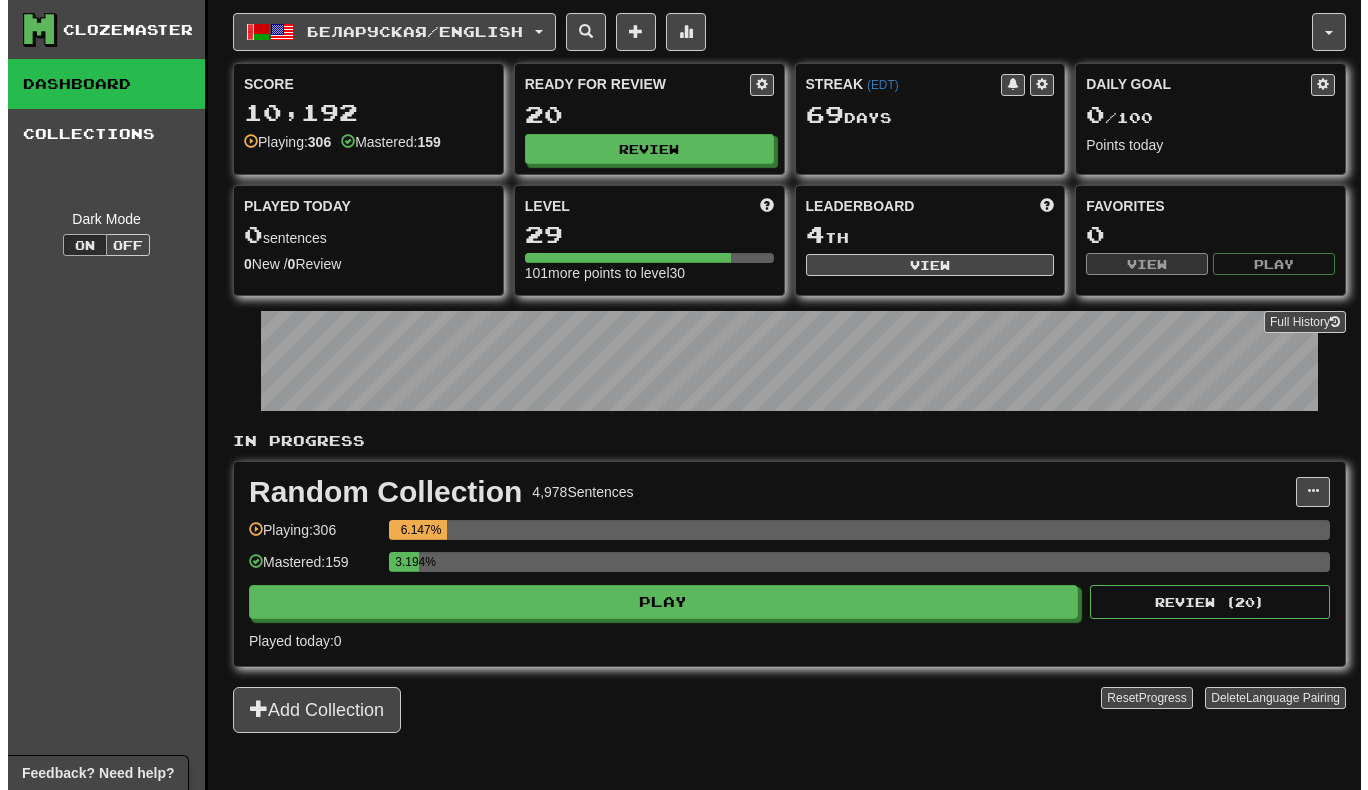 scroll, scrollTop: 0, scrollLeft: 0, axis: both 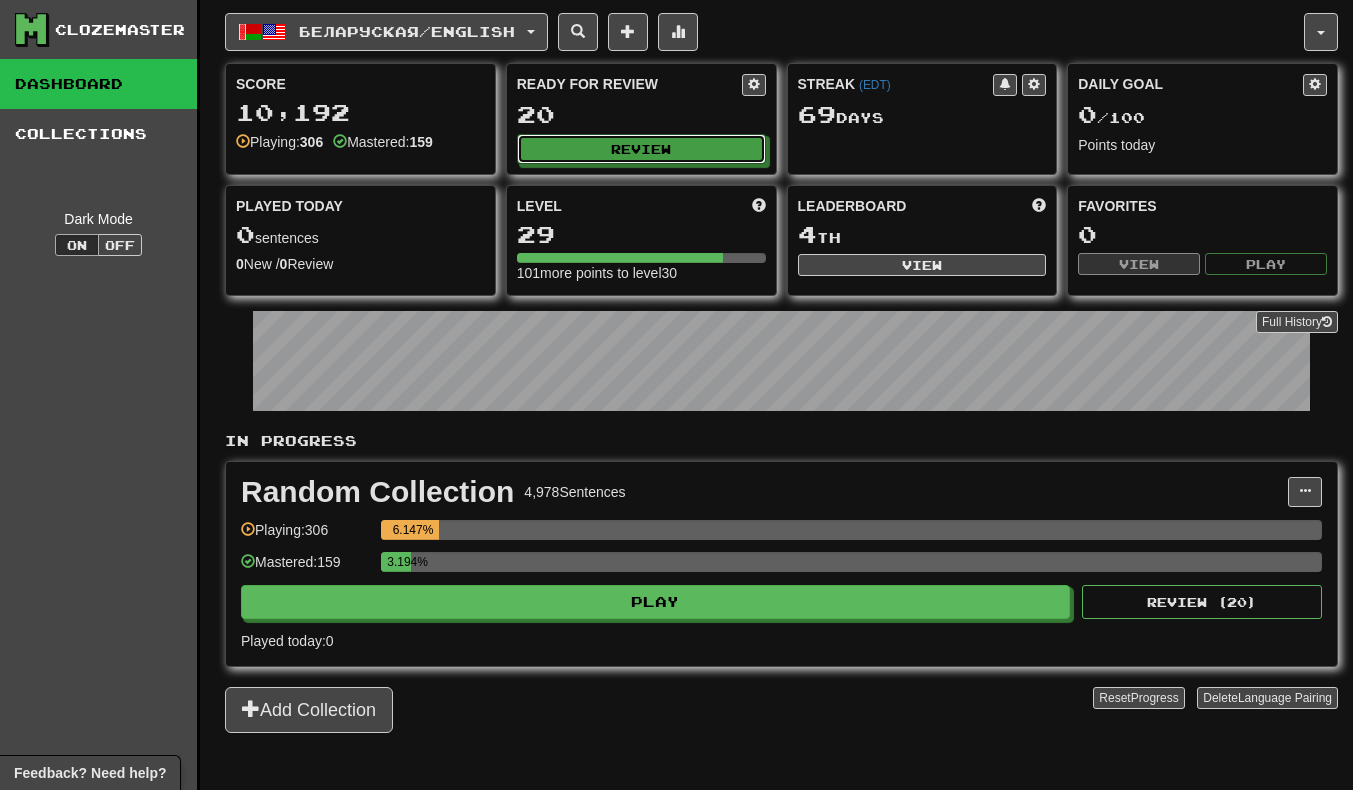 click on "Review" at bounding box center [641, 149] 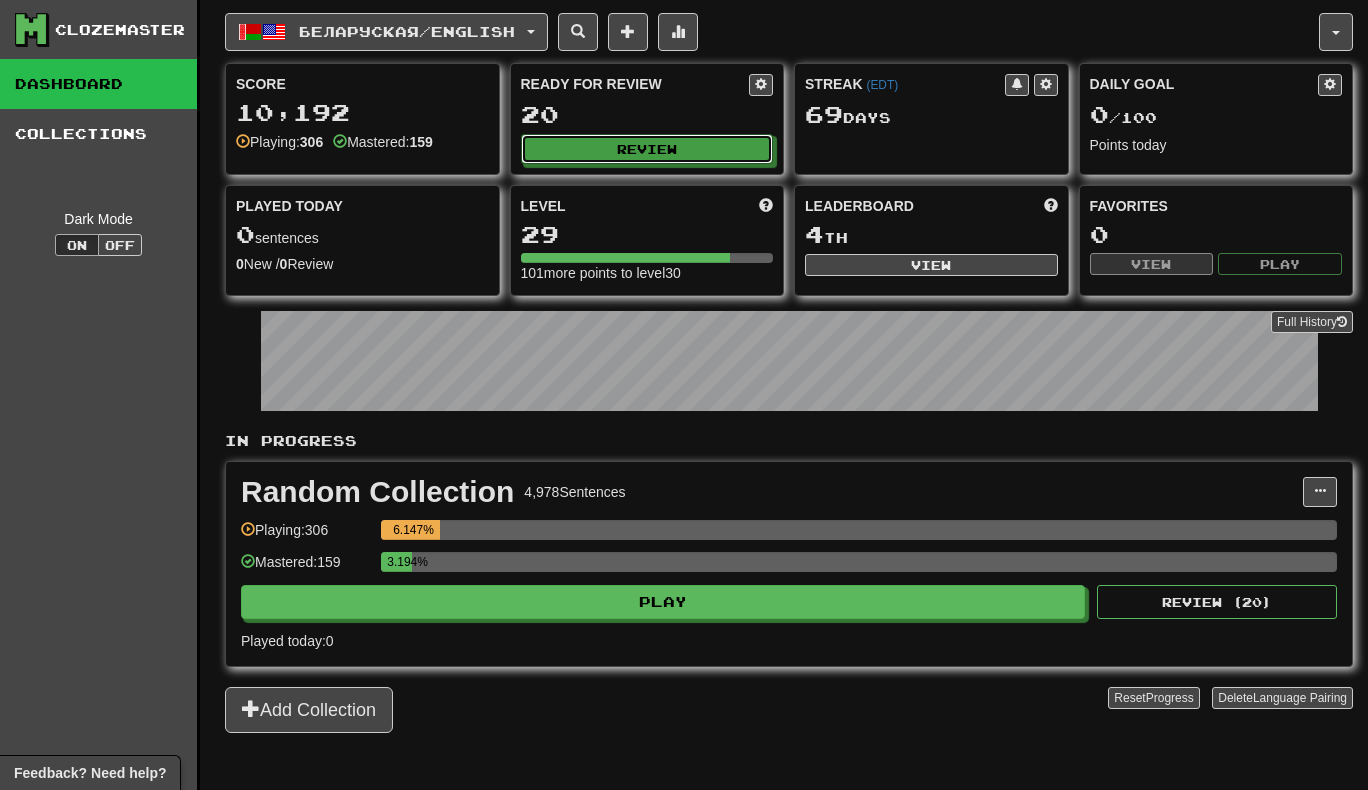 select on "**" 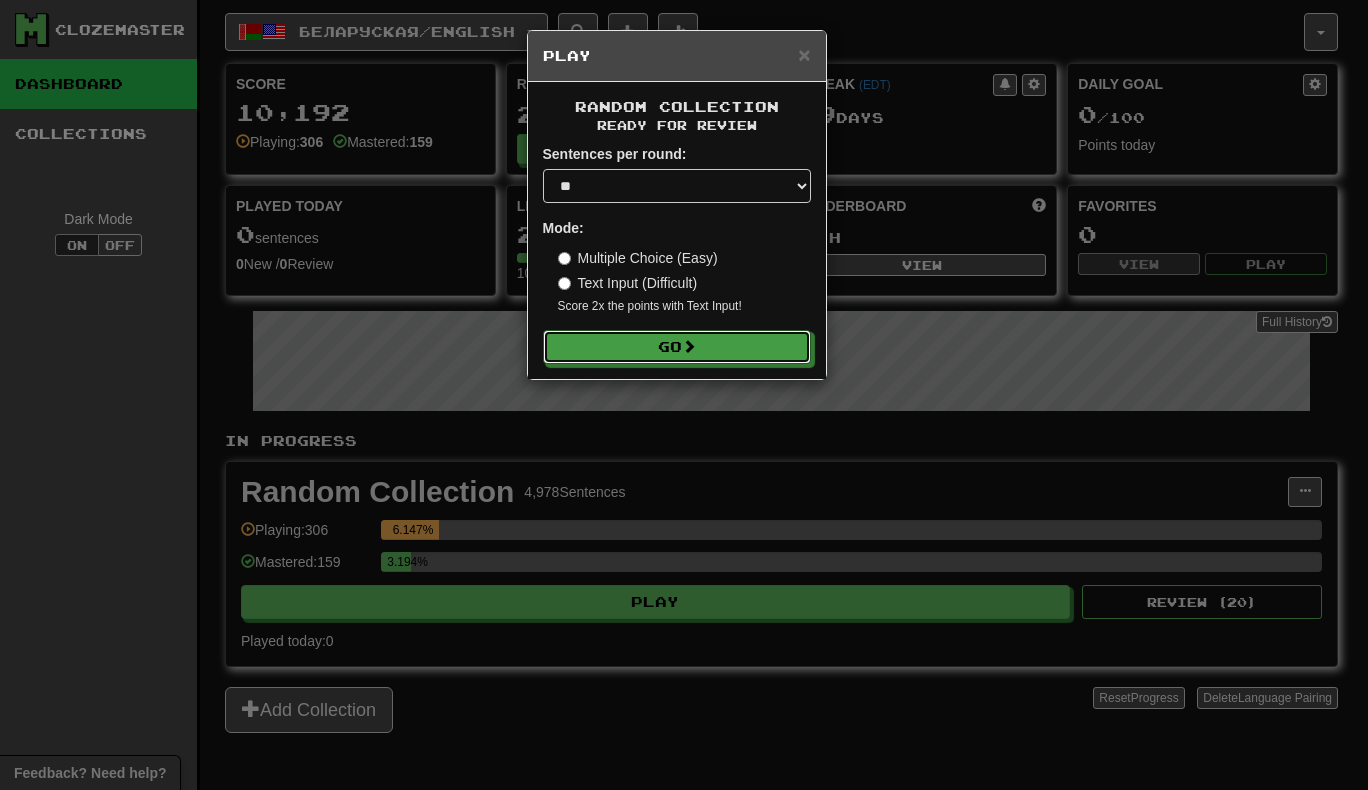 click on "Go" at bounding box center [677, 347] 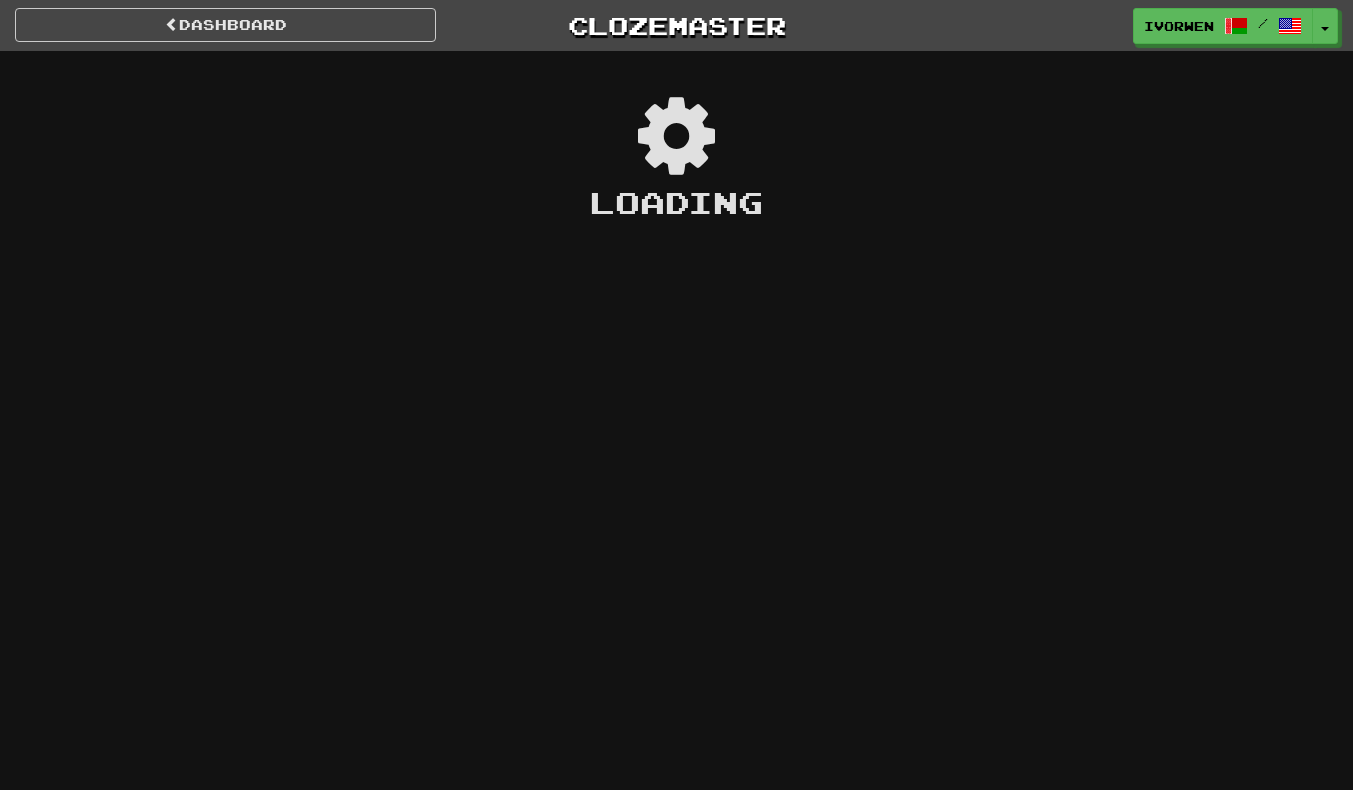 scroll, scrollTop: 0, scrollLeft: 0, axis: both 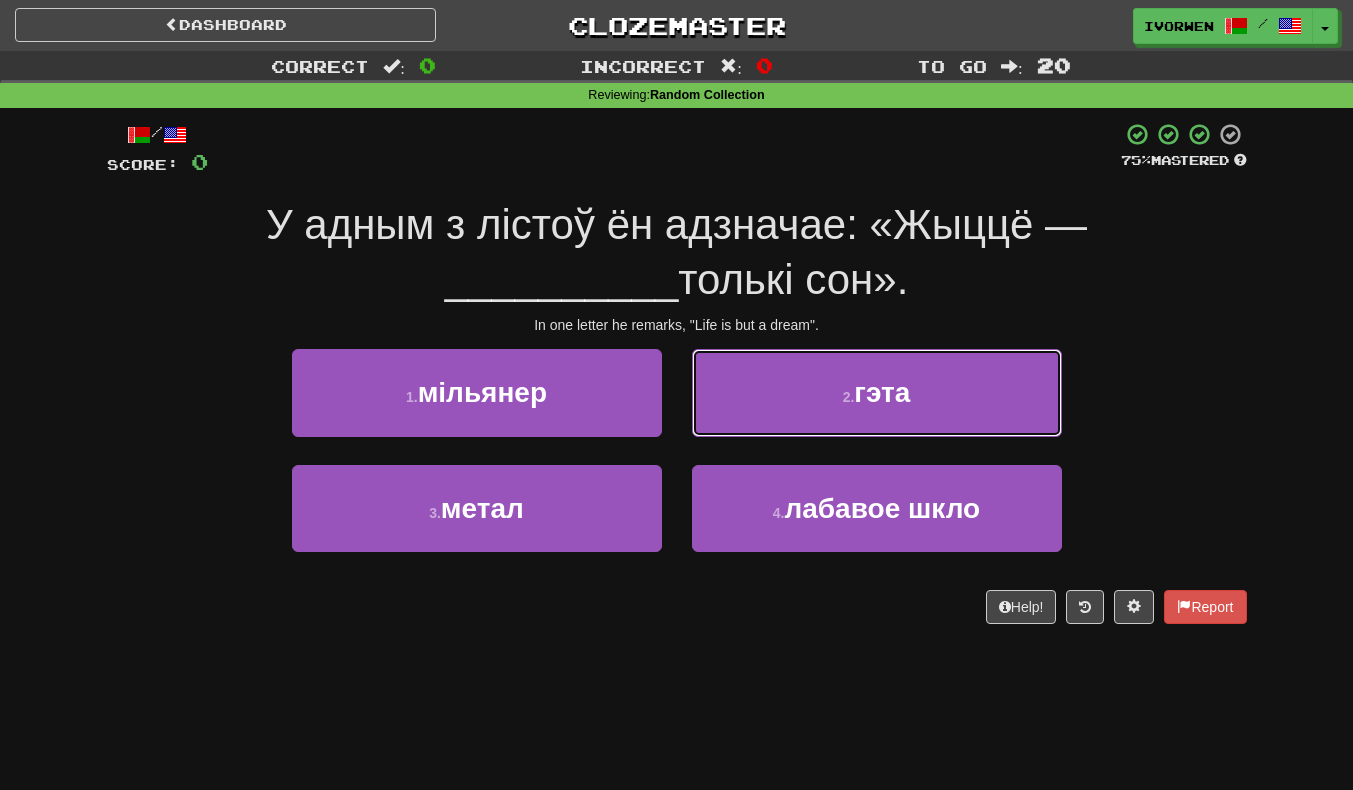 click on "2 .  гэта" at bounding box center (877, 392) 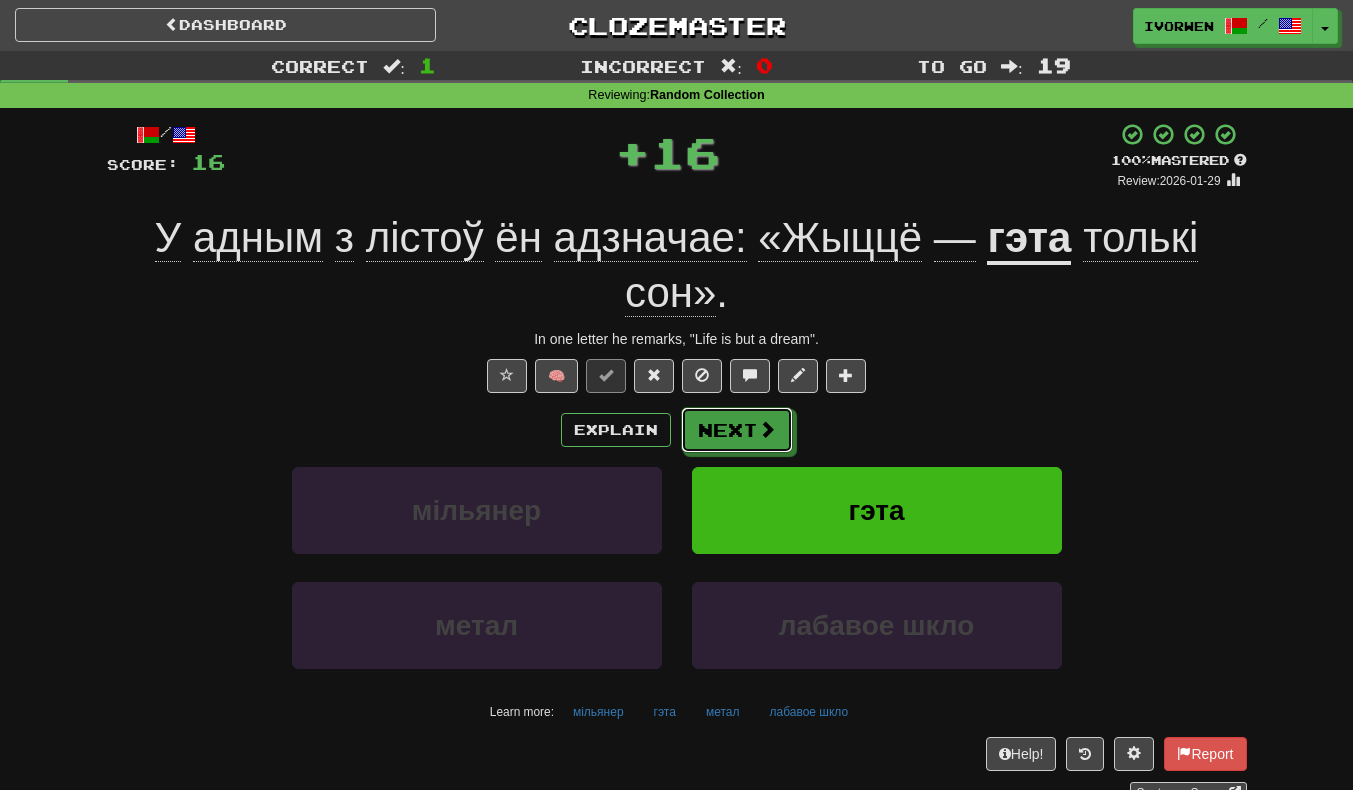 click at bounding box center [767, 429] 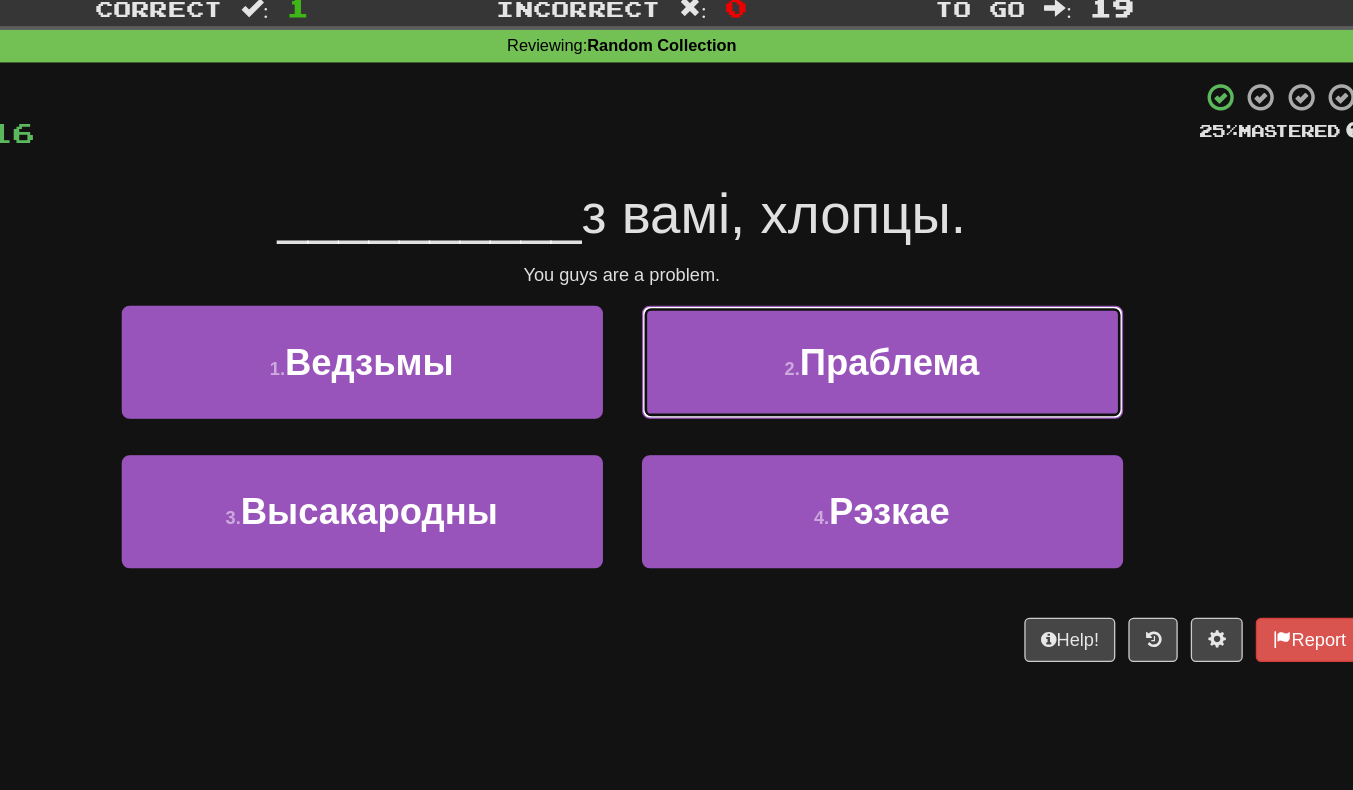 click on "2 .  Праблема" at bounding box center (877, 338) 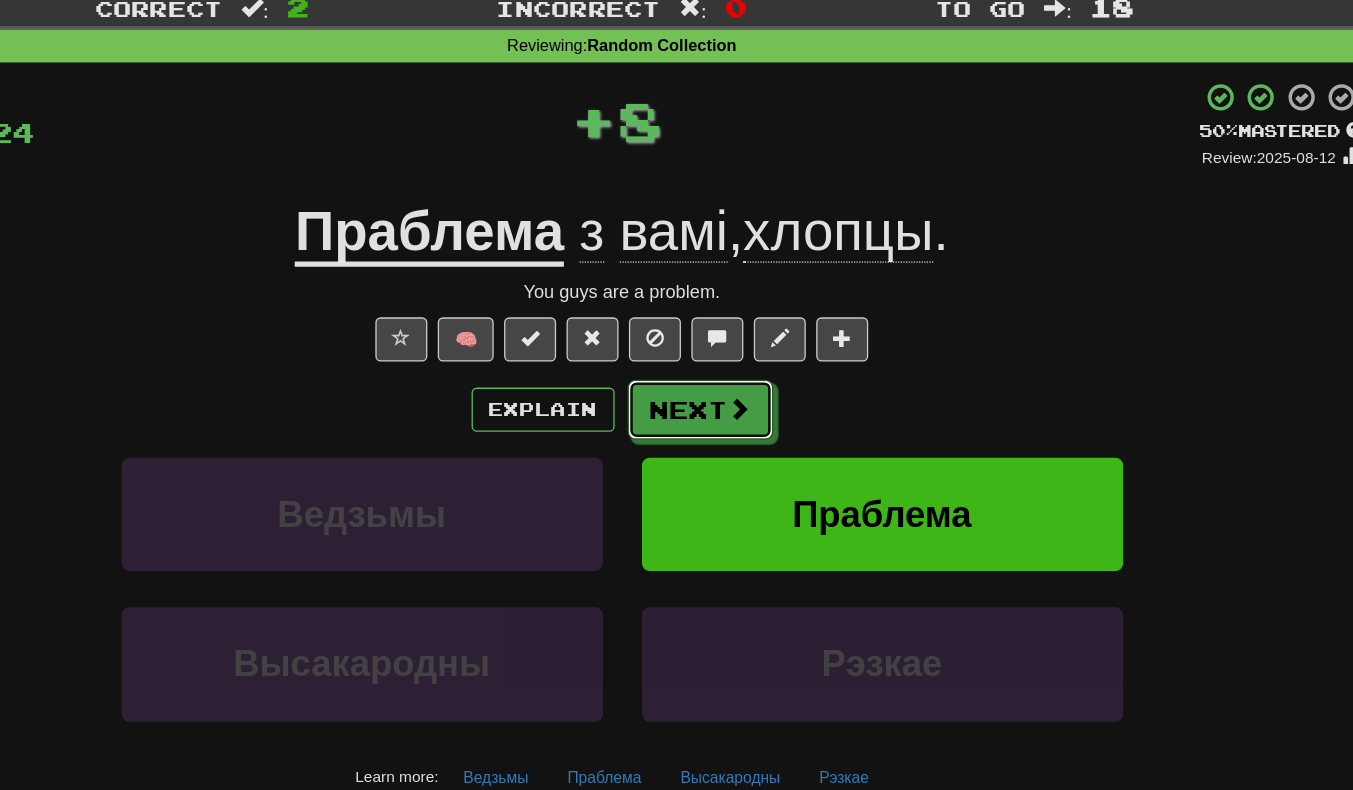 click on "Next" at bounding box center (737, 375) 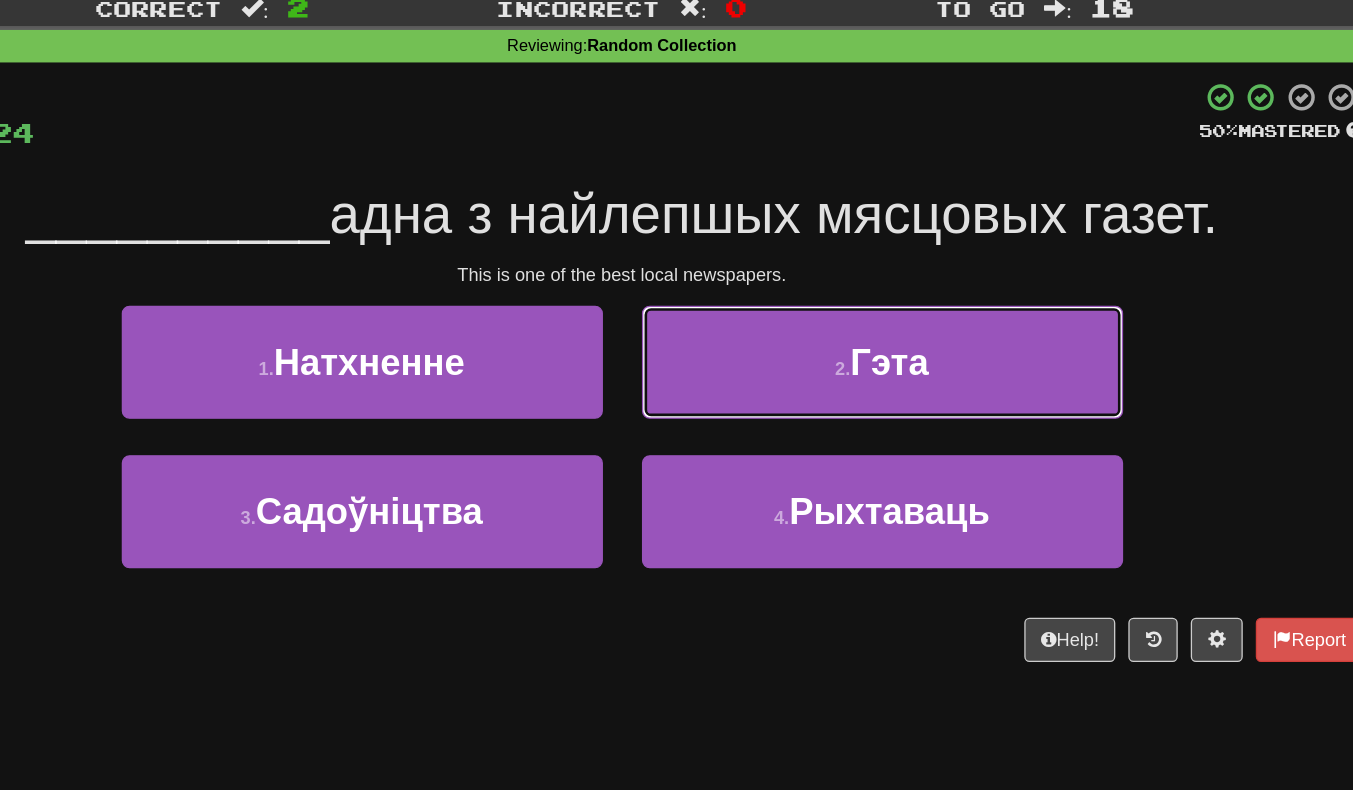 click on "2 .  Гэта" at bounding box center (877, 338) 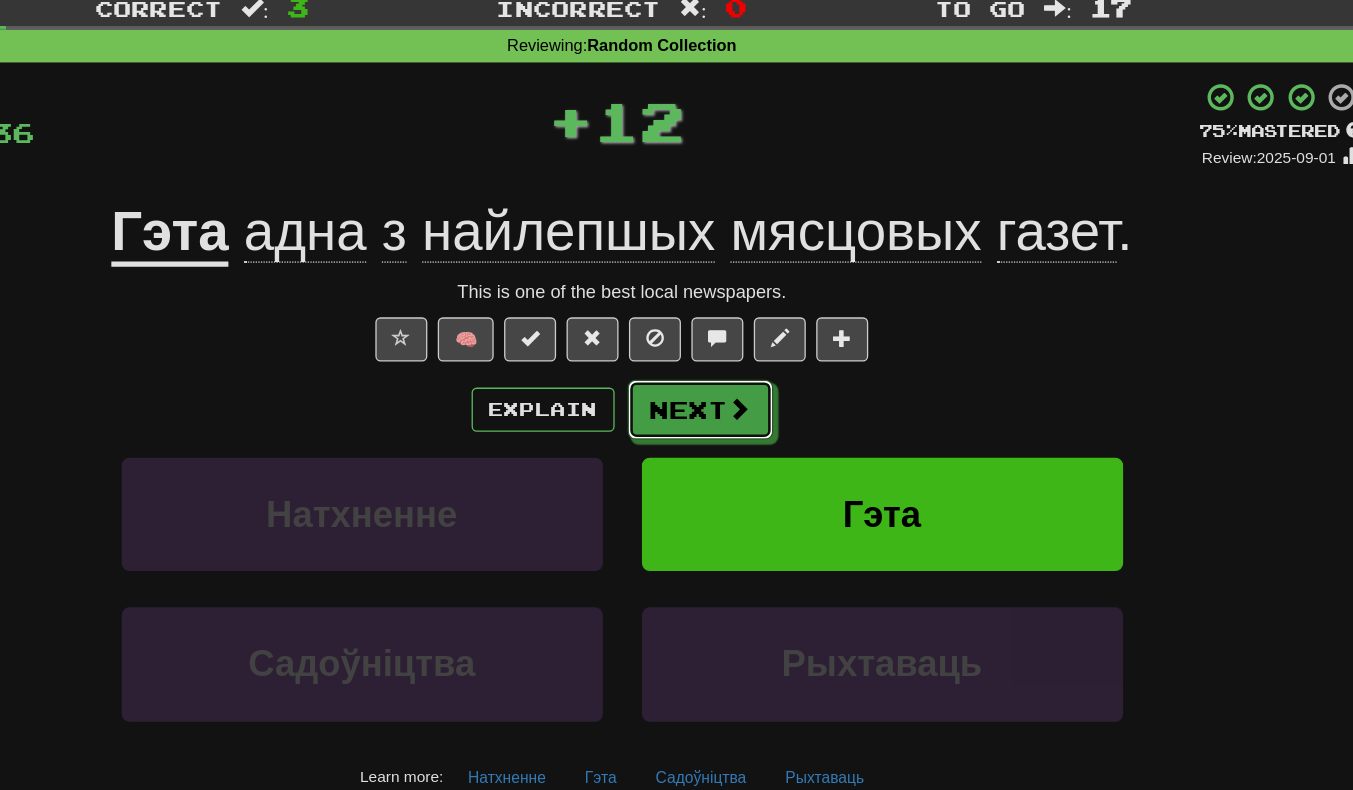 click on "Next" at bounding box center (737, 375) 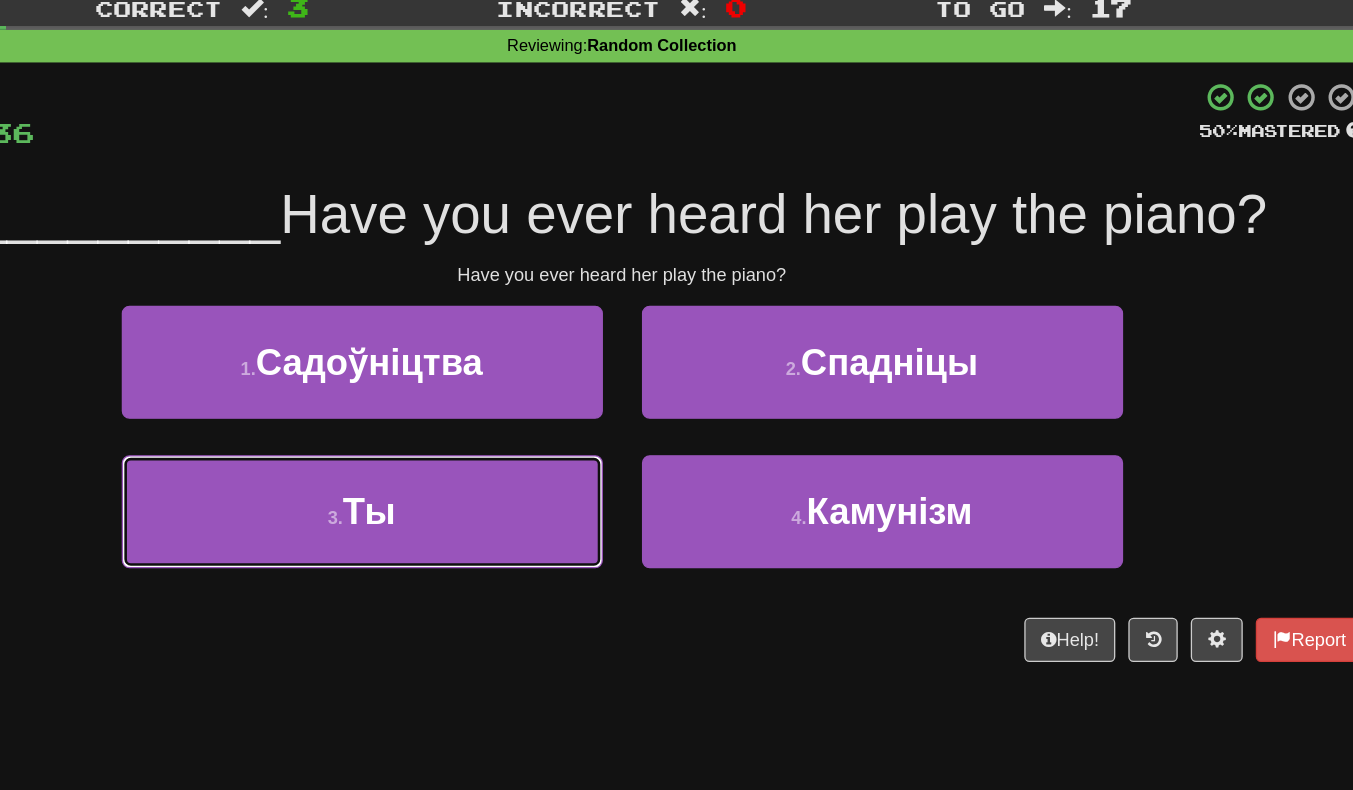 click on "3 .  Ты" at bounding box center [477, 453] 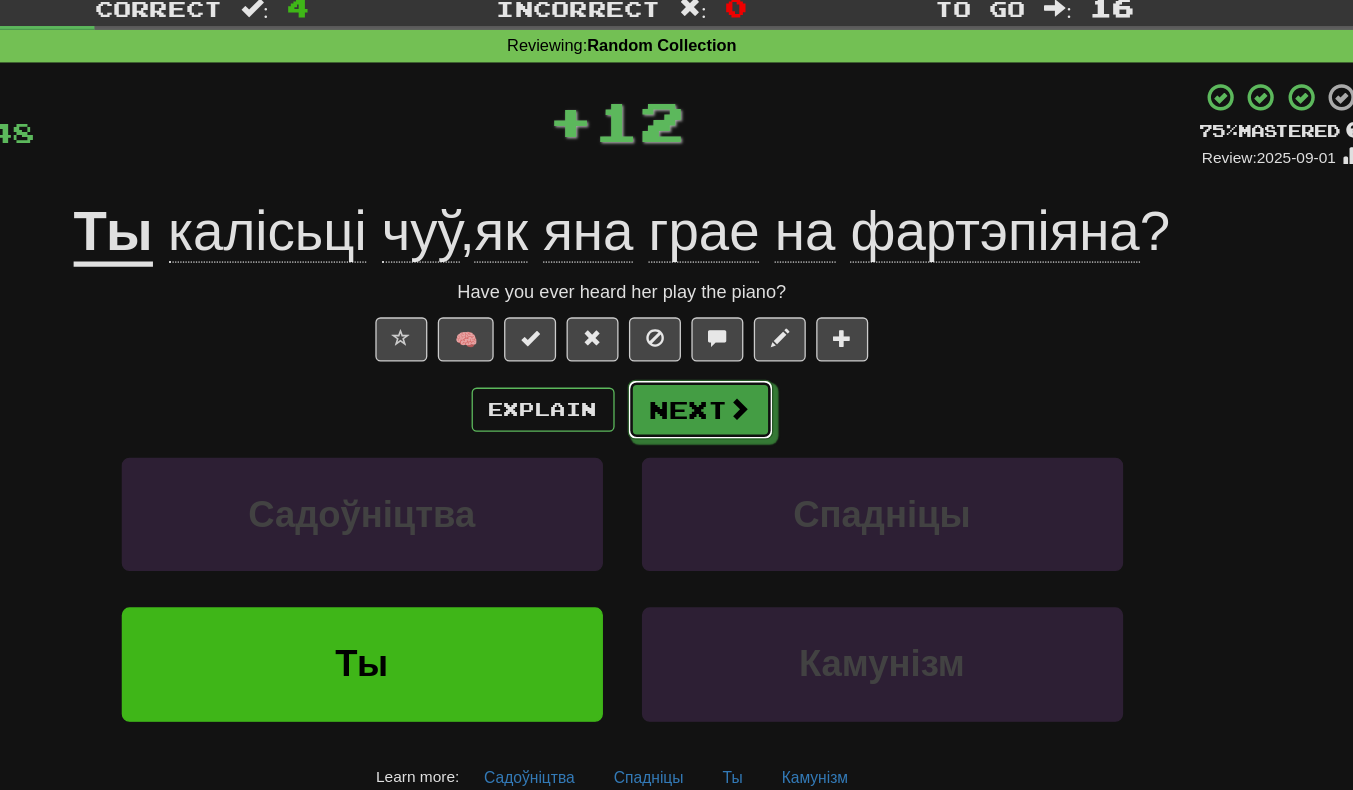 click at bounding box center (767, 374) 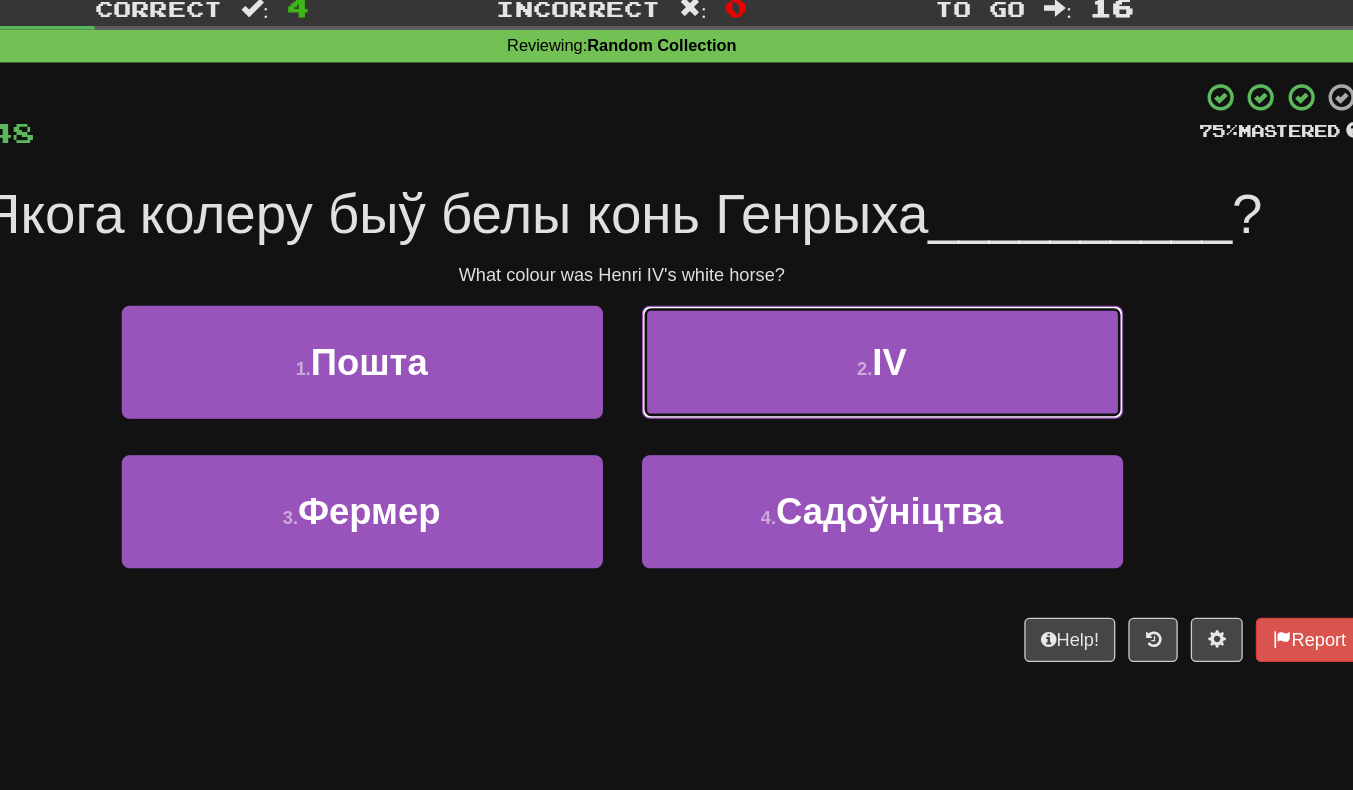 click on "2 .  IV" at bounding box center [877, 338] 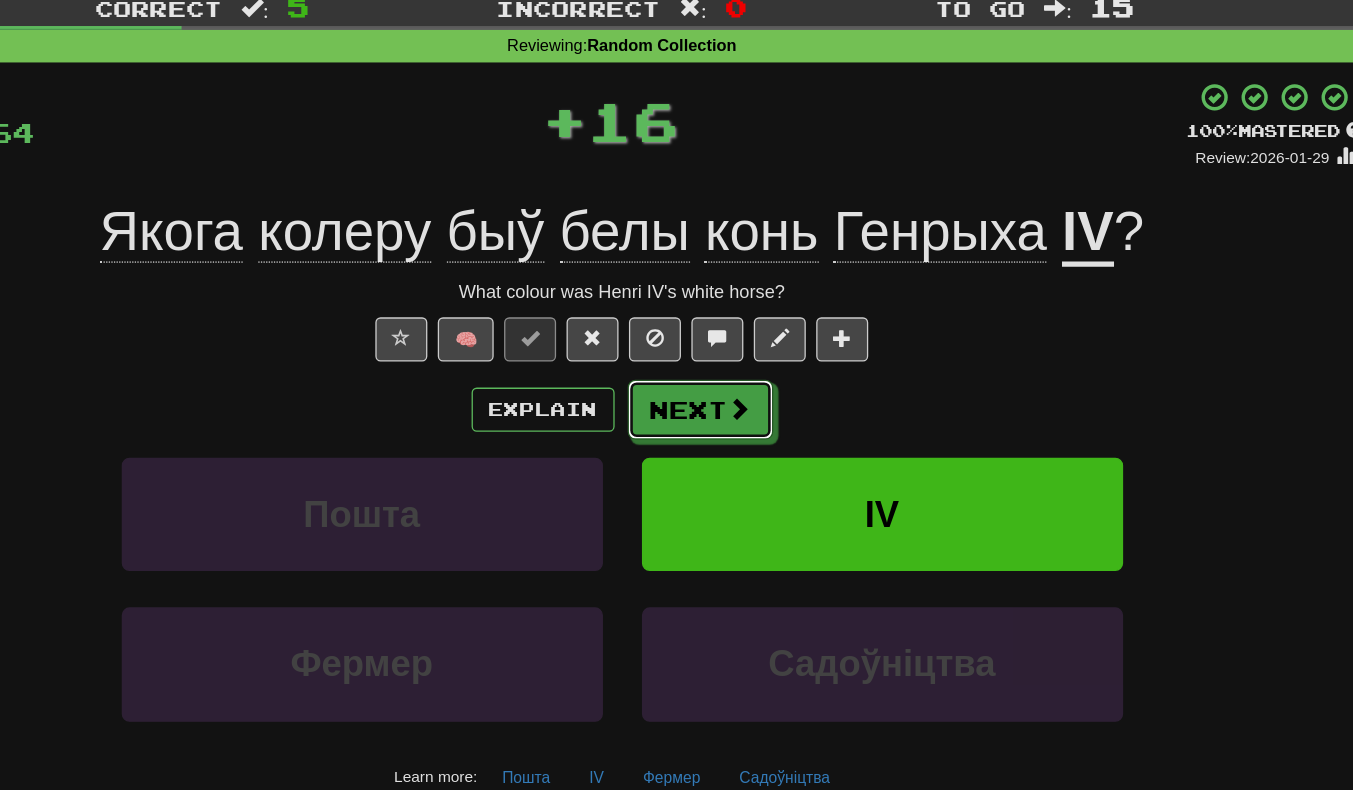 click on "Next" at bounding box center (737, 375) 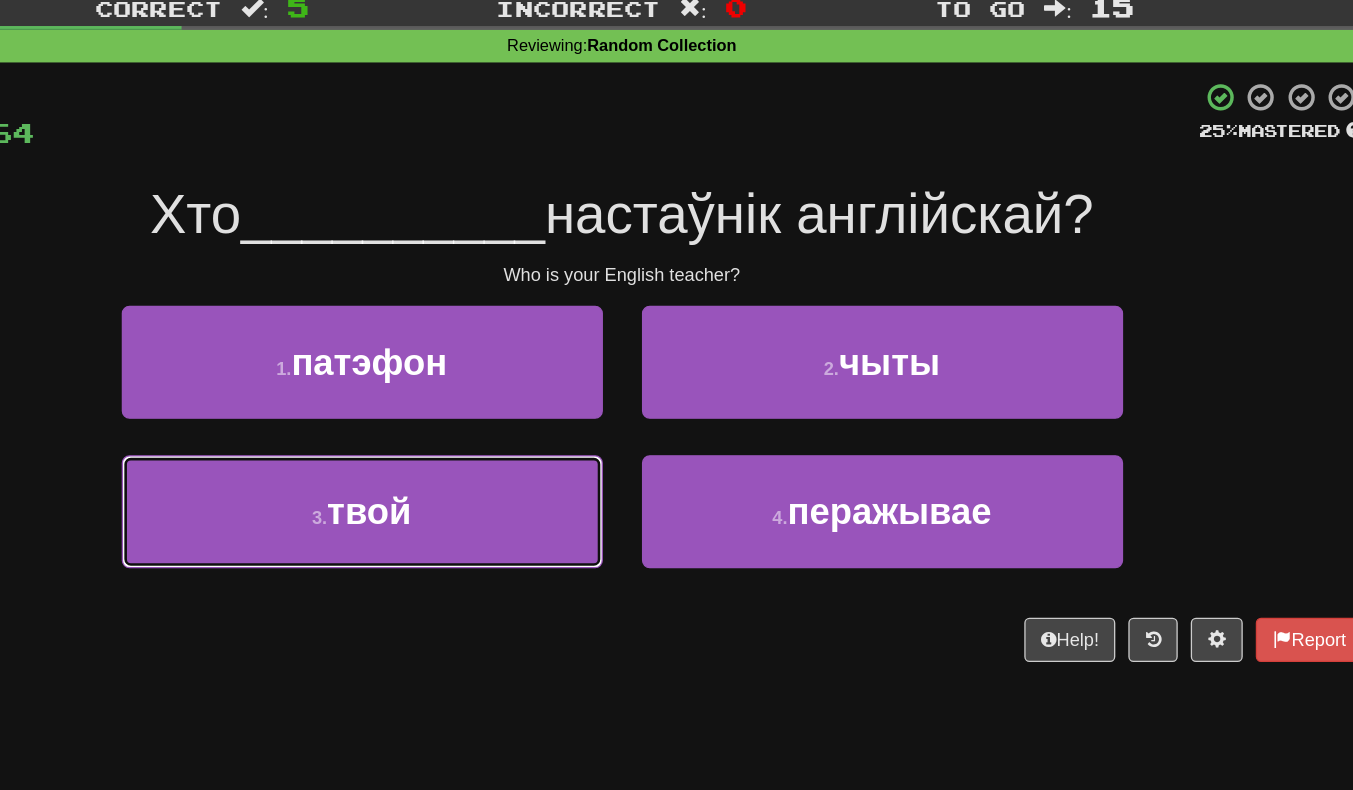click on "3 .  твой" at bounding box center [477, 453] 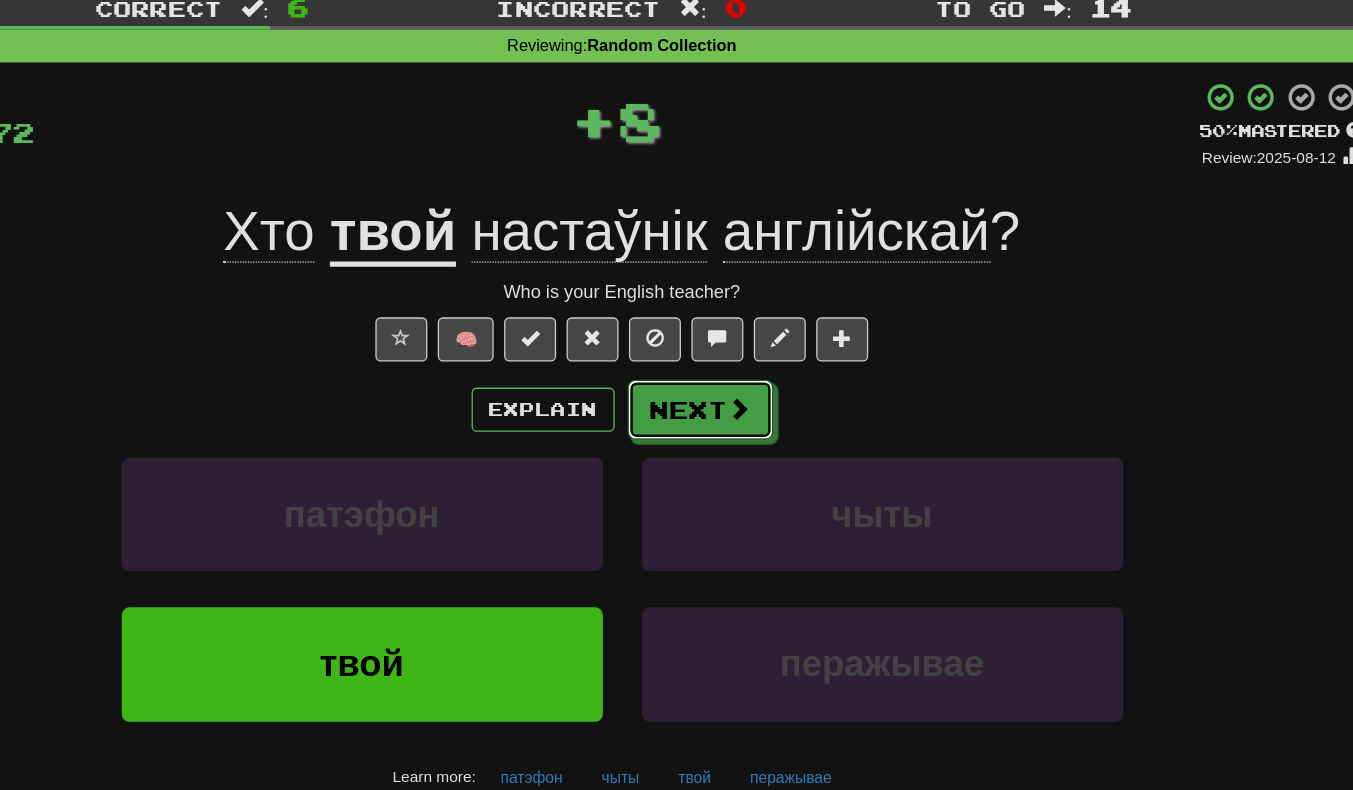 click at bounding box center [767, 374] 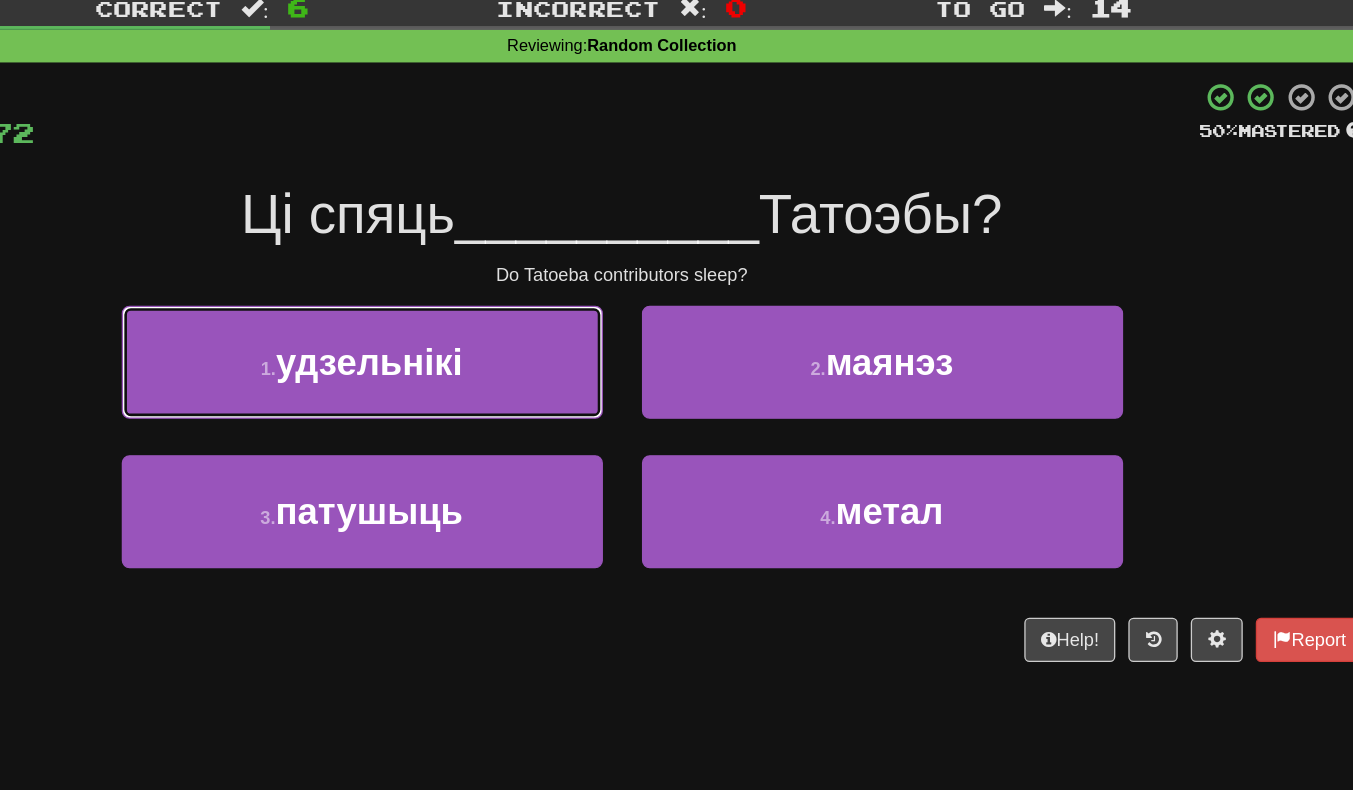 click on "1 .  удзельнікі" at bounding box center [477, 338] 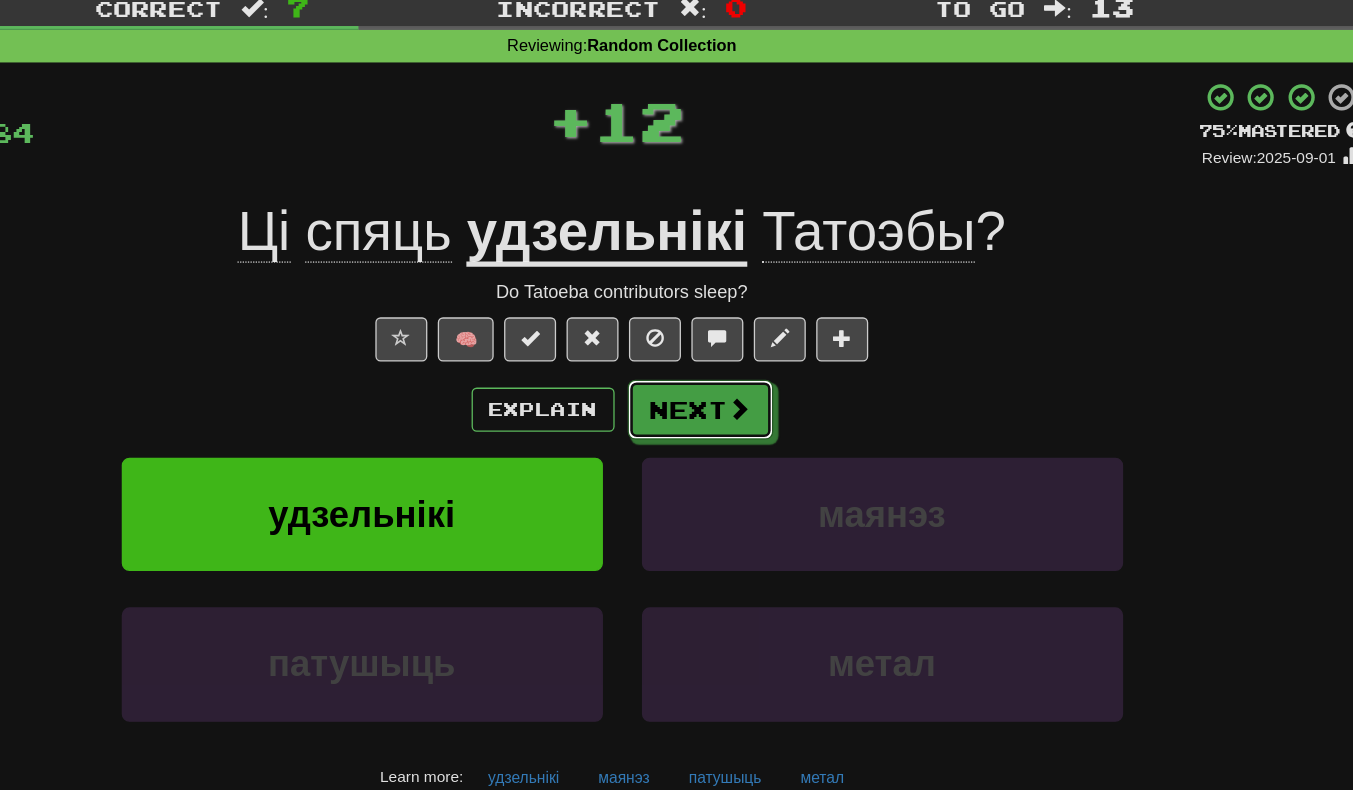 click at bounding box center [767, 374] 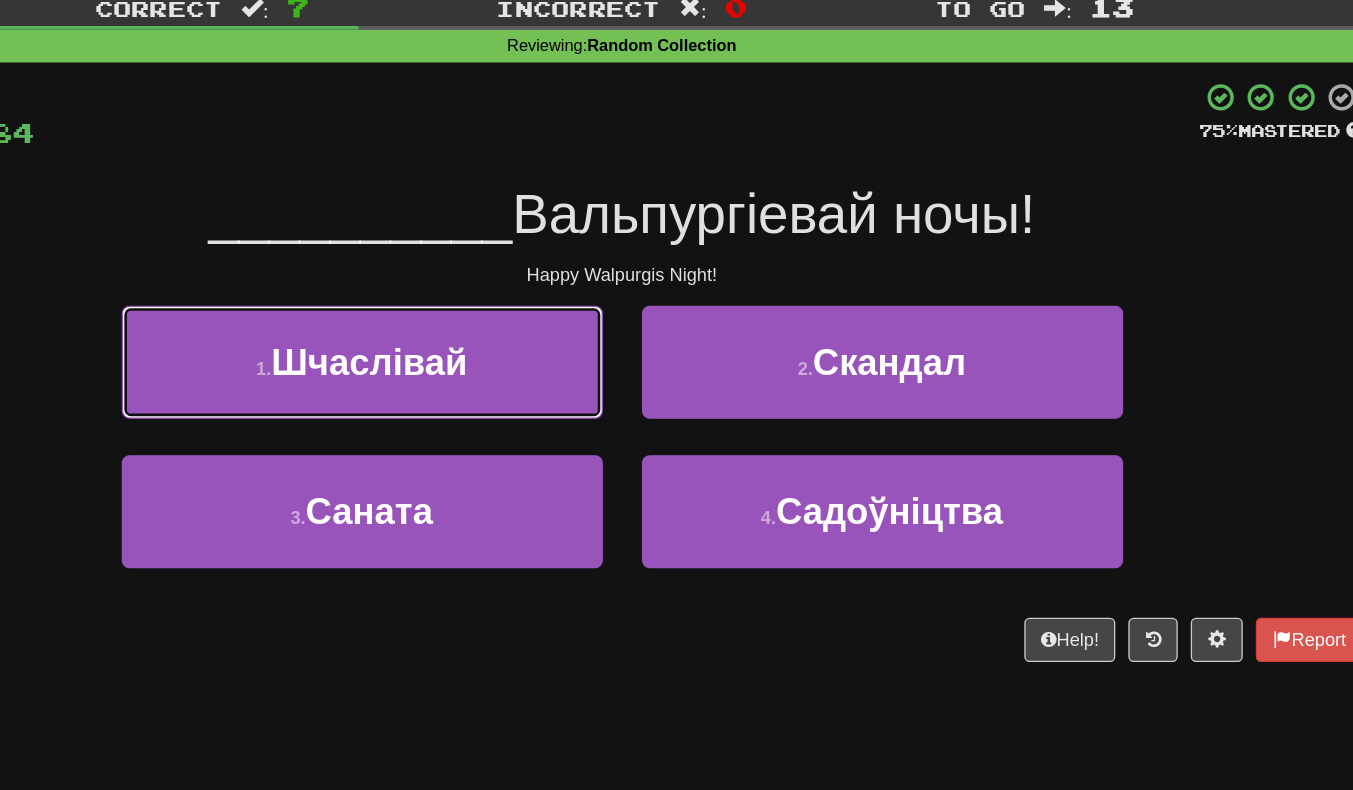 click on "1 .  Шчаслівай" at bounding box center [477, 338] 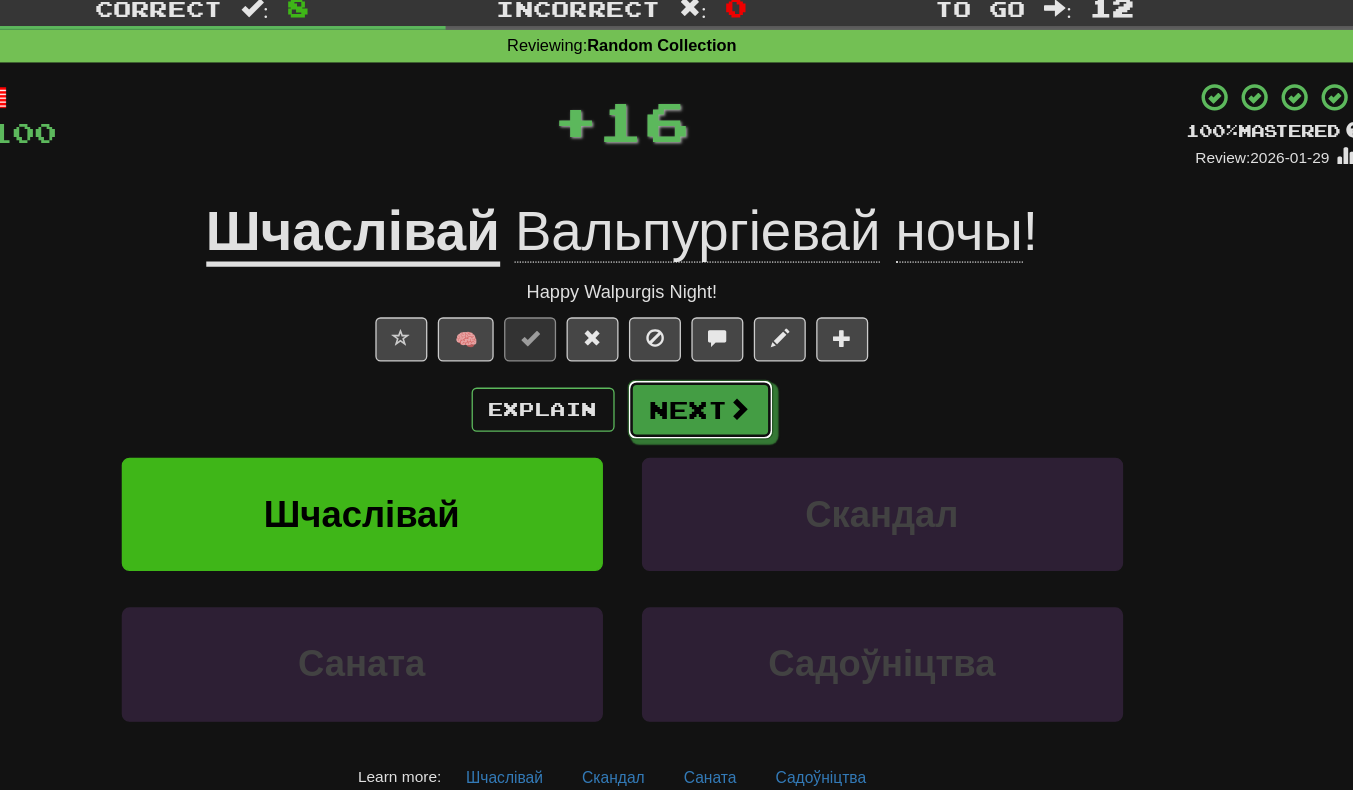 click on "Next" at bounding box center [737, 375] 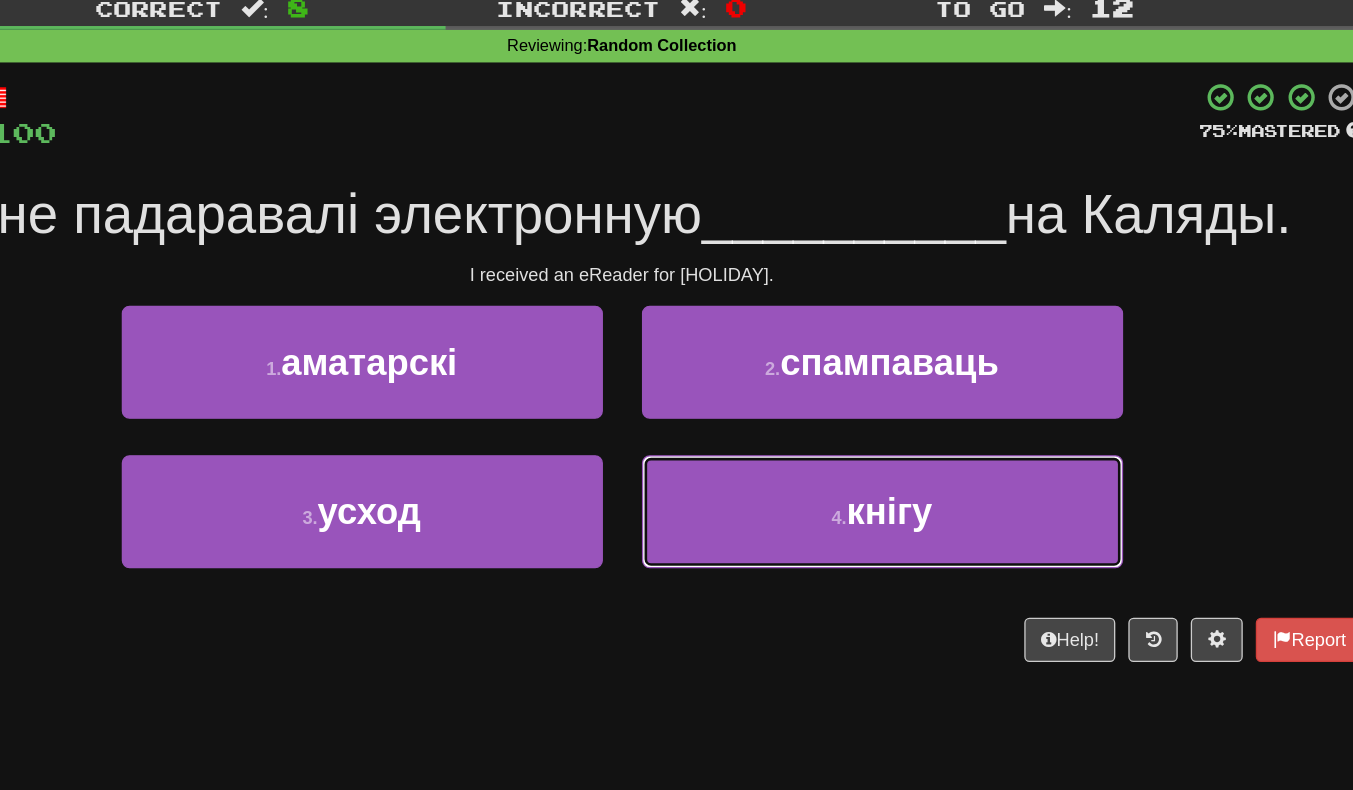 click on "4 .  кнігу" at bounding box center [877, 453] 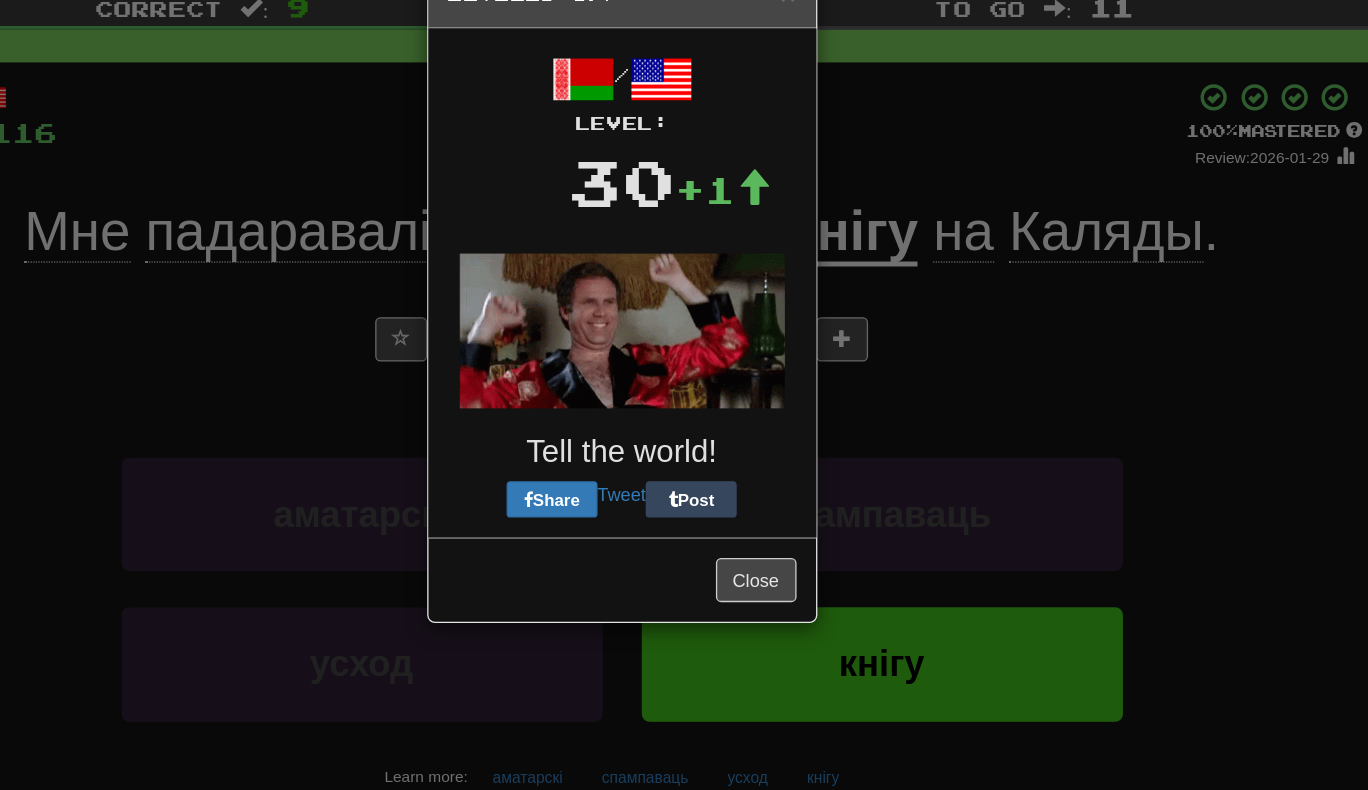 click on "Tell the world!" at bounding box center (677, 407) 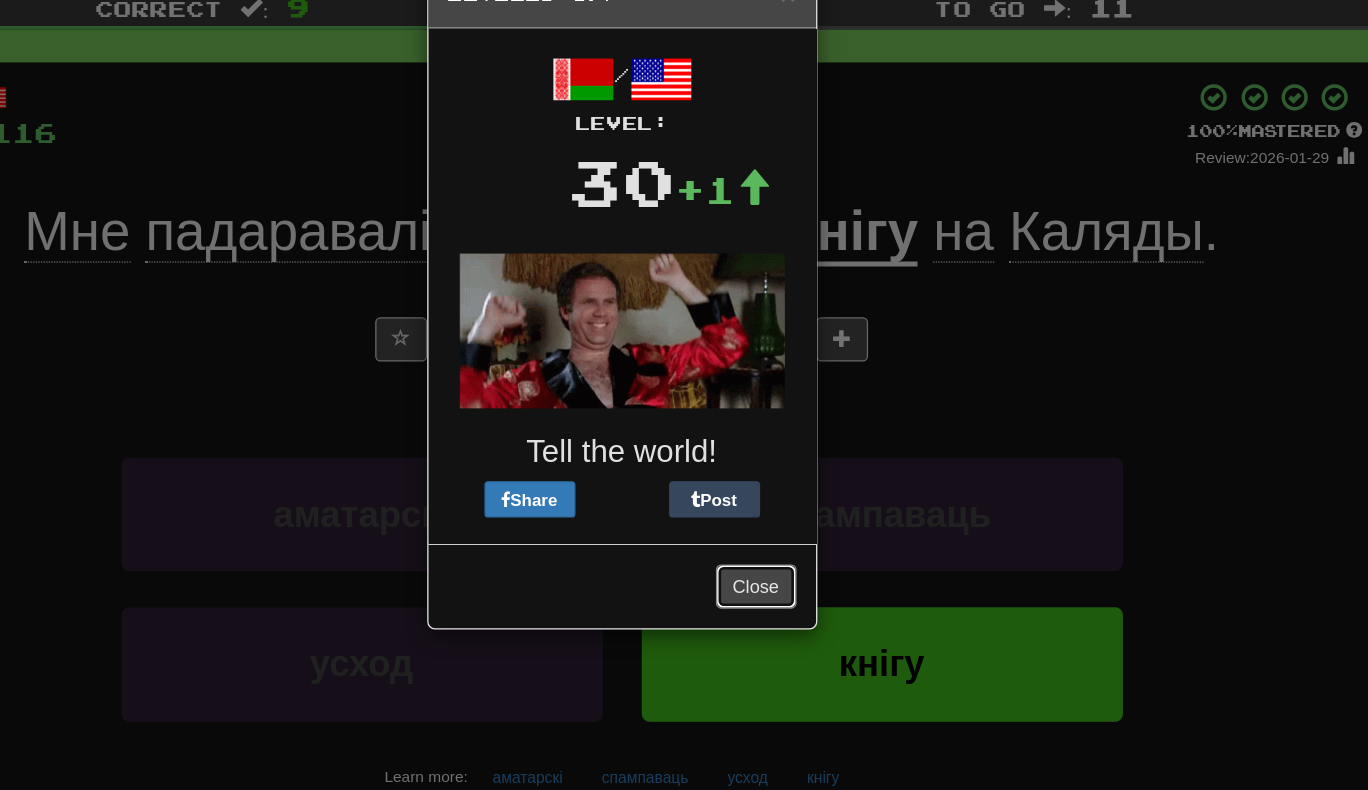 click on "Close" at bounding box center (780, 511) 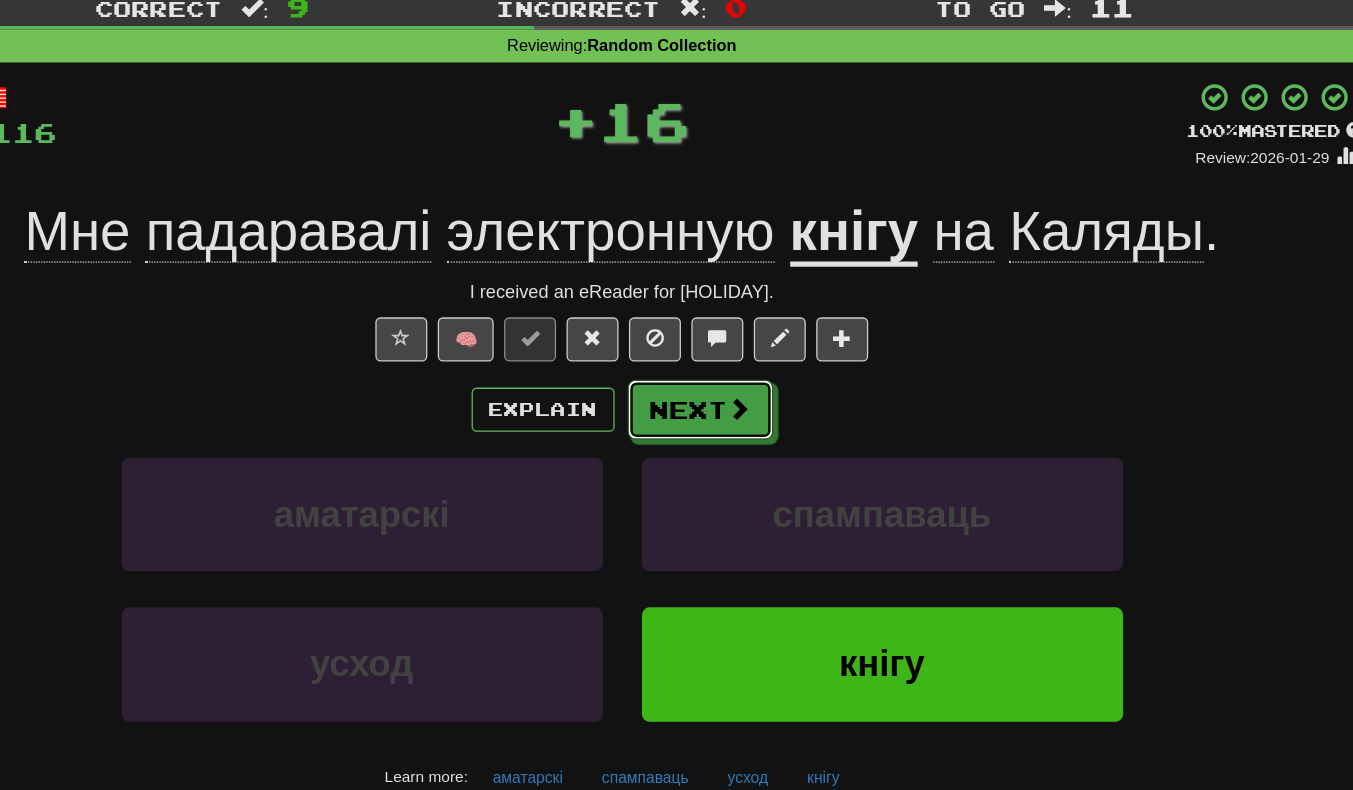 click on "Next" at bounding box center (737, 375) 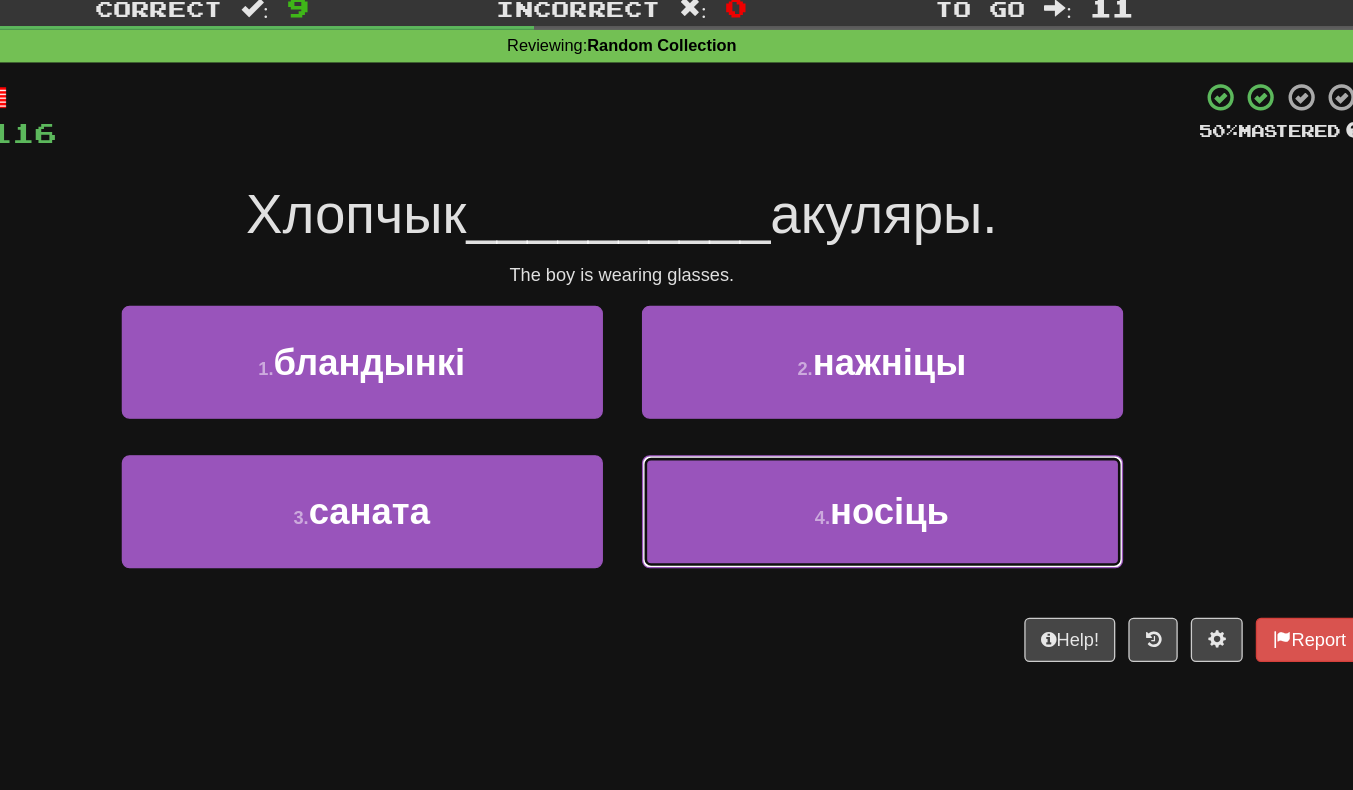 click on "4 .  носіць" at bounding box center [877, 453] 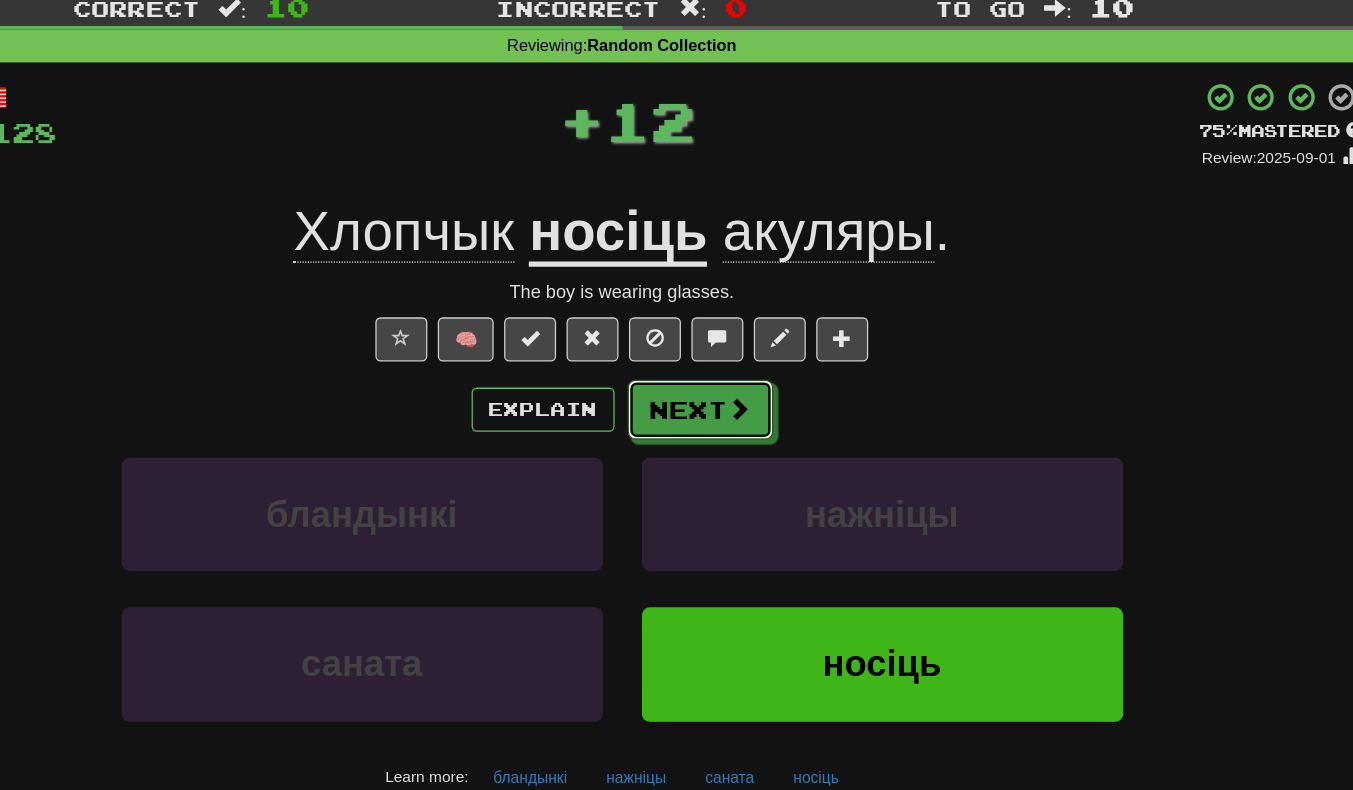 click on "Next" at bounding box center (737, 375) 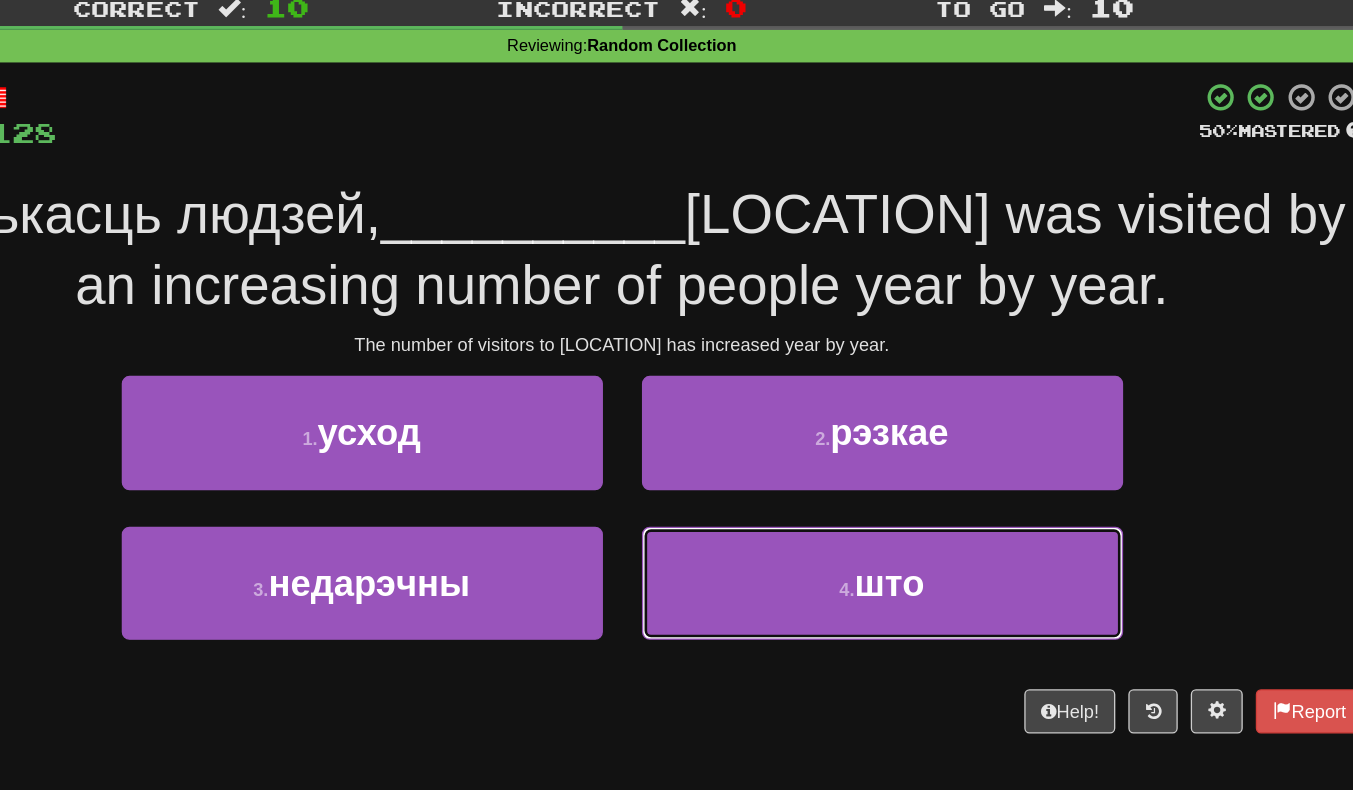 click on "4 .  што" at bounding box center [877, 508] 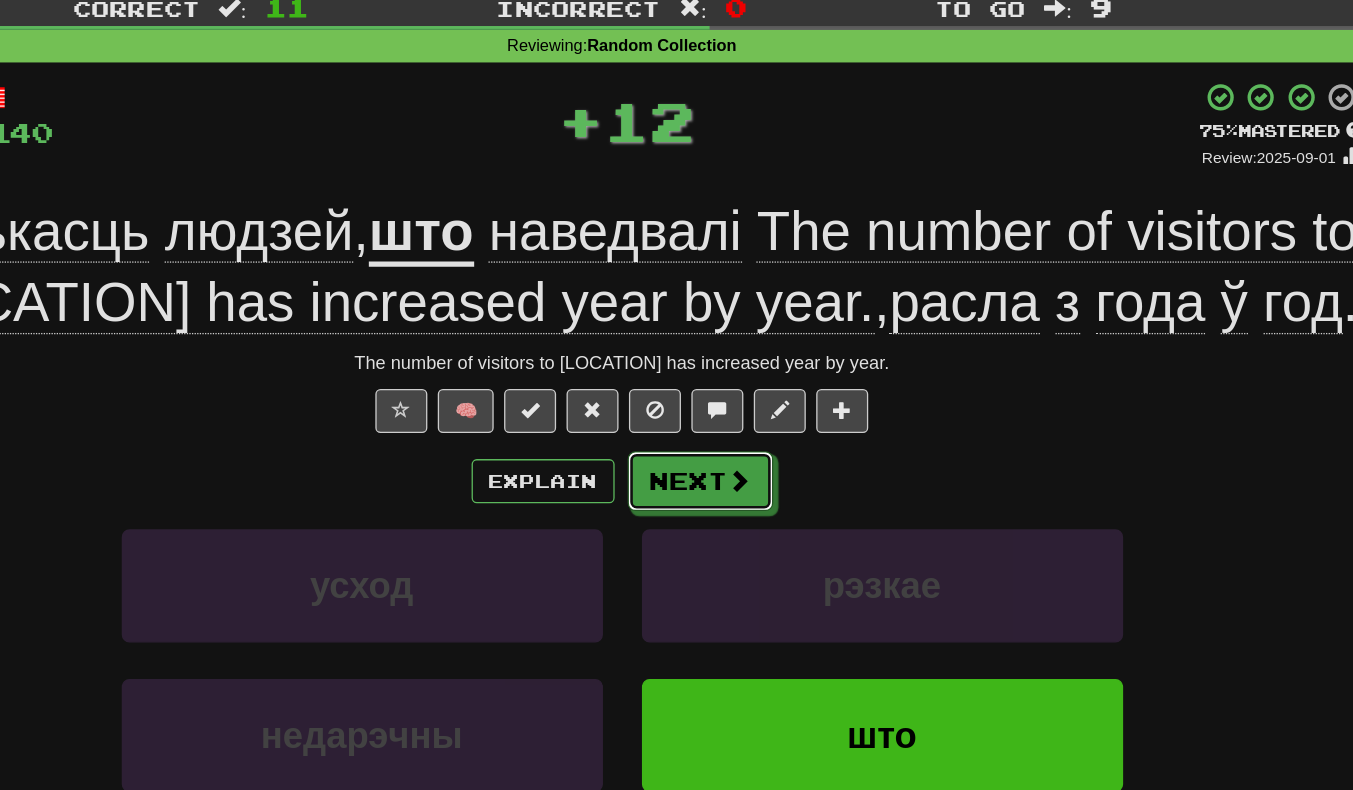 click on "Next" at bounding box center (737, 430) 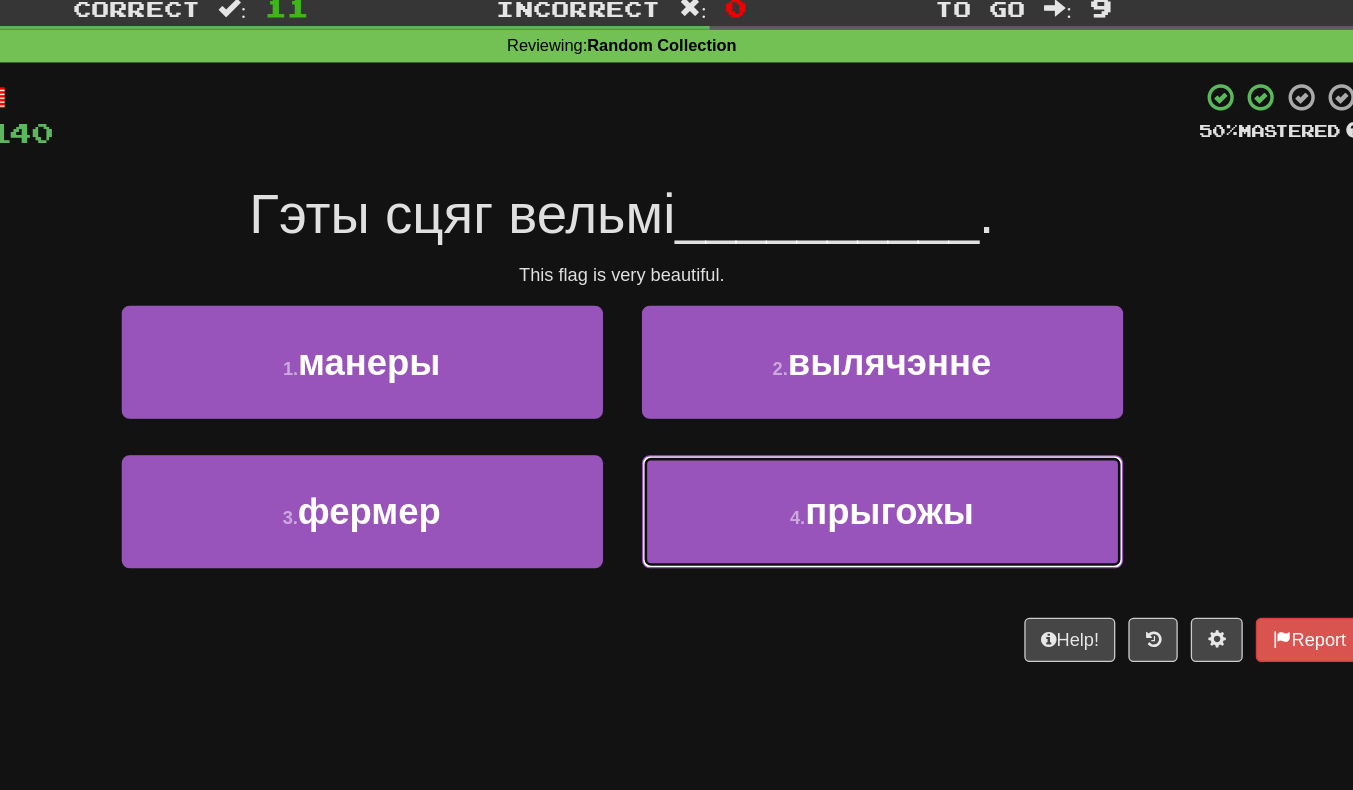 click on "прыгожы" at bounding box center [882, 453] 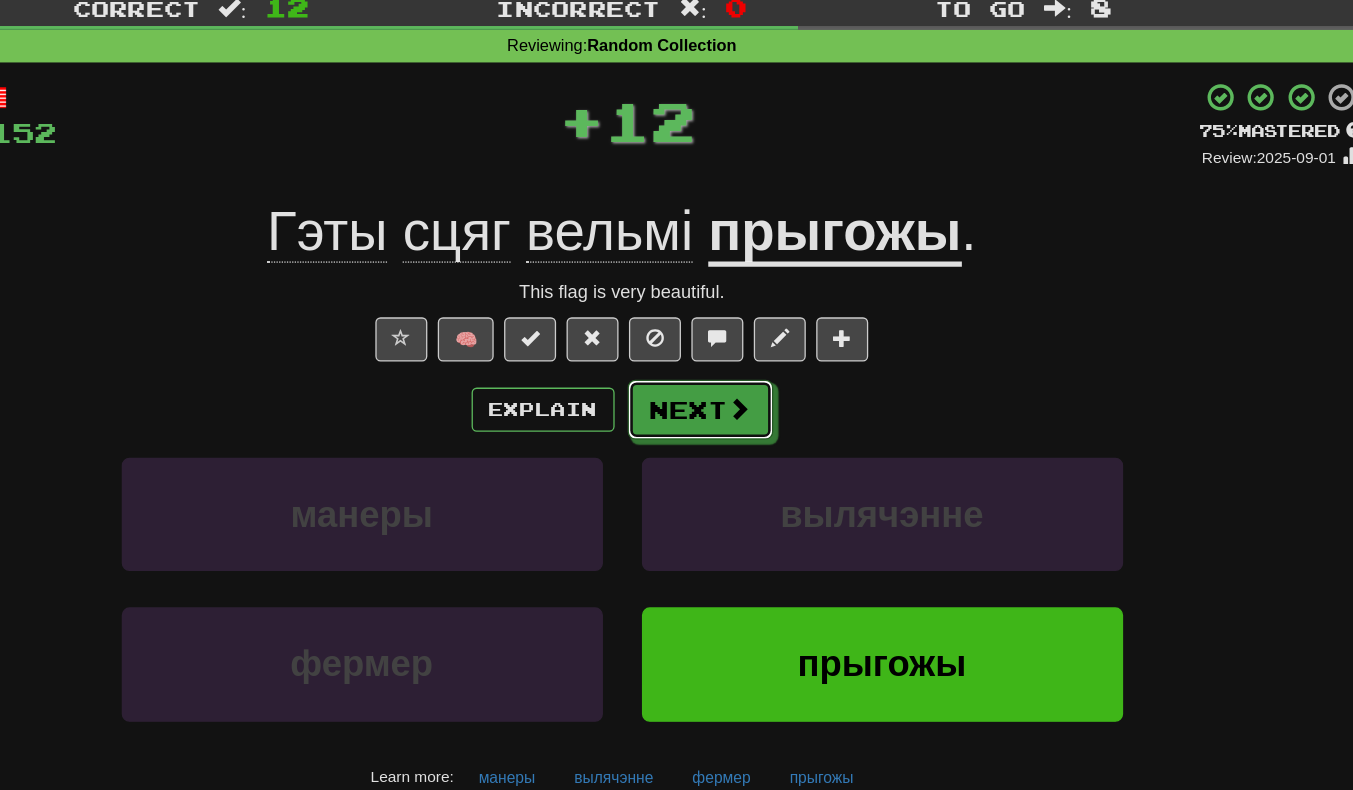 click at bounding box center [767, 374] 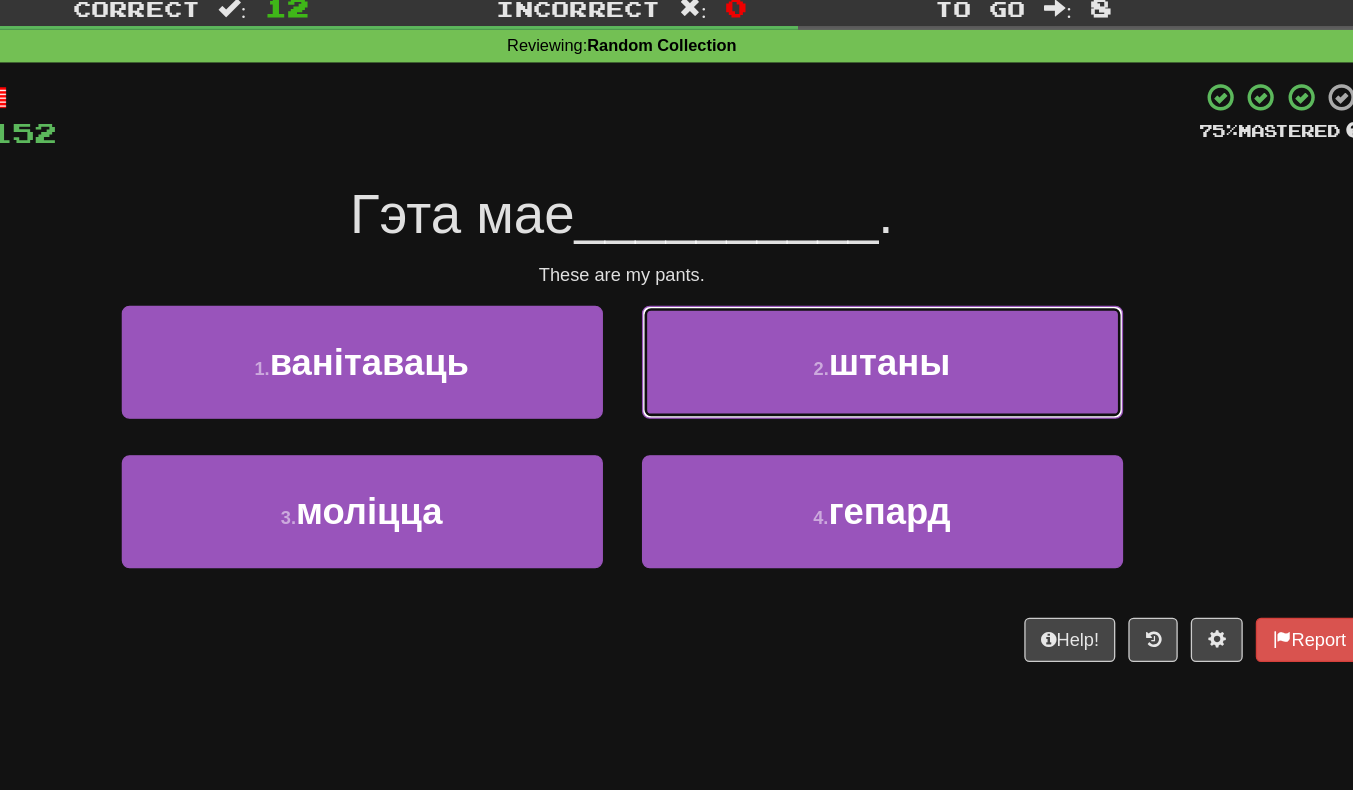 click on "2 .  штаны" at bounding box center (877, 338) 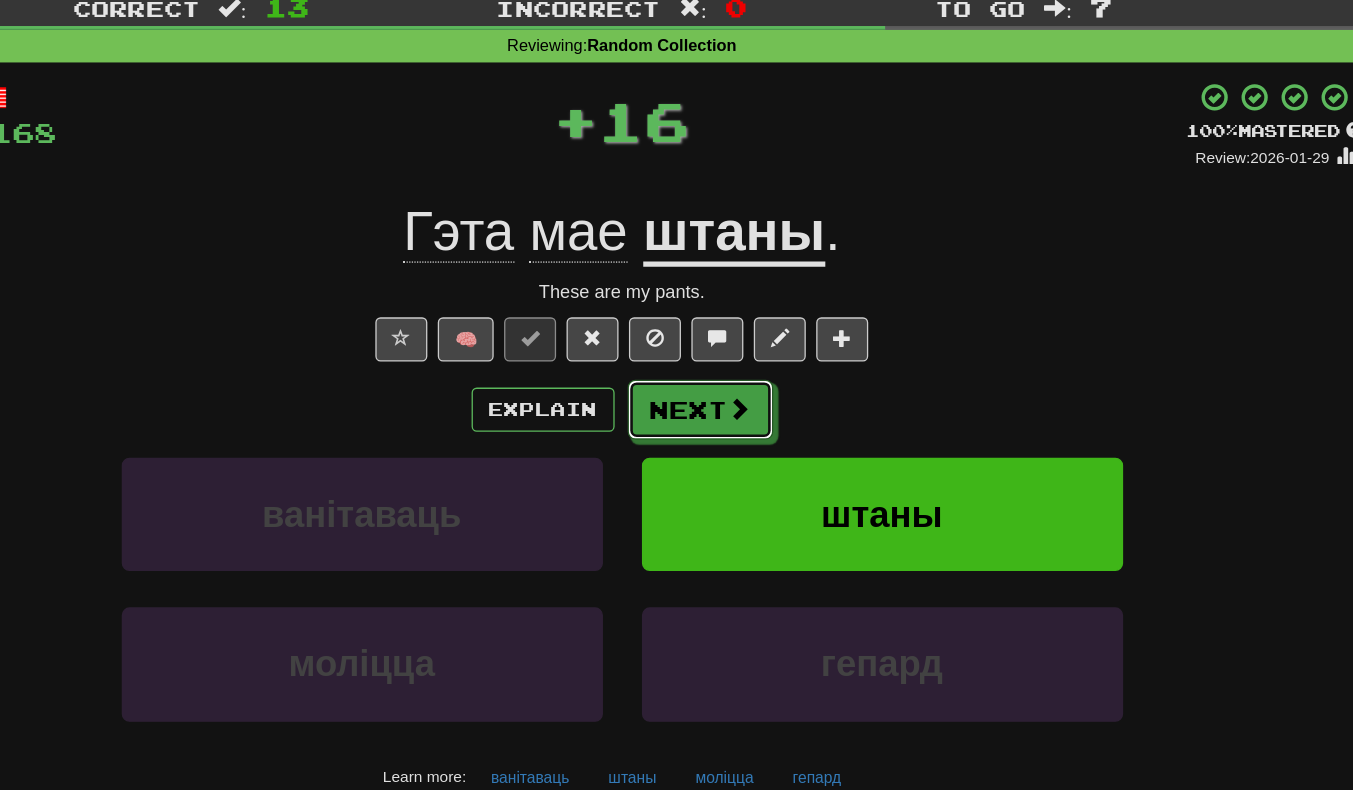 click on "Next" at bounding box center (737, 375) 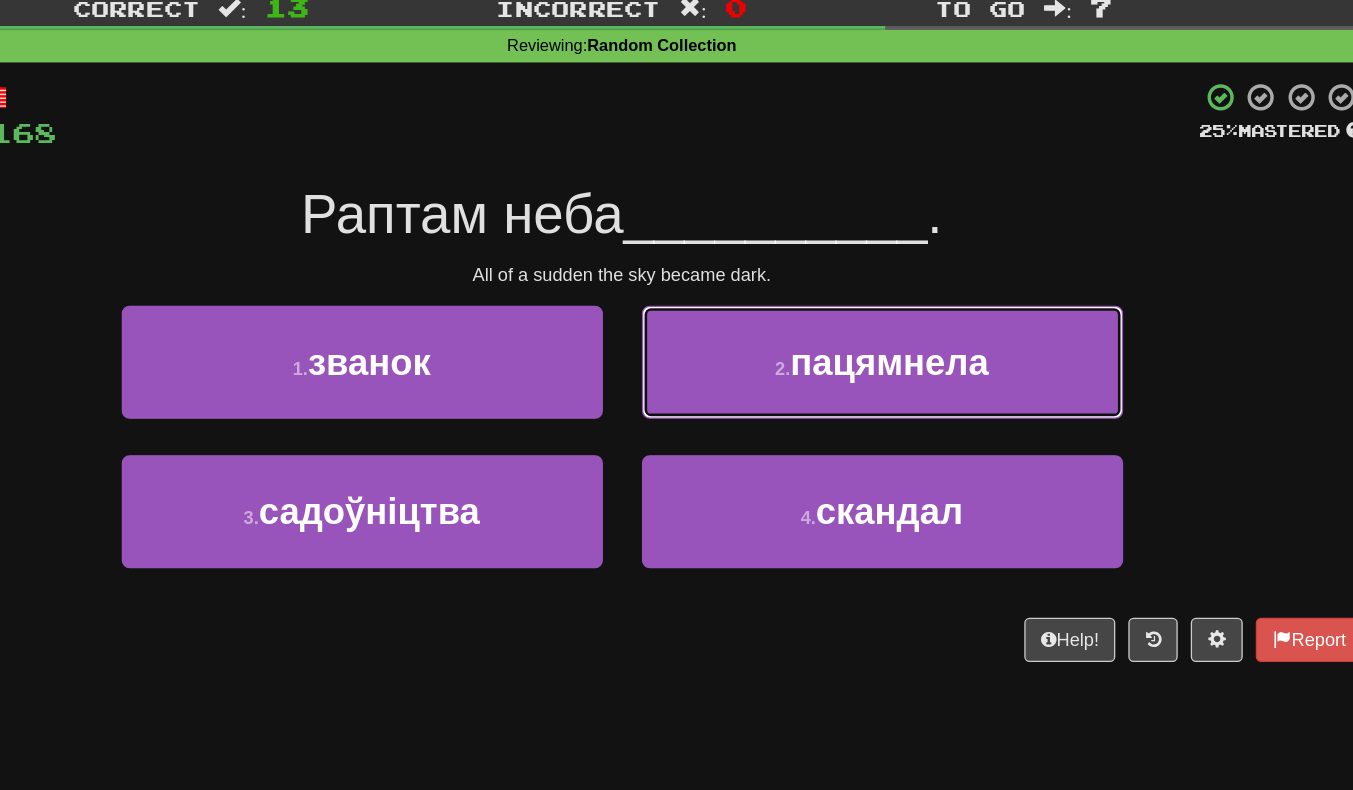 click on "пацямнела" at bounding box center [882, 338] 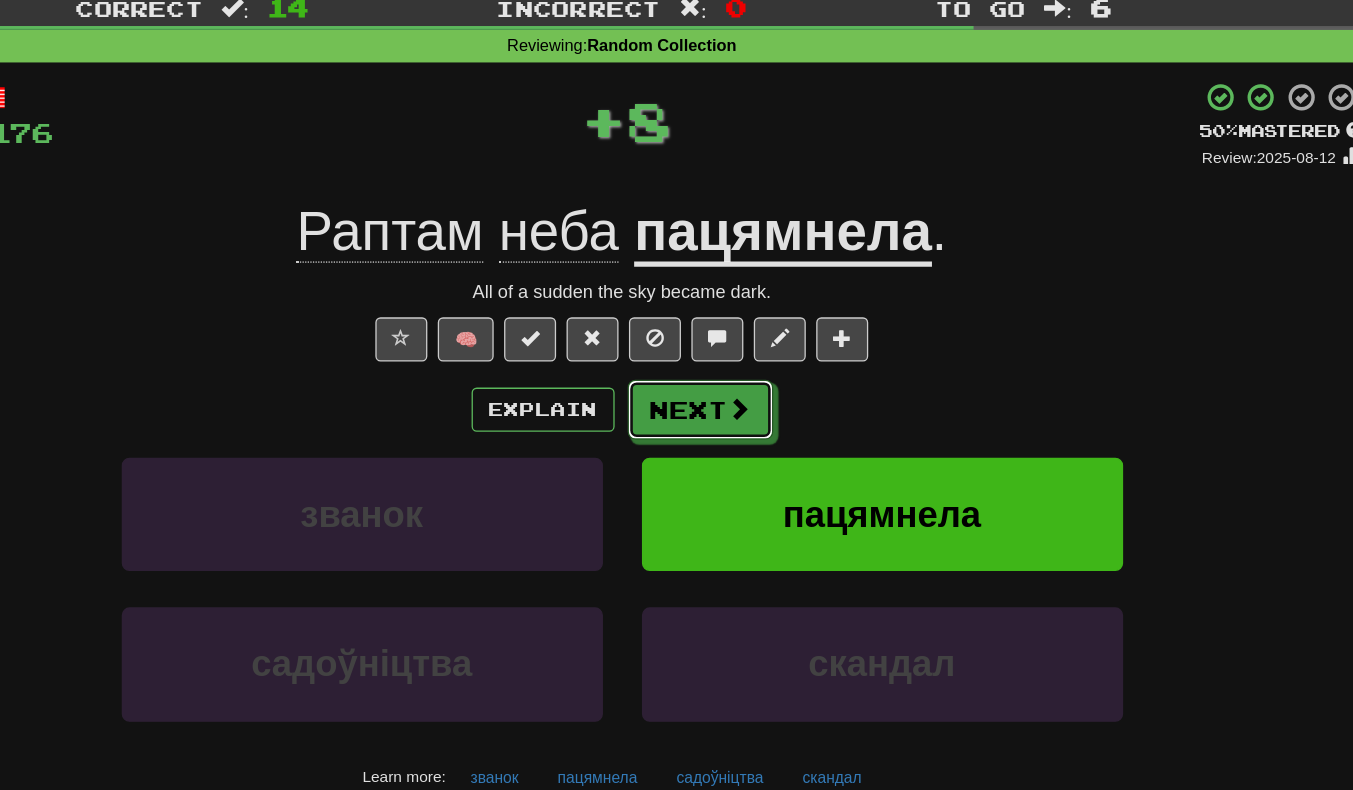 click at bounding box center [767, 374] 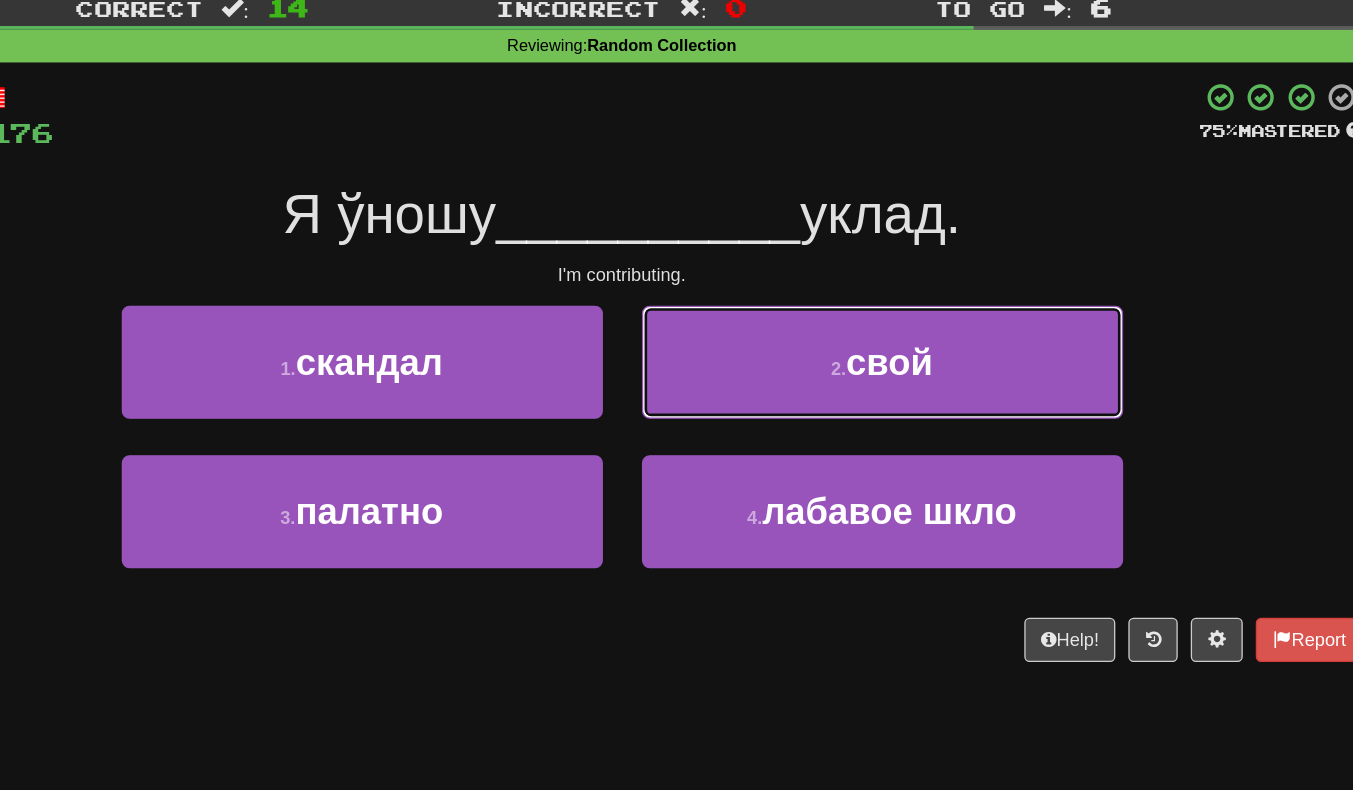 click on "2 .  свой" at bounding box center (877, 338) 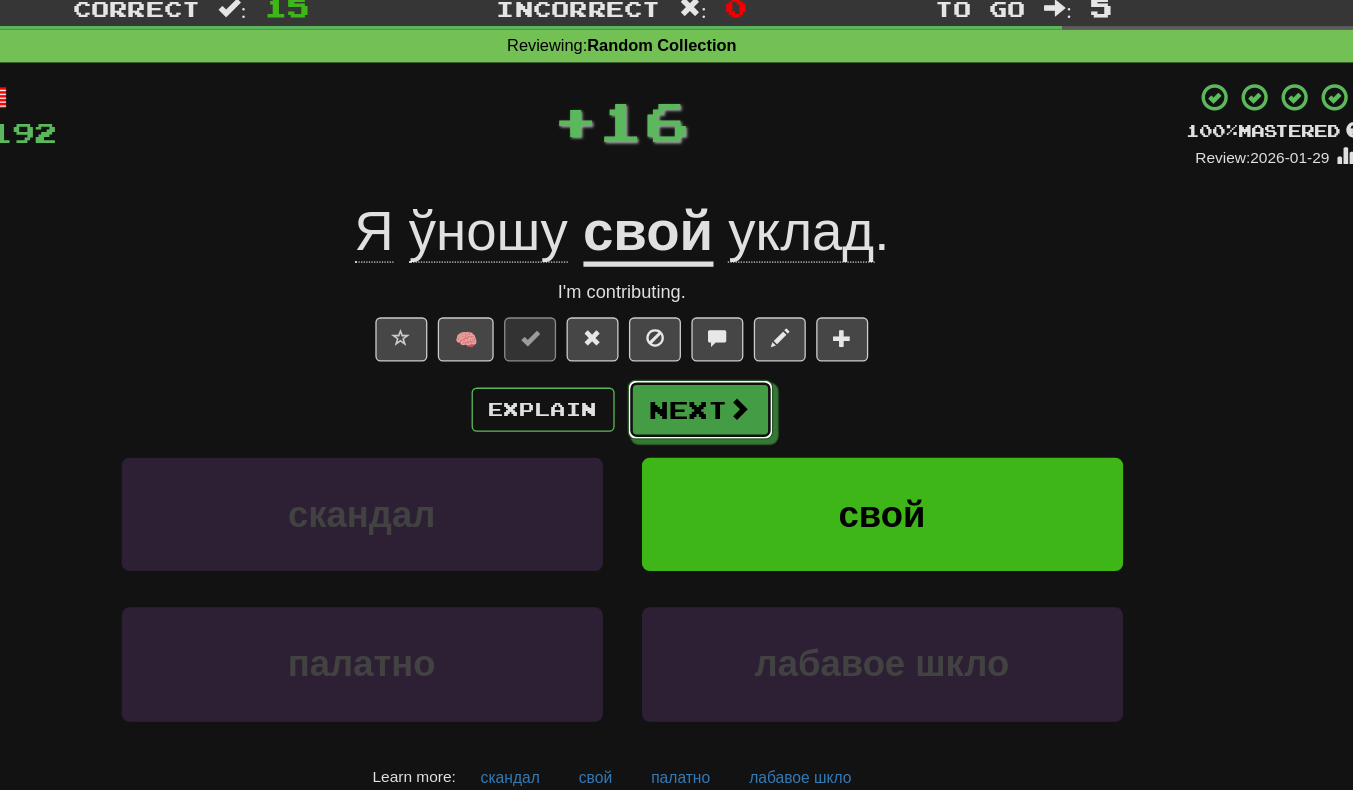 click on "Next" at bounding box center [737, 375] 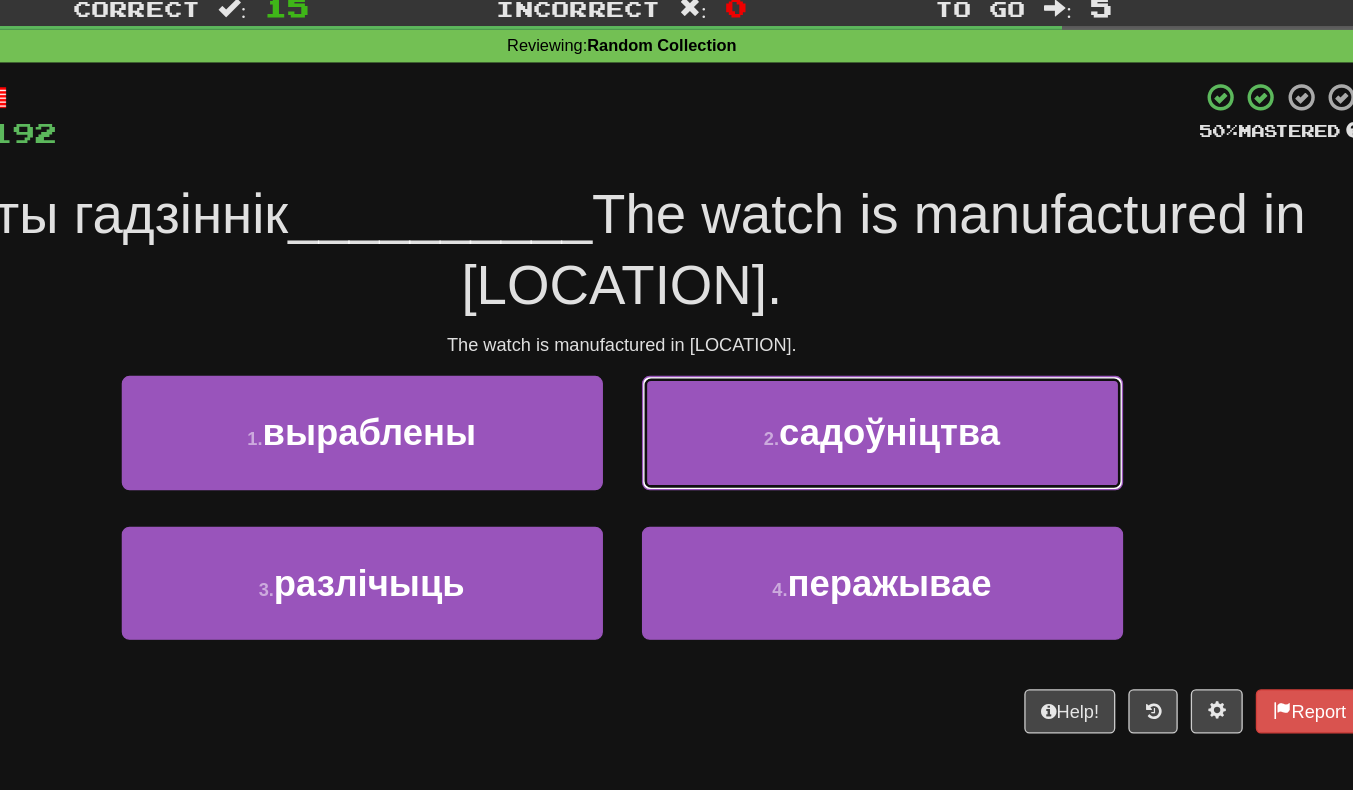 click on "садоўніцтва" at bounding box center (882, 392) 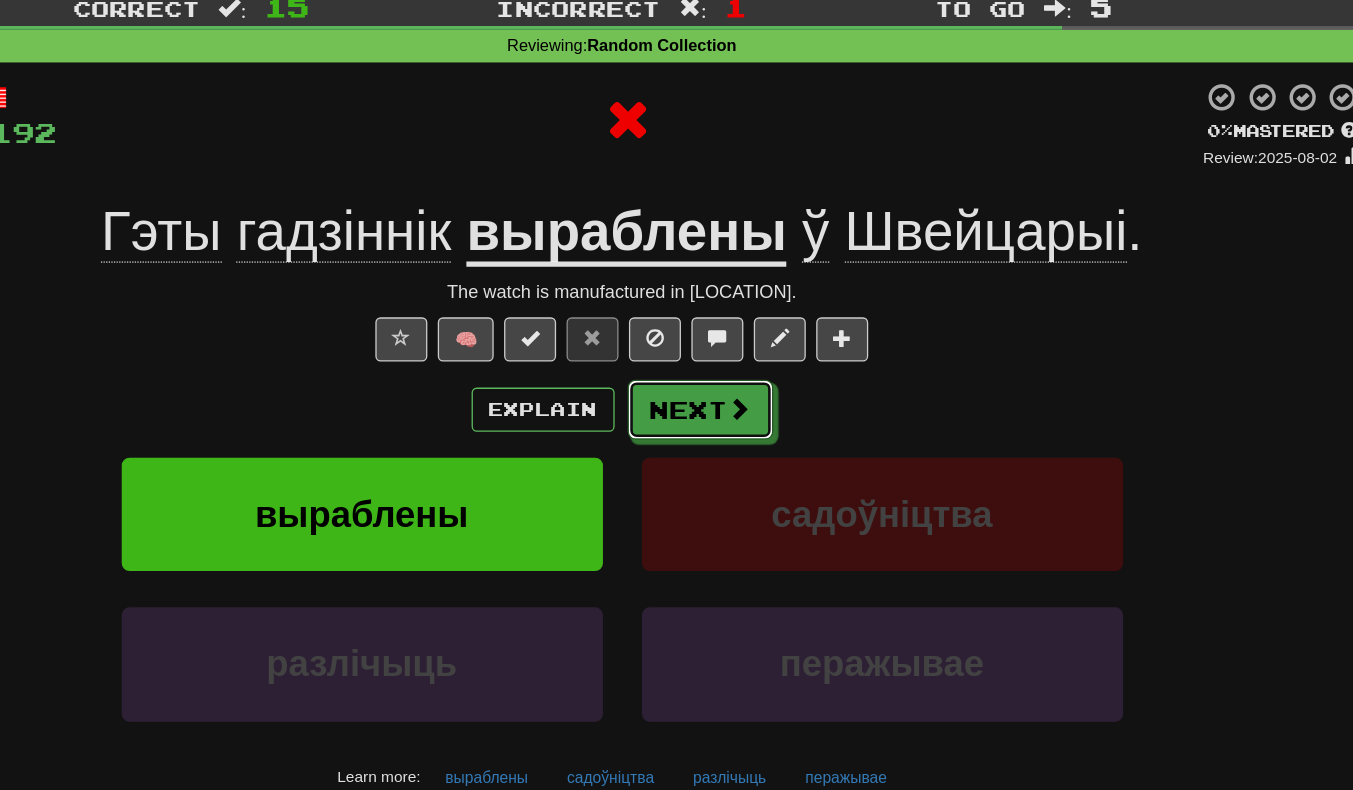 click on "Next" at bounding box center [737, 375] 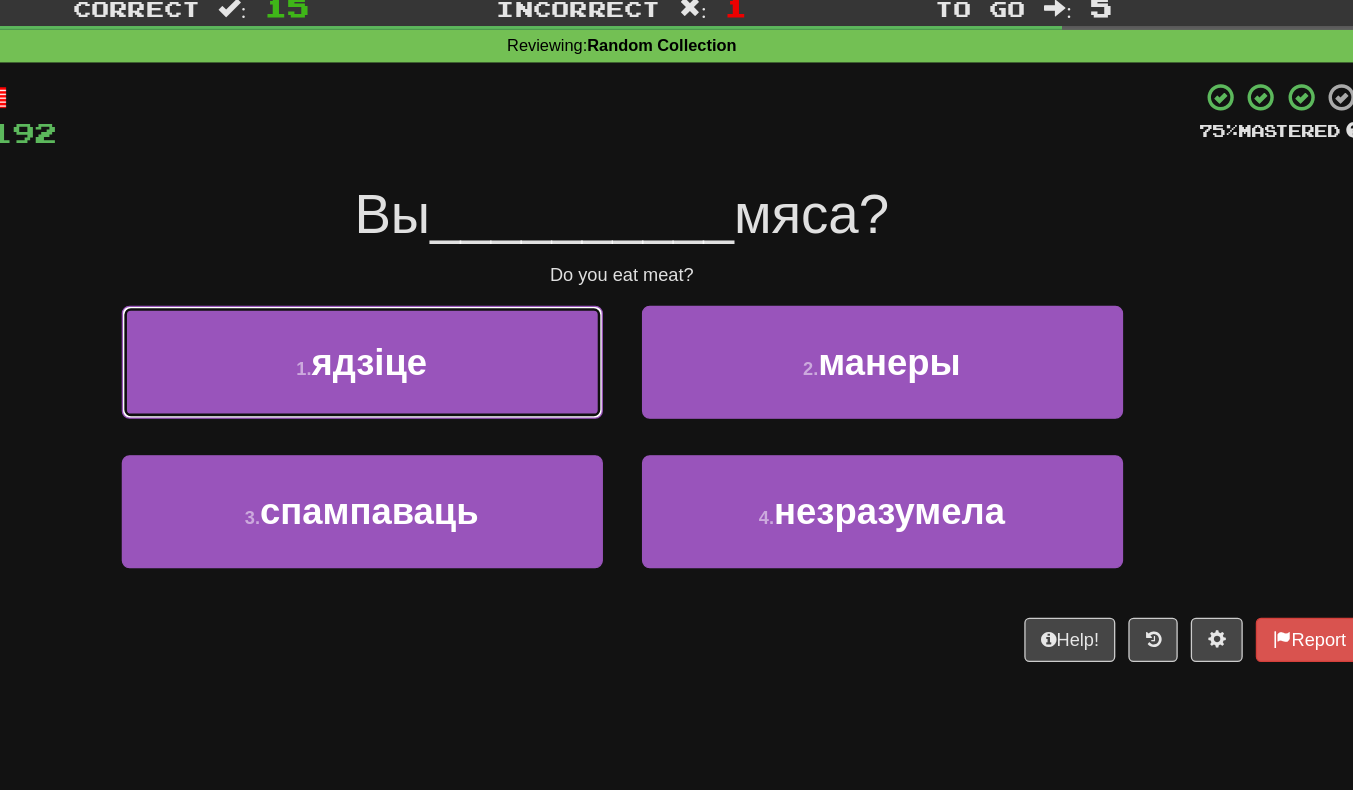 click on "1 .  ядзіце" at bounding box center [477, 338] 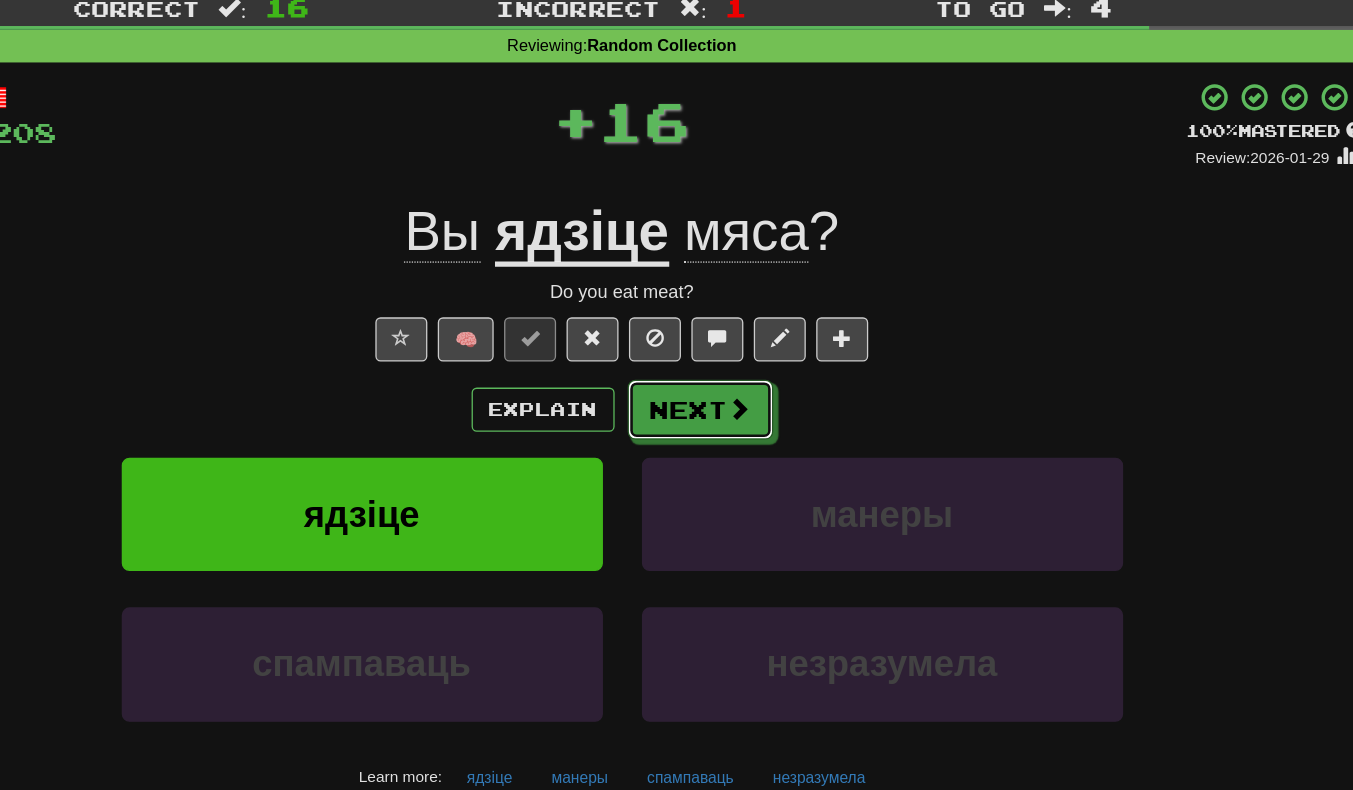 click at bounding box center [767, 374] 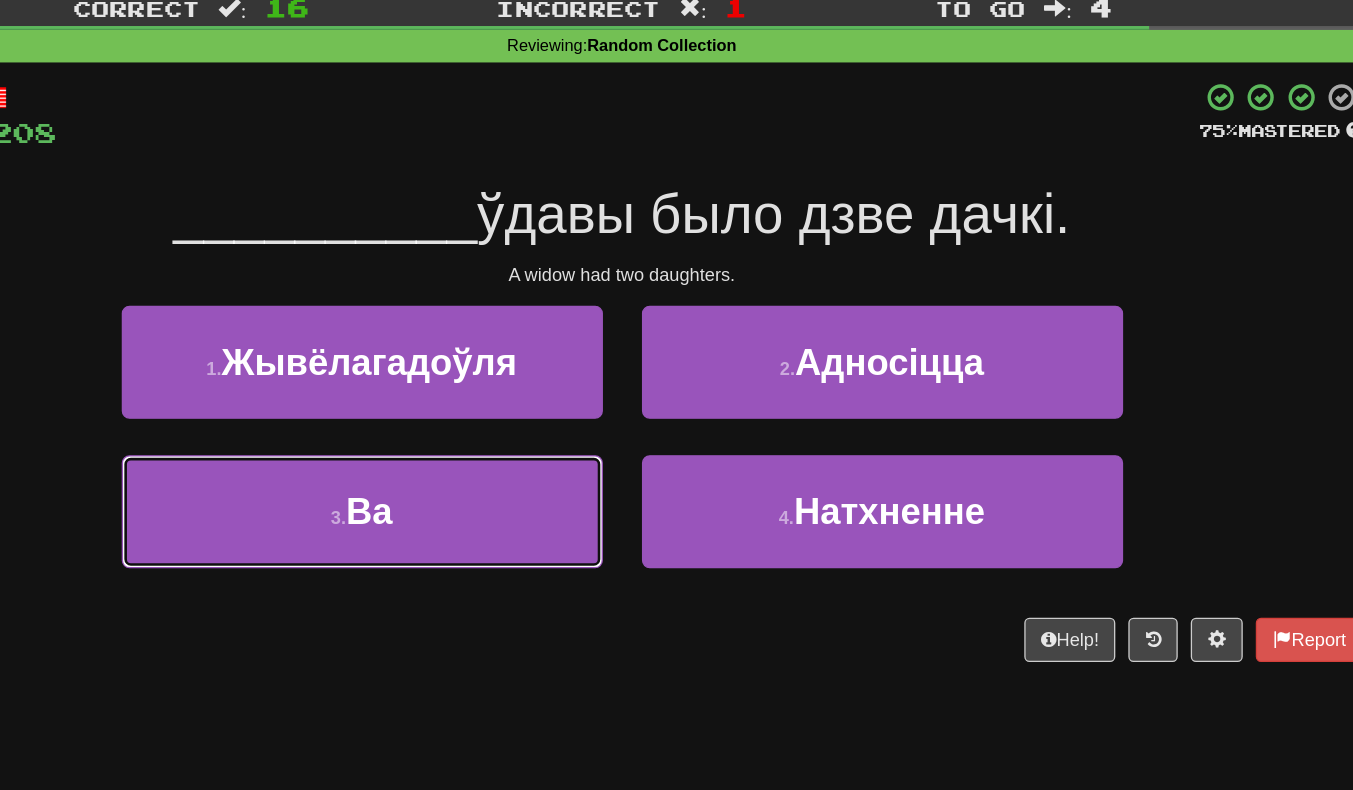 click on "3 .  Ва" at bounding box center (477, 453) 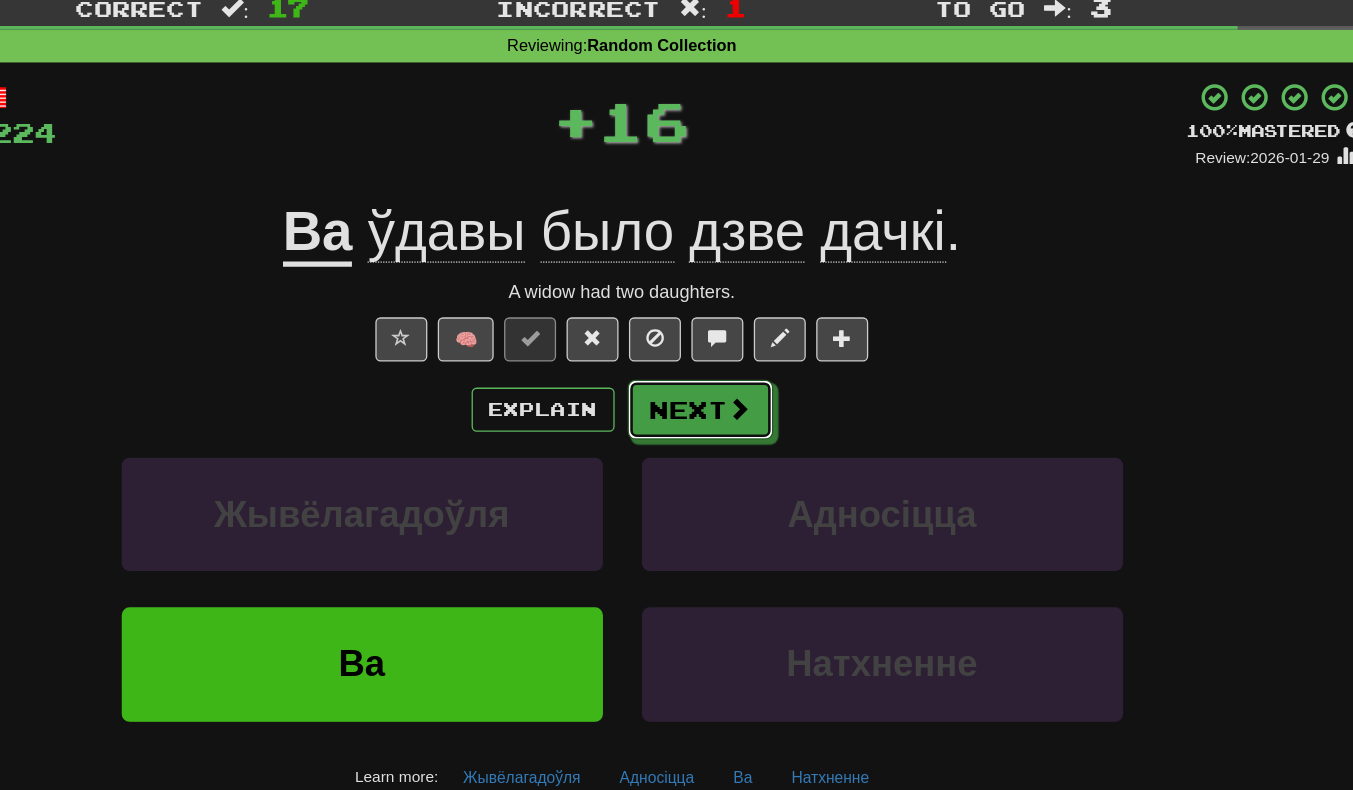 click on "Next" at bounding box center [737, 375] 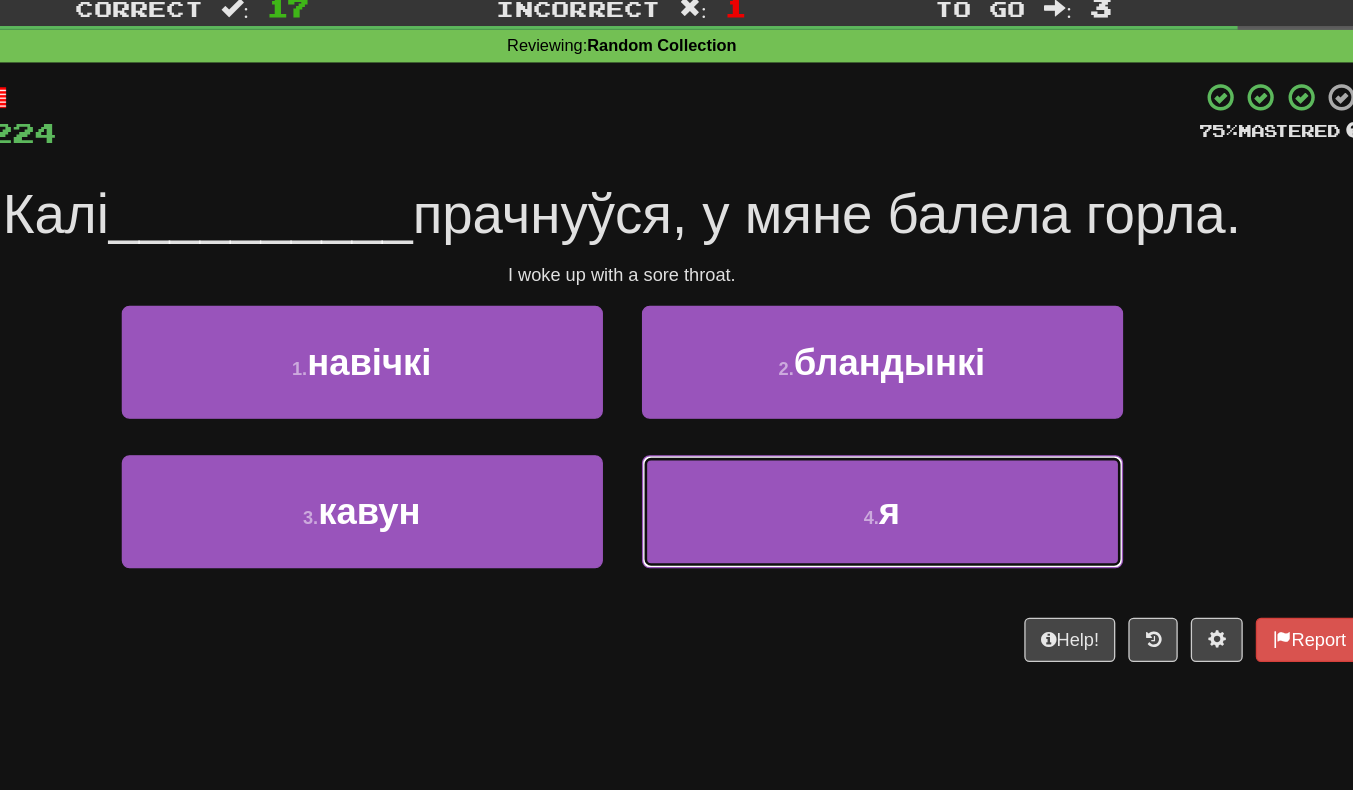 click on "4 .  я" at bounding box center (877, 453) 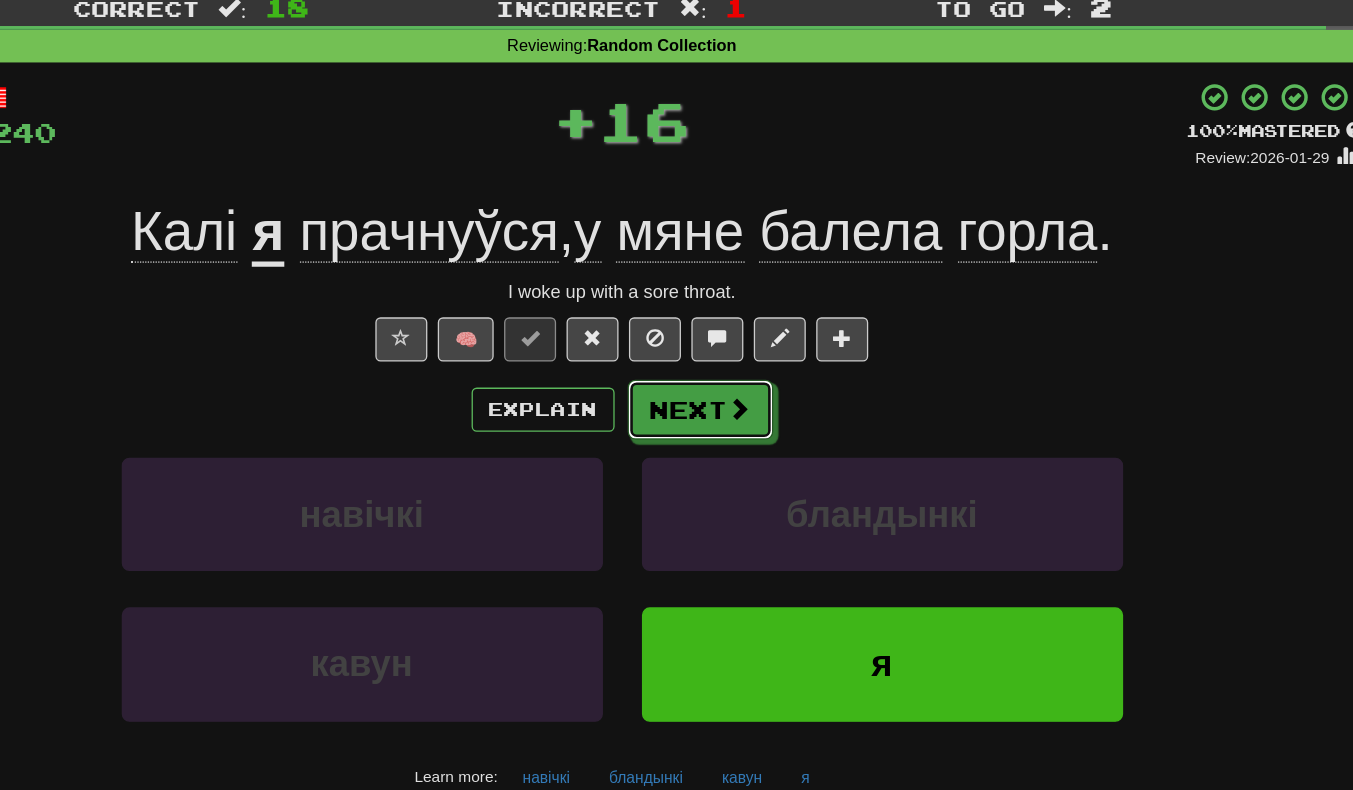 click on "Next" at bounding box center [737, 375] 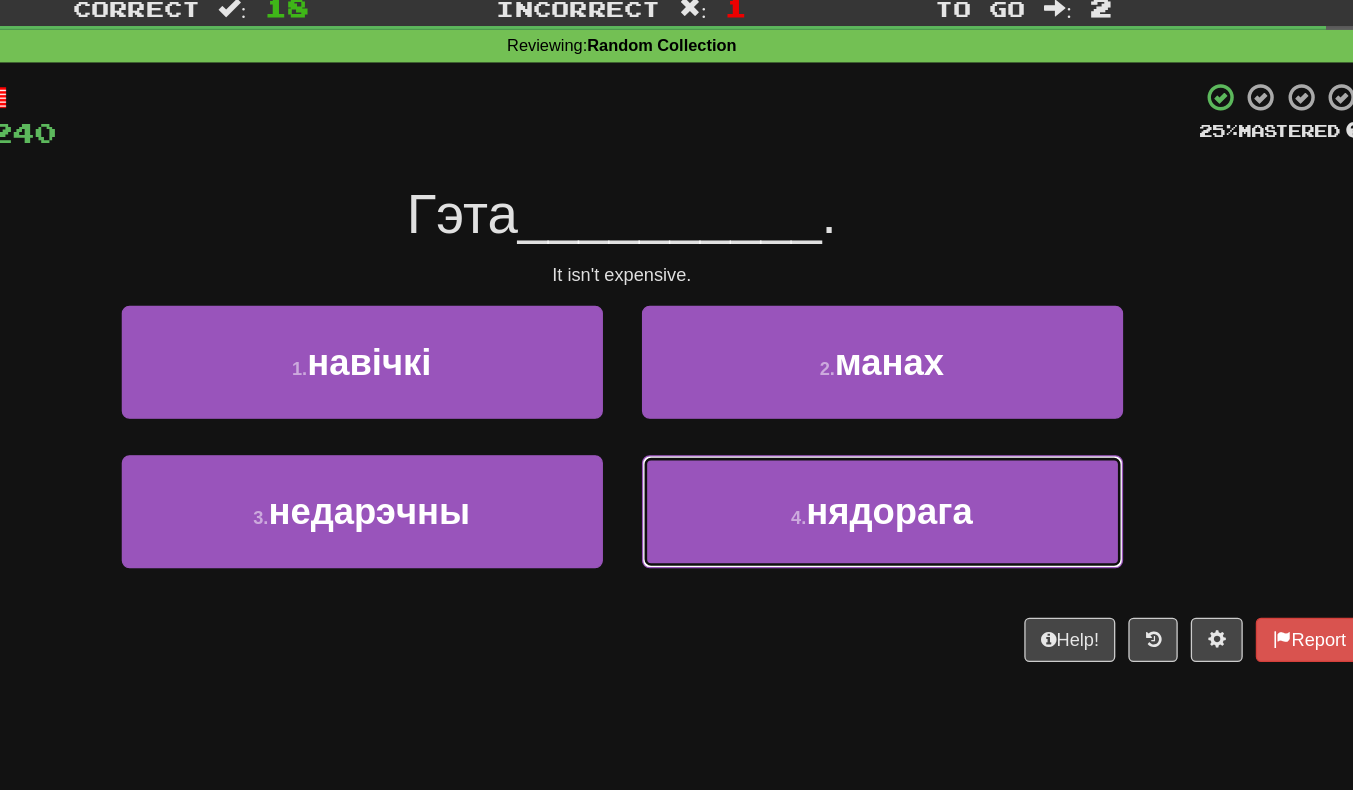 click on "4 .  нядорага" at bounding box center [877, 453] 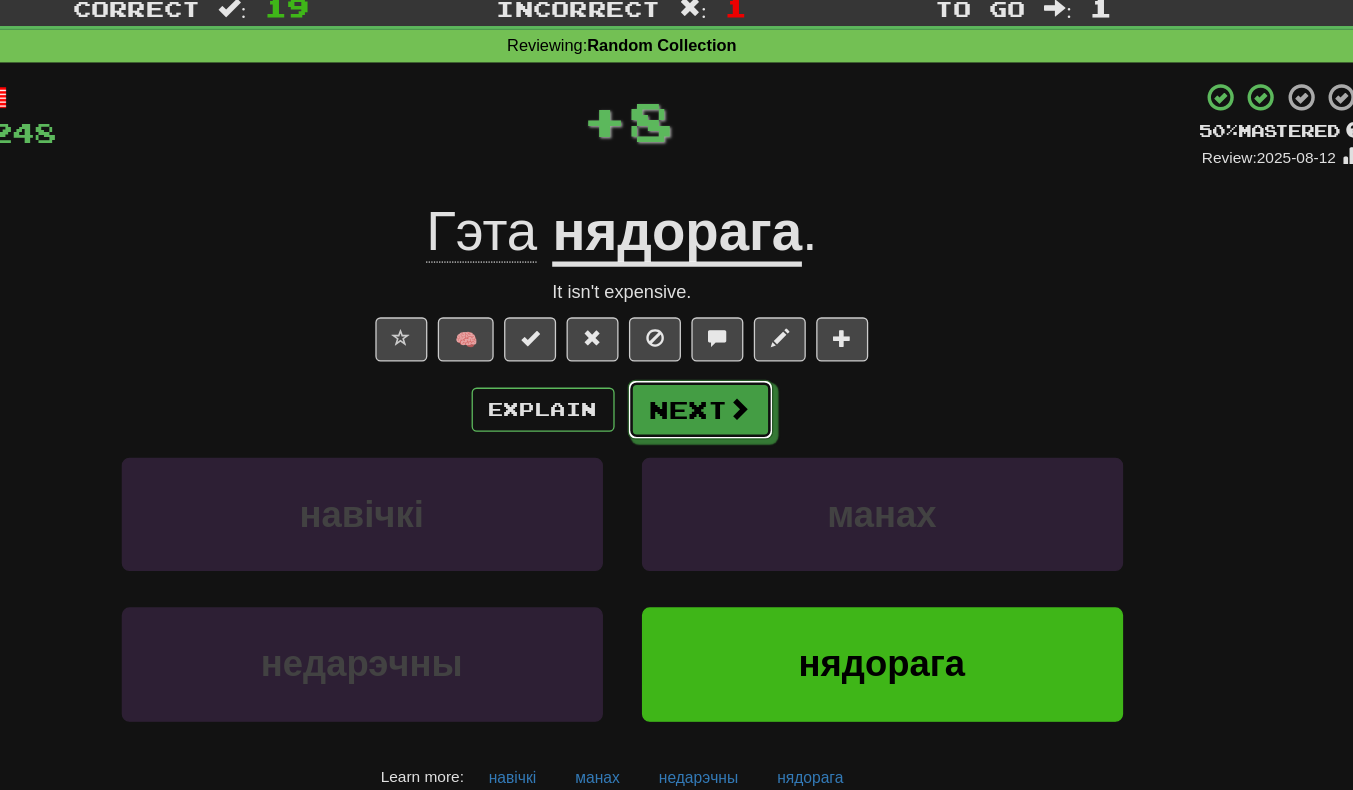 click on "Next" at bounding box center [737, 375] 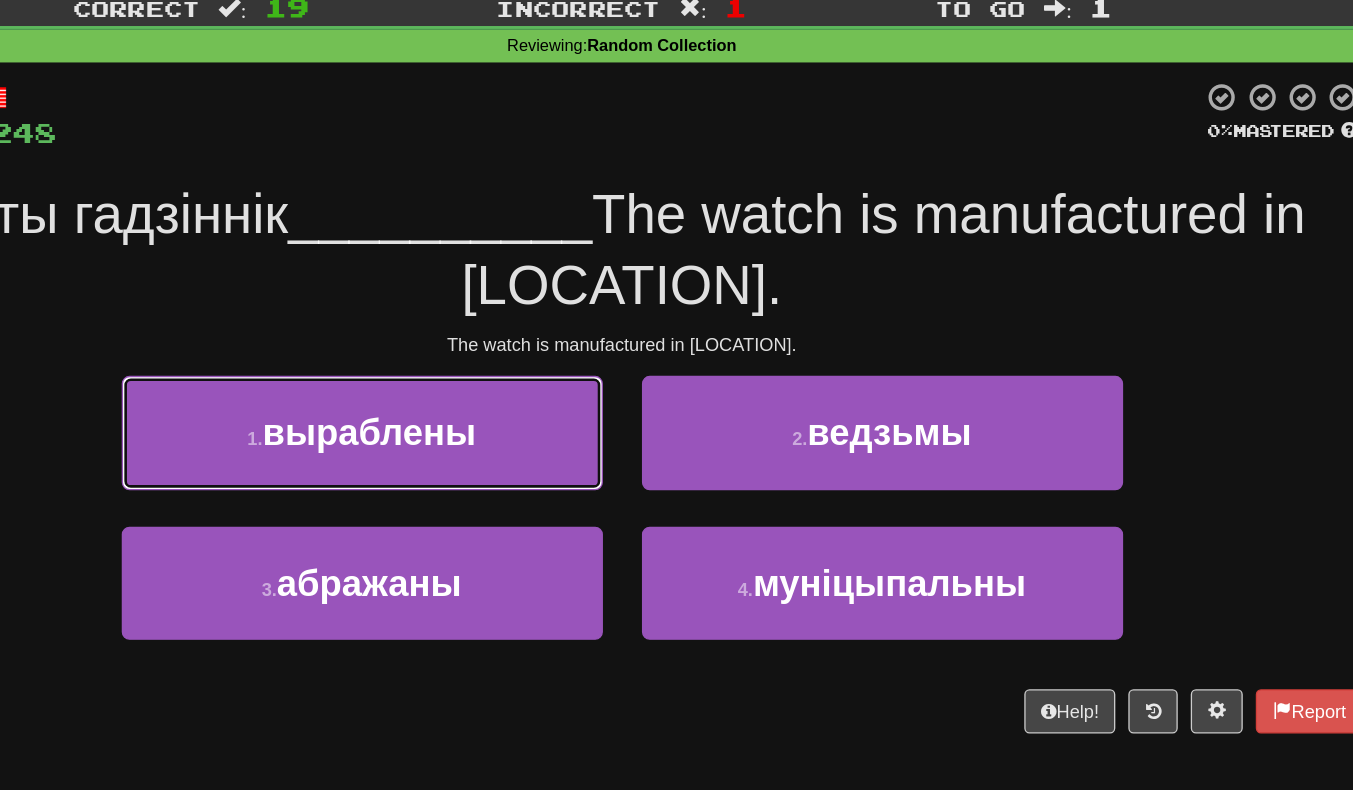 click on "выраблены" at bounding box center (482, 392) 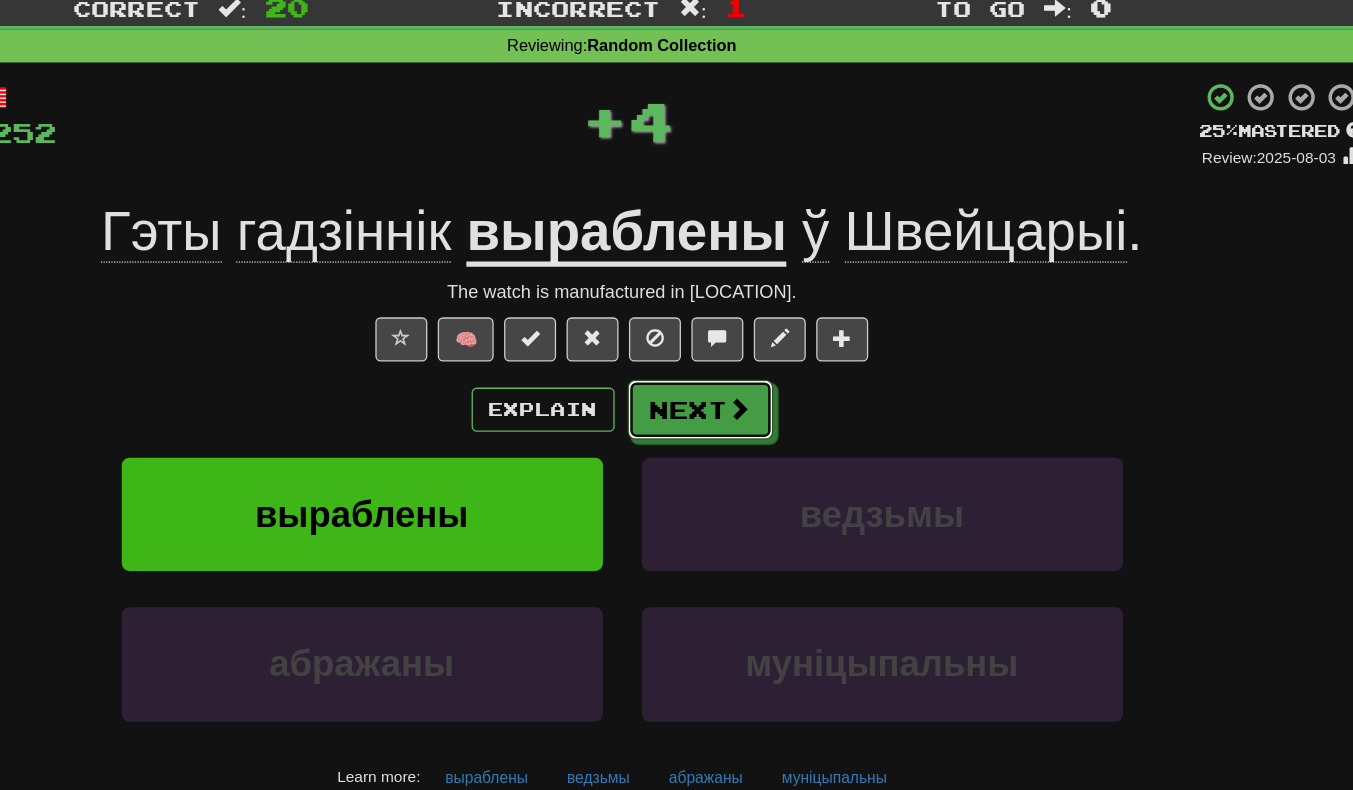 click on "Next" at bounding box center (737, 375) 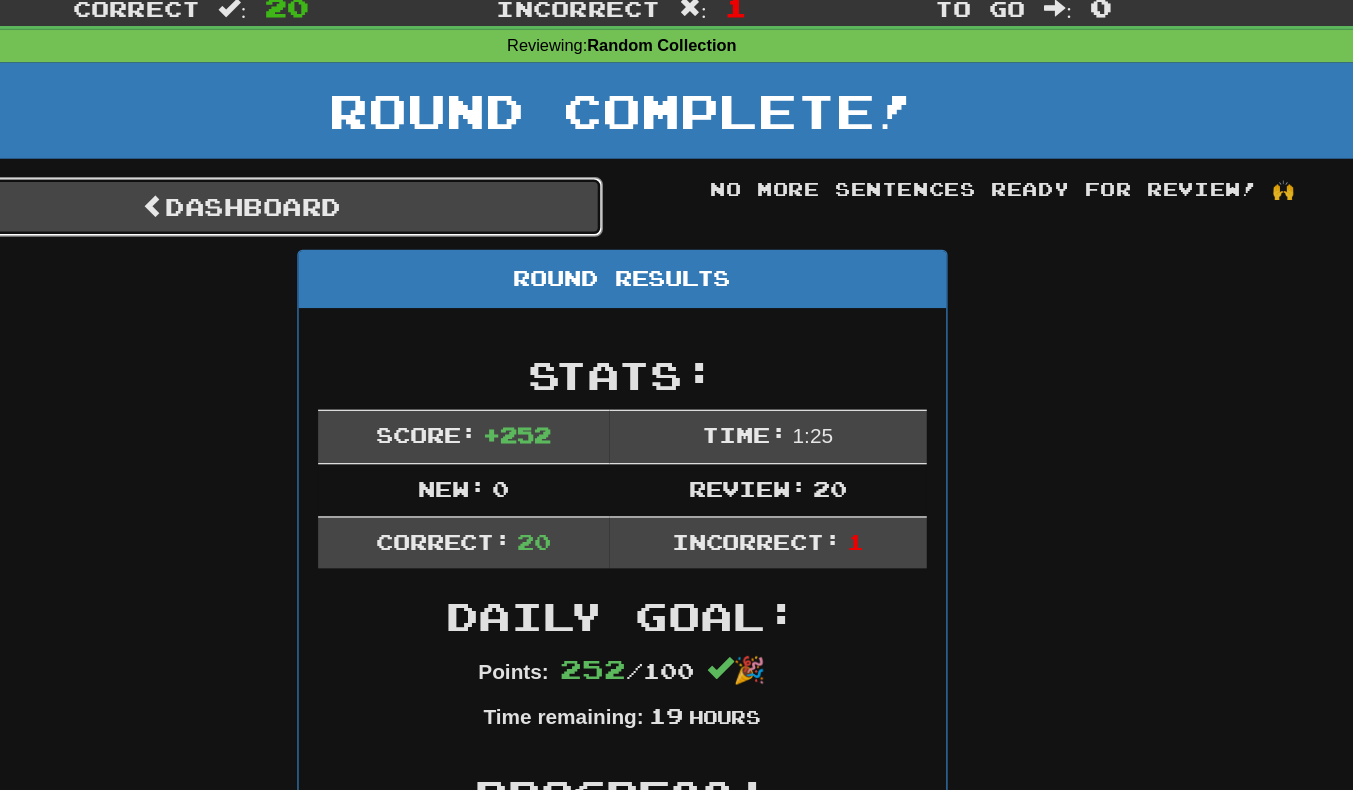 click on "Dashboard" at bounding box center (384, 219) 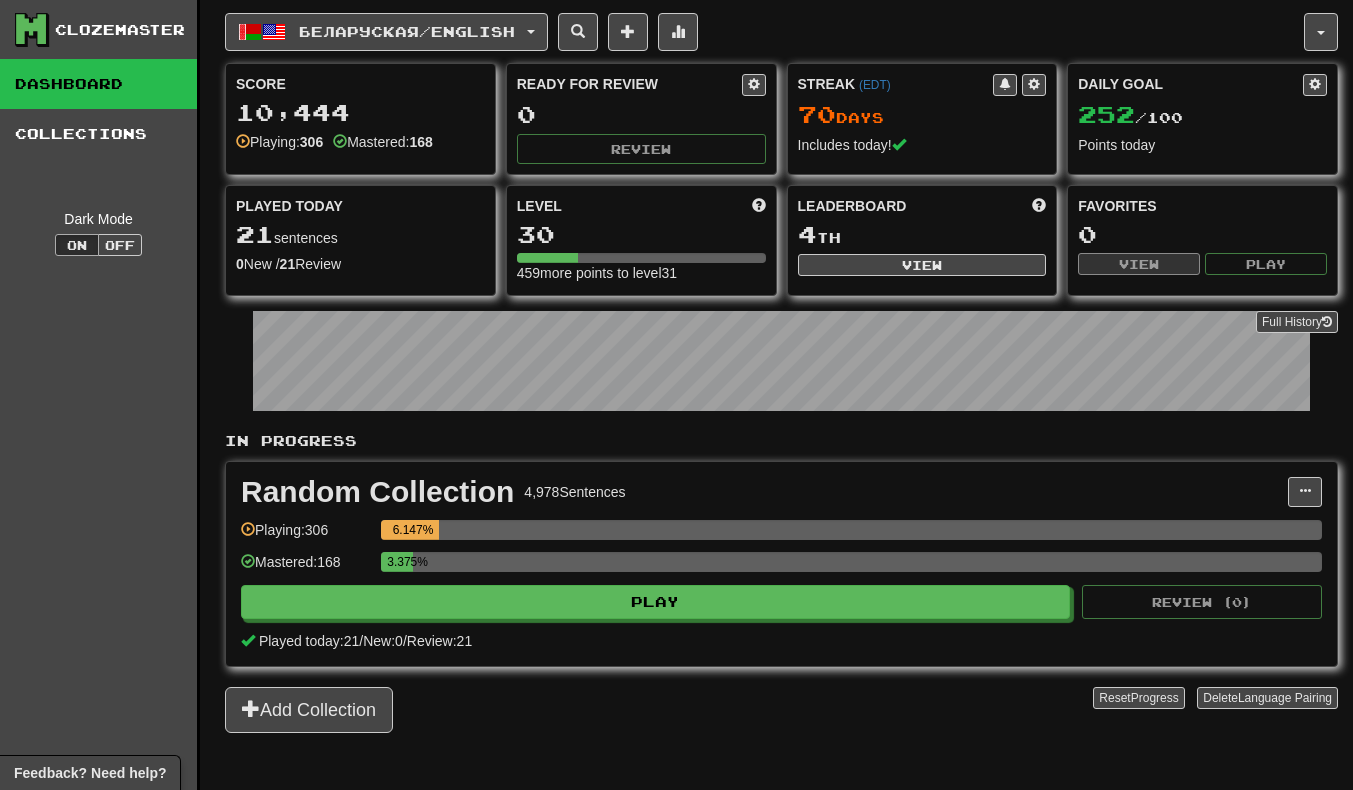 scroll, scrollTop: 0, scrollLeft: 0, axis: both 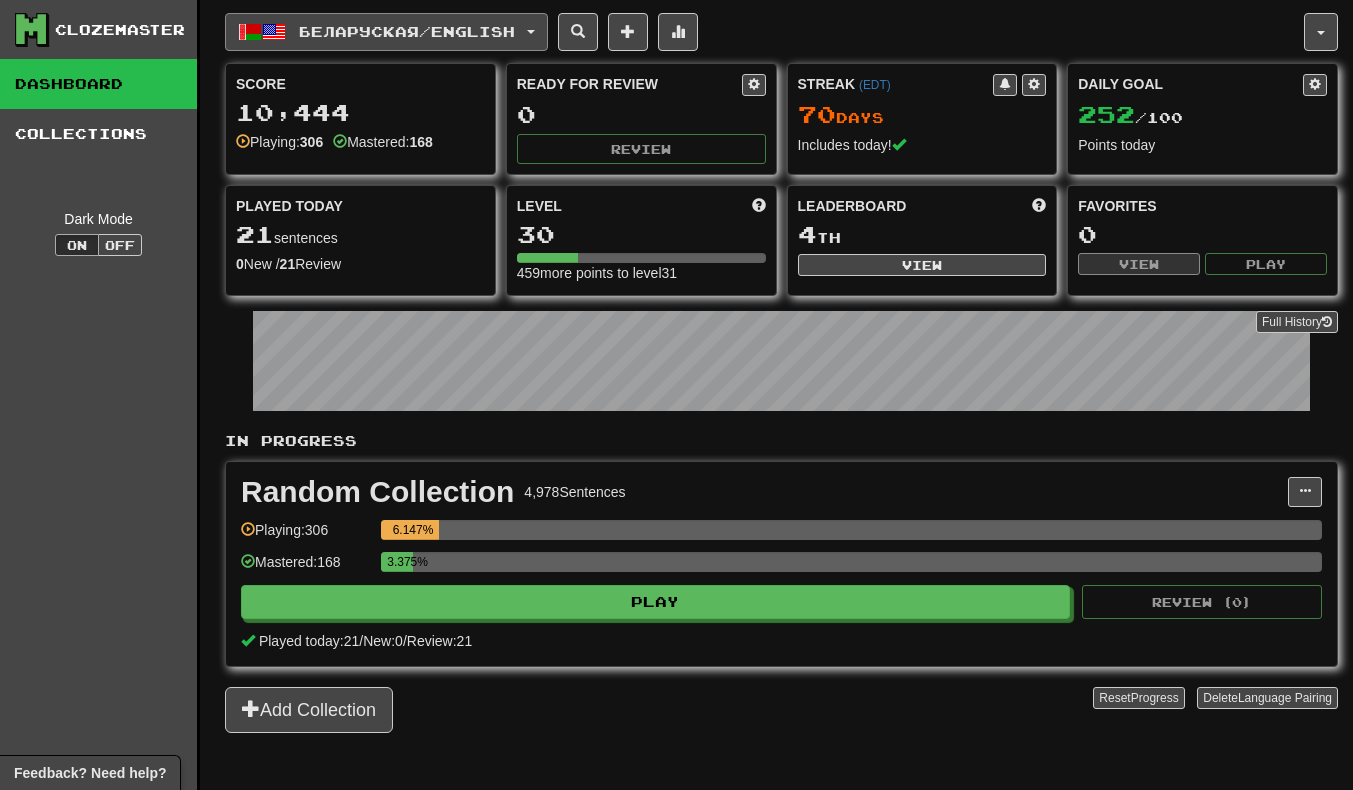 click on "Беларуская  /  English" at bounding box center (386, 32) 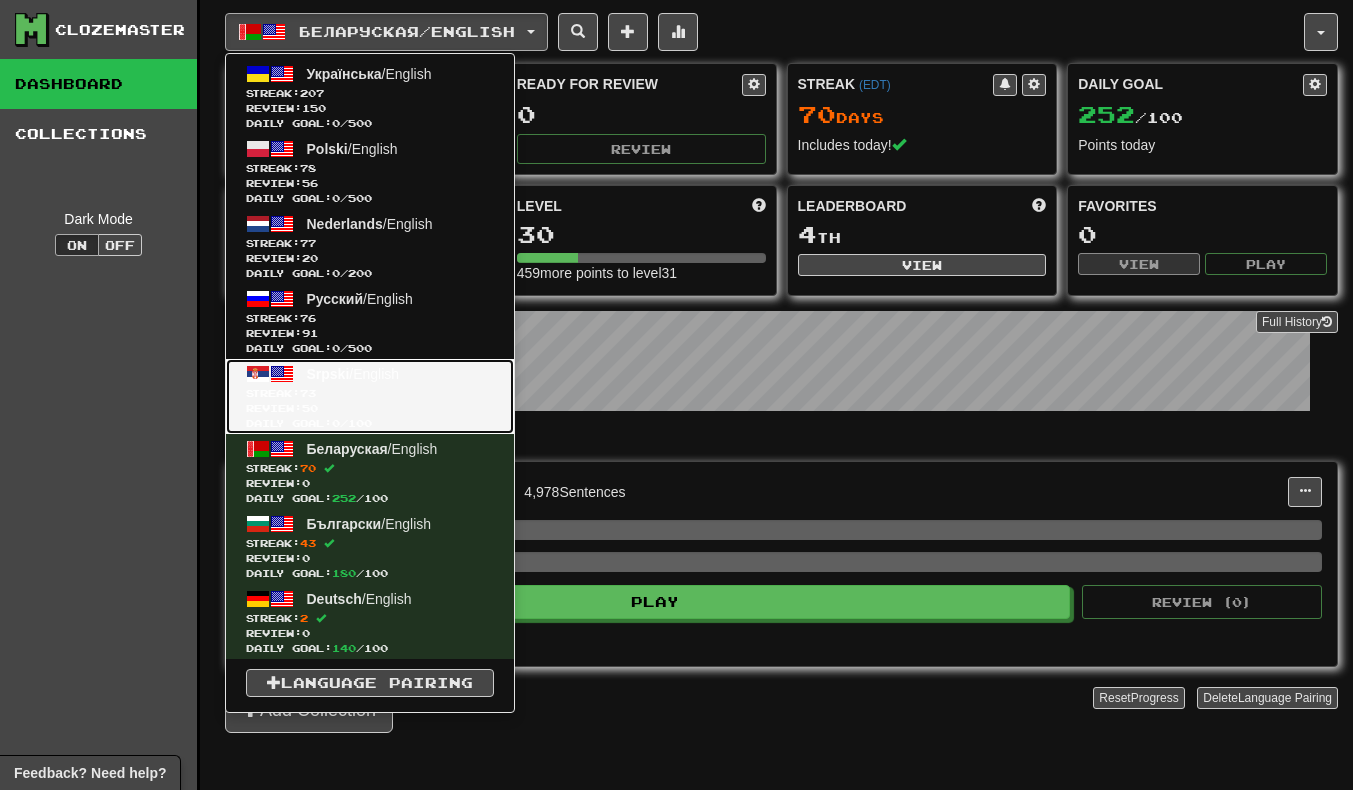 click on "Review:  50" at bounding box center (370, 408) 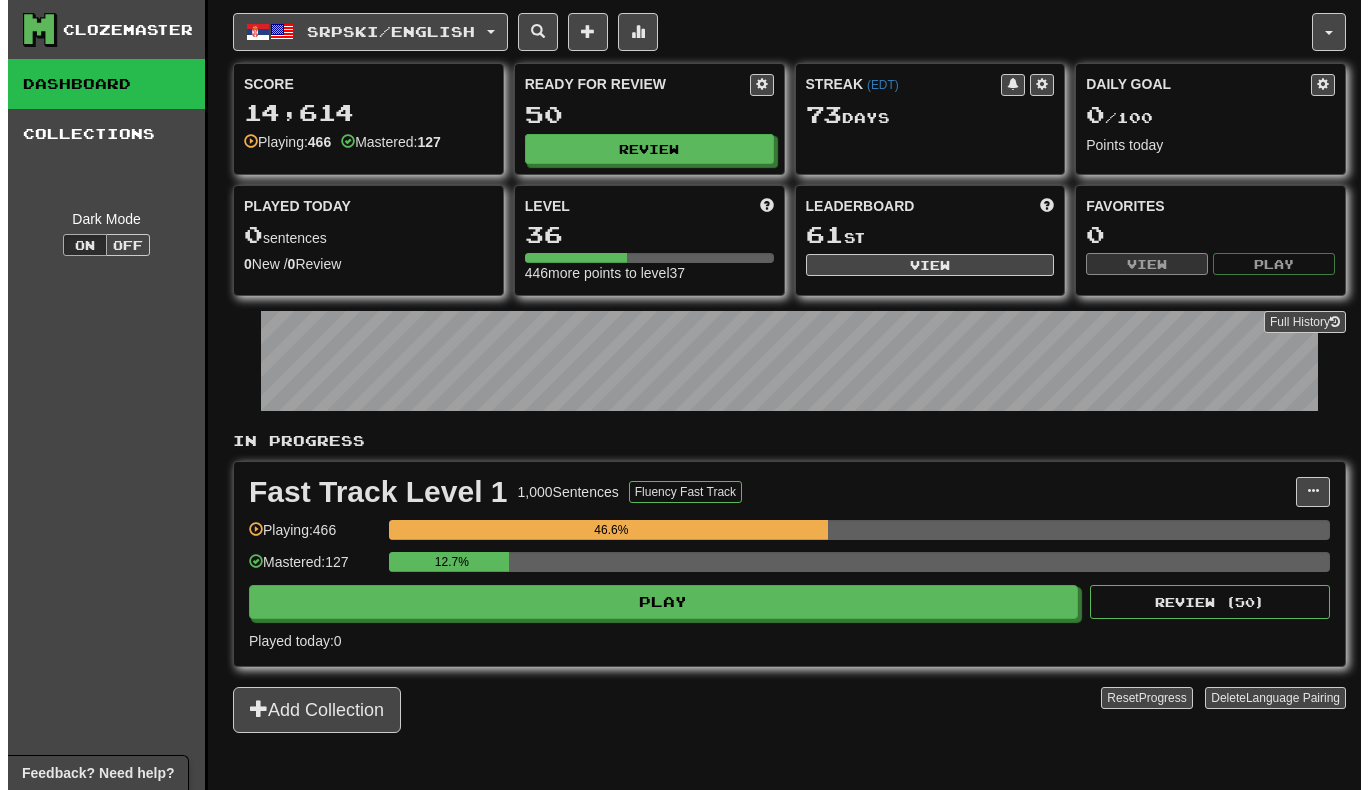 scroll, scrollTop: 0, scrollLeft: 0, axis: both 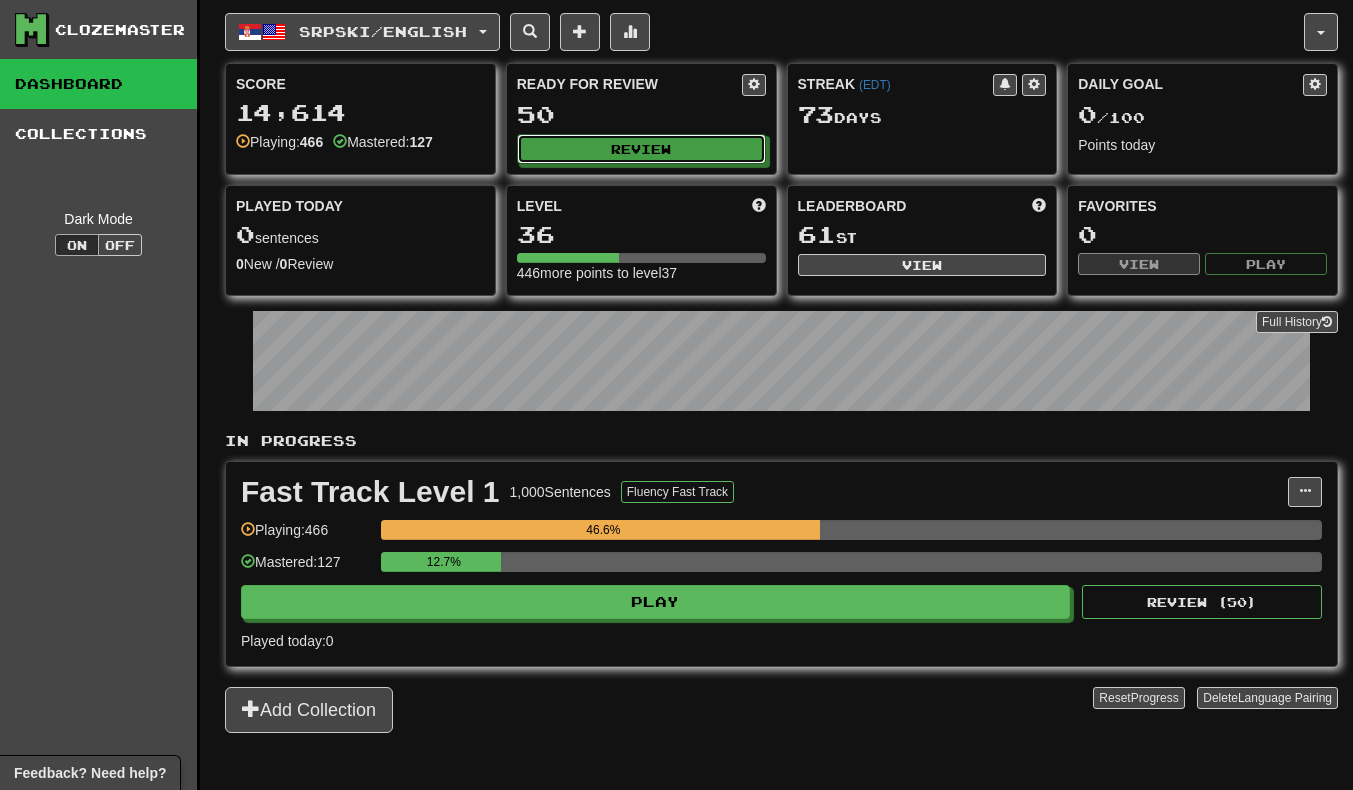 click on "Review" at bounding box center [641, 149] 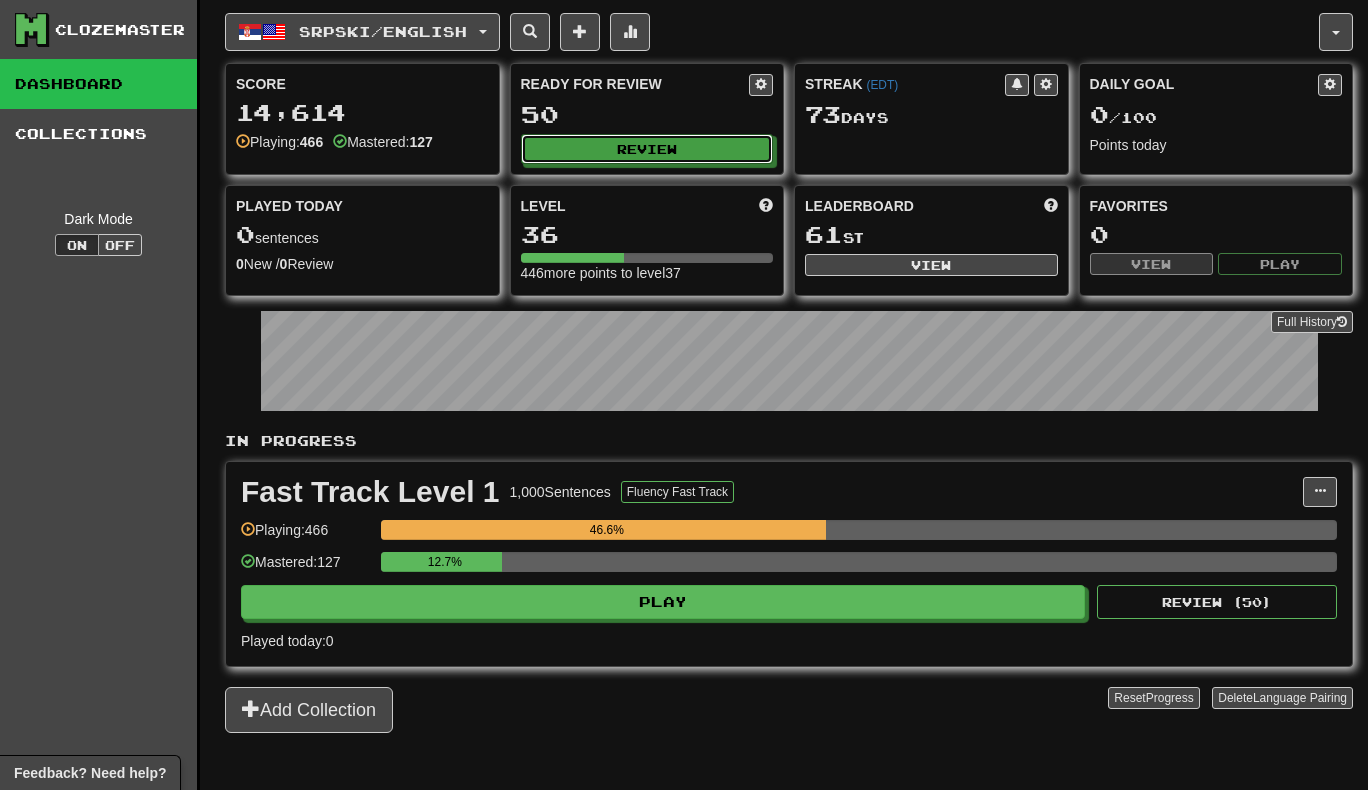 select on "**" 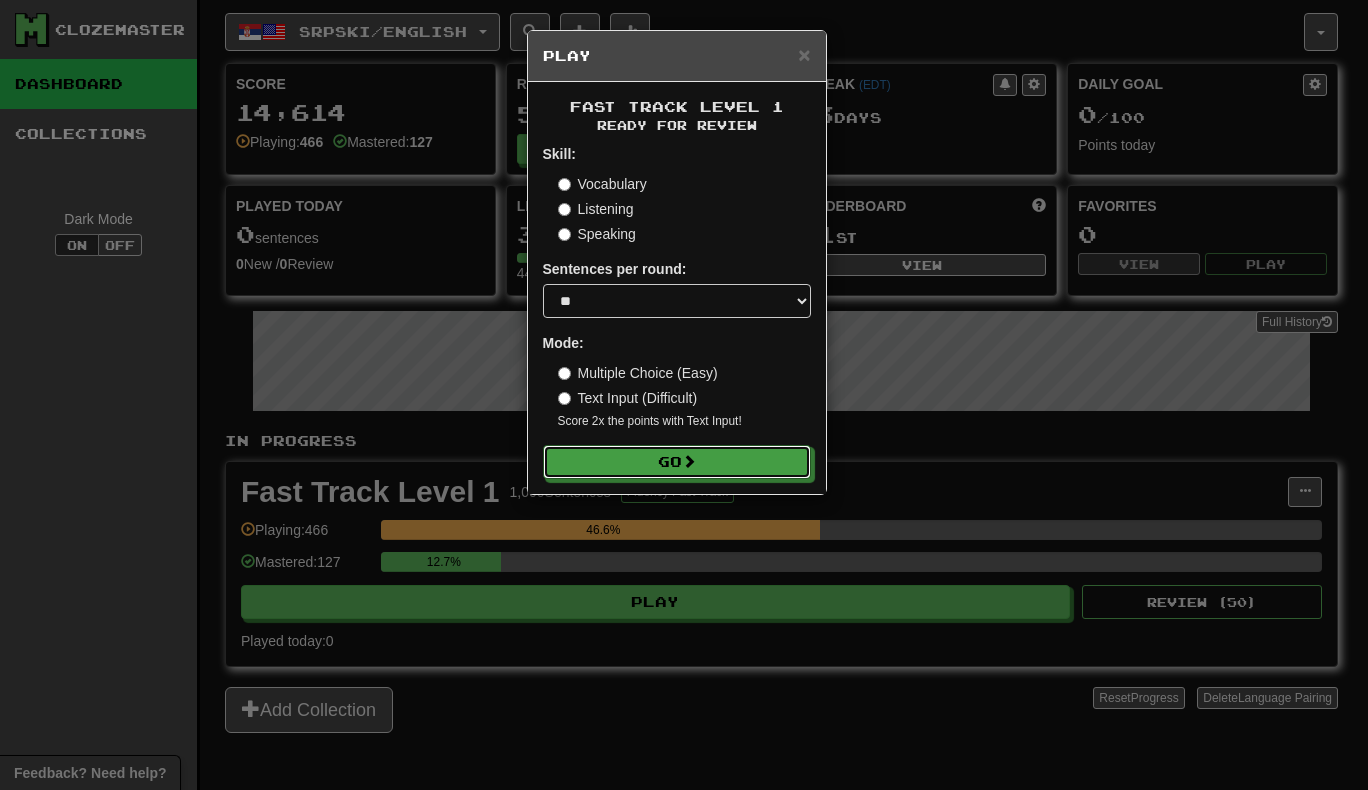 click on "Go" at bounding box center [677, 462] 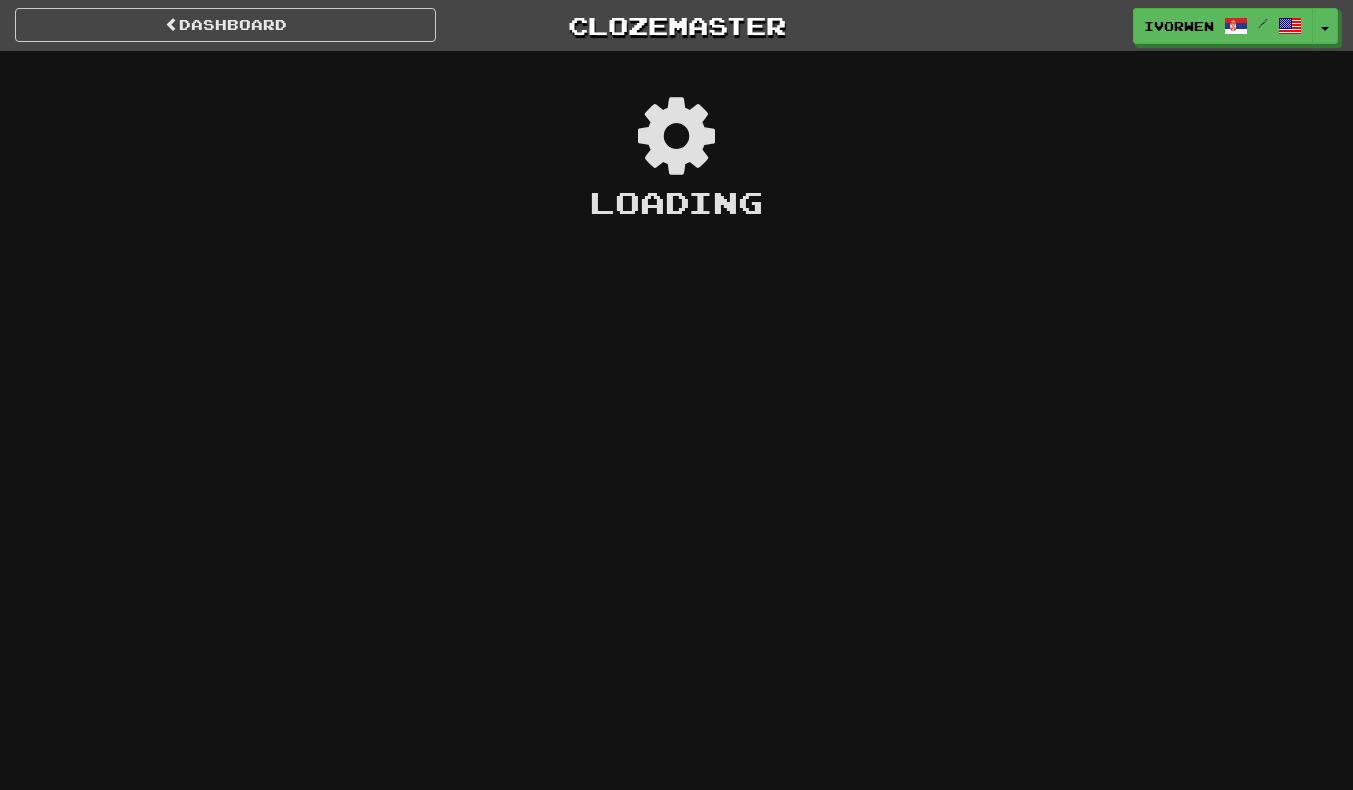 scroll, scrollTop: 0, scrollLeft: 0, axis: both 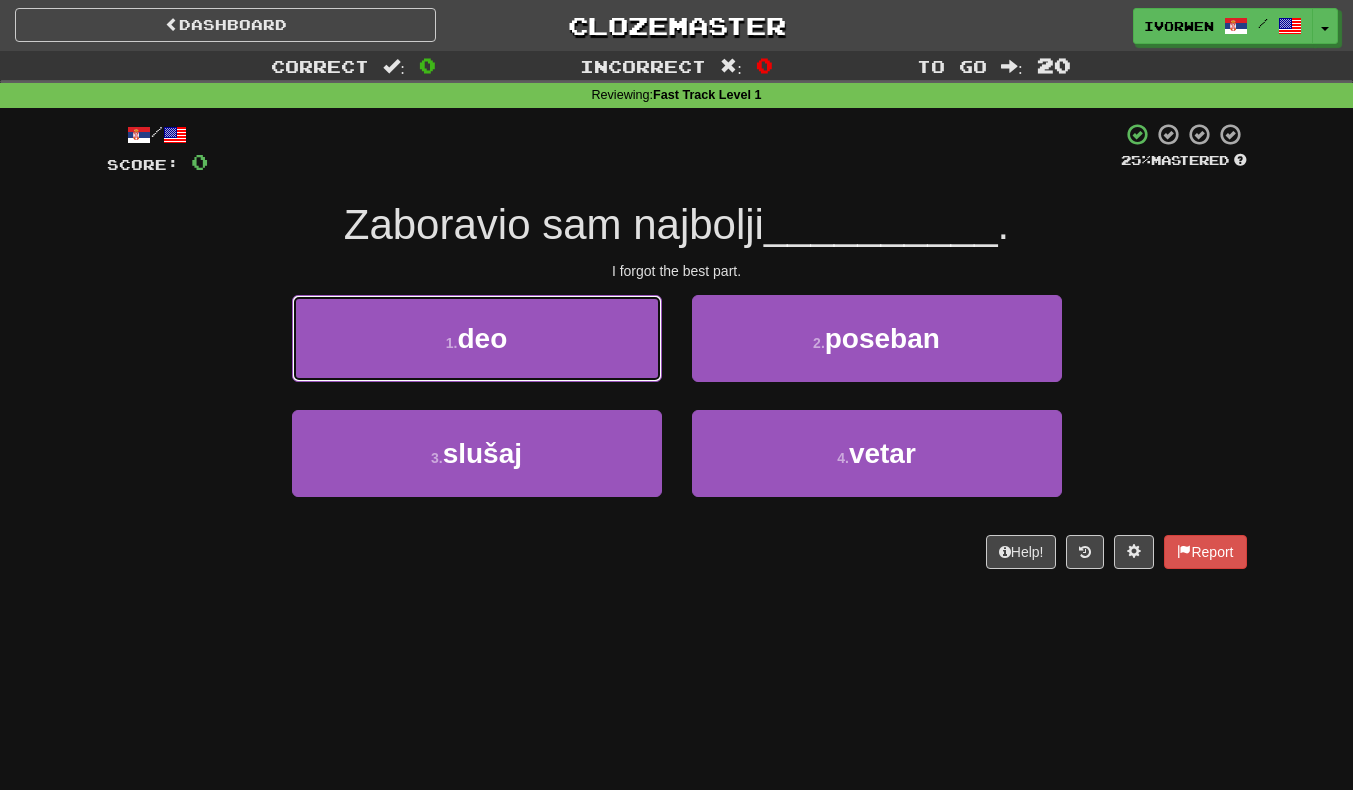 click on "1 .  [PERSON]" at bounding box center (477, 338) 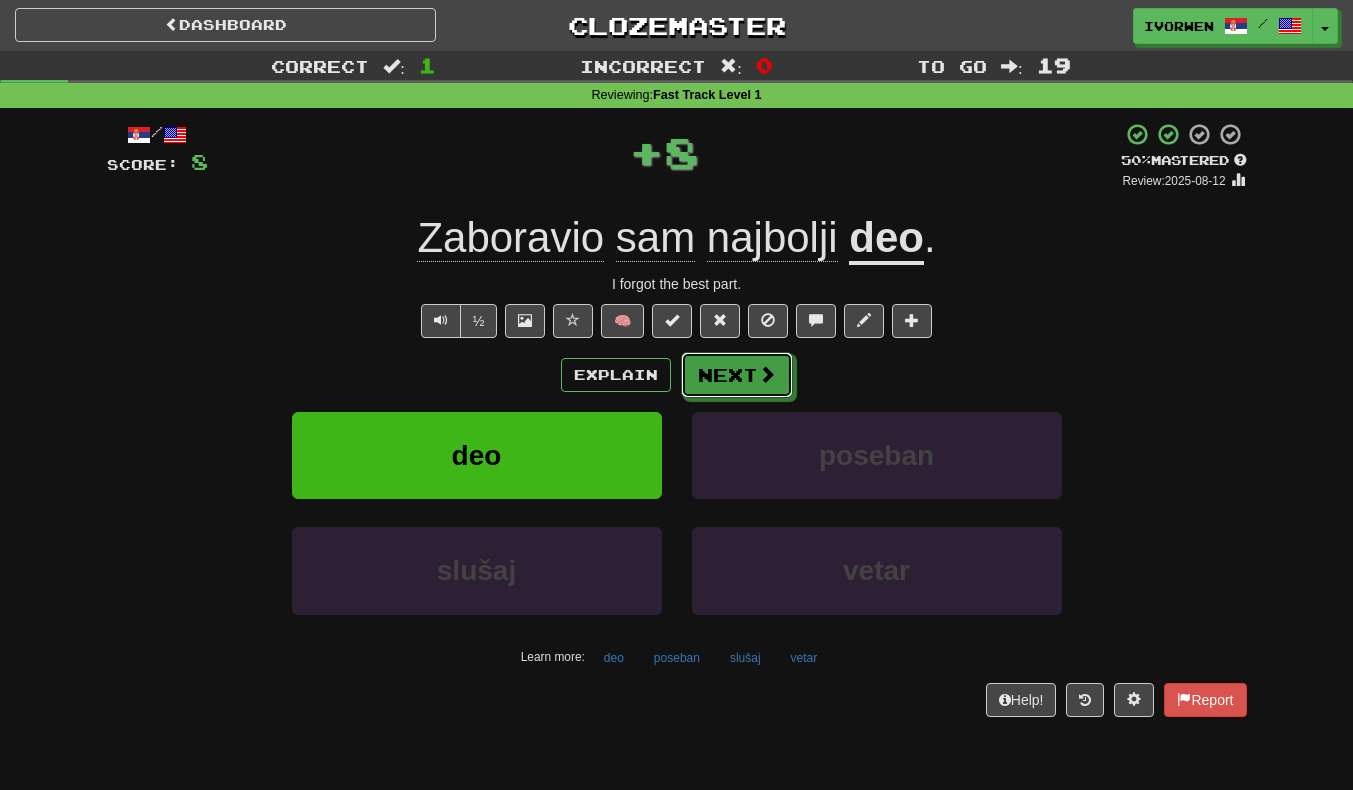 click on "Next" at bounding box center [737, 375] 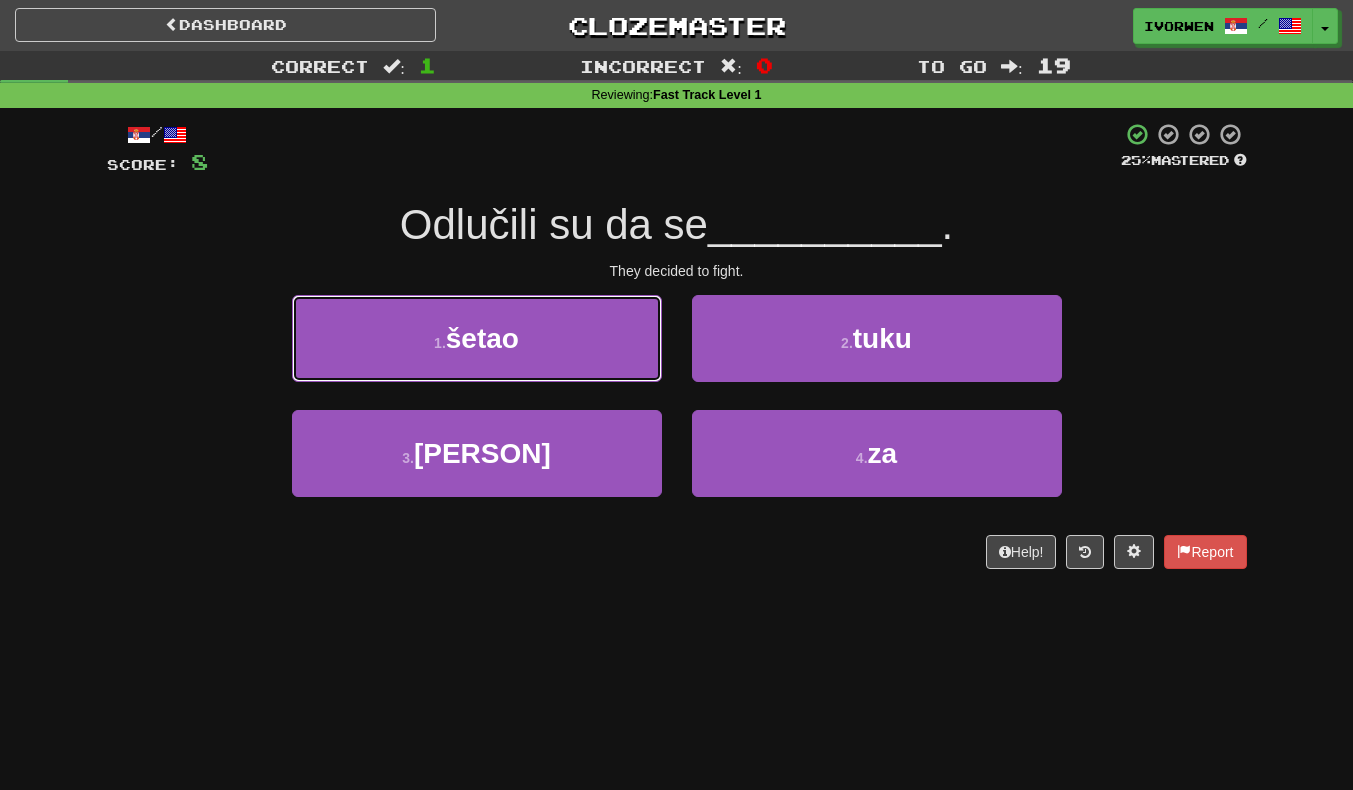 click on "1 .  [PERSON]" at bounding box center (477, 338) 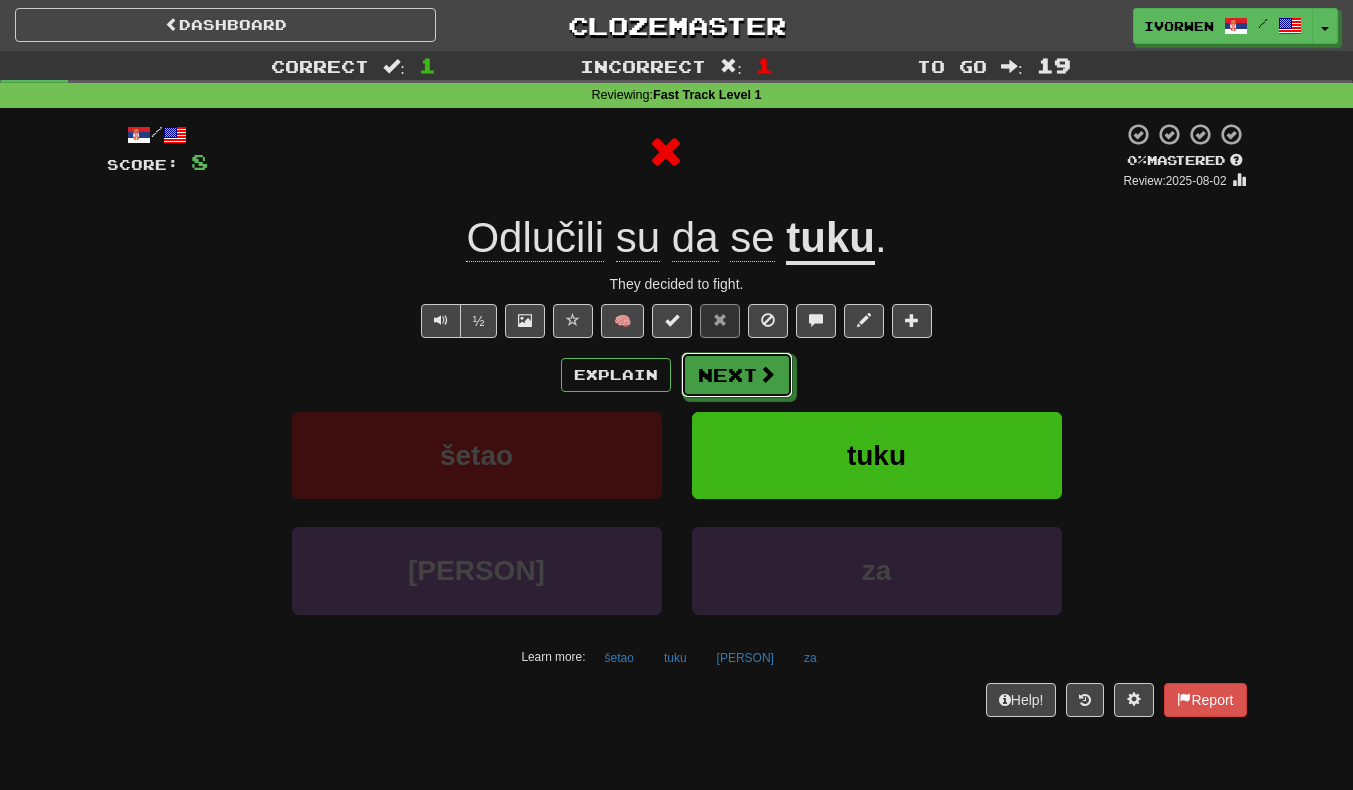 click on "Next" at bounding box center [737, 375] 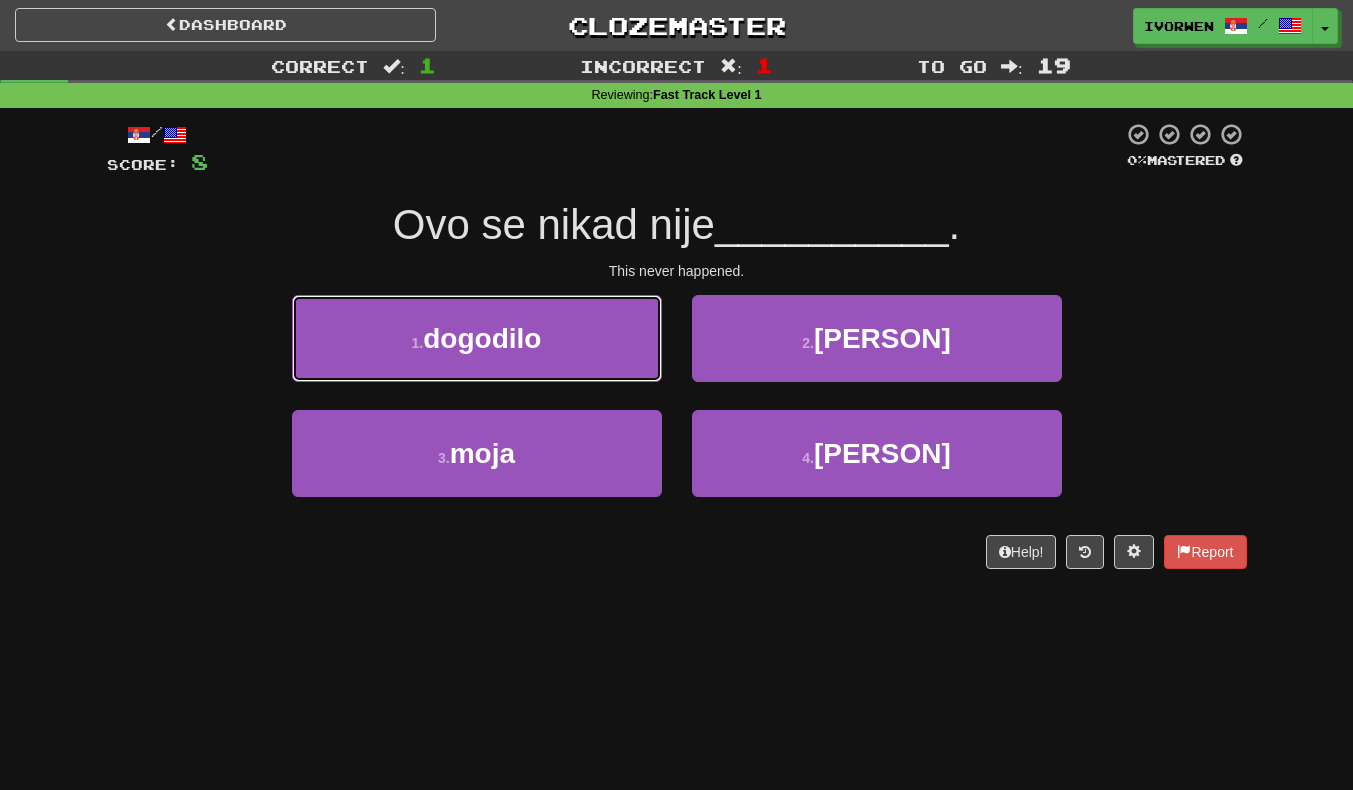 click on "1 .  dogodilo" at bounding box center (477, 338) 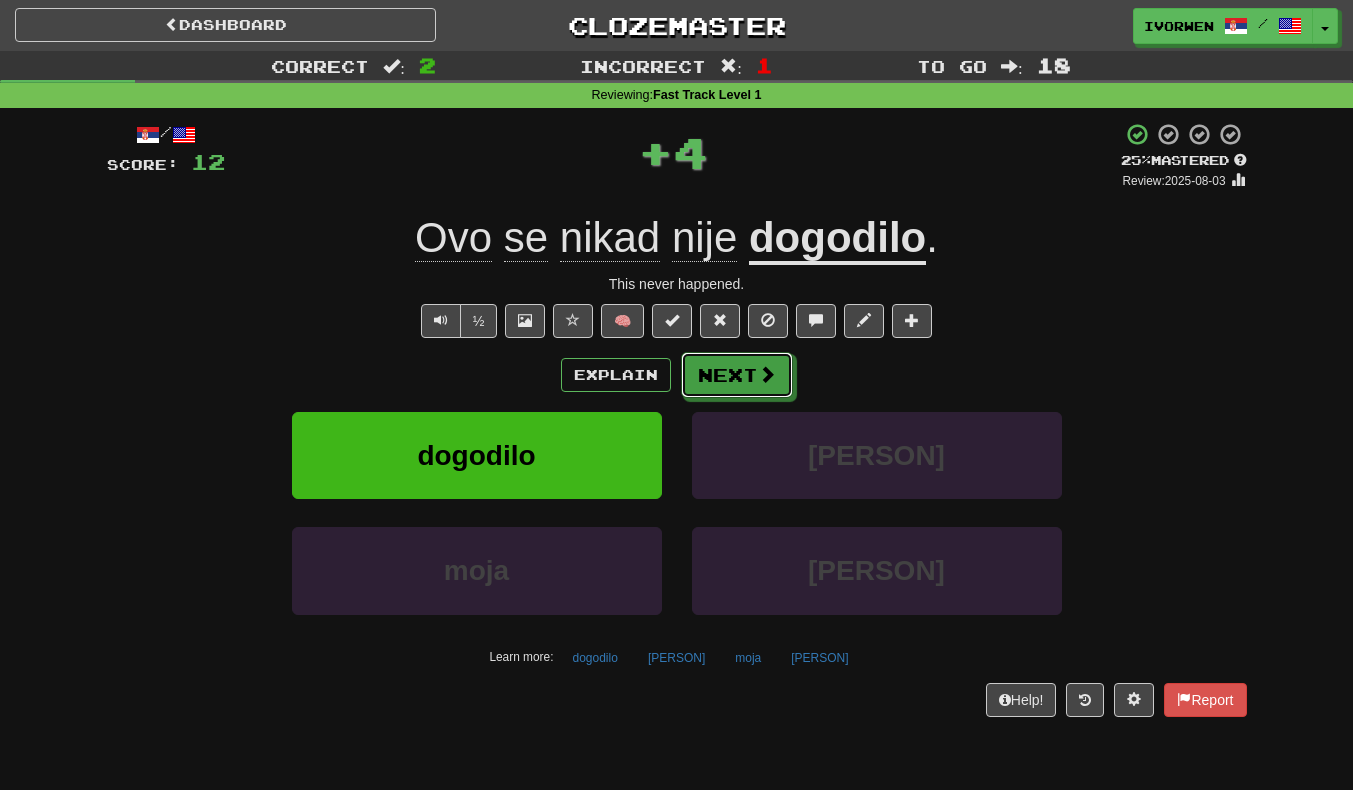 click on "Next" at bounding box center (737, 375) 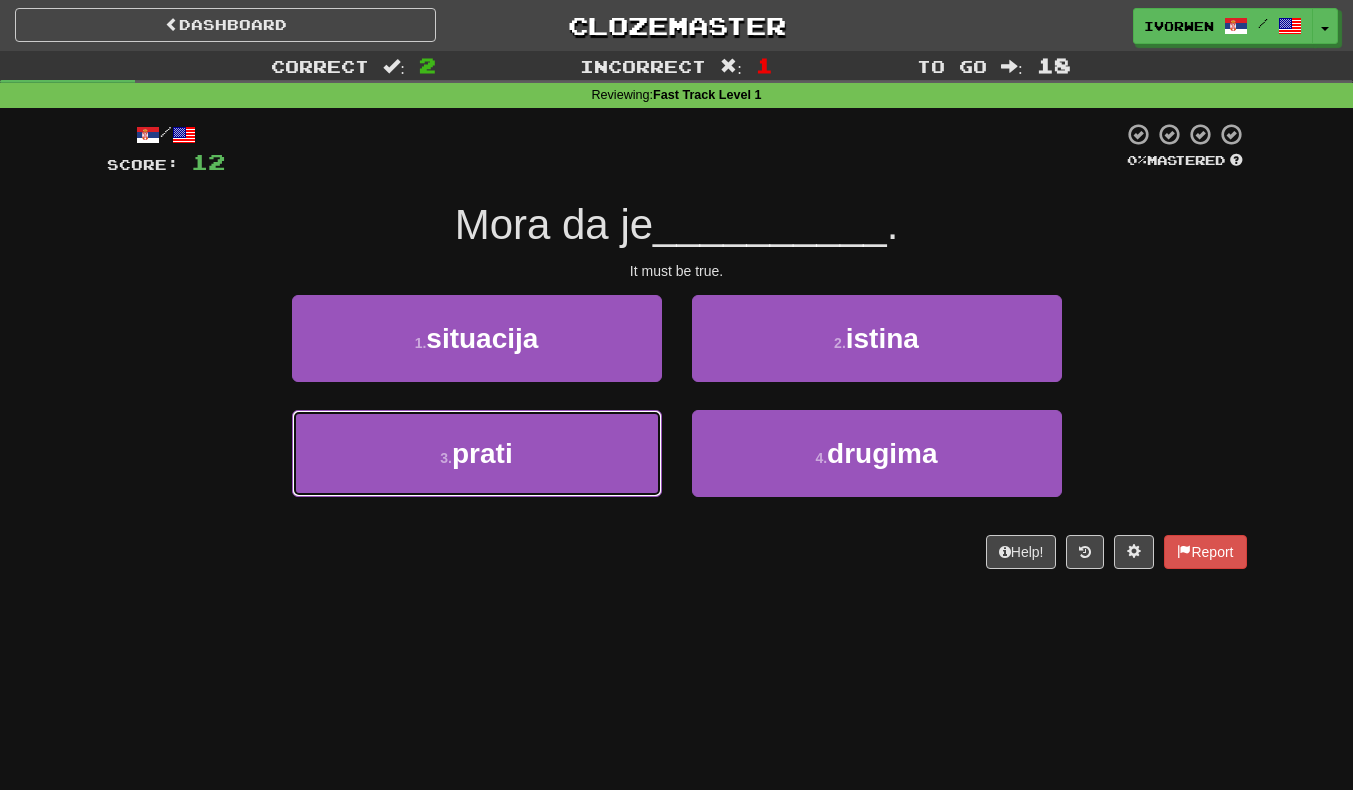 click on "3 .  [PERSON]" at bounding box center (477, 453) 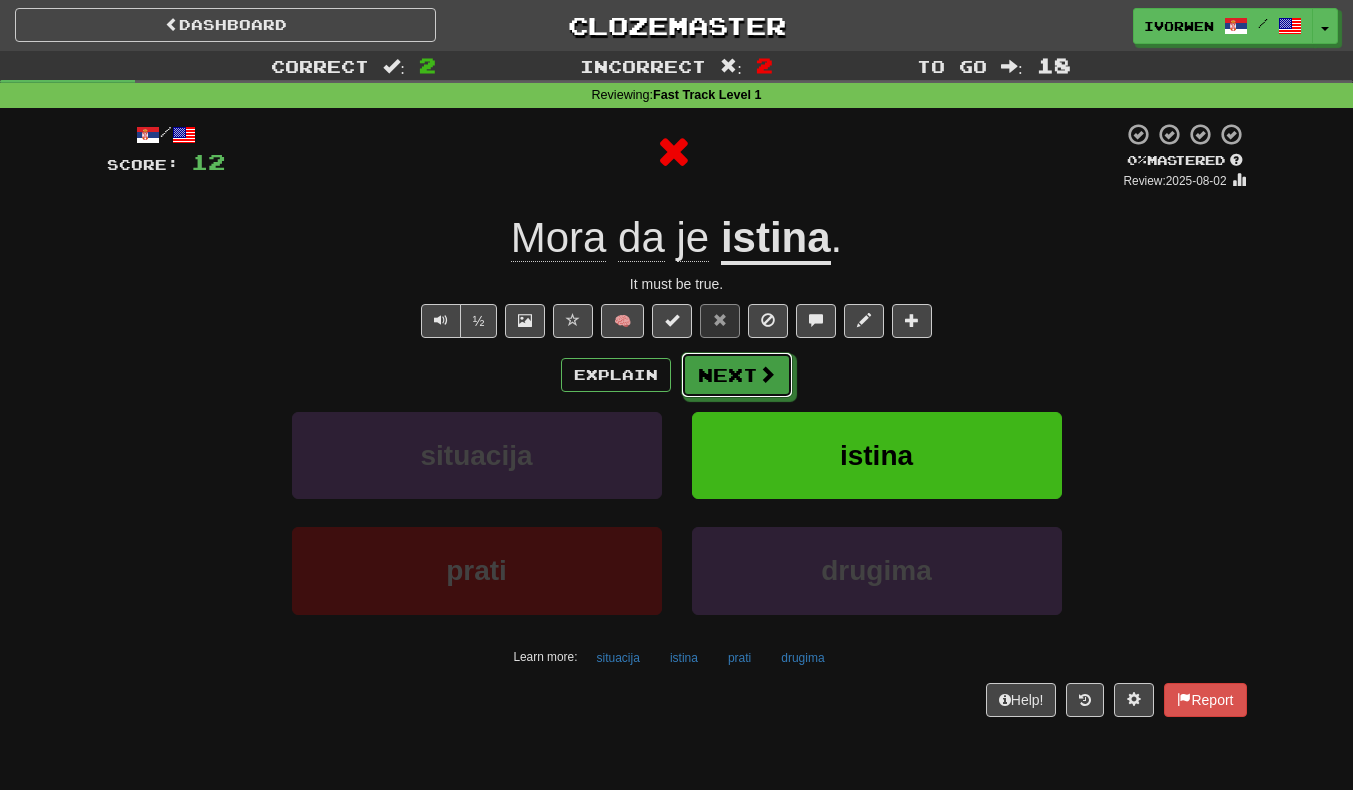 click at bounding box center [767, 374] 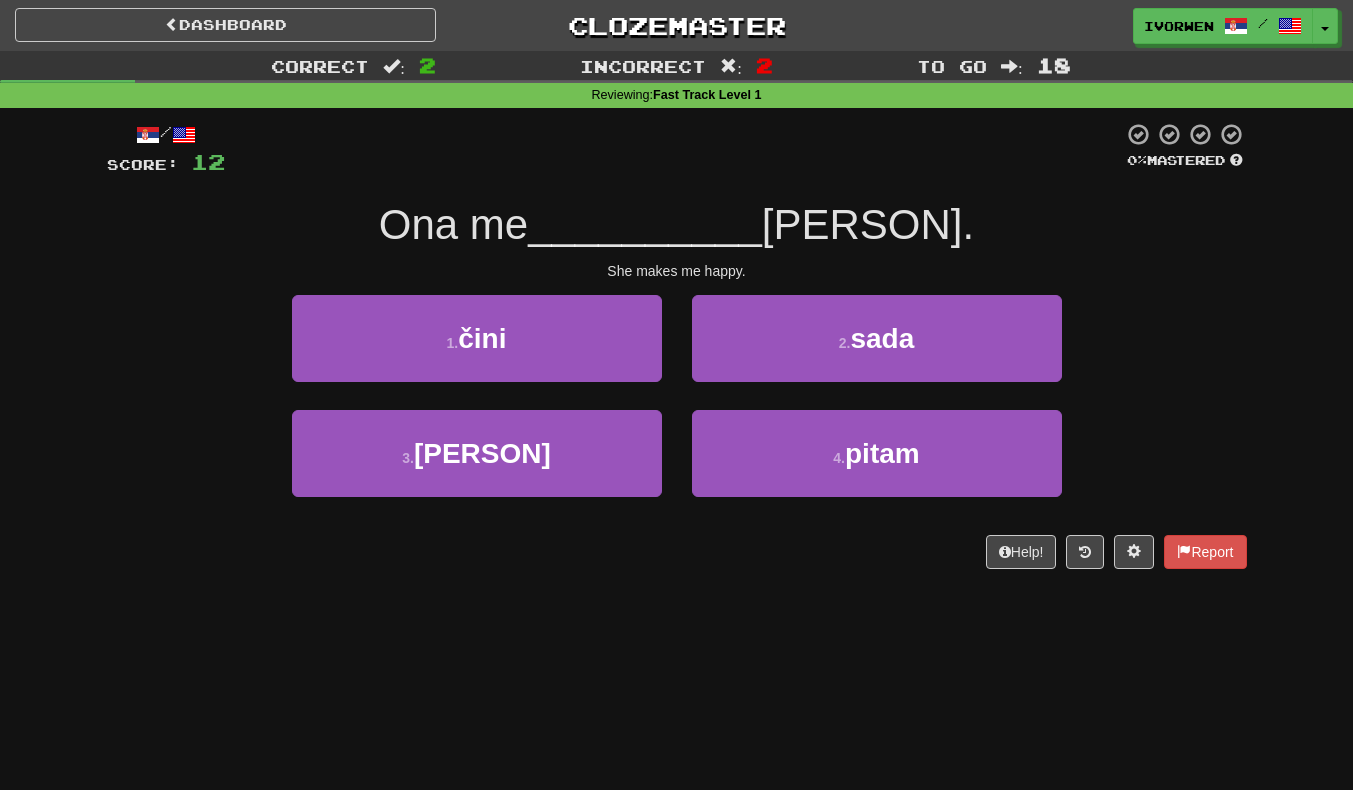 scroll, scrollTop: 1, scrollLeft: 0, axis: vertical 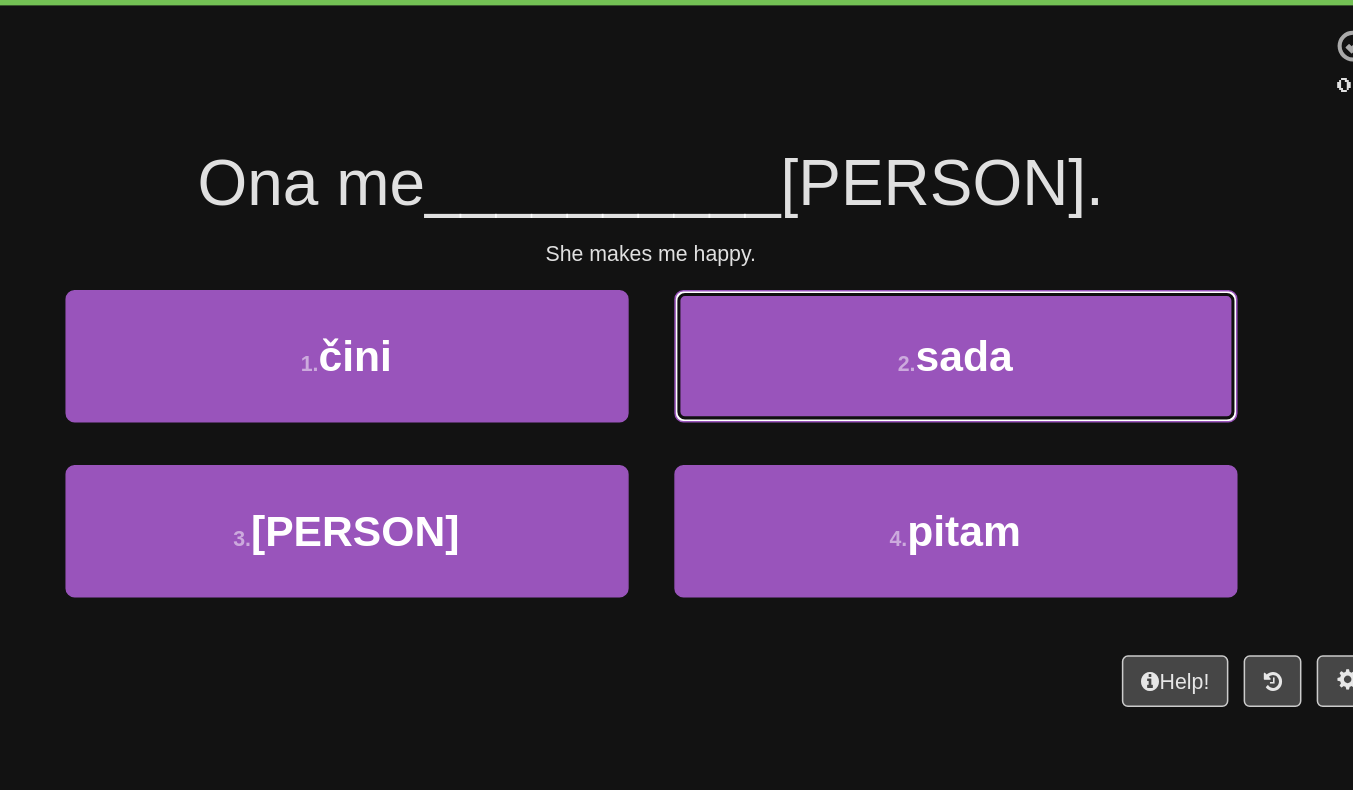click on "2 .  [TIME]" at bounding box center (877, 337) 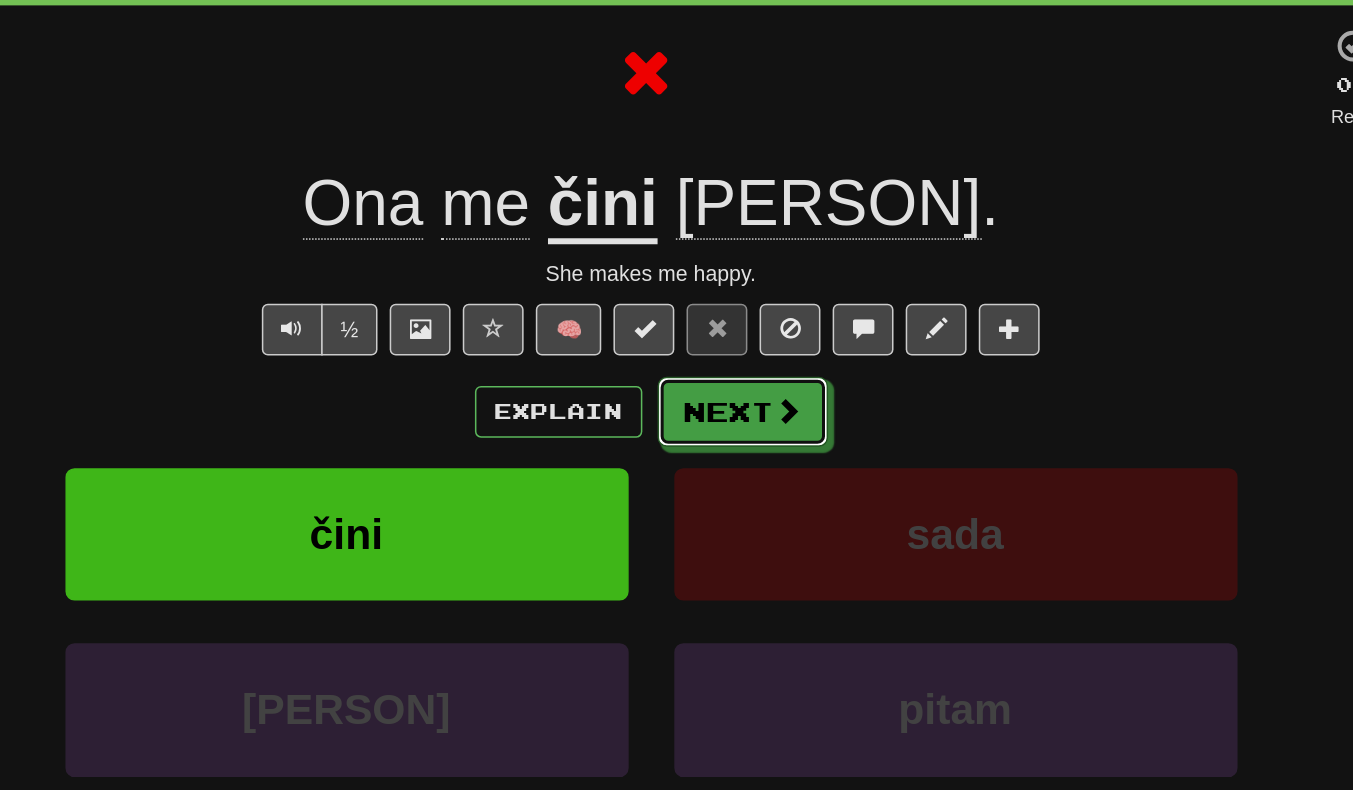 click on "Next" at bounding box center (737, 374) 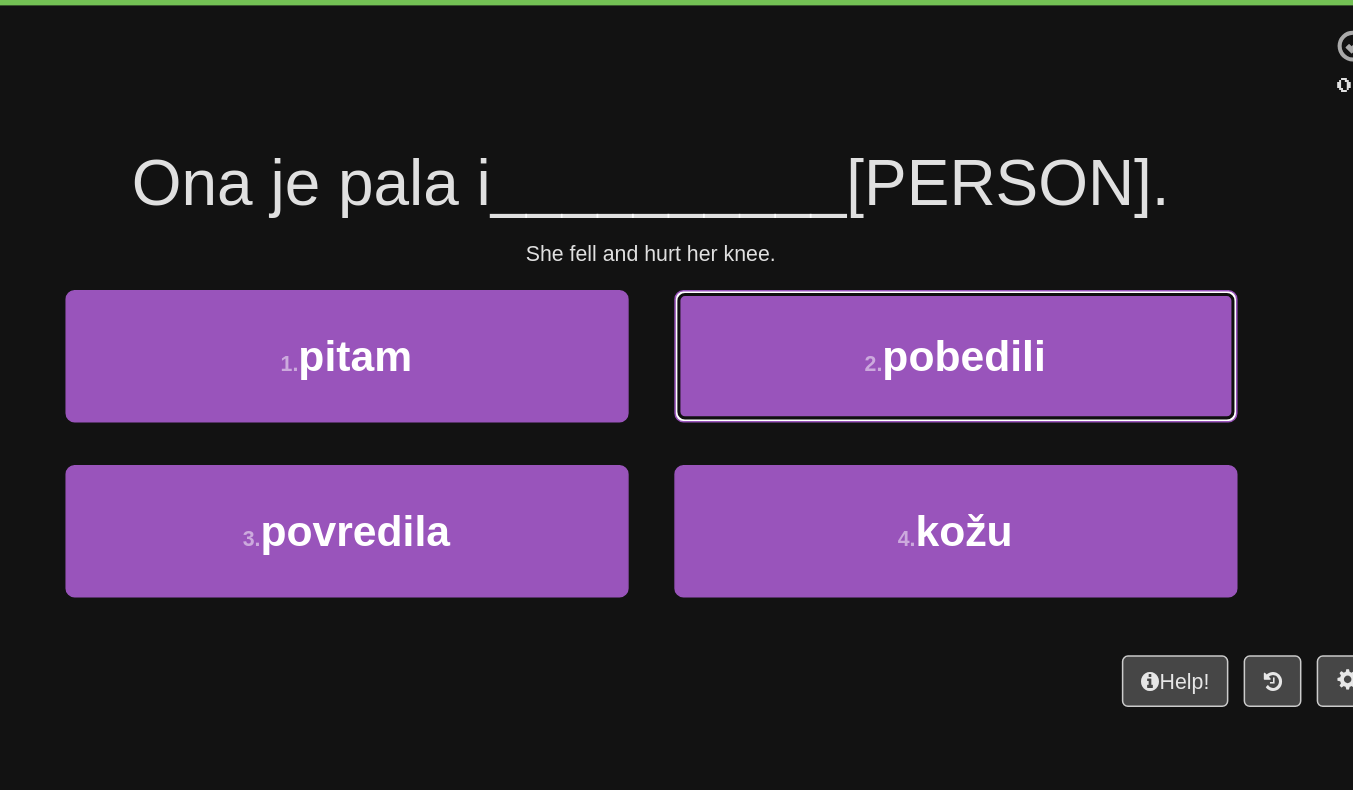 click on "2 .  [PERSON]" at bounding box center [877, 337] 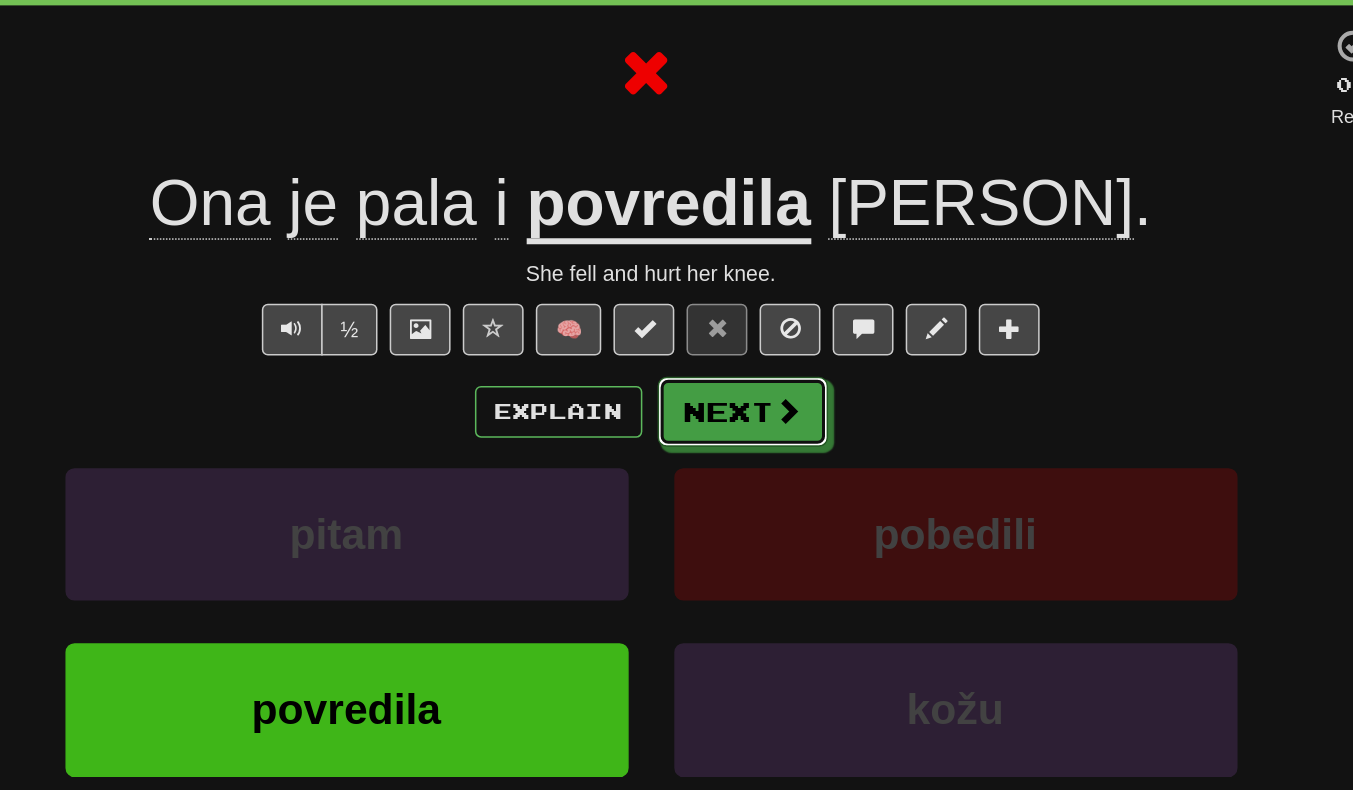 click at bounding box center [767, 373] 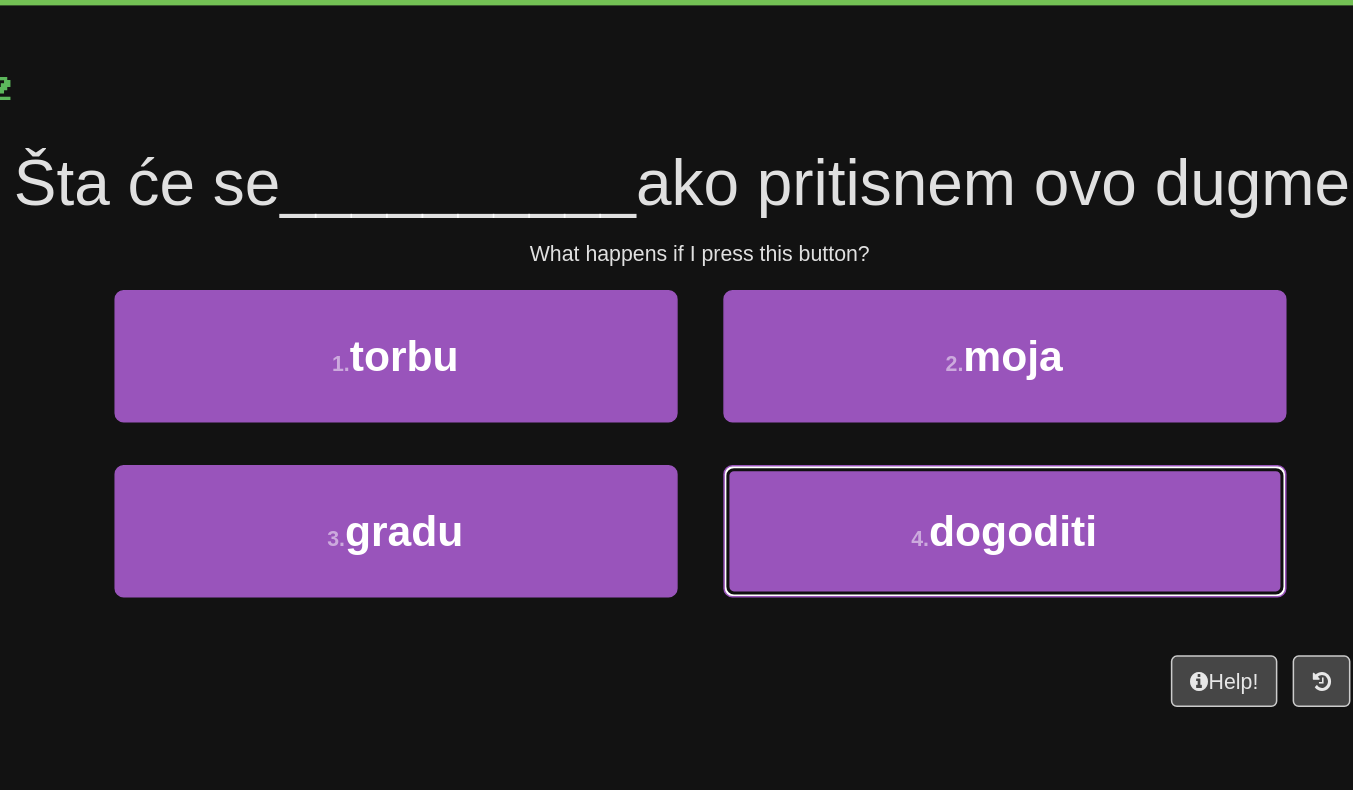 click on "dogoditi" at bounding box center [882, 452] 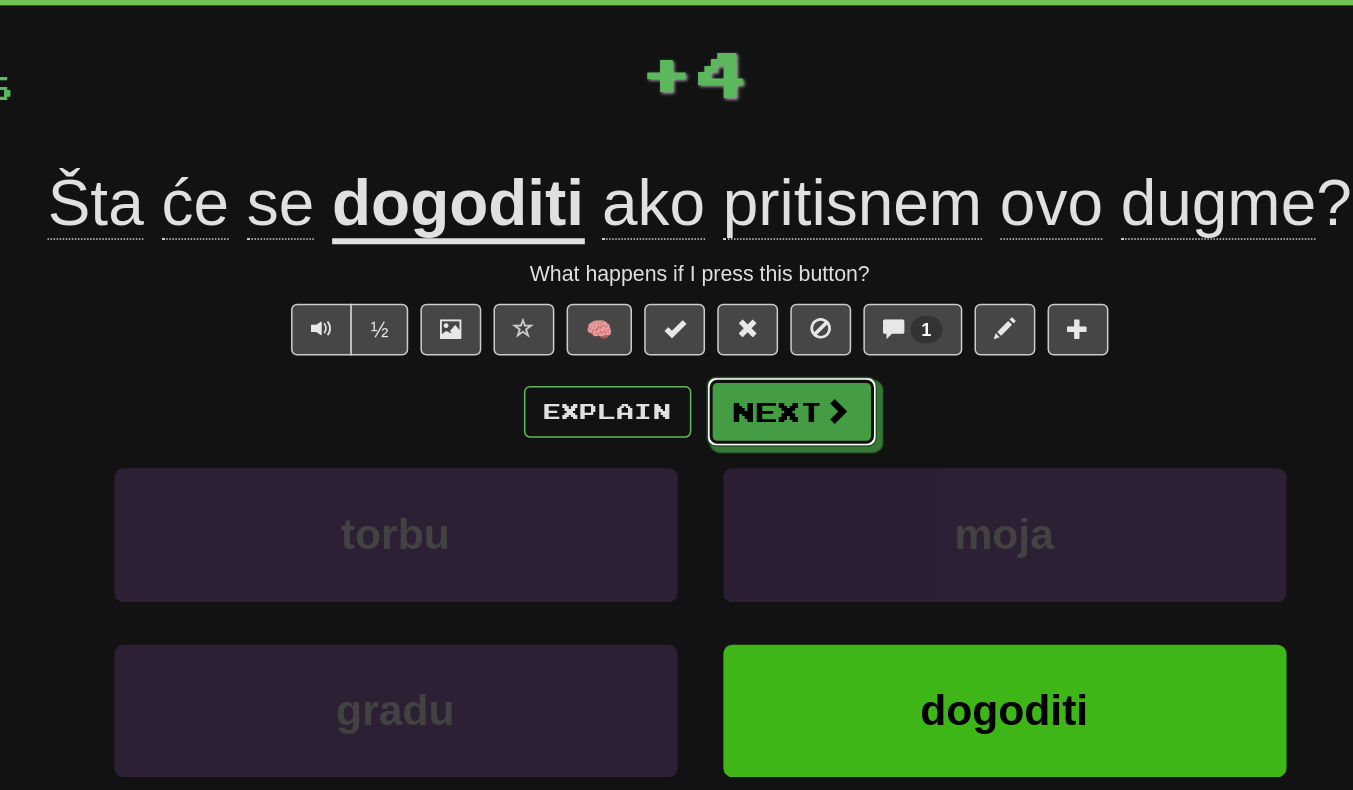 click at bounding box center [767, 373] 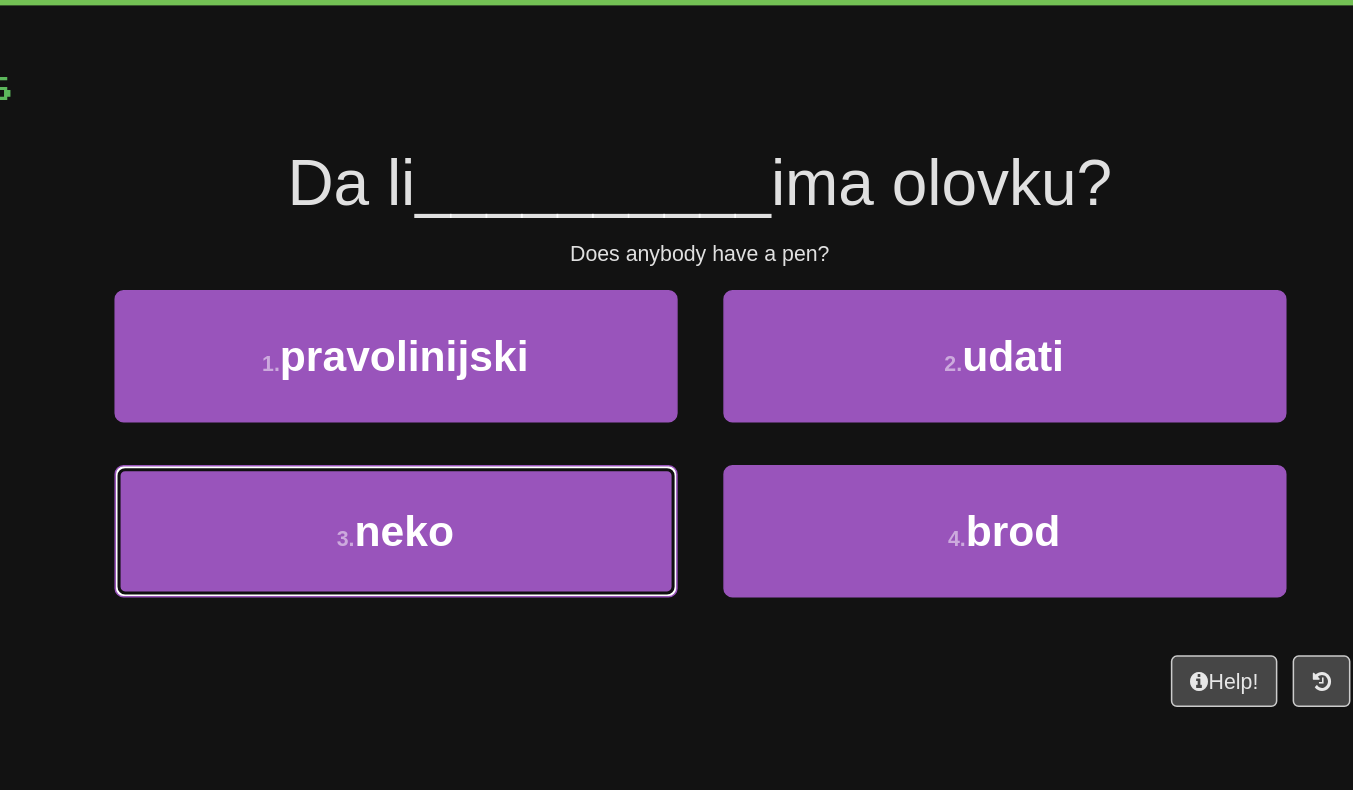 click on "3 .  [PERSON]" at bounding box center [477, 452] 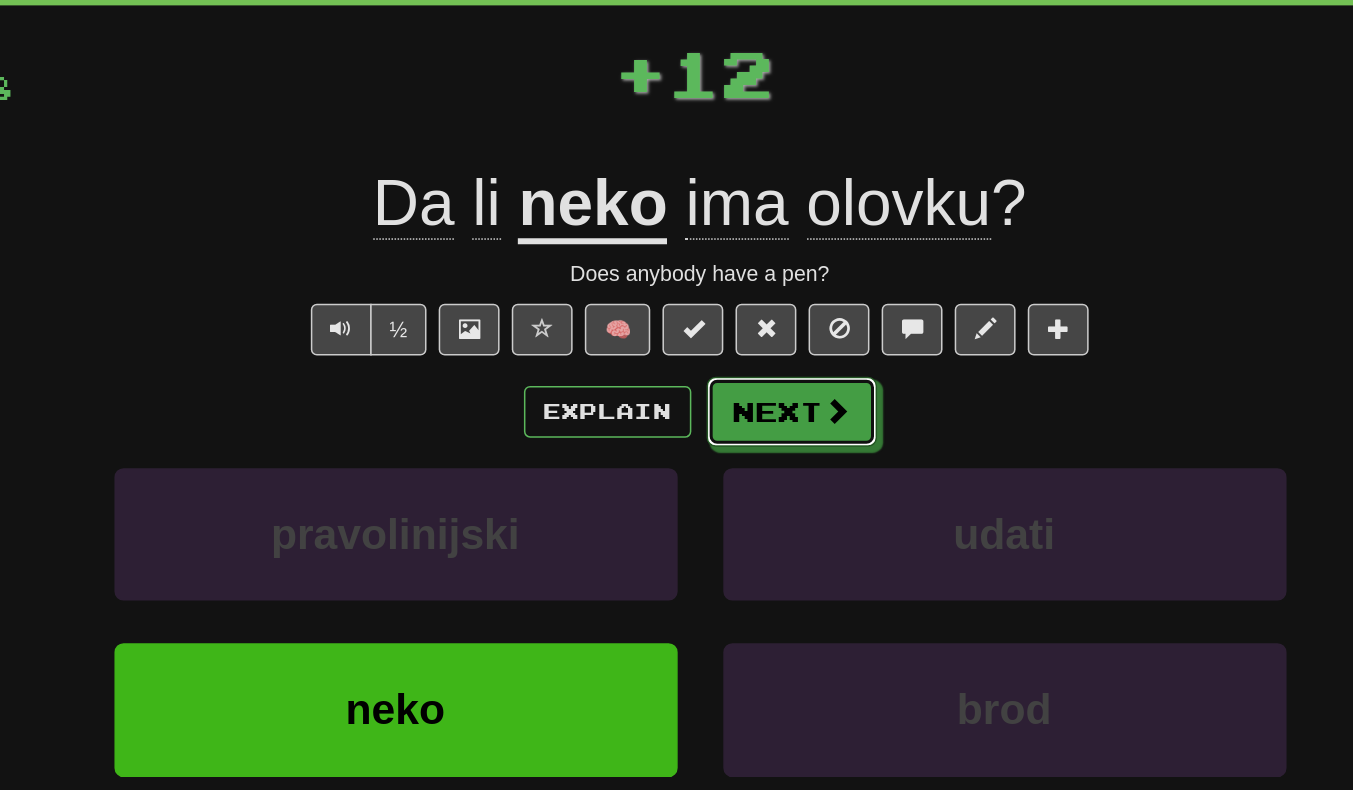 click on "Next" at bounding box center [737, 374] 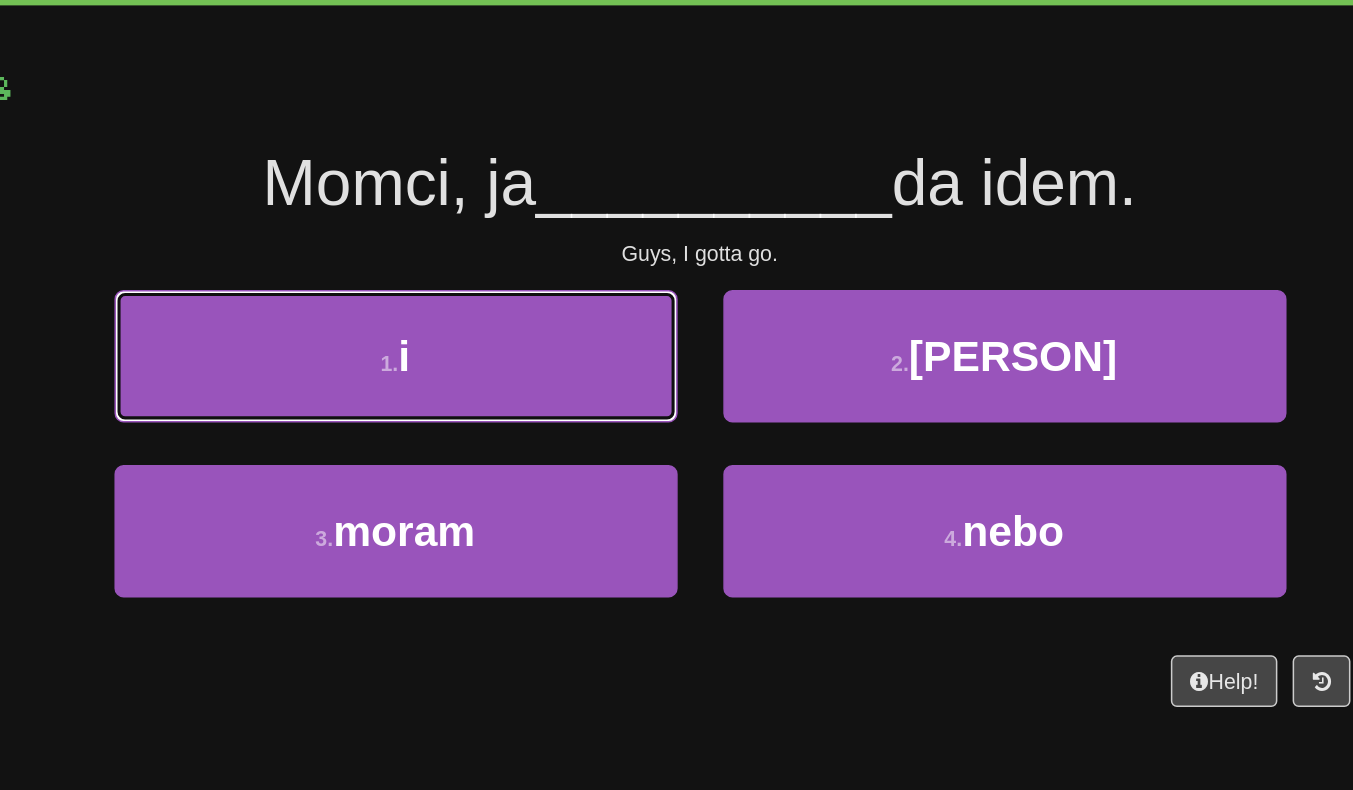 click on "1 .  i" at bounding box center (477, 337) 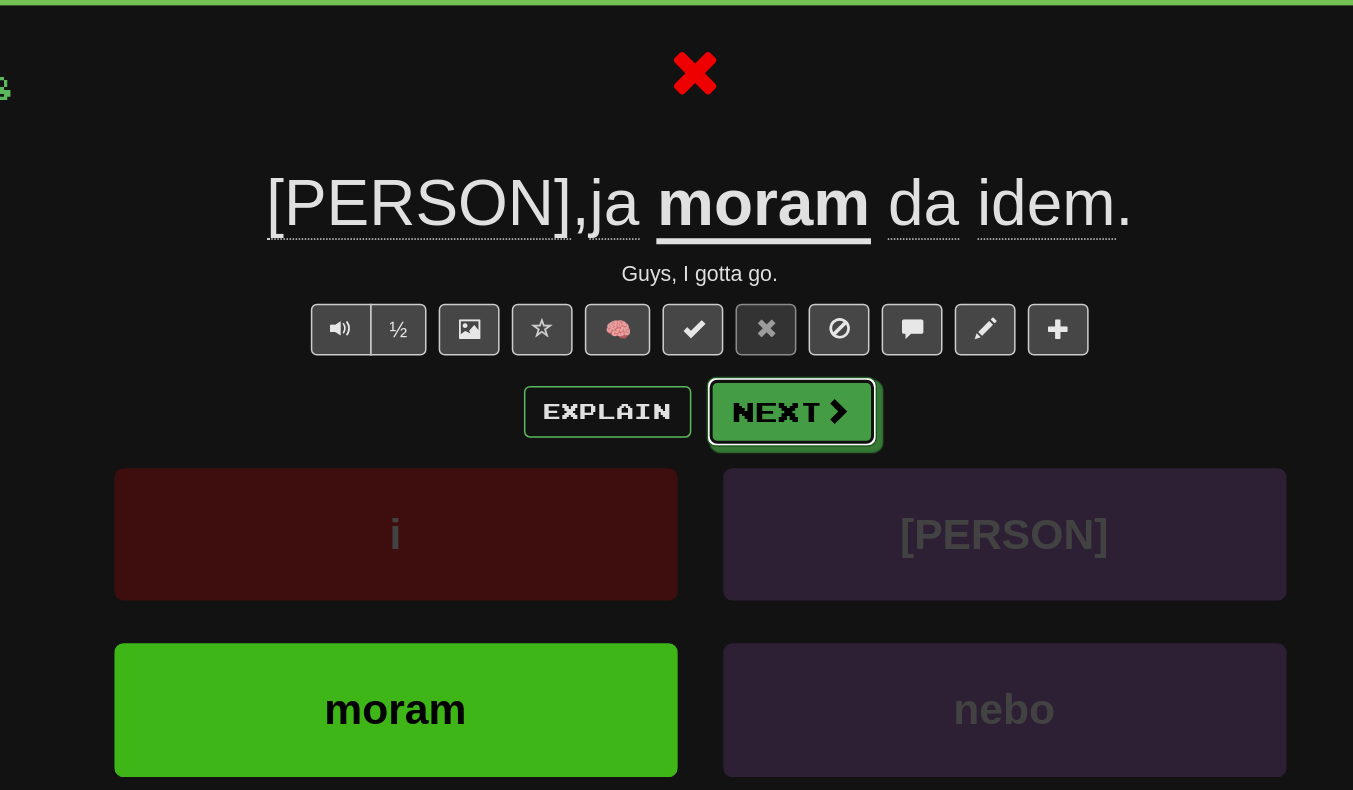 click on "Next" at bounding box center (737, 374) 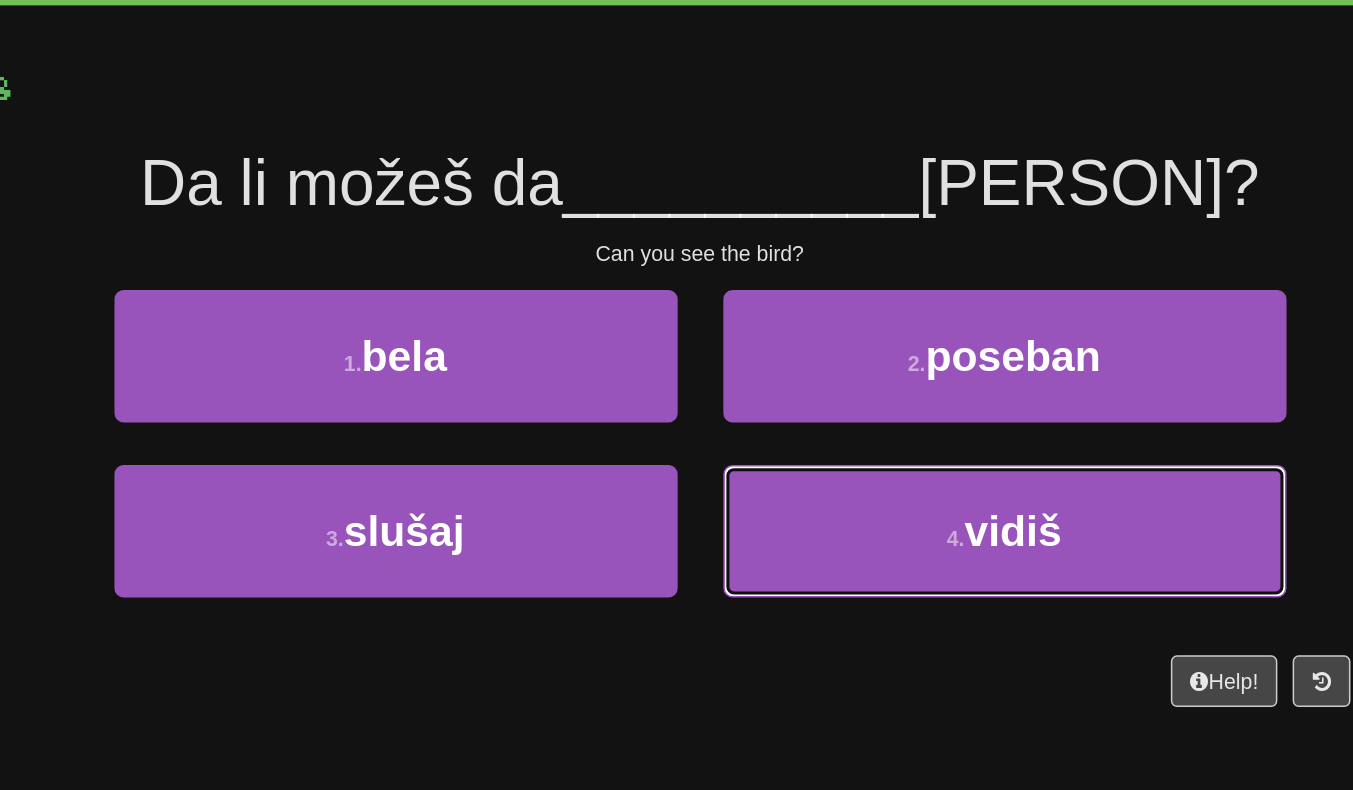 click on "4 .  [PERSON]" at bounding box center [877, 452] 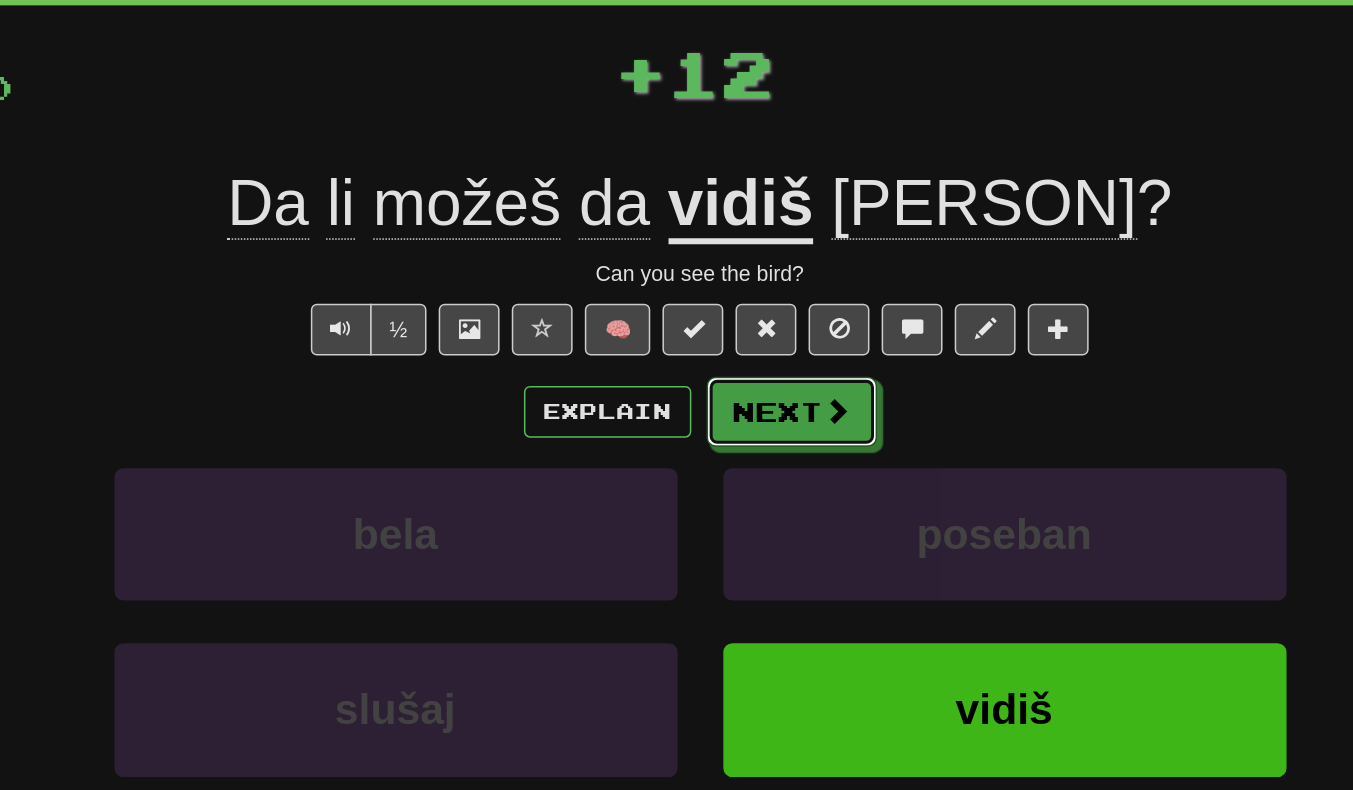 click at bounding box center [767, 373] 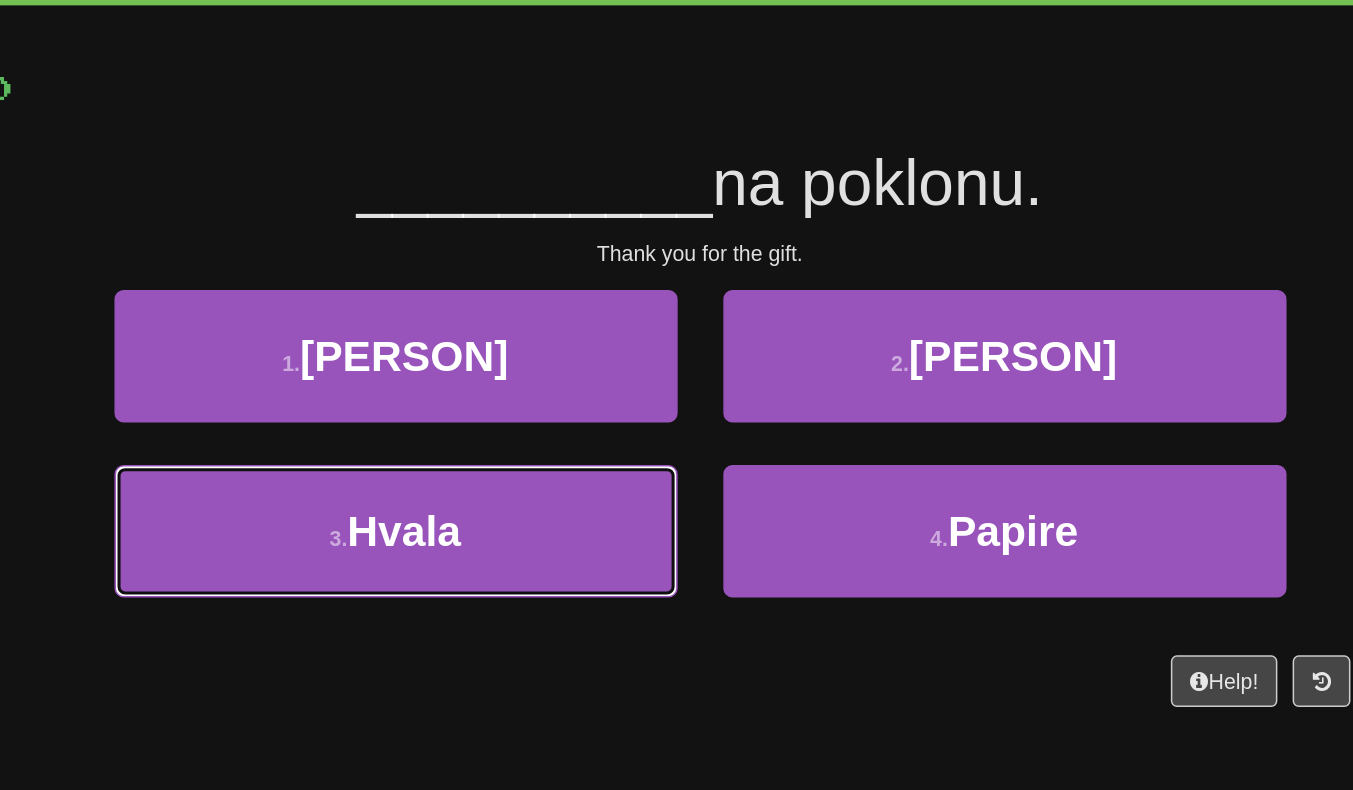 click on "3 .  [PERSON]" at bounding box center [477, 452] 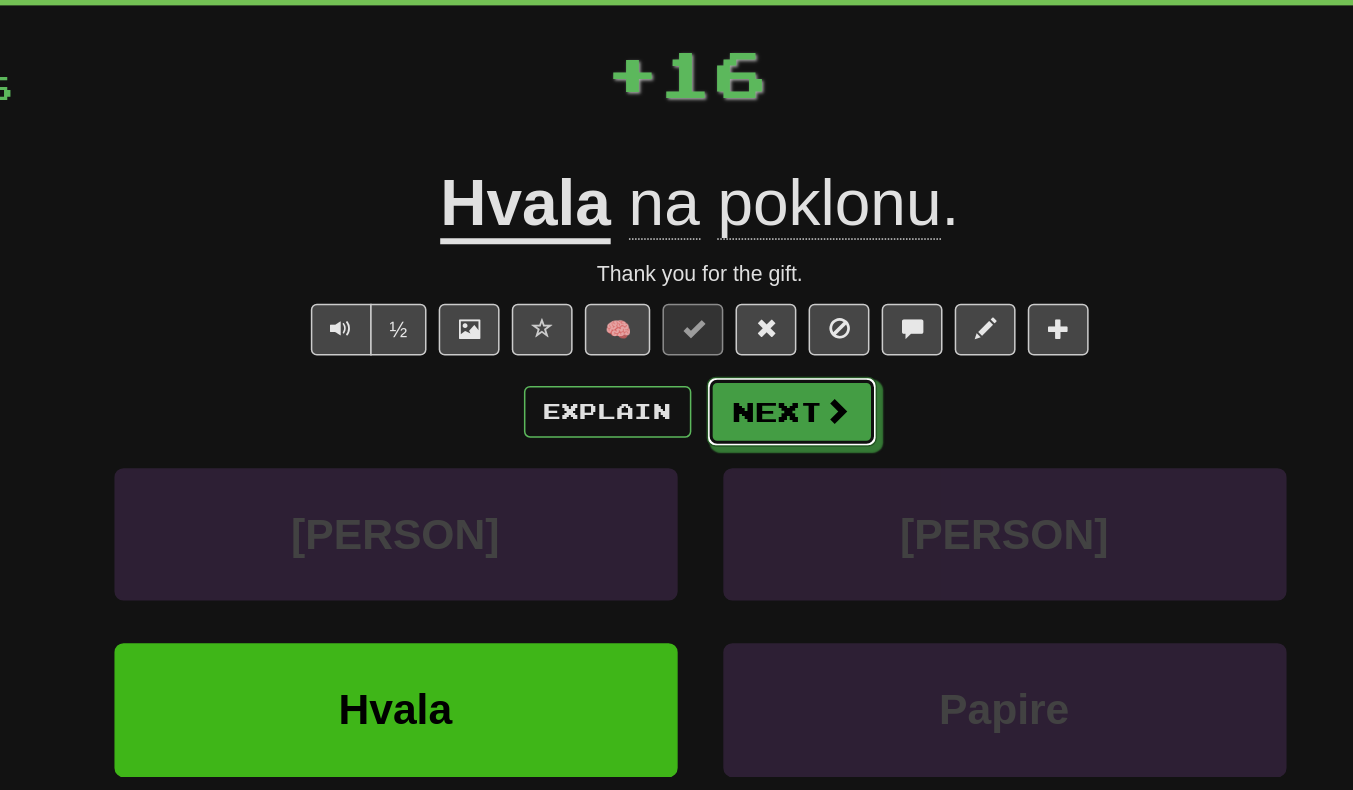 click on "Next" at bounding box center [737, 374] 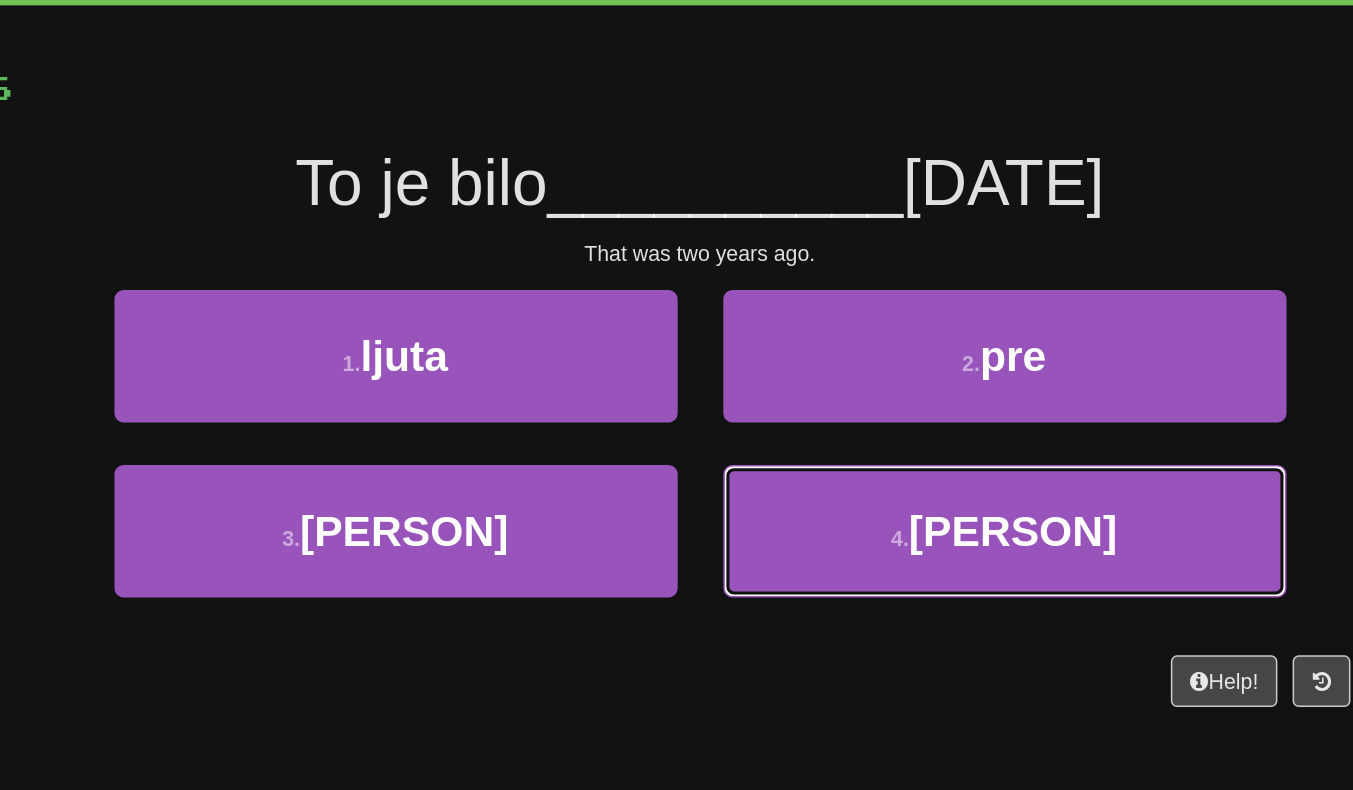 click on "4 .  [PERSON]" at bounding box center (877, 452) 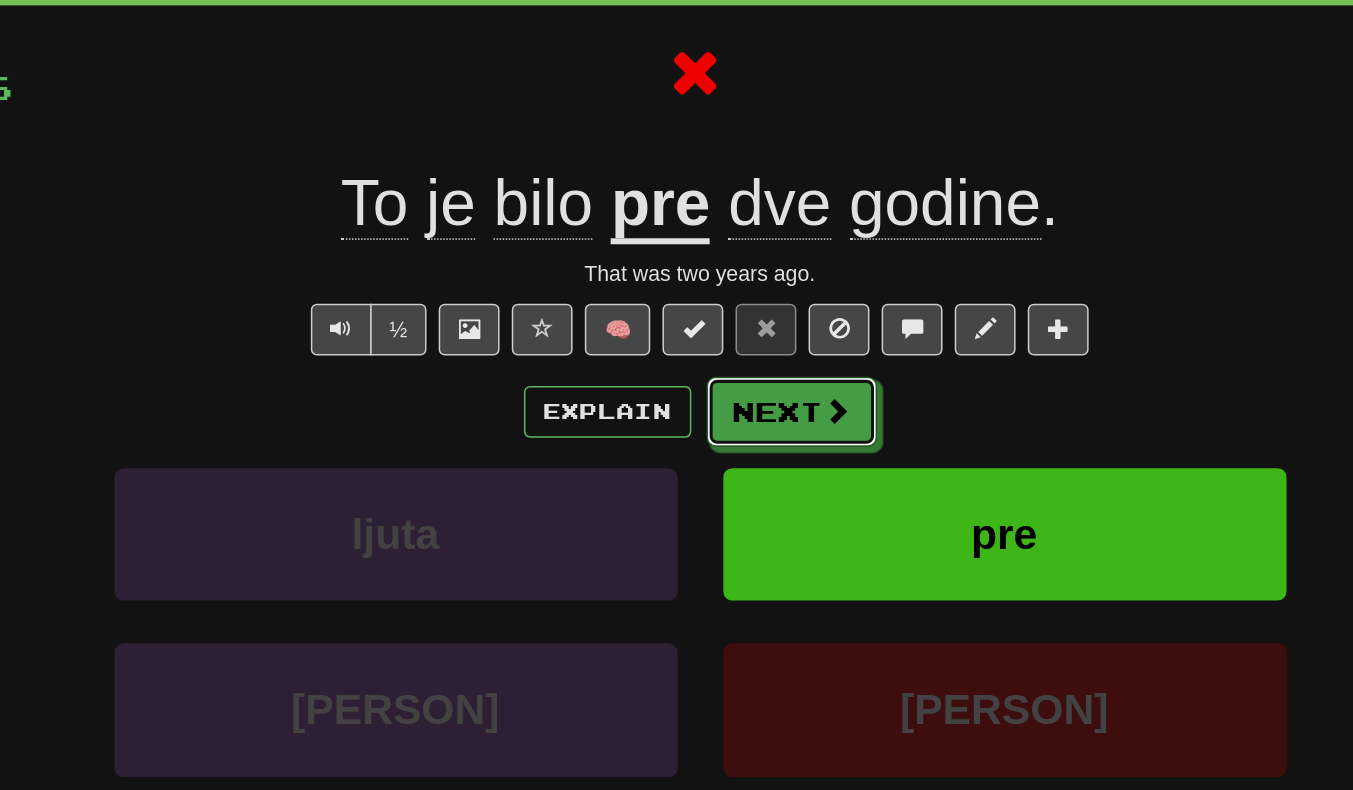 click at bounding box center [767, 373] 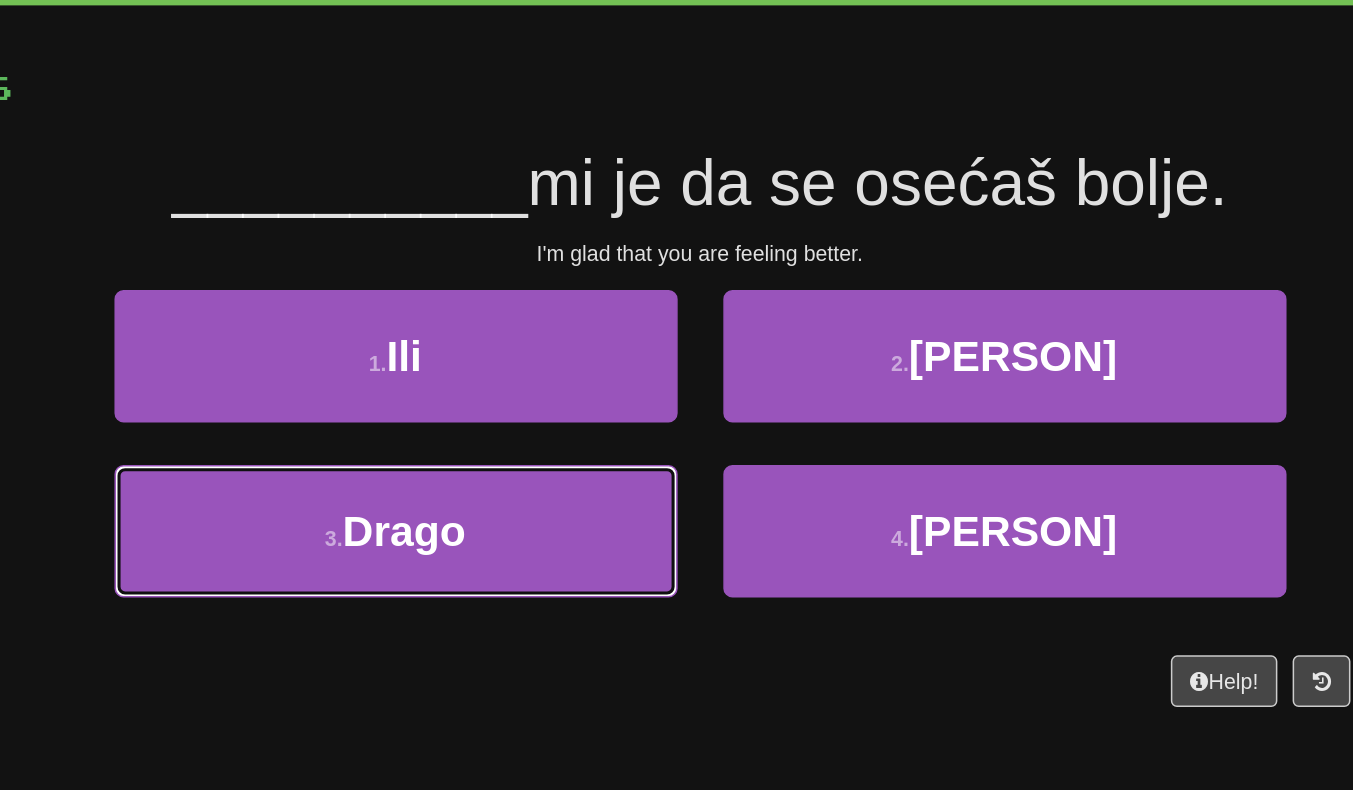 click on "3 .  [PERSON]" at bounding box center (477, 452) 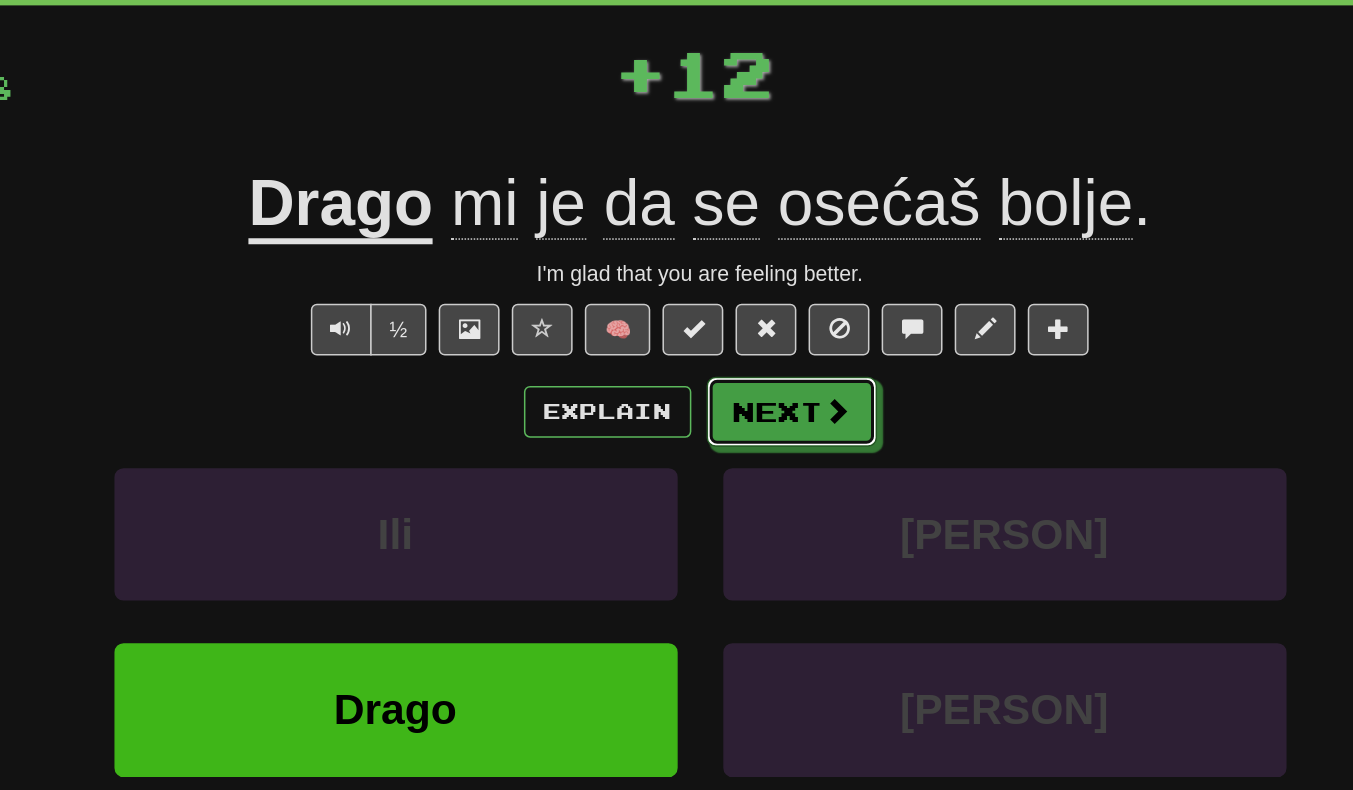 click on "Next" at bounding box center [737, 374] 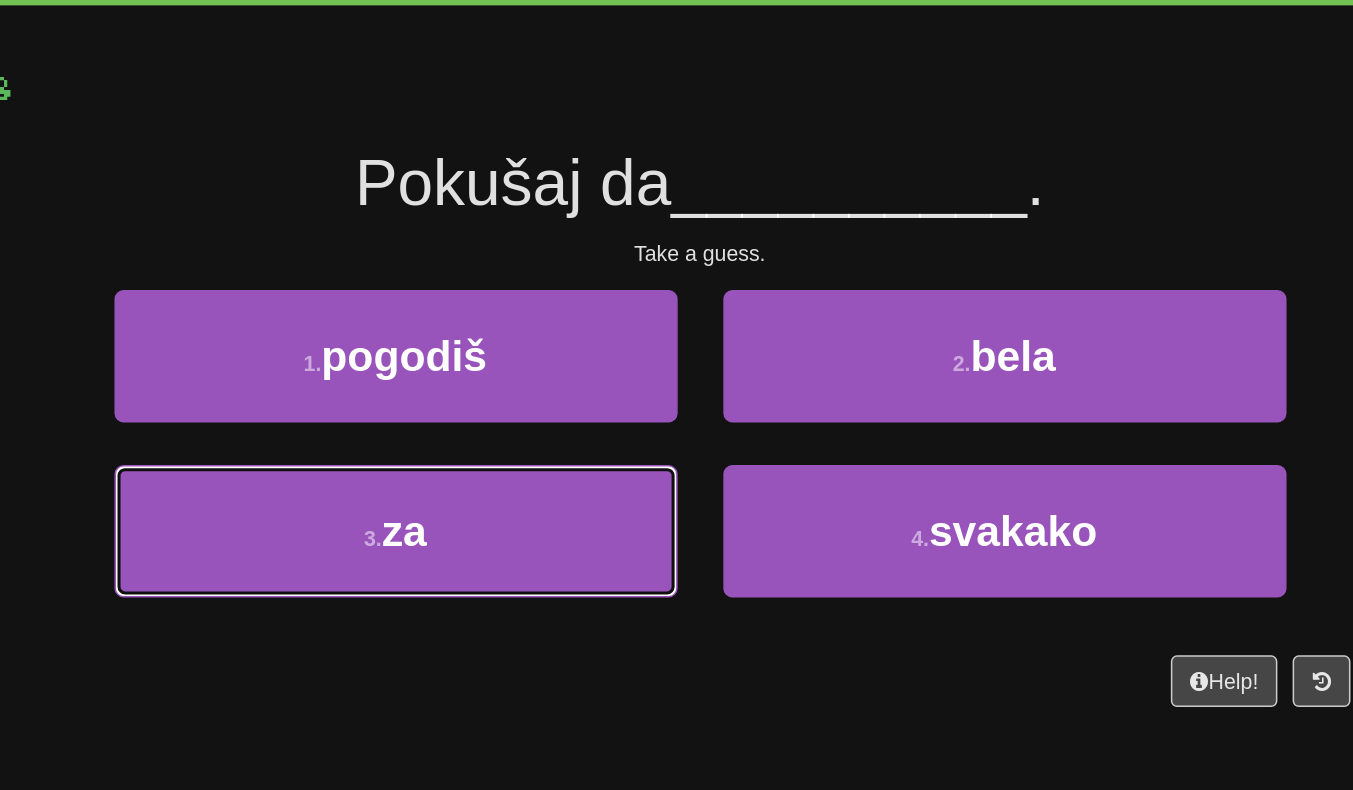 click on "3 .  za" at bounding box center [477, 452] 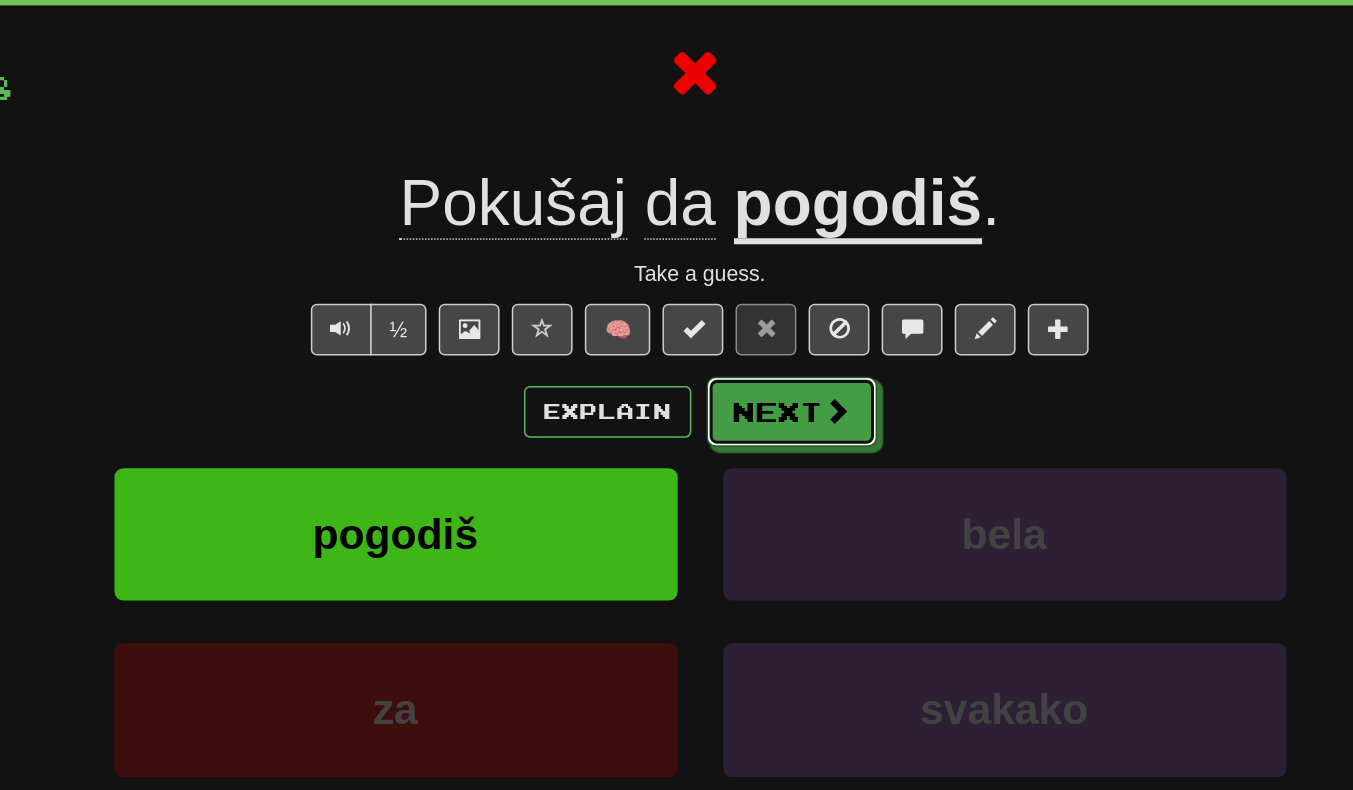click on "Next" at bounding box center (737, 374) 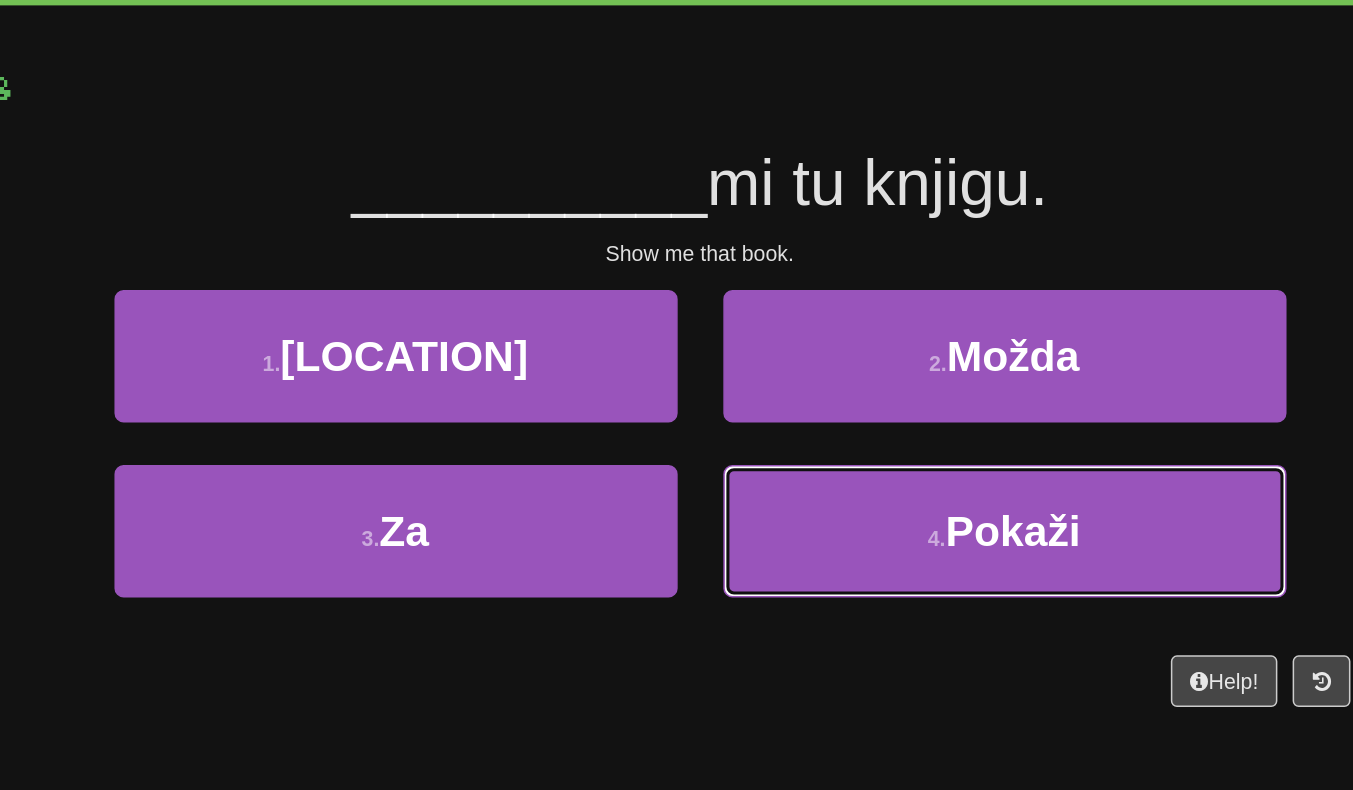 click on "4 .  [PERSON]" at bounding box center [877, 452] 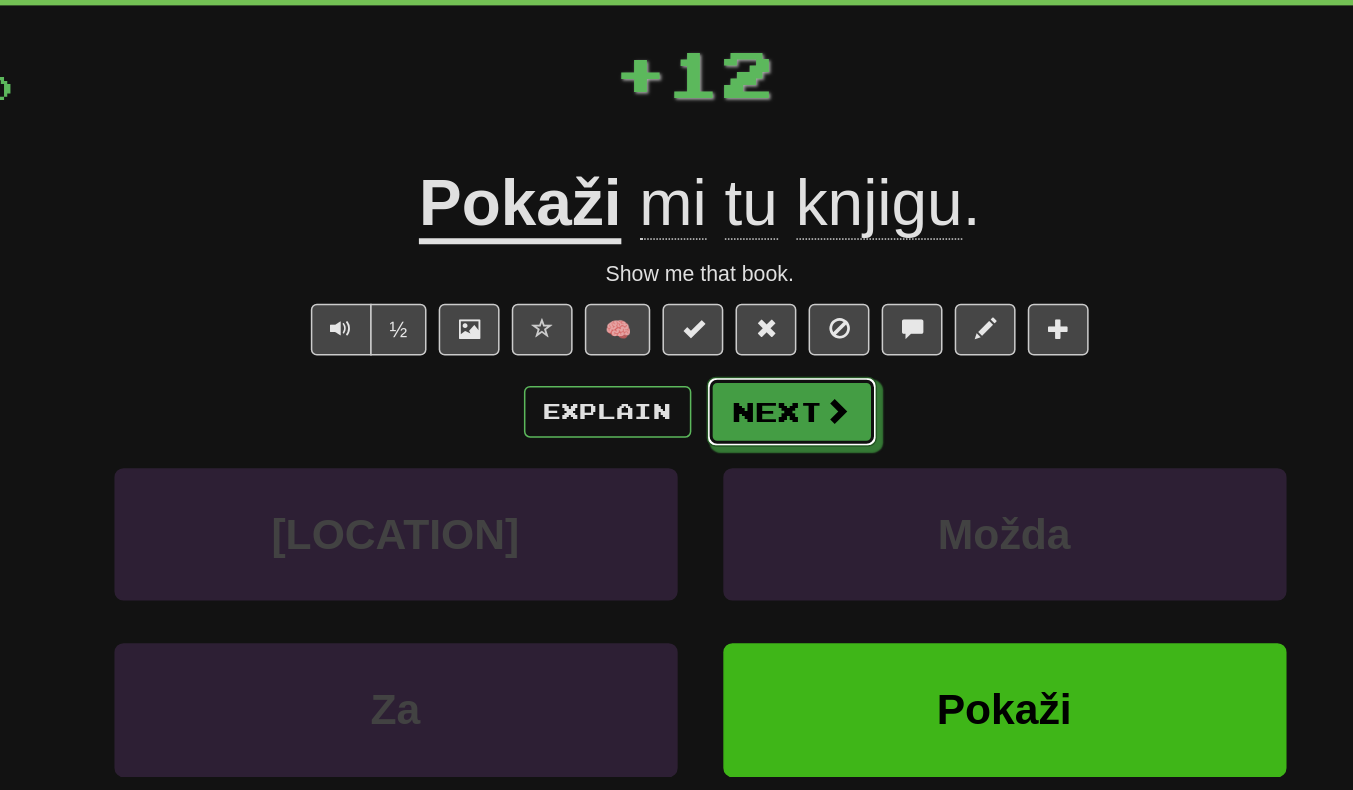 click on "Next" at bounding box center (737, 374) 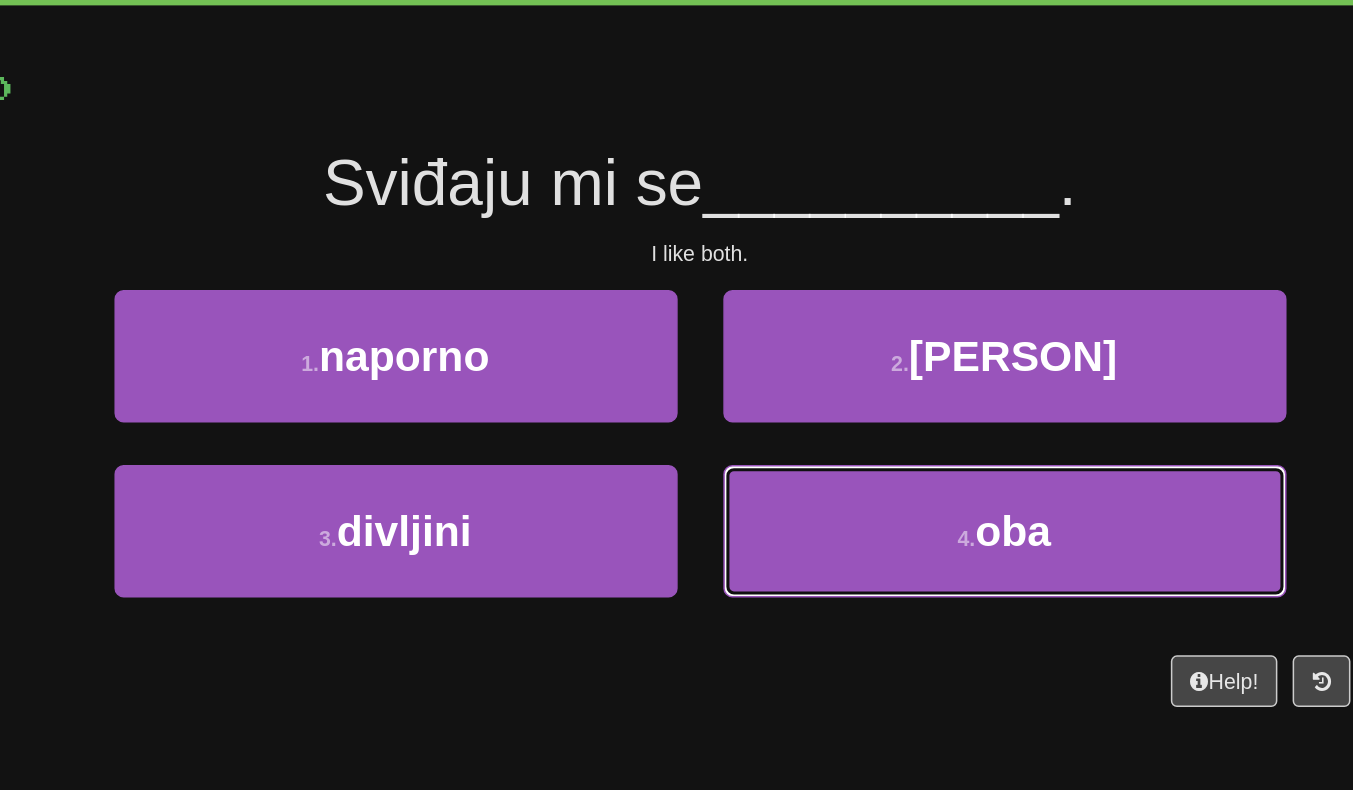 click on "4 .  [PERSON]" at bounding box center (877, 452) 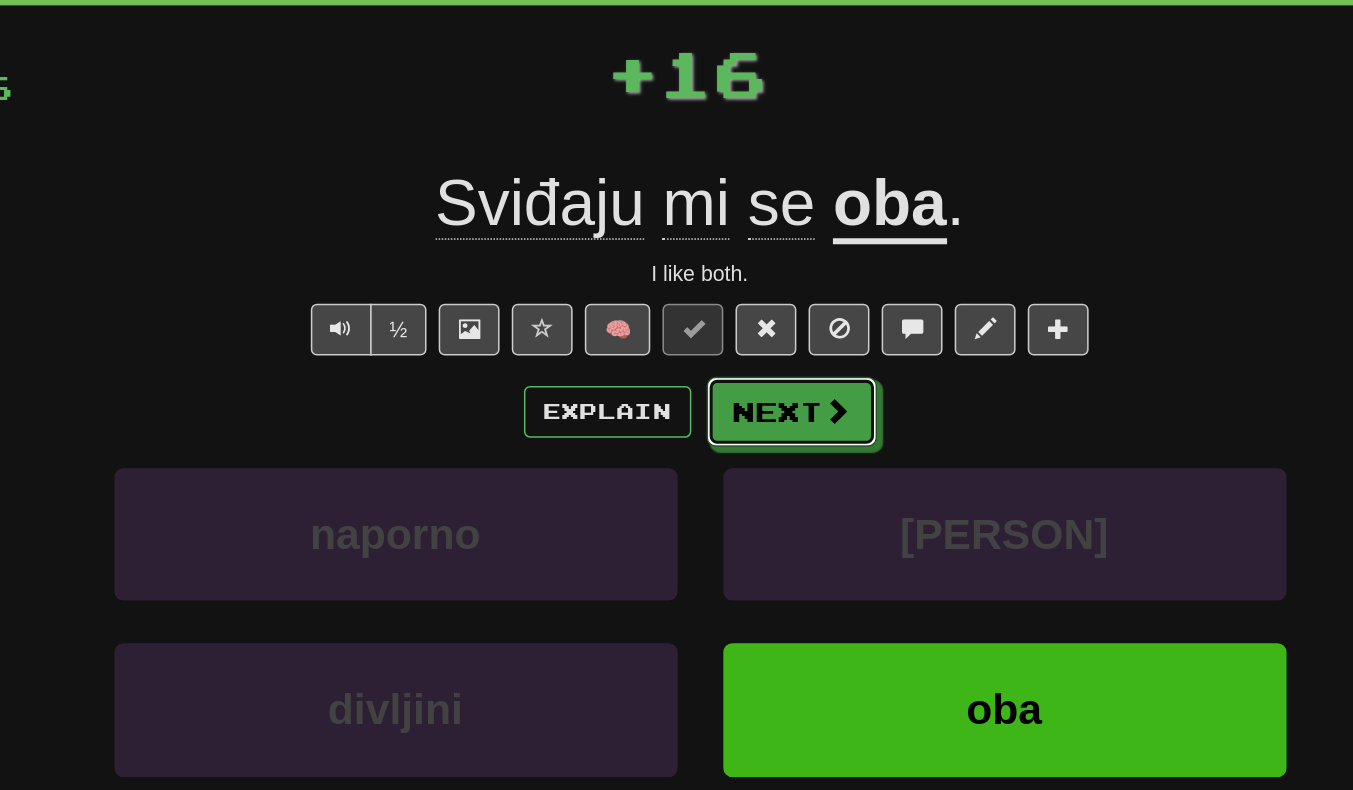 click on "Next" at bounding box center (737, 374) 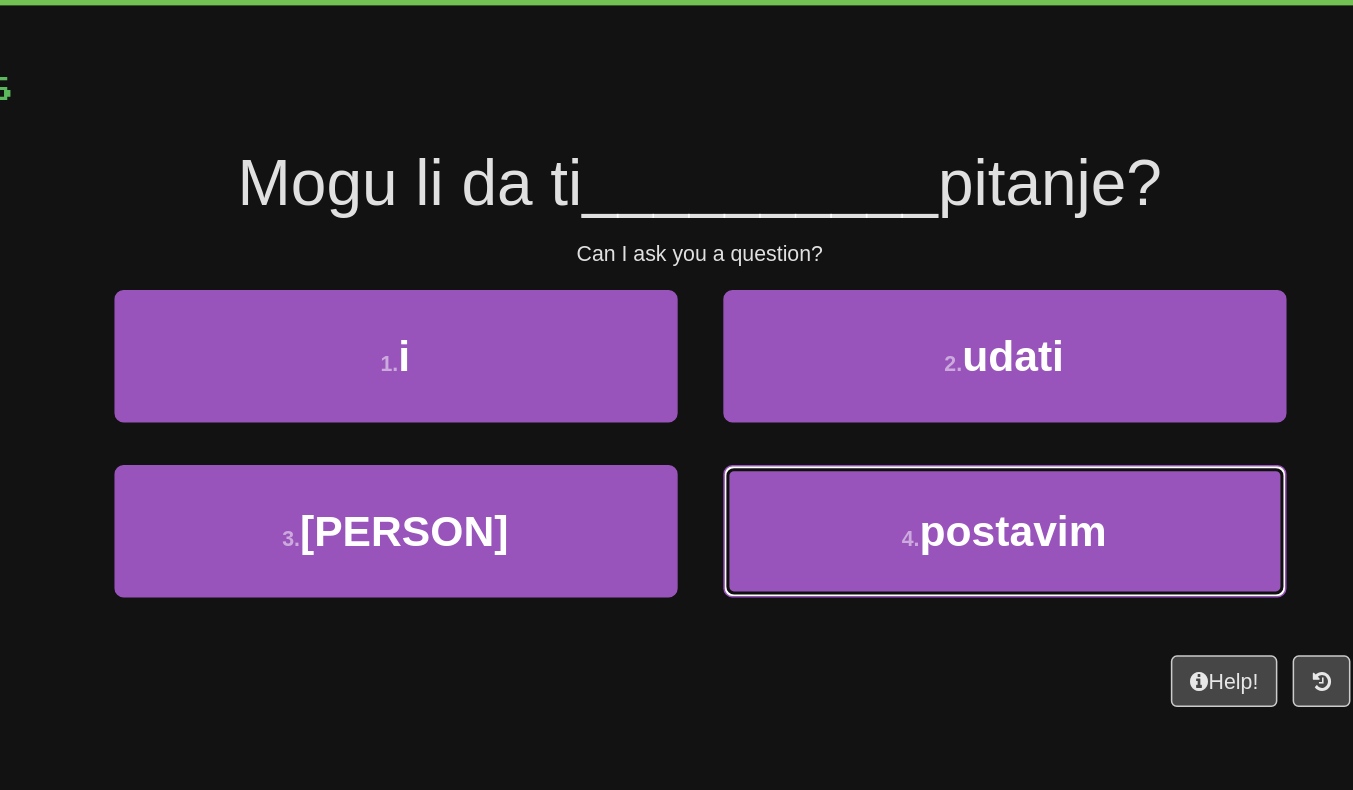 click on "postavim" at bounding box center [882, 452] 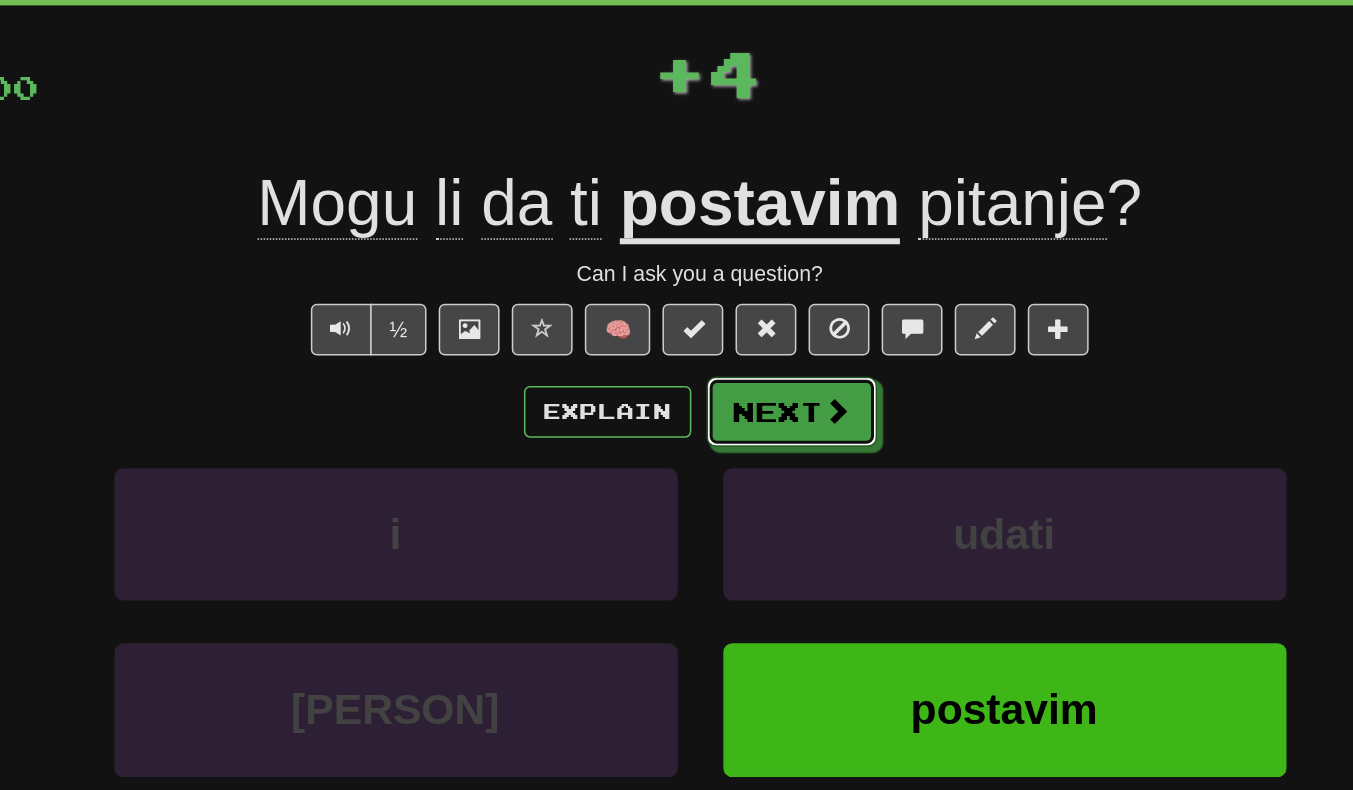 click on "Next" at bounding box center [737, 374] 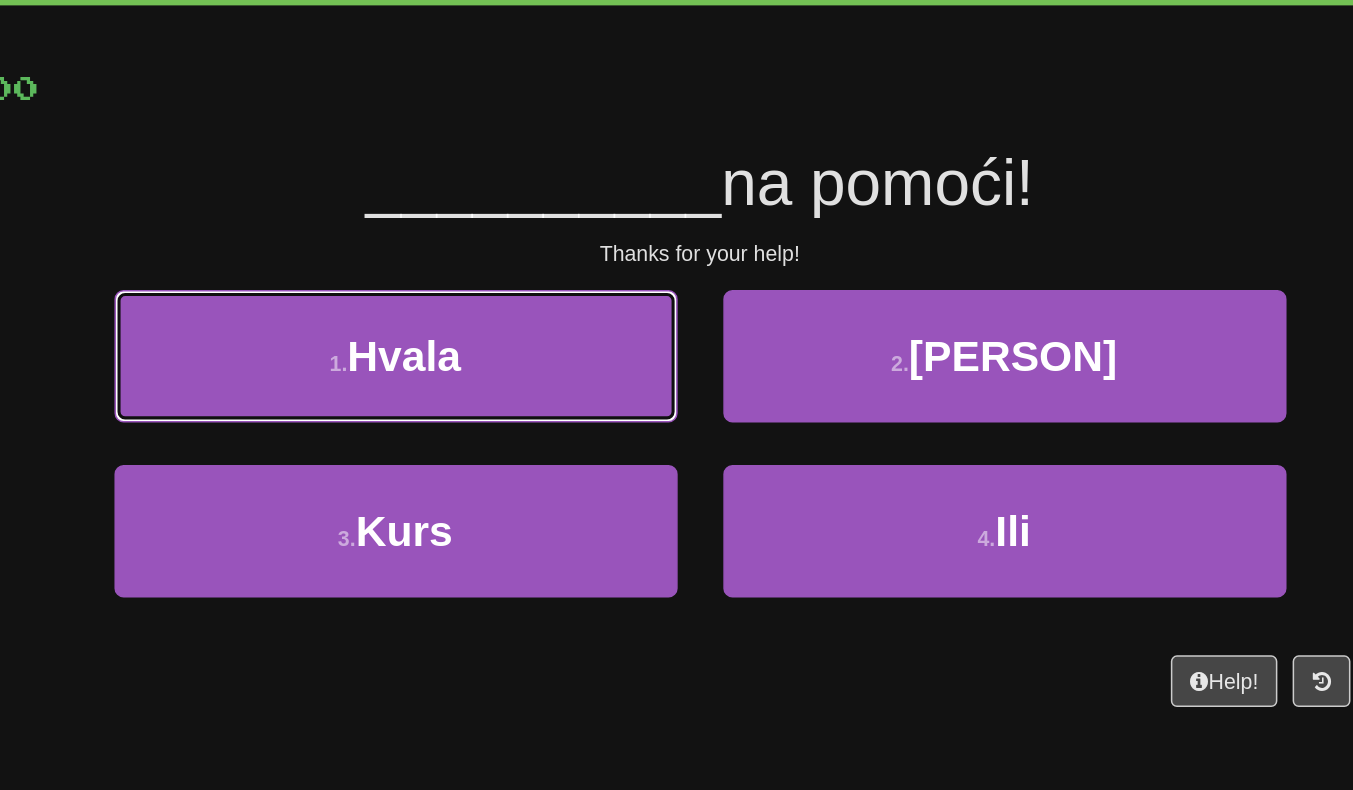 click on "1 .  Hvala" at bounding box center (477, 337) 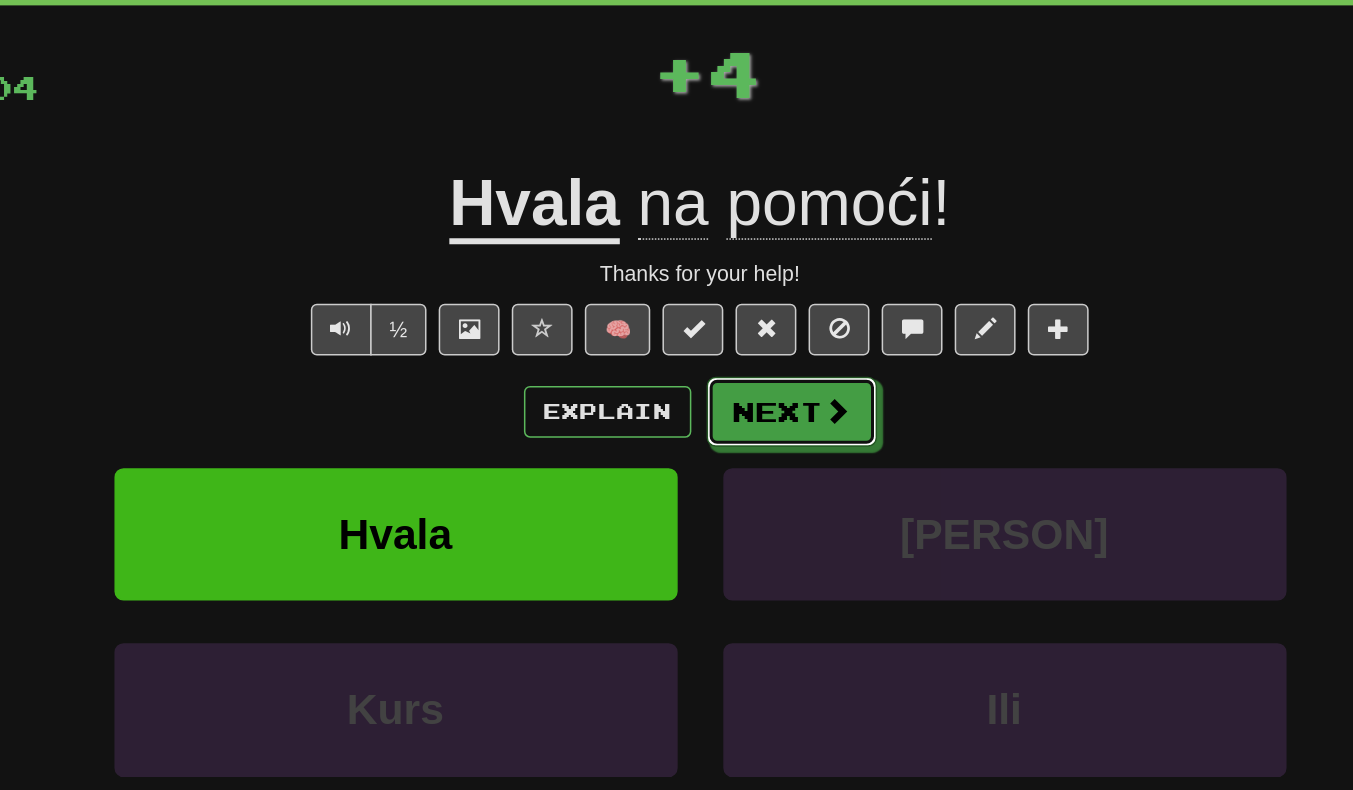 click on "Next" at bounding box center (737, 374) 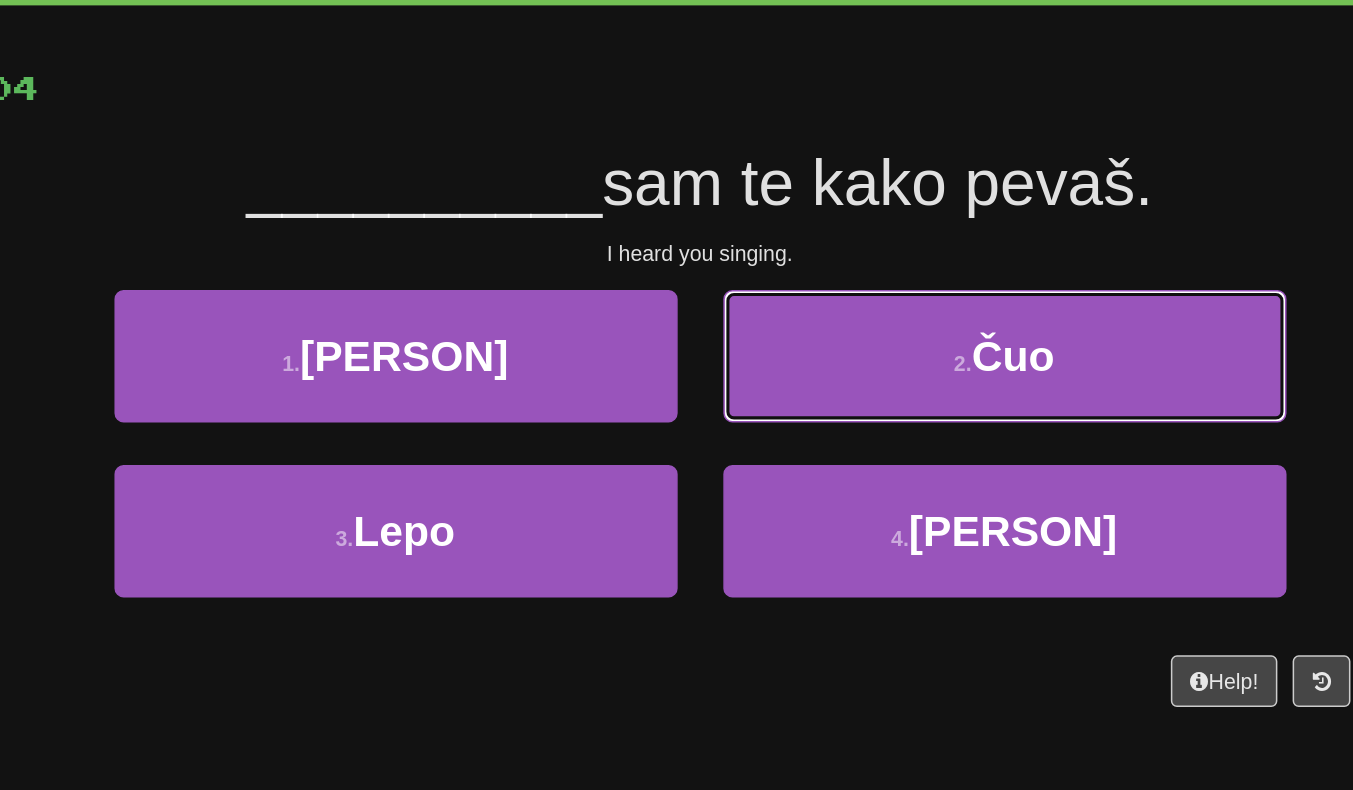click on "2 .  [PERSON]" at bounding box center [877, 337] 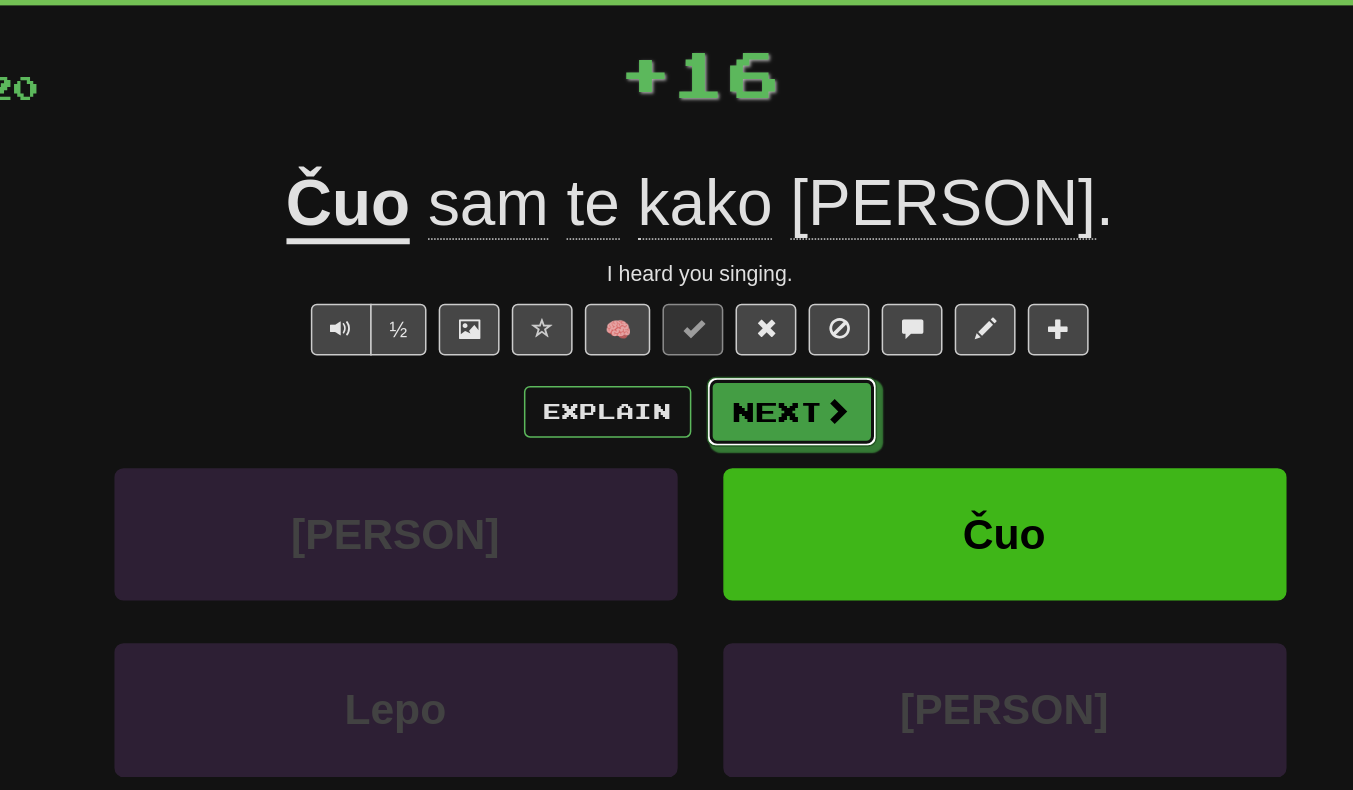 click on "Next" at bounding box center (737, 374) 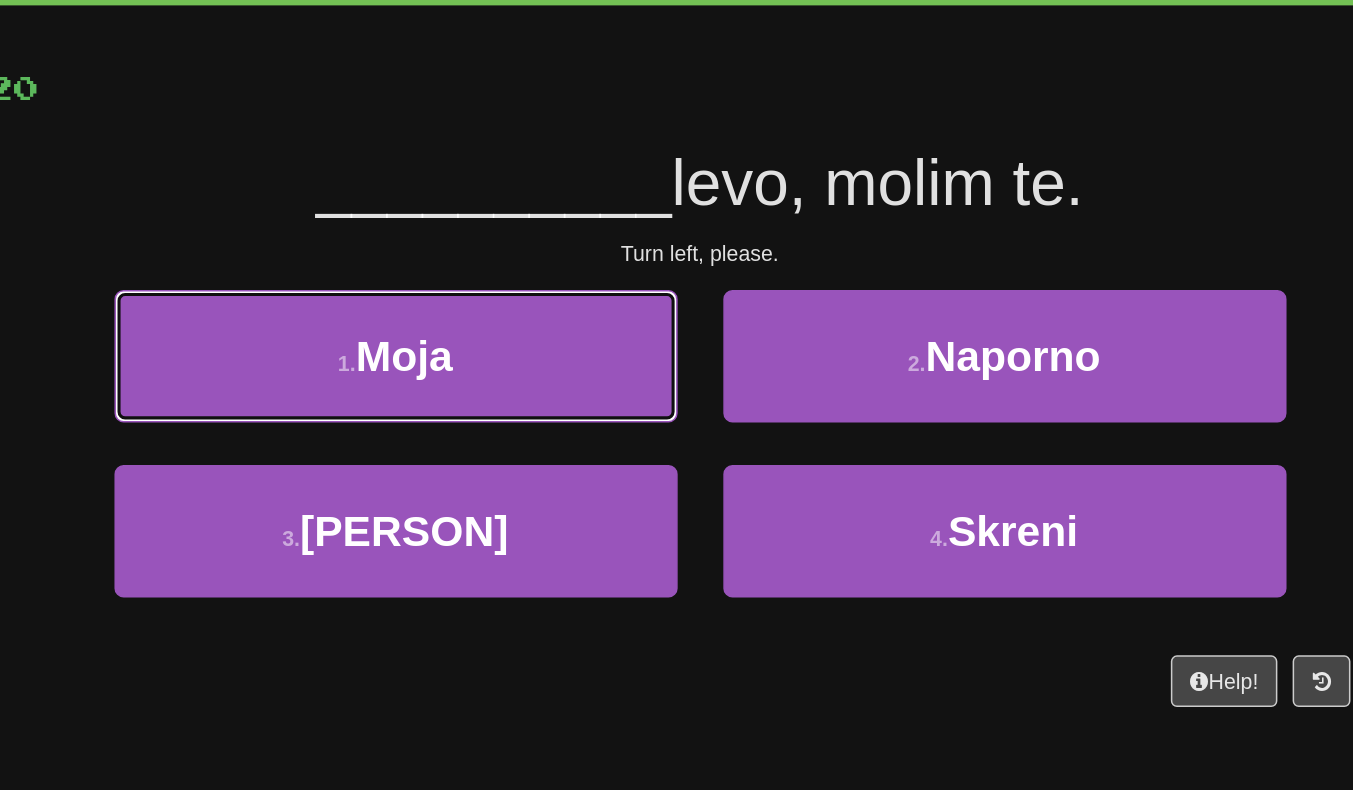 click on "1 .  [PERSON]" at bounding box center (477, 337) 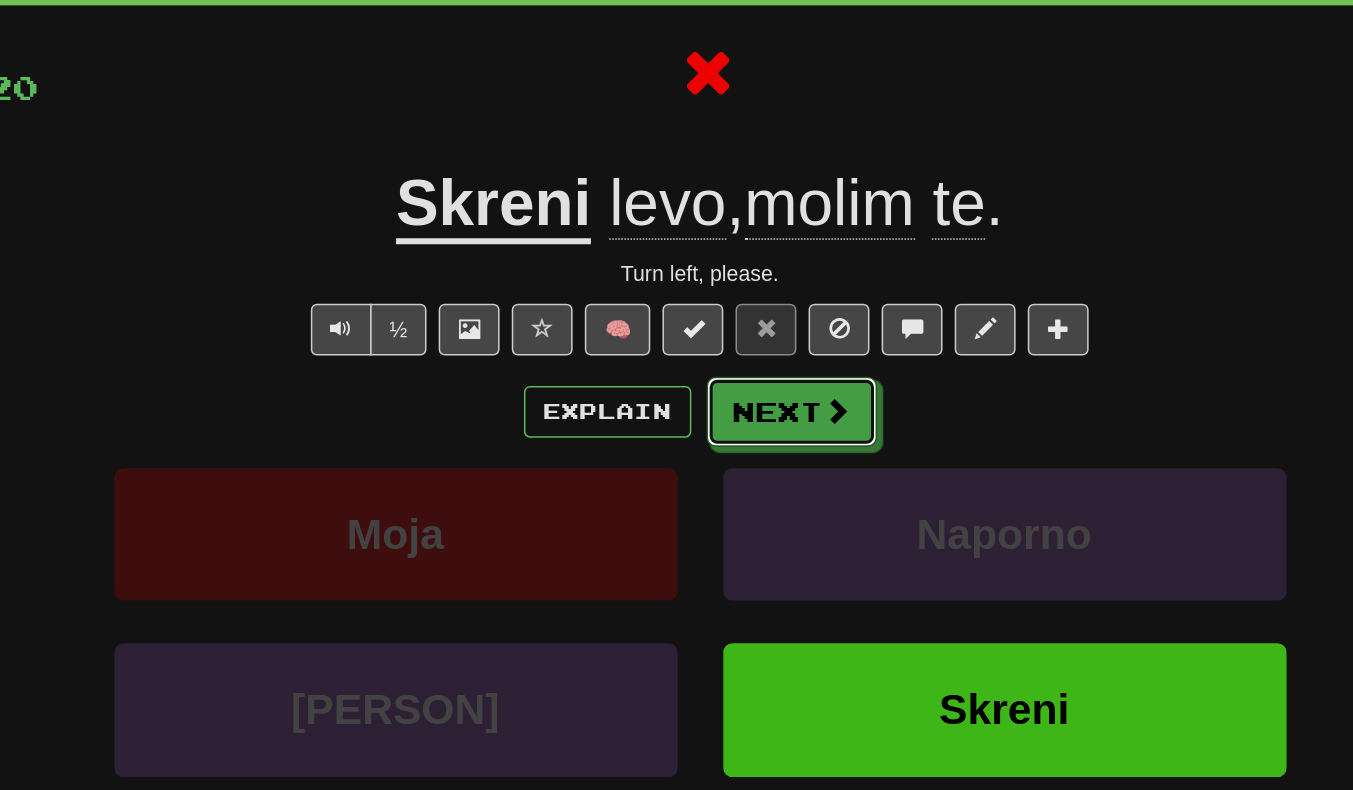 click on "Next" at bounding box center [737, 374] 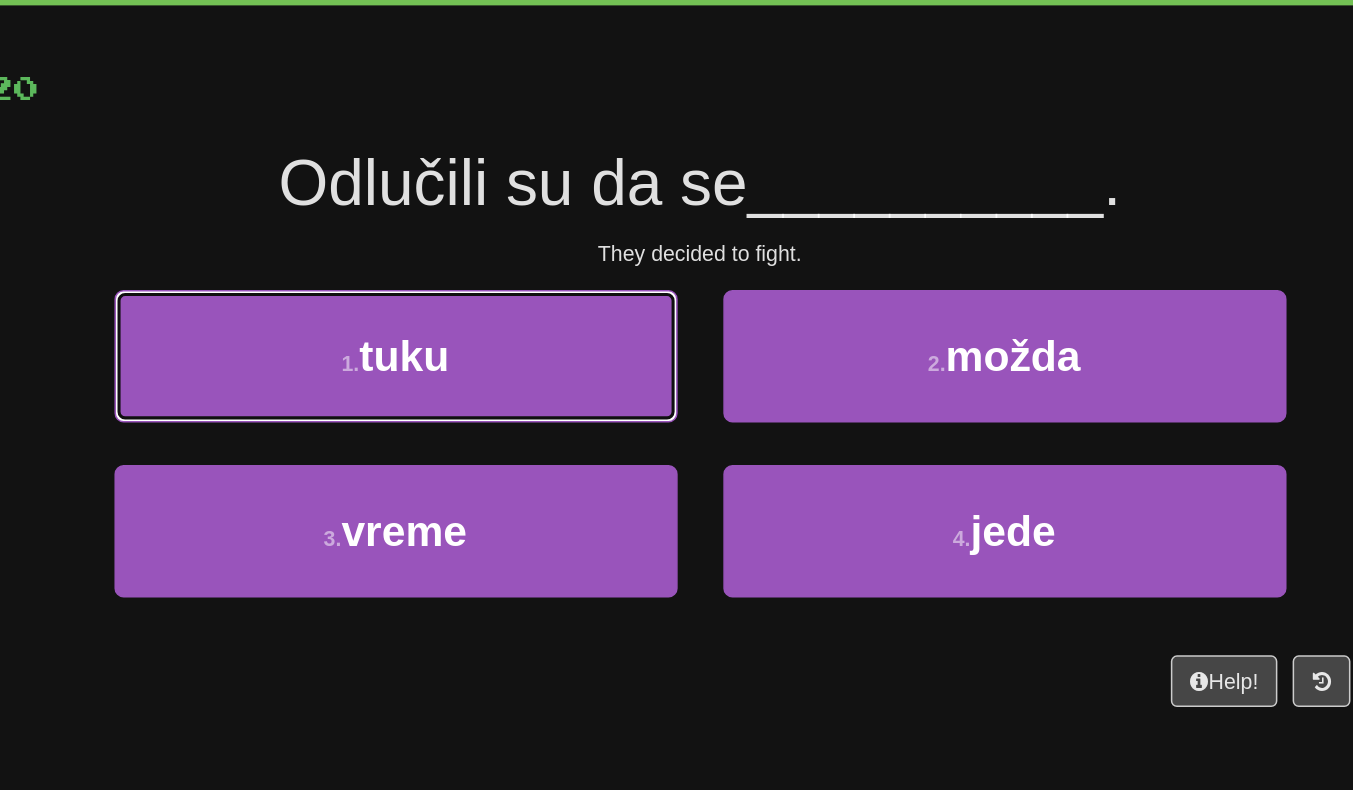 click on "1 .  [PERSON]" at bounding box center [477, 337] 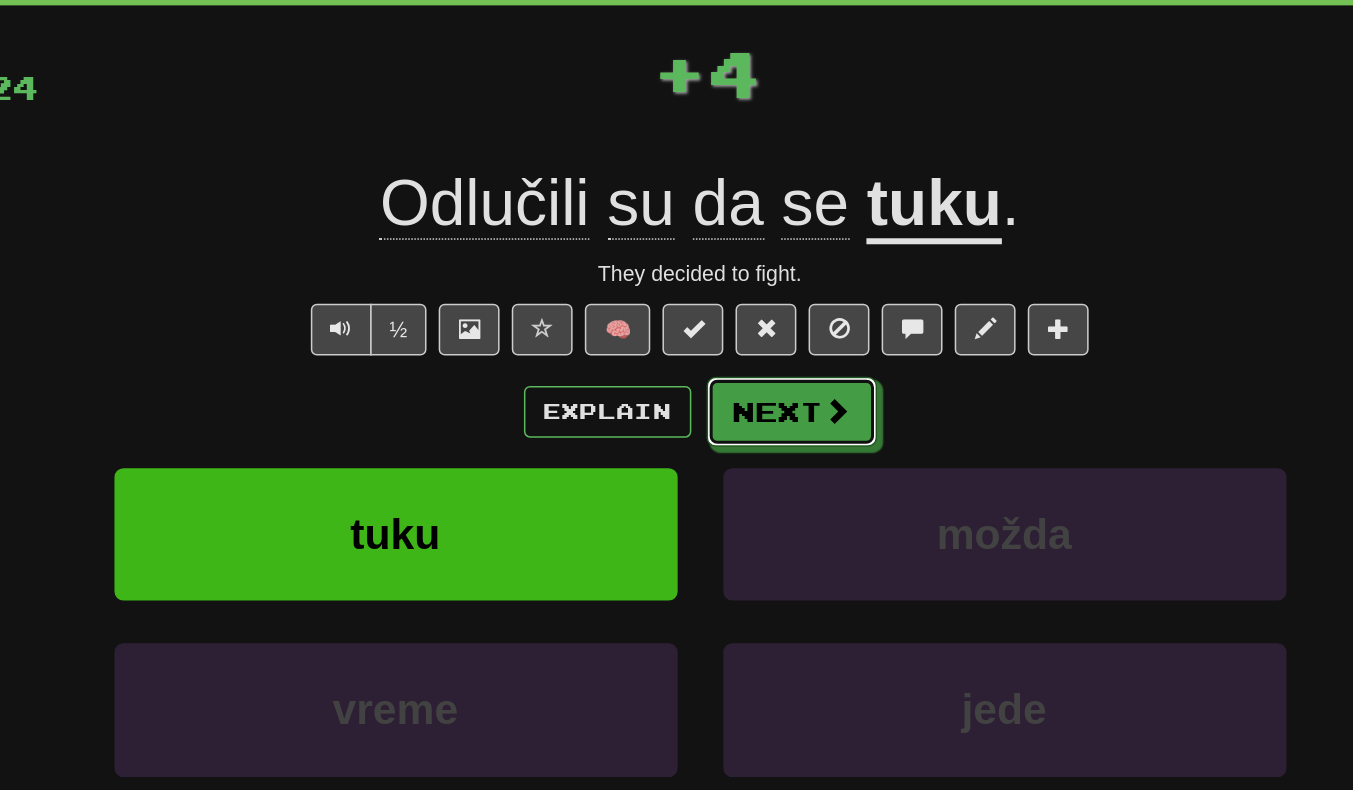 click at bounding box center (767, 373) 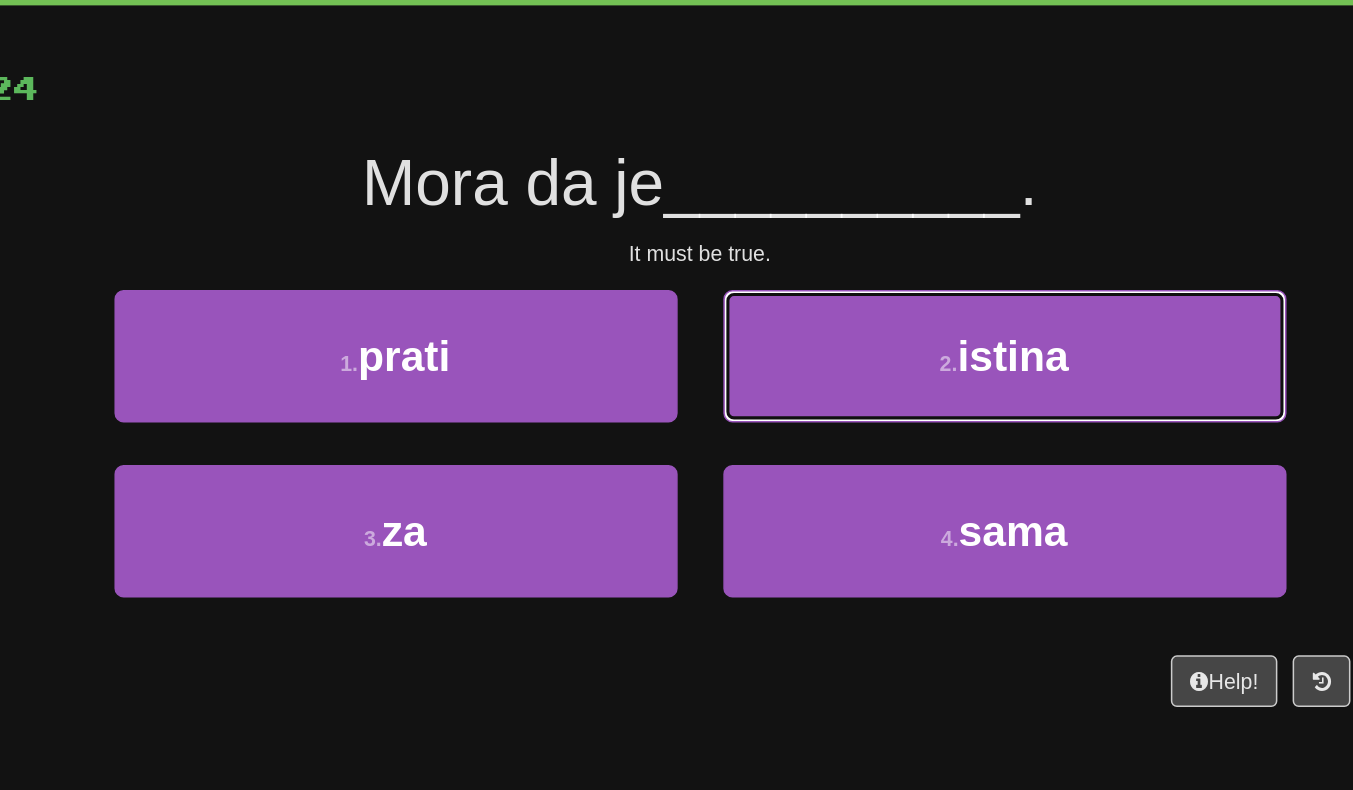 click on "2 .  istina" at bounding box center [877, 337] 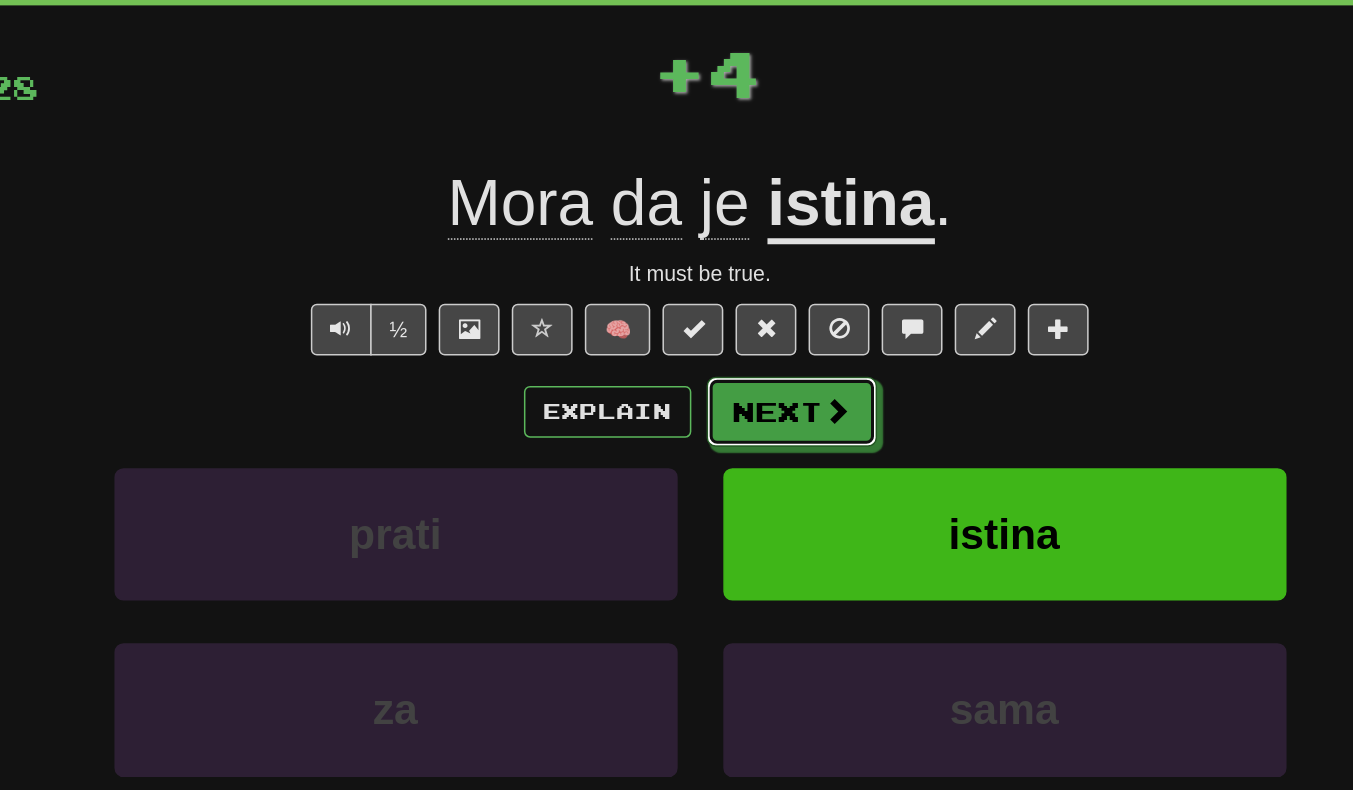 click at bounding box center [767, 373] 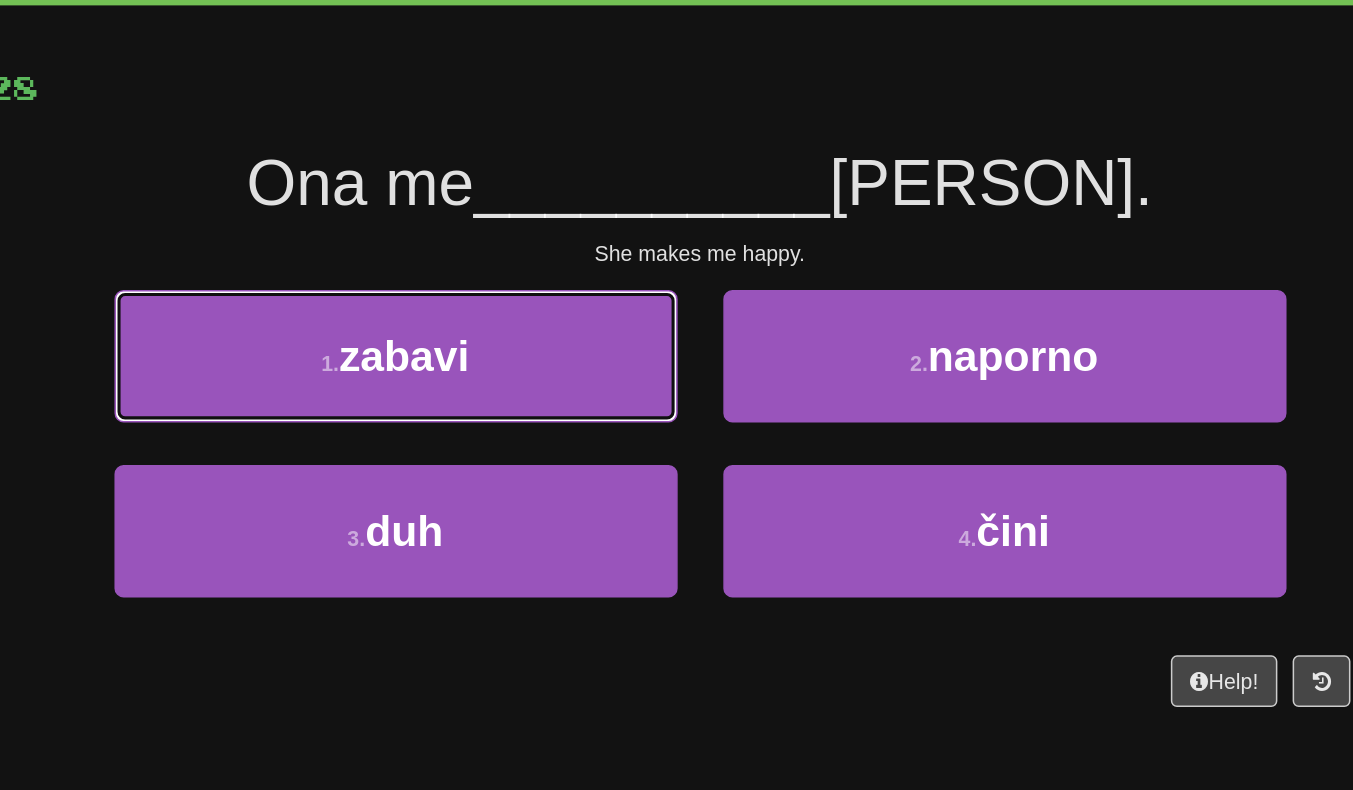 click on "1 .  zabavi" at bounding box center [477, 337] 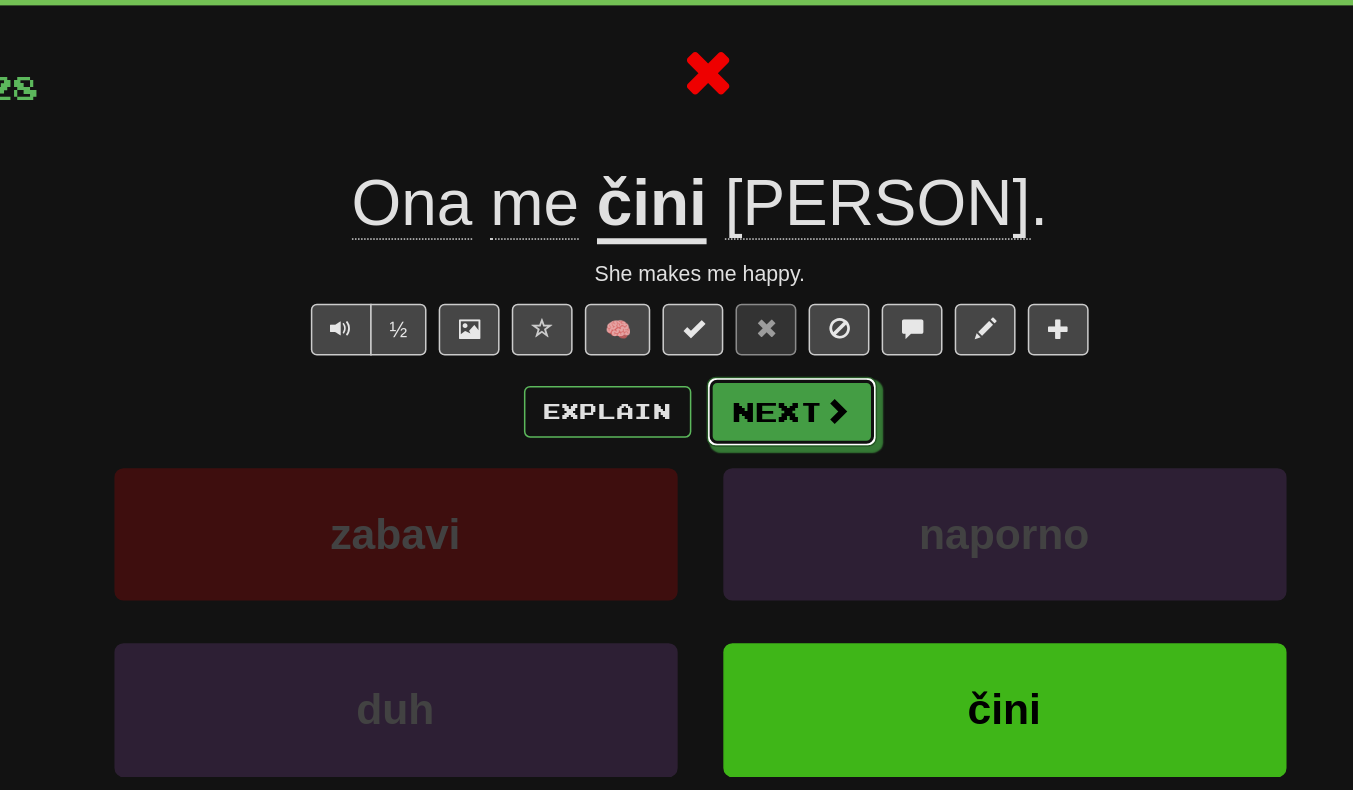 click at bounding box center [767, 373] 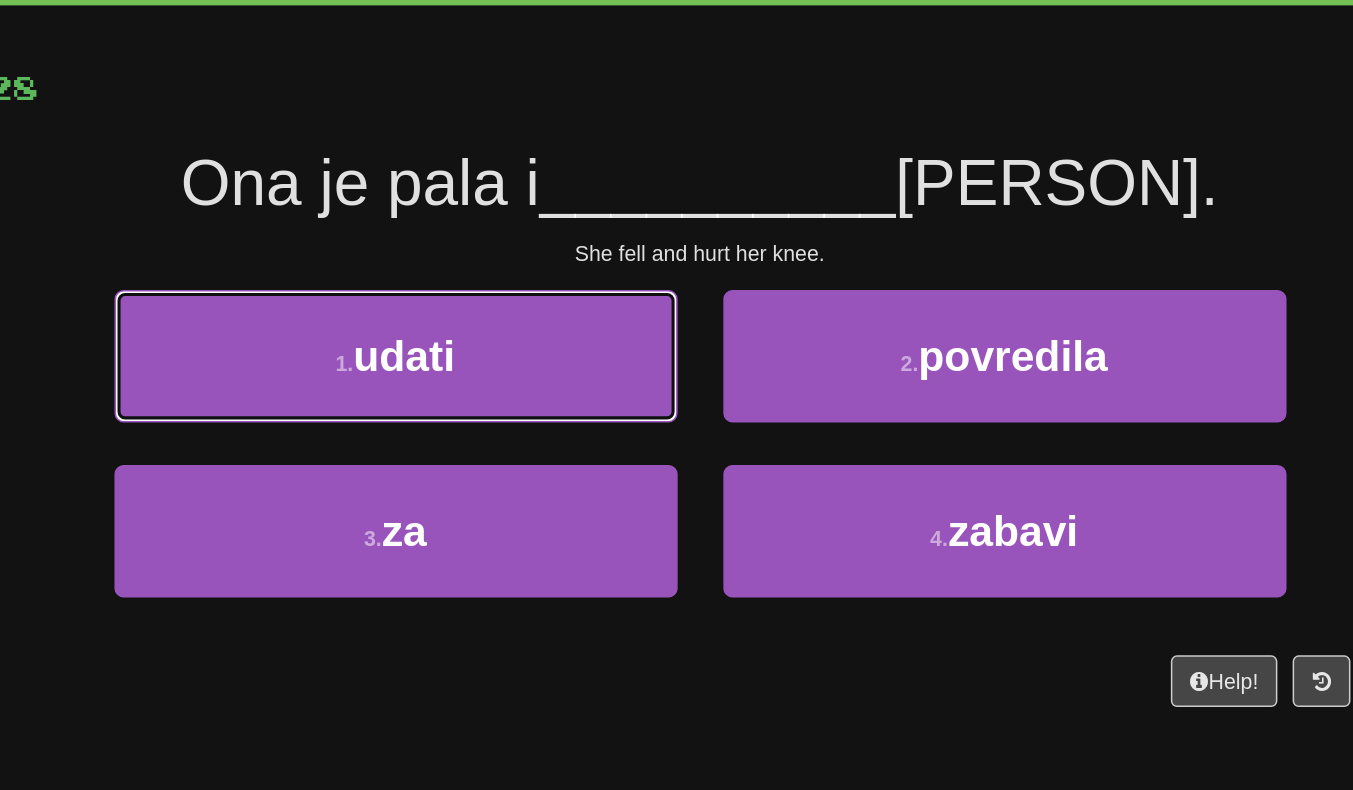 click on "1 .  udati" at bounding box center (477, 337) 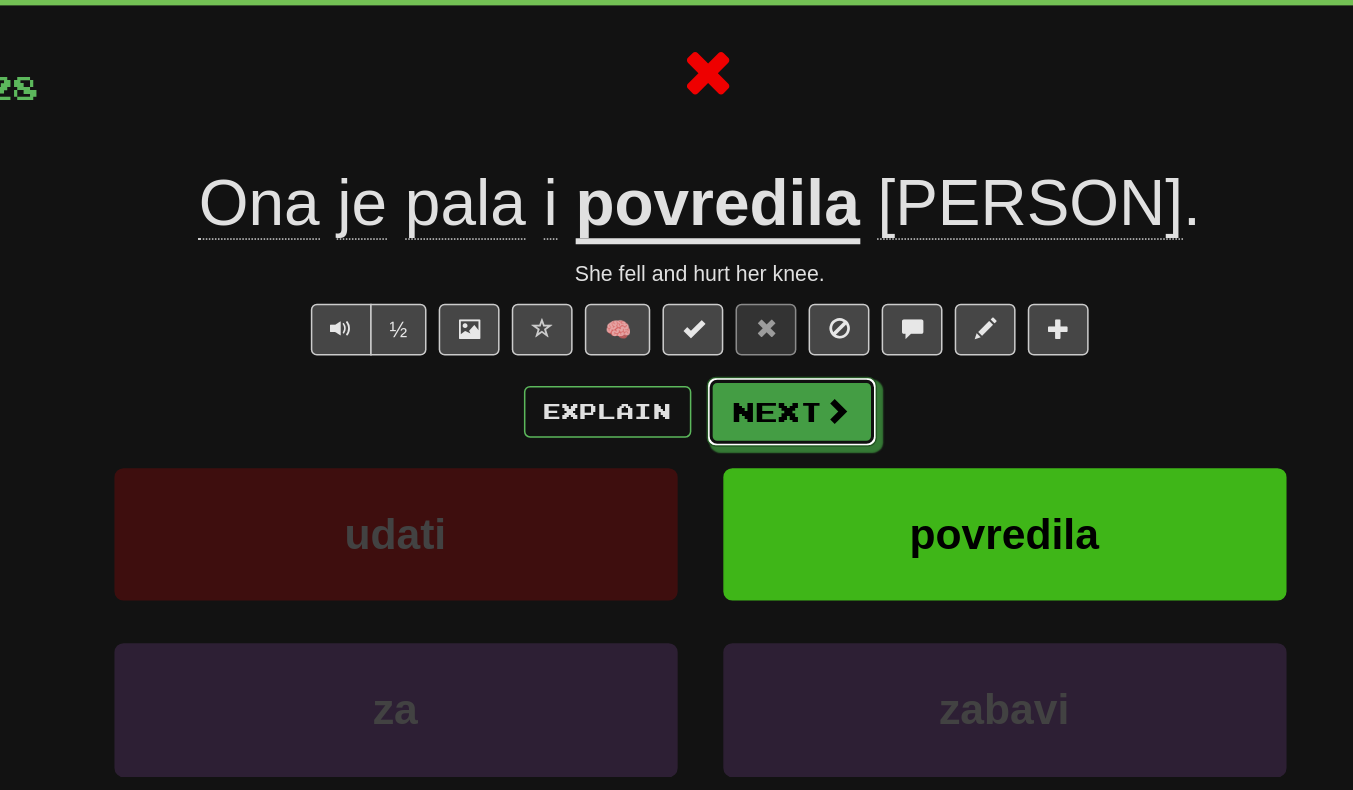 click at bounding box center (767, 373) 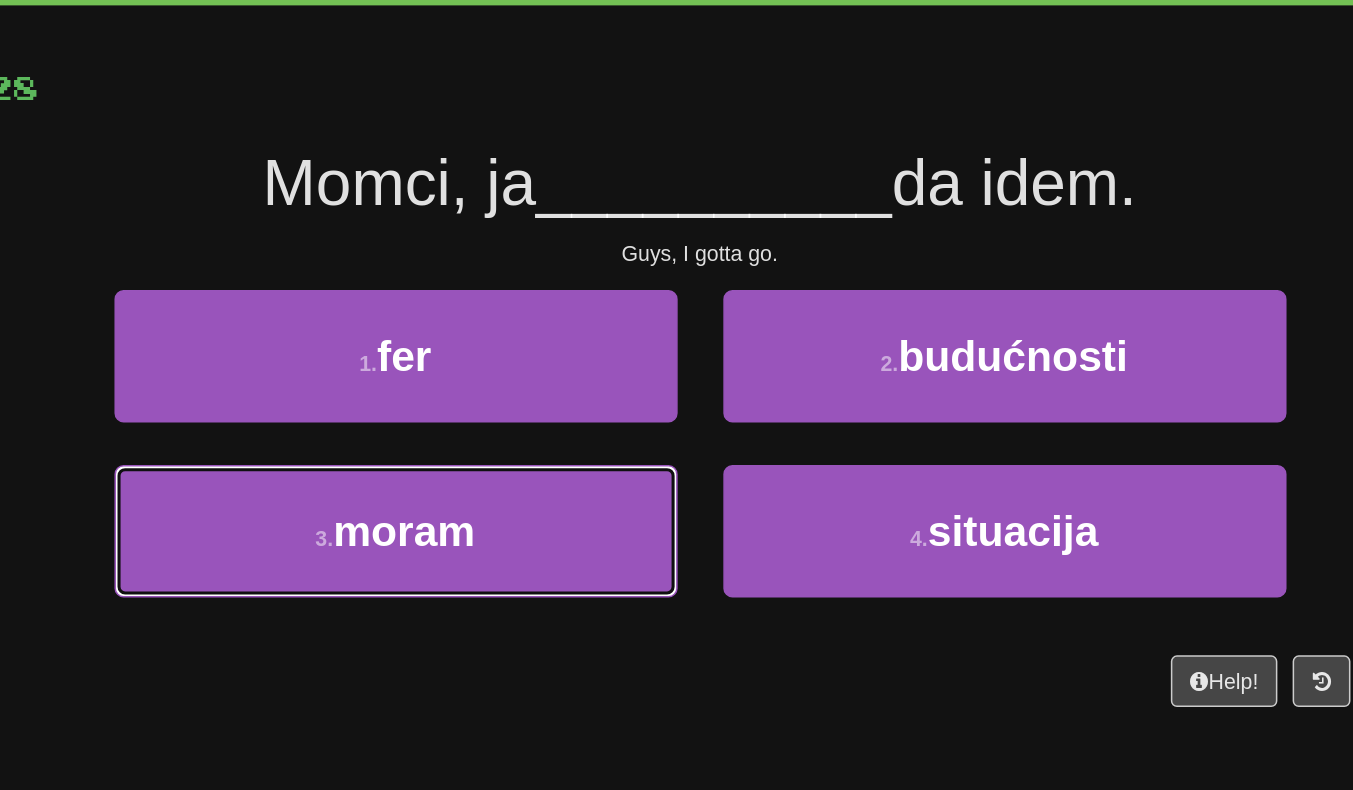 click on "3 .  moram" at bounding box center [477, 452] 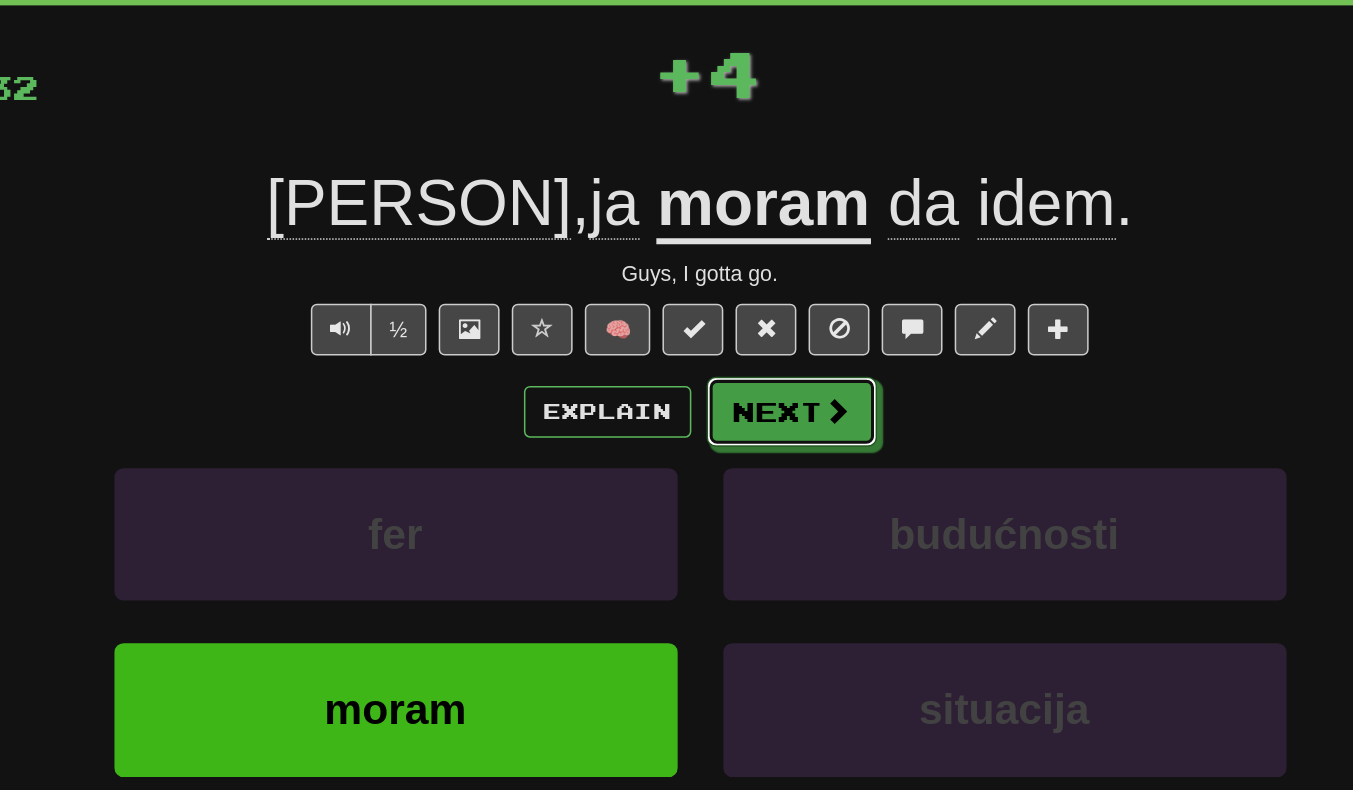 click on "Next" at bounding box center [737, 374] 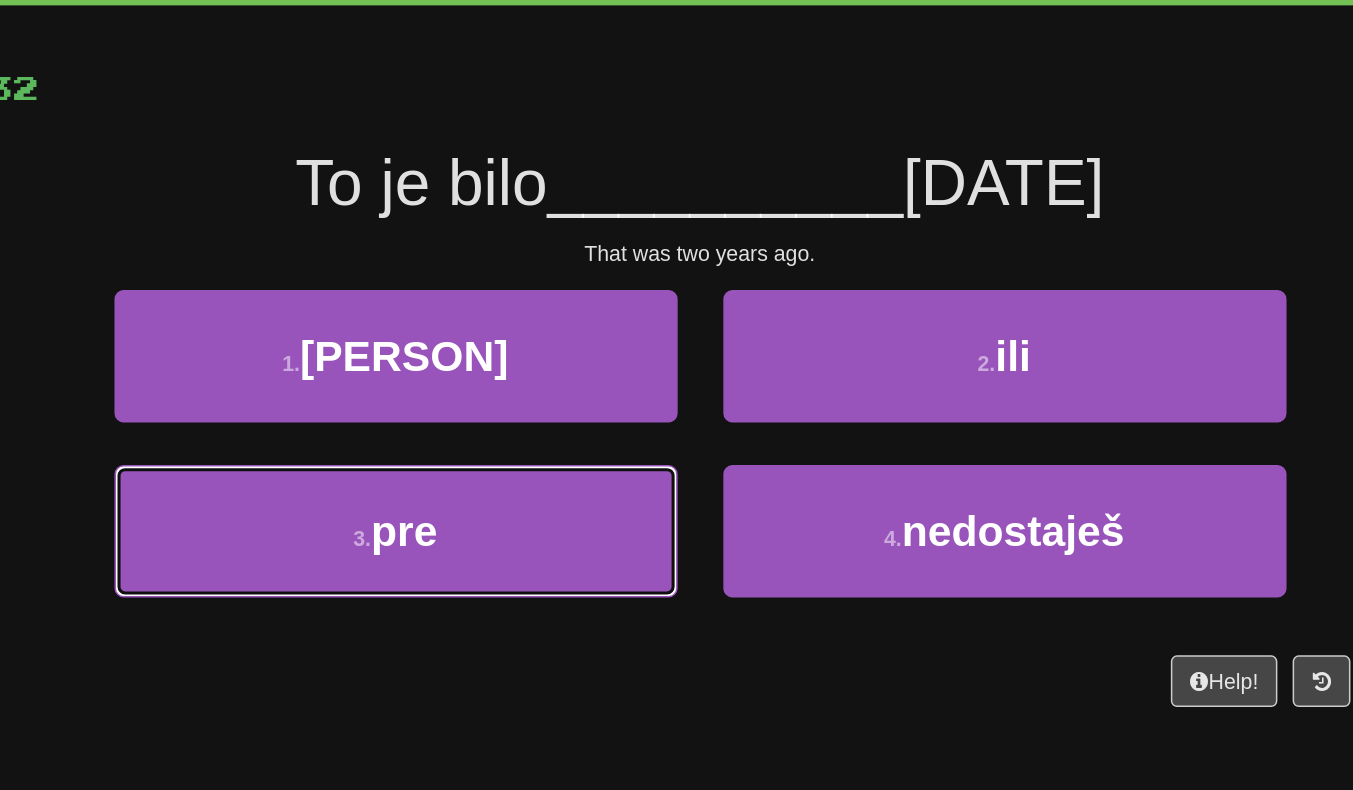 click on "3 .  pre" at bounding box center [477, 452] 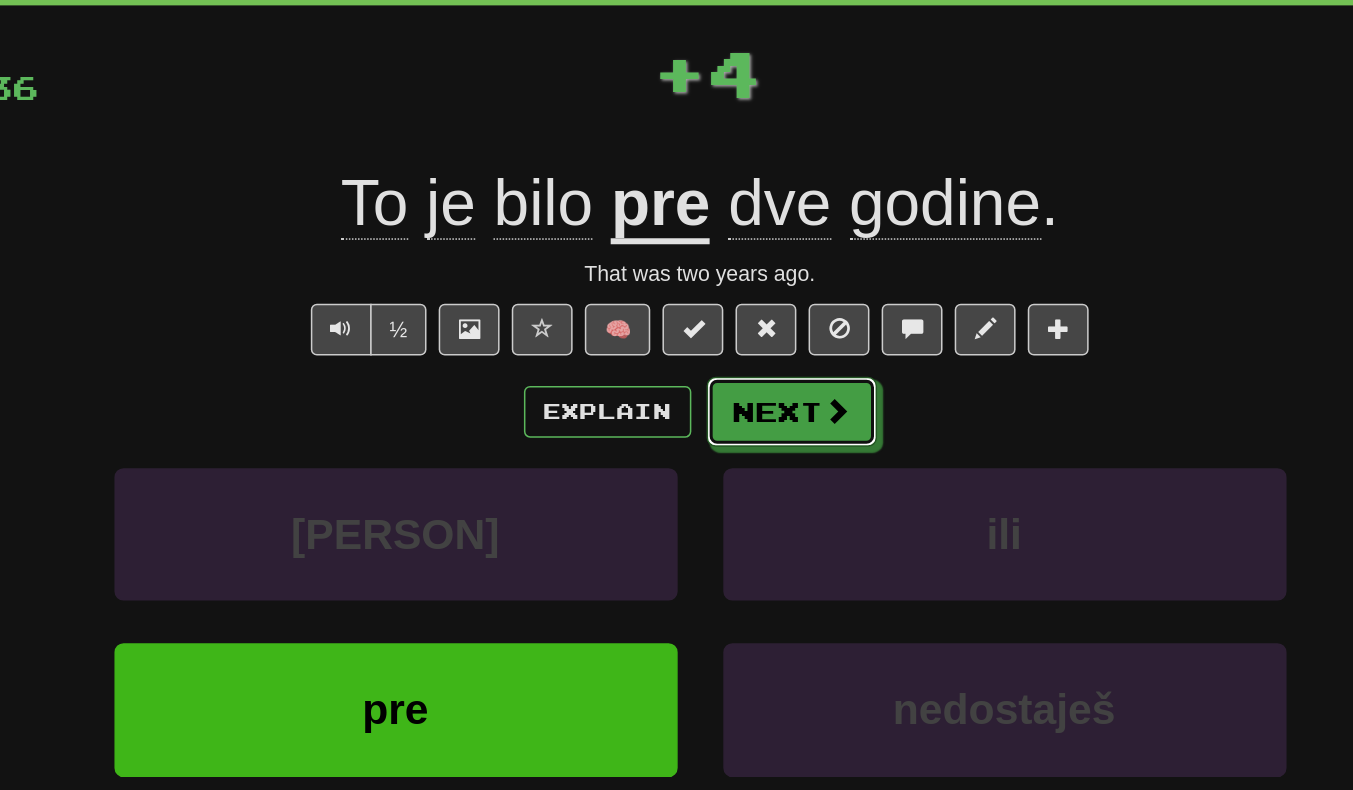 click on "Next" at bounding box center [737, 374] 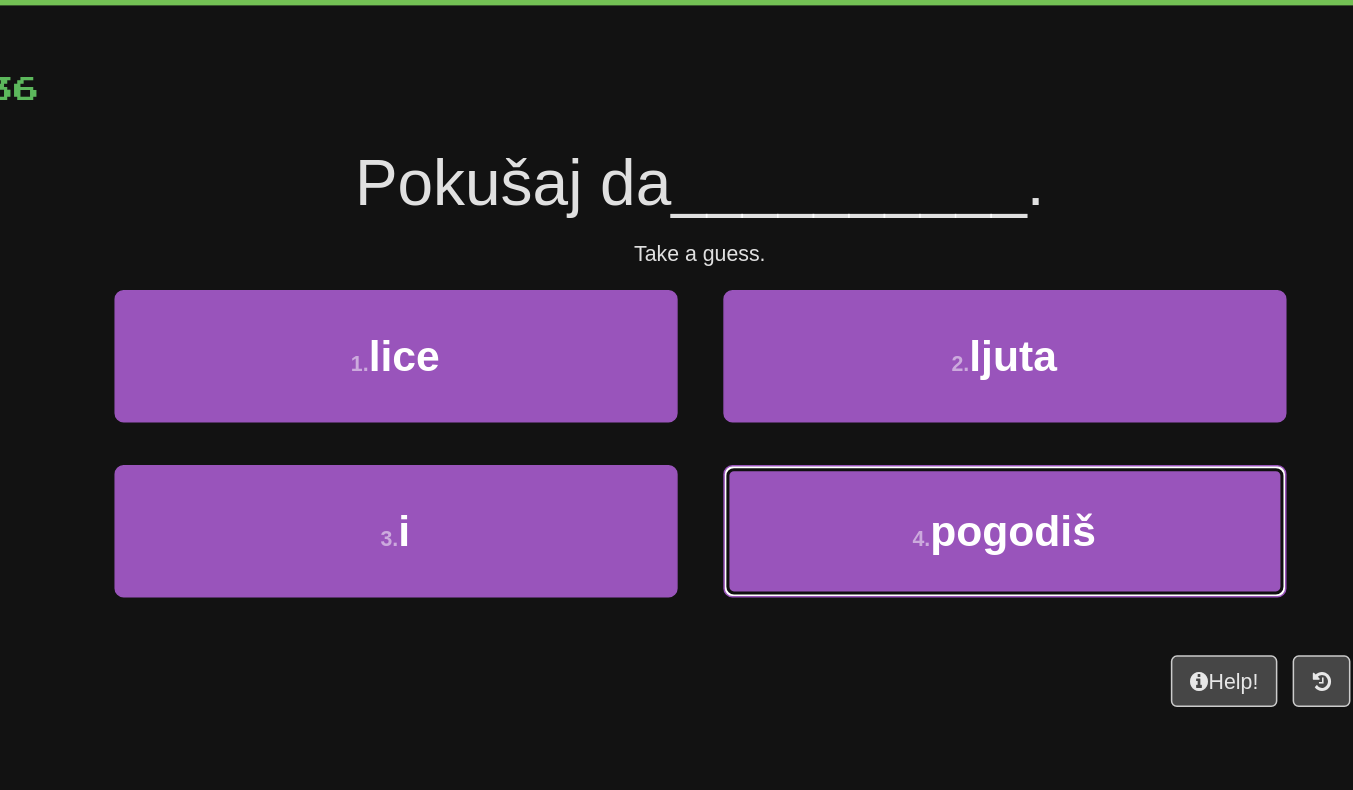 click on "4 .  pogodiš" at bounding box center (877, 452) 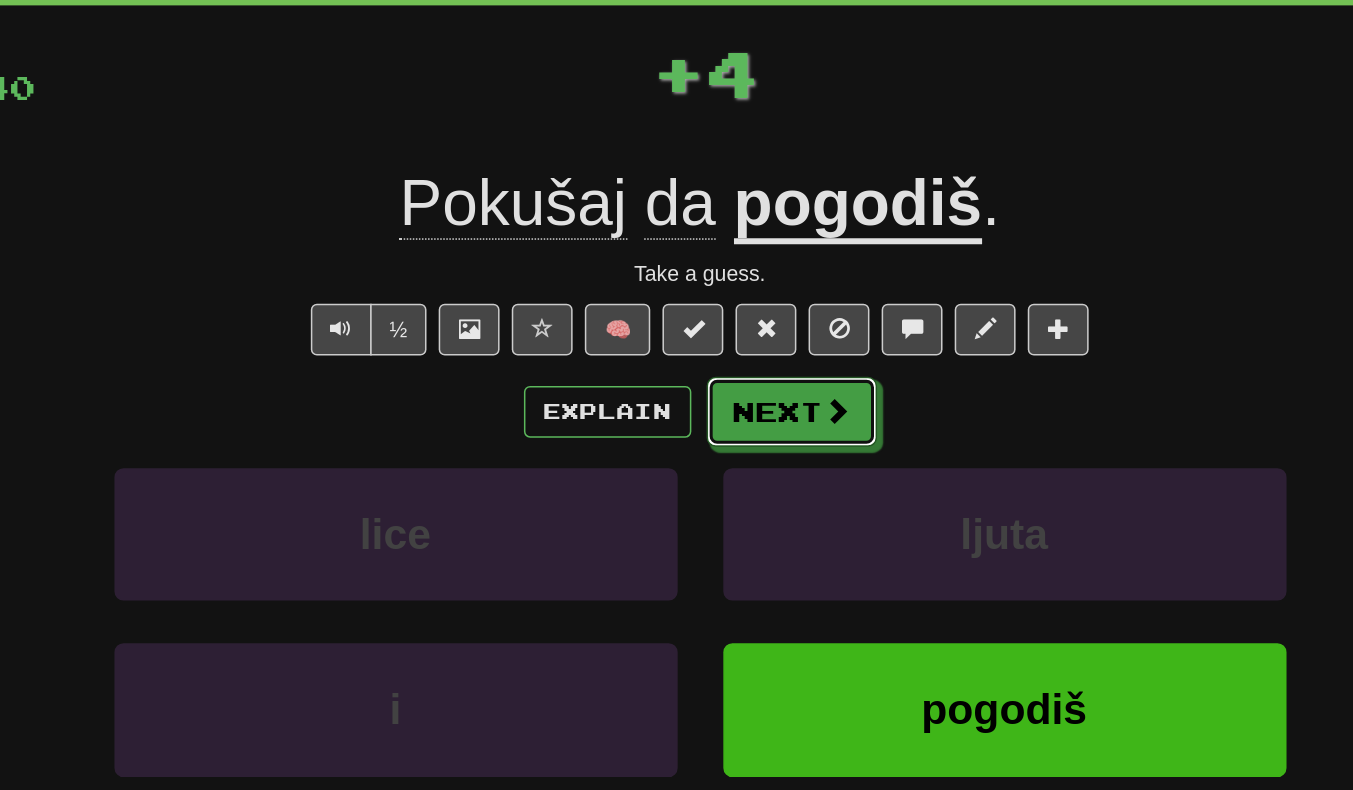 click at bounding box center (767, 373) 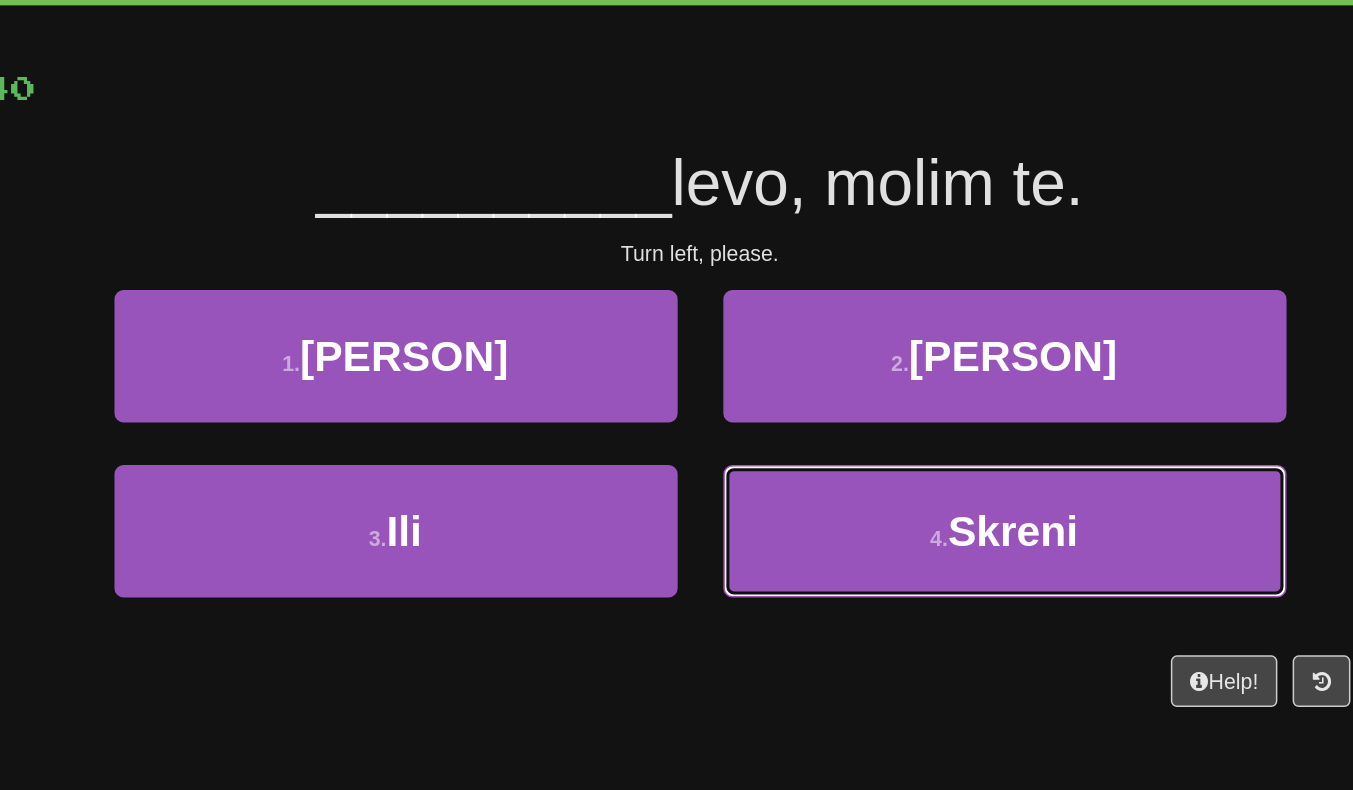 click on "4 .  Skreni" at bounding box center [877, 452] 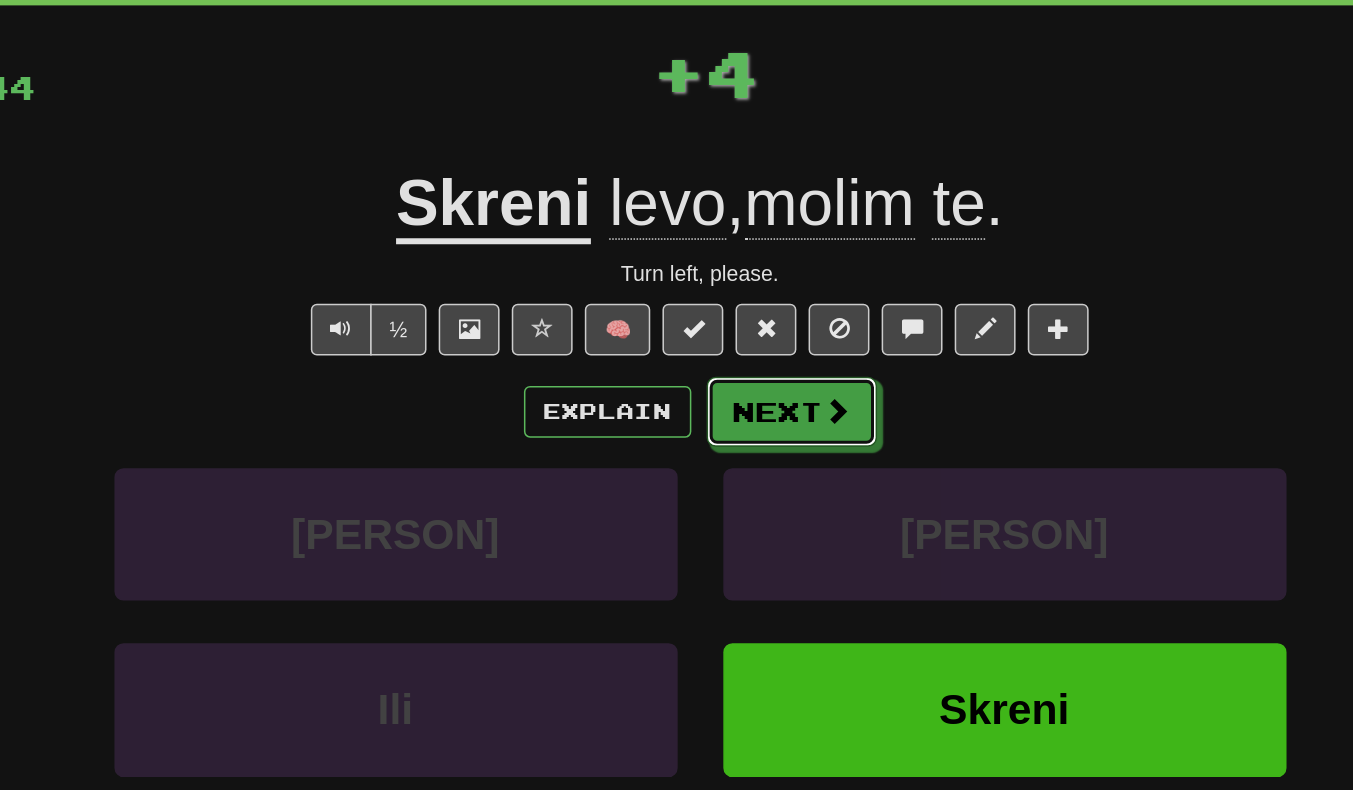 click on "Next" at bounding box center [737, 374] 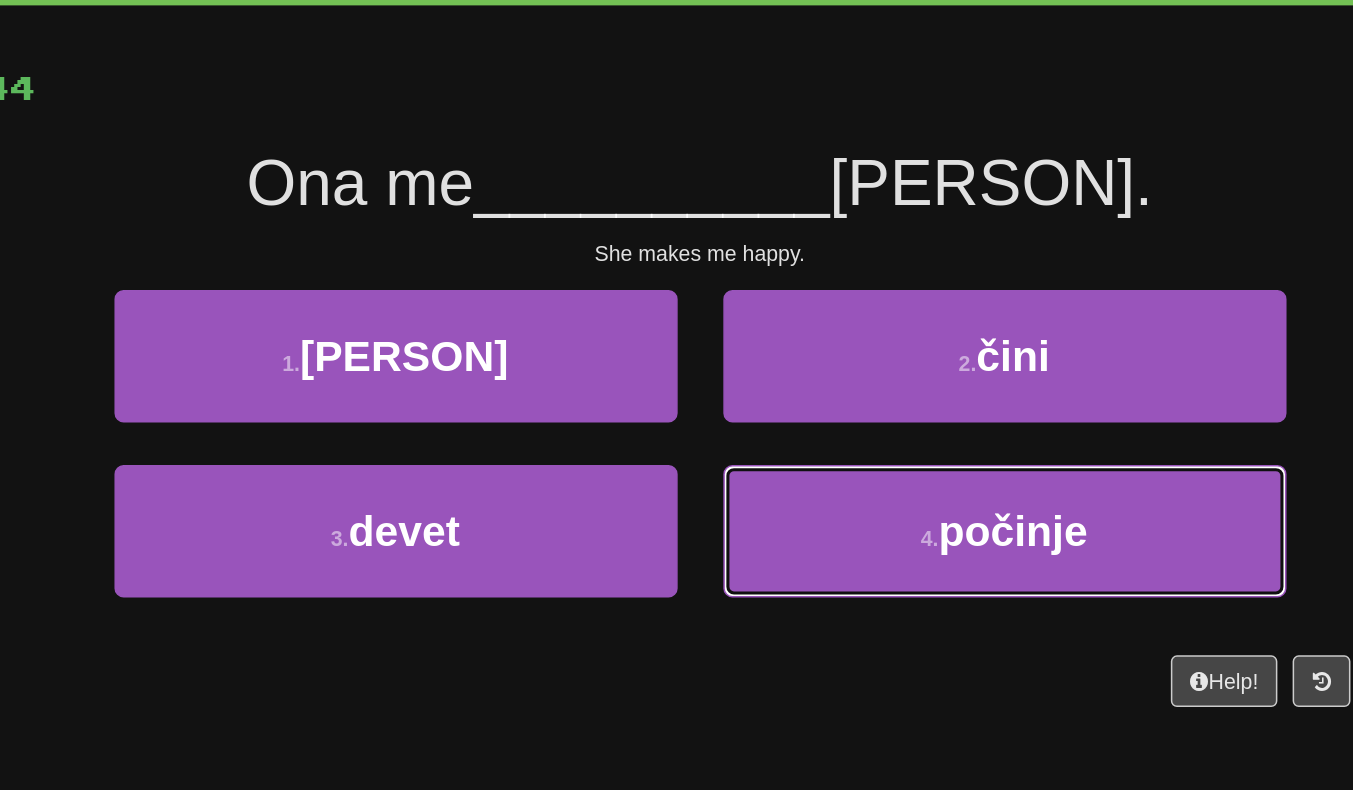click on "4 .  počinje" at bounding box center (877, 452) 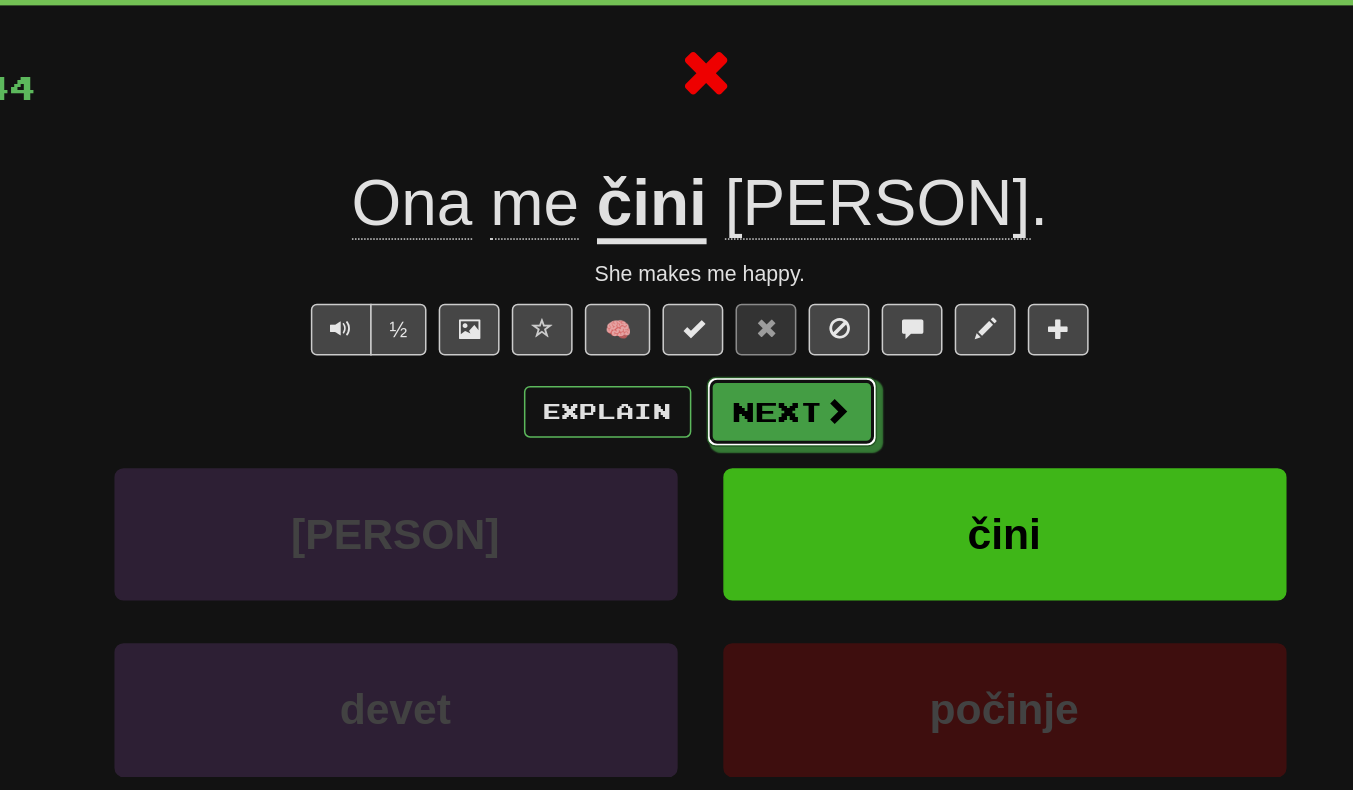 click on "Next" at bounding box center [737, 374] 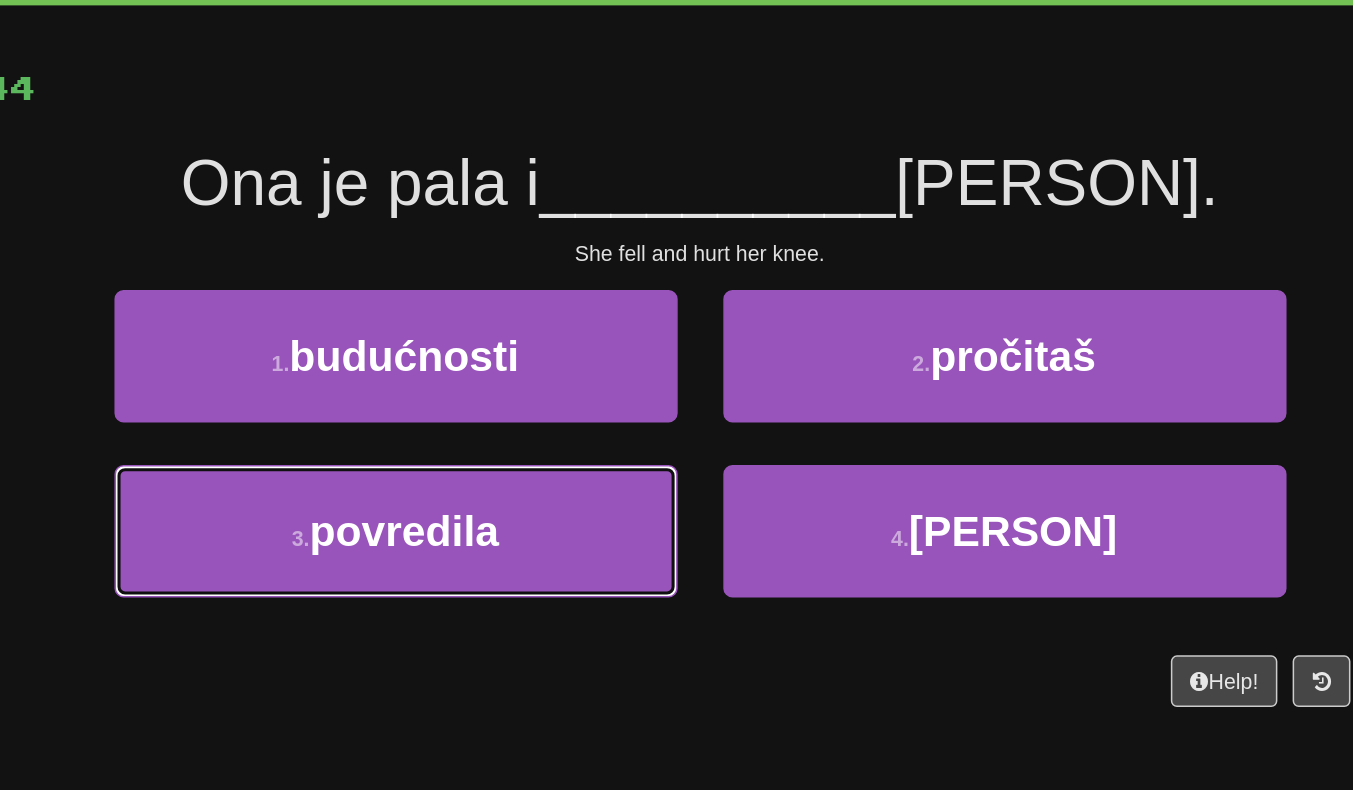 click on "3 .  povredila" at bounding box center (477, 452) 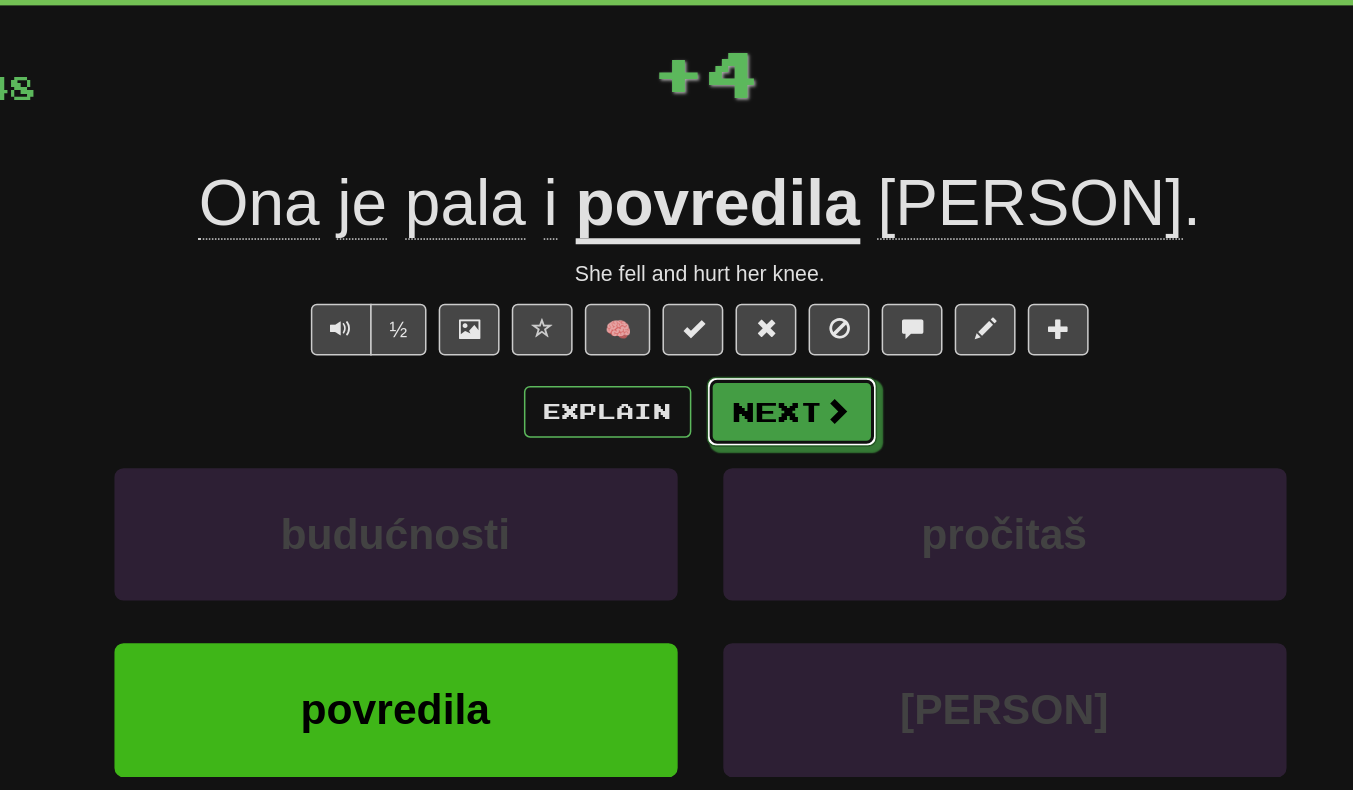click on "Next" at bounding box center (737, 374) 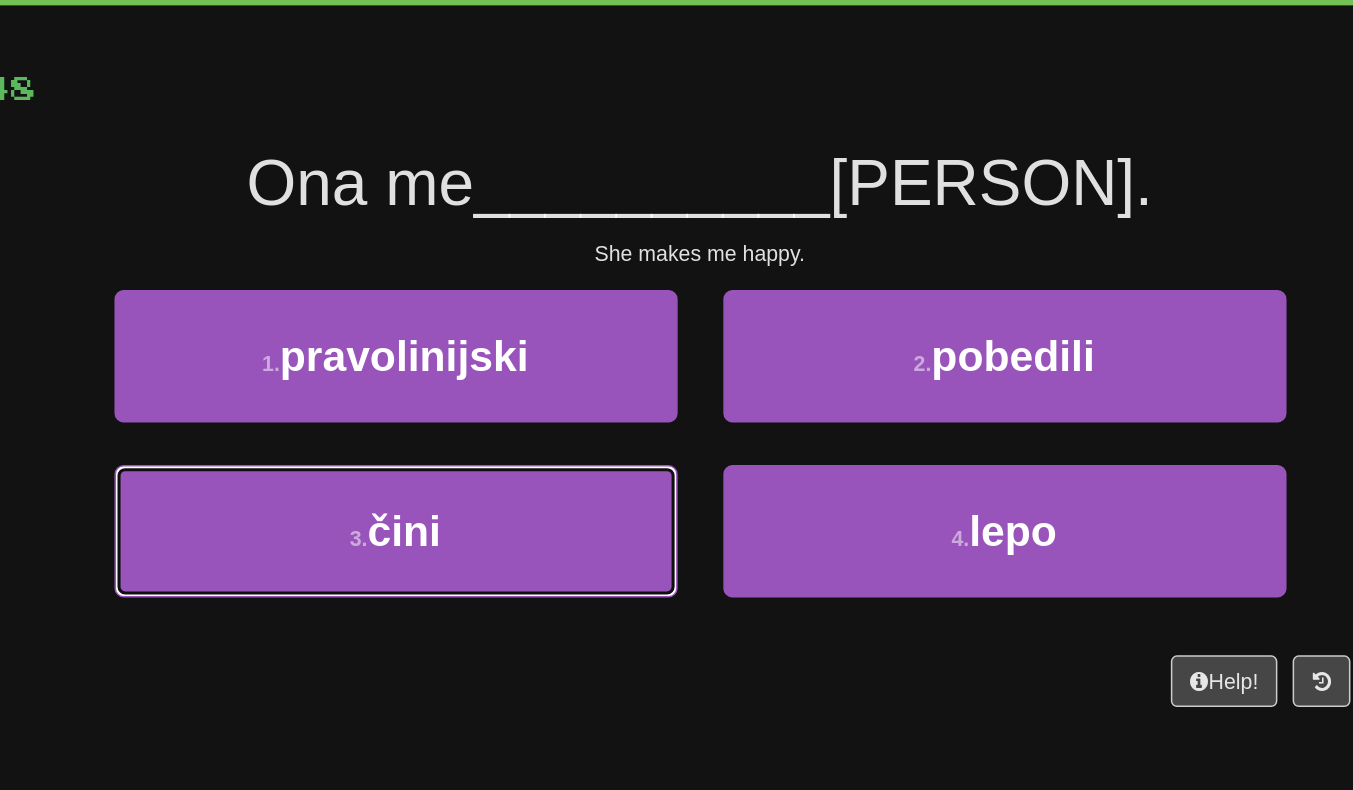 click on "3 .  čini" at bounding box center [477, 452] 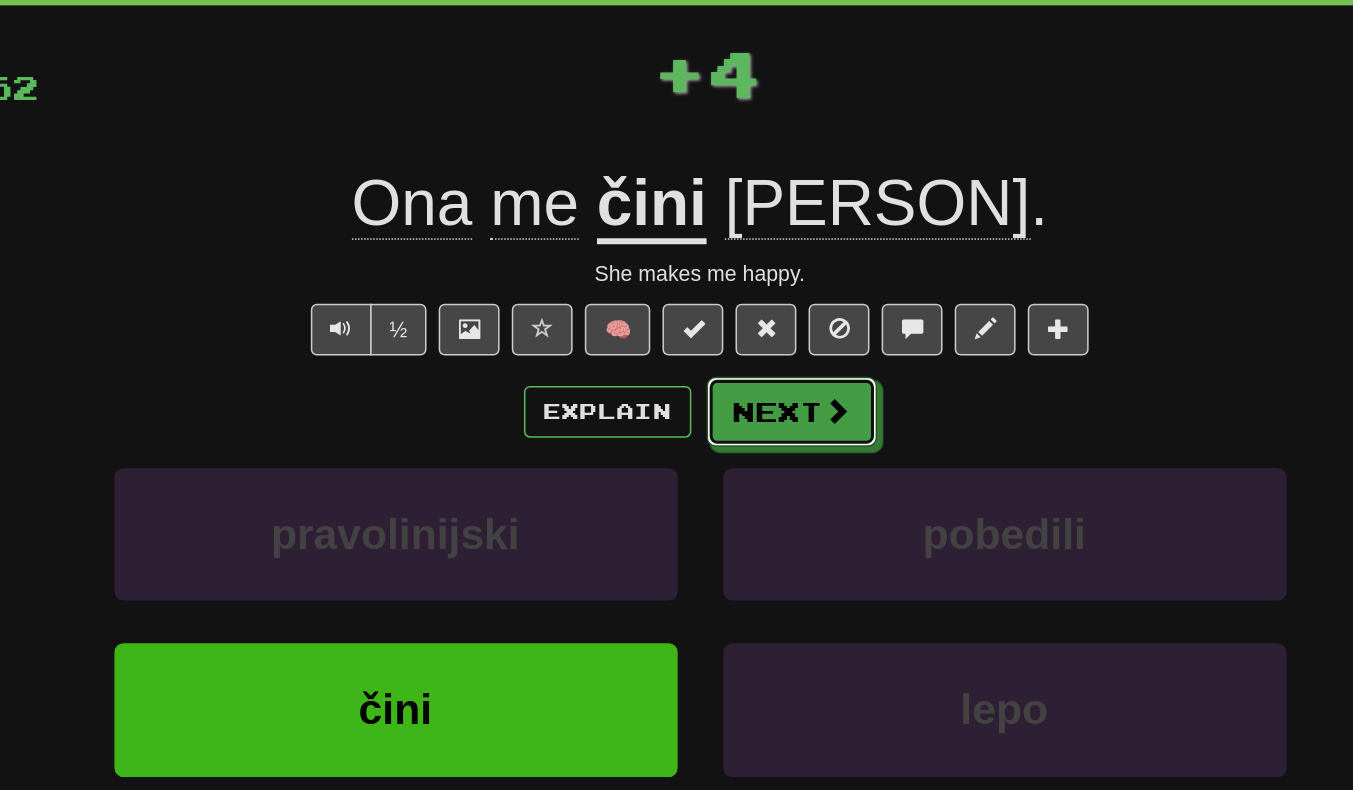 click on "Next" at bounding box center (737, 374) 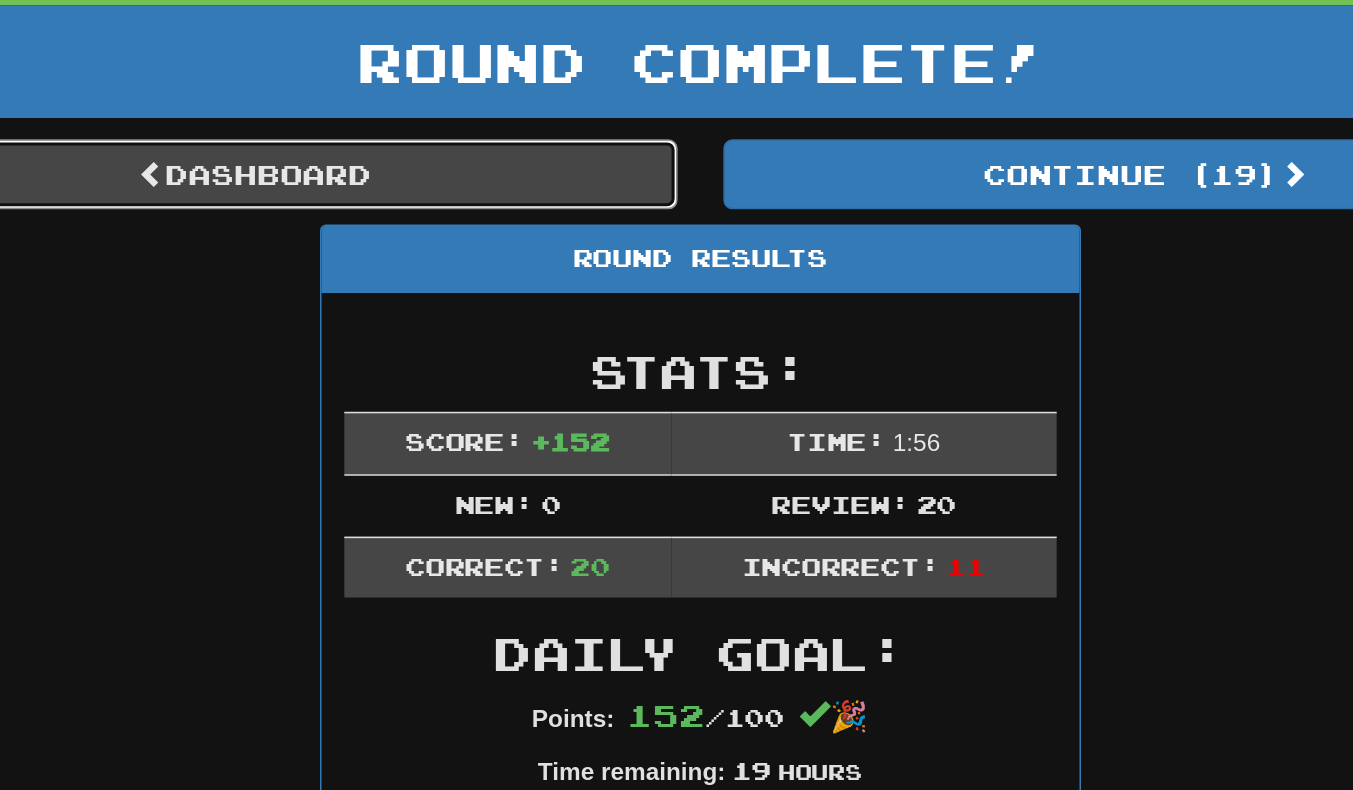 click on "Dashboard" at bounding box center [384, 218] 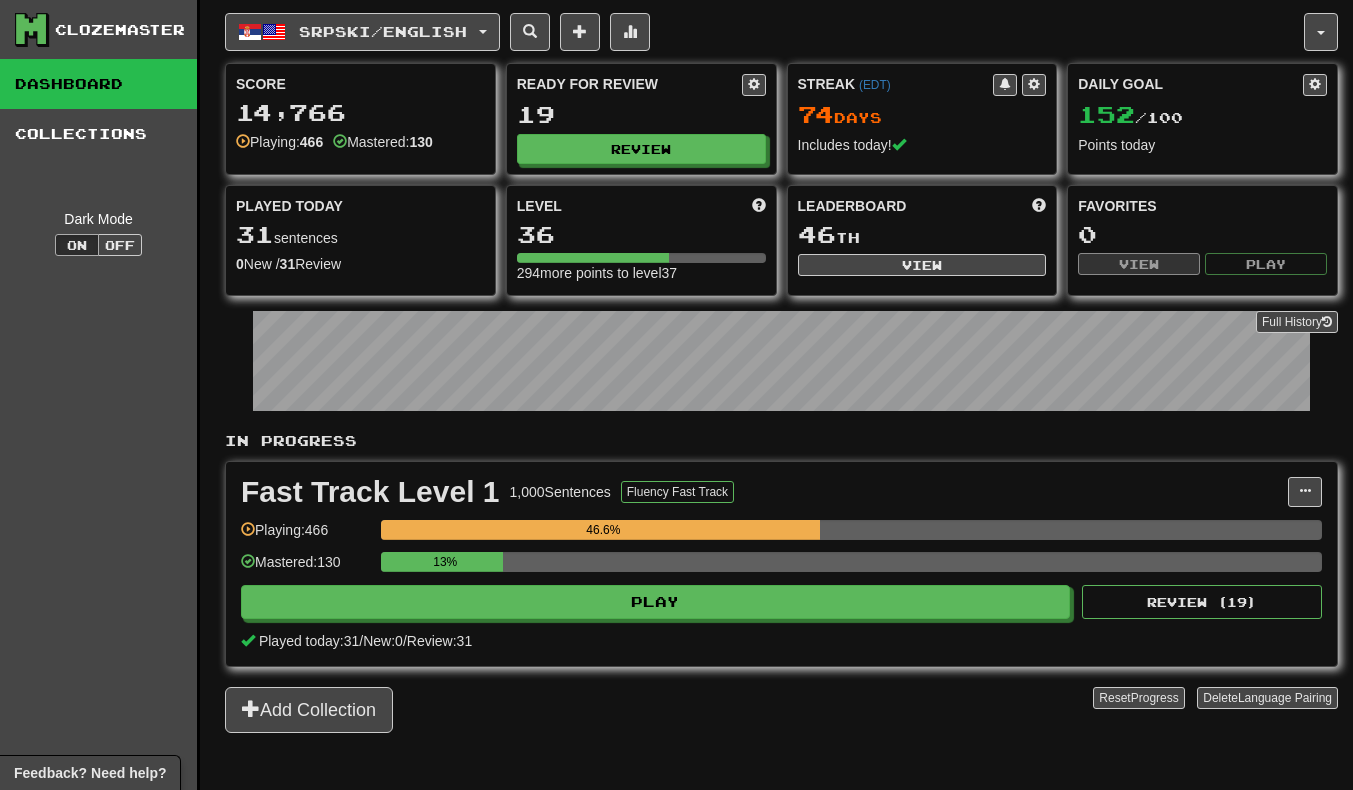 scroll, scrollTop: 0, scrollLeft: 0, axis: both 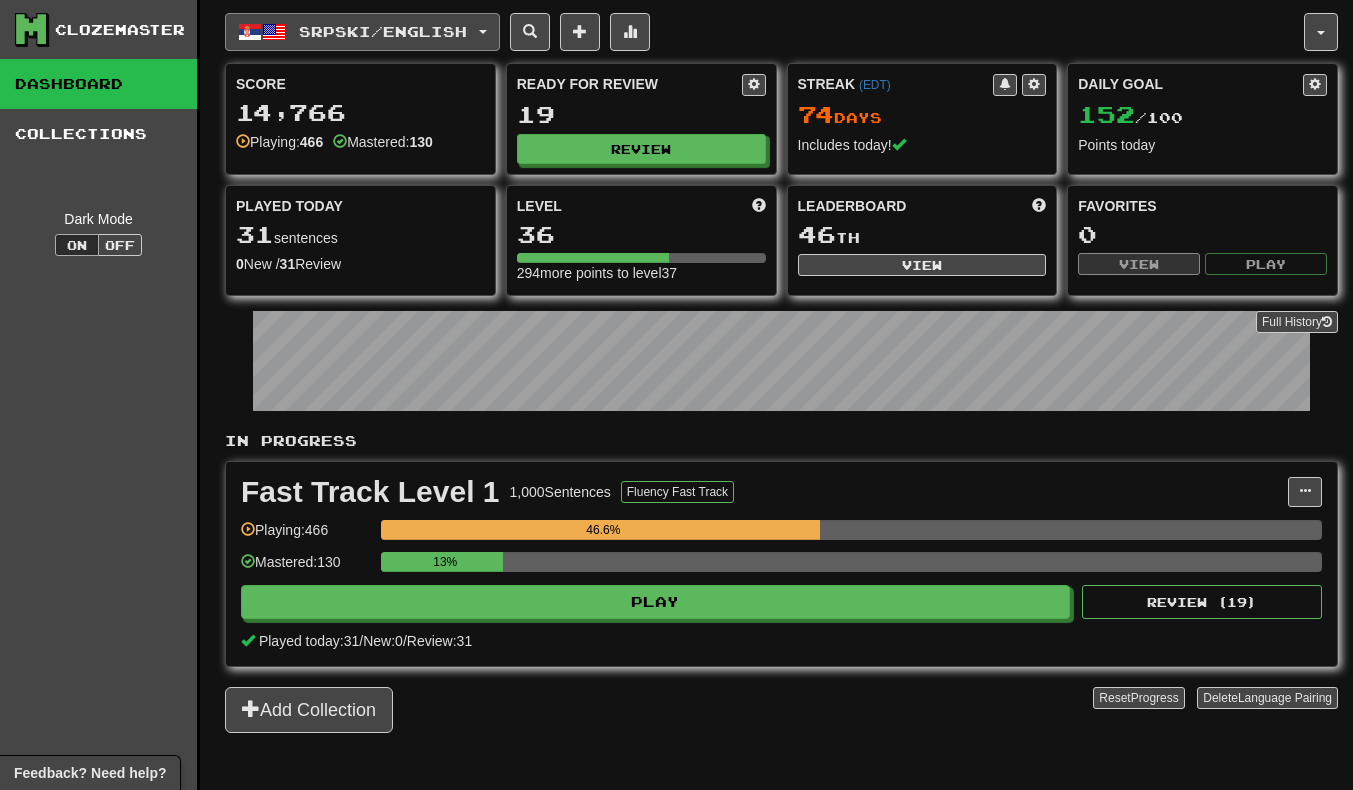 click on "Srpski  /  English" at bounding box center [383, 31] 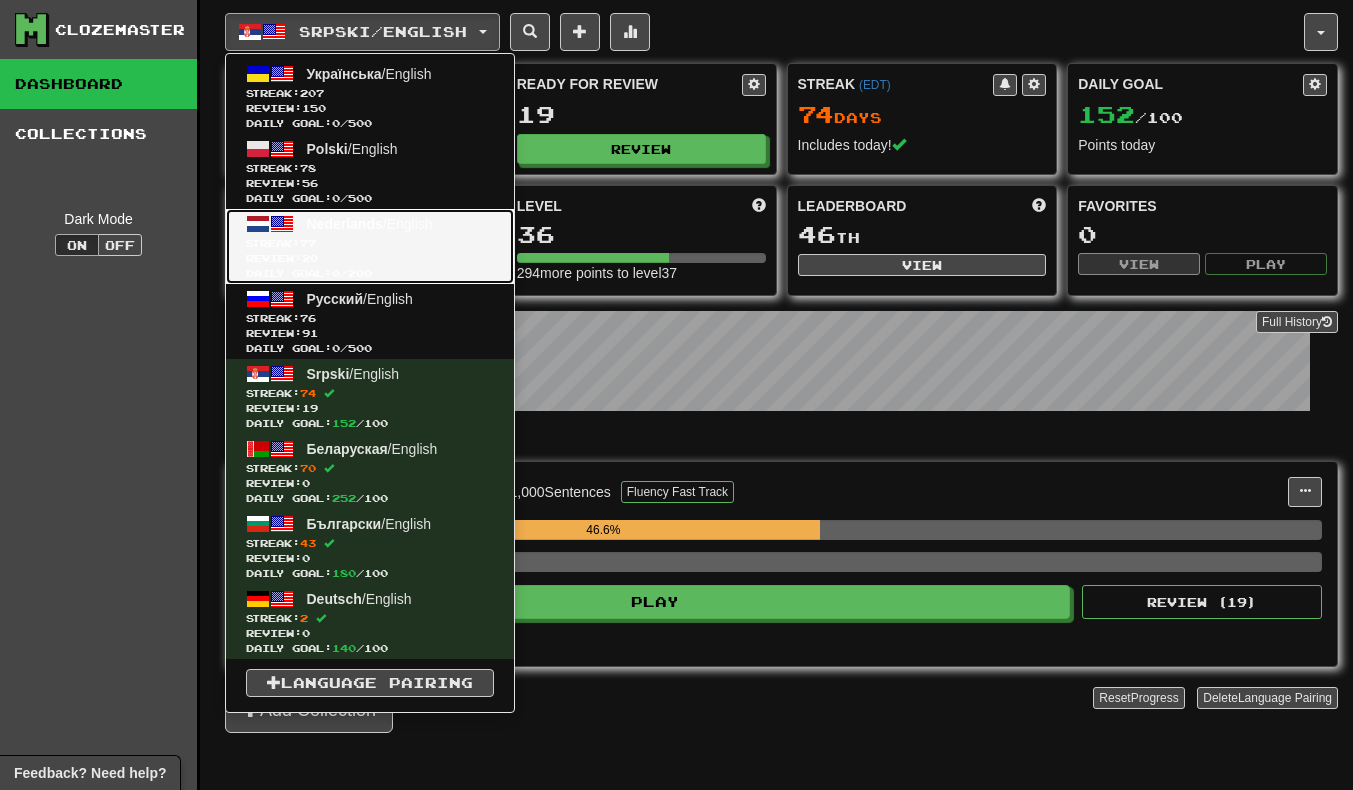 click on "Nederlands  /  English Streak:  77   Review:  20 Daily Goal:  0  /  200" at bounding box center [370, 246] 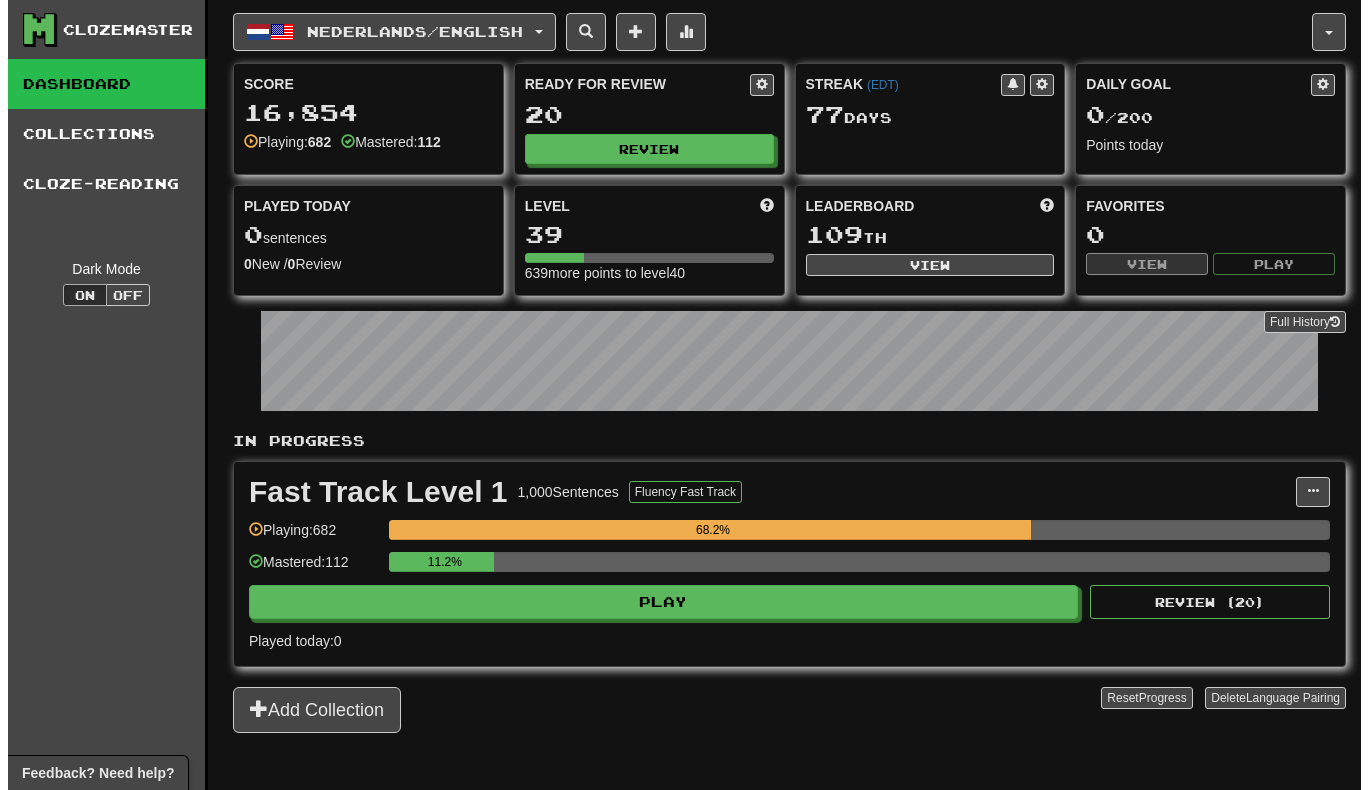 scroll, scrollTop: 0, scrollLeft: 0, axis: both 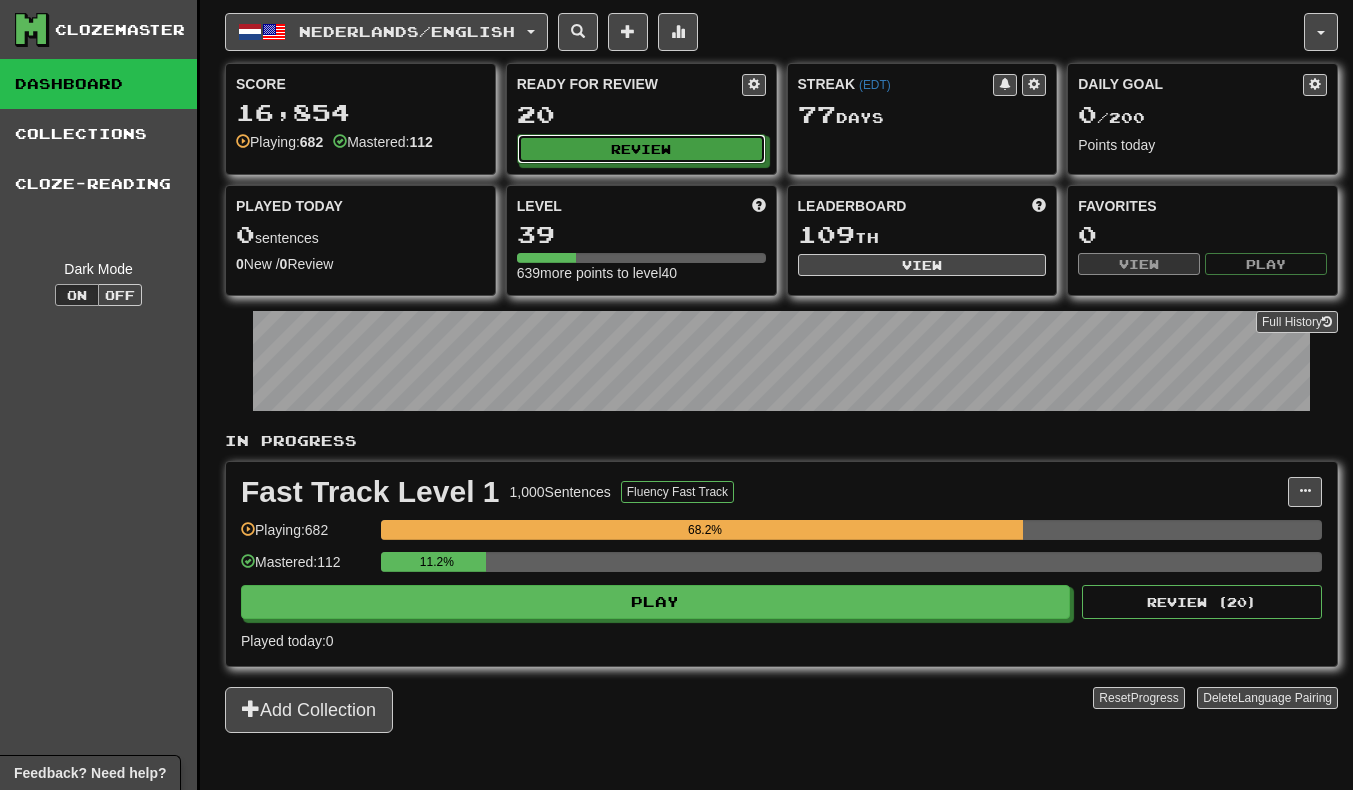 click on "Review" at bounding box center [641, 149] 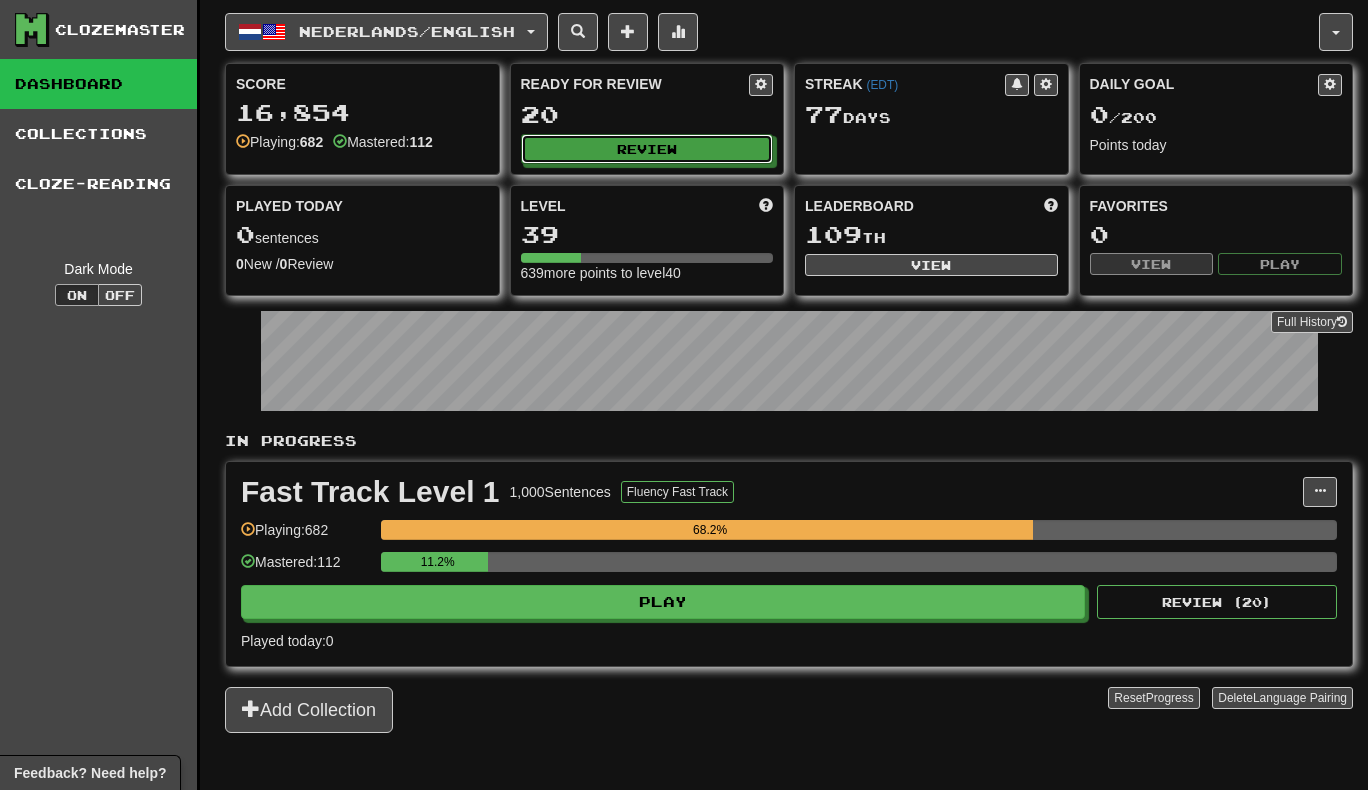 select on "**" 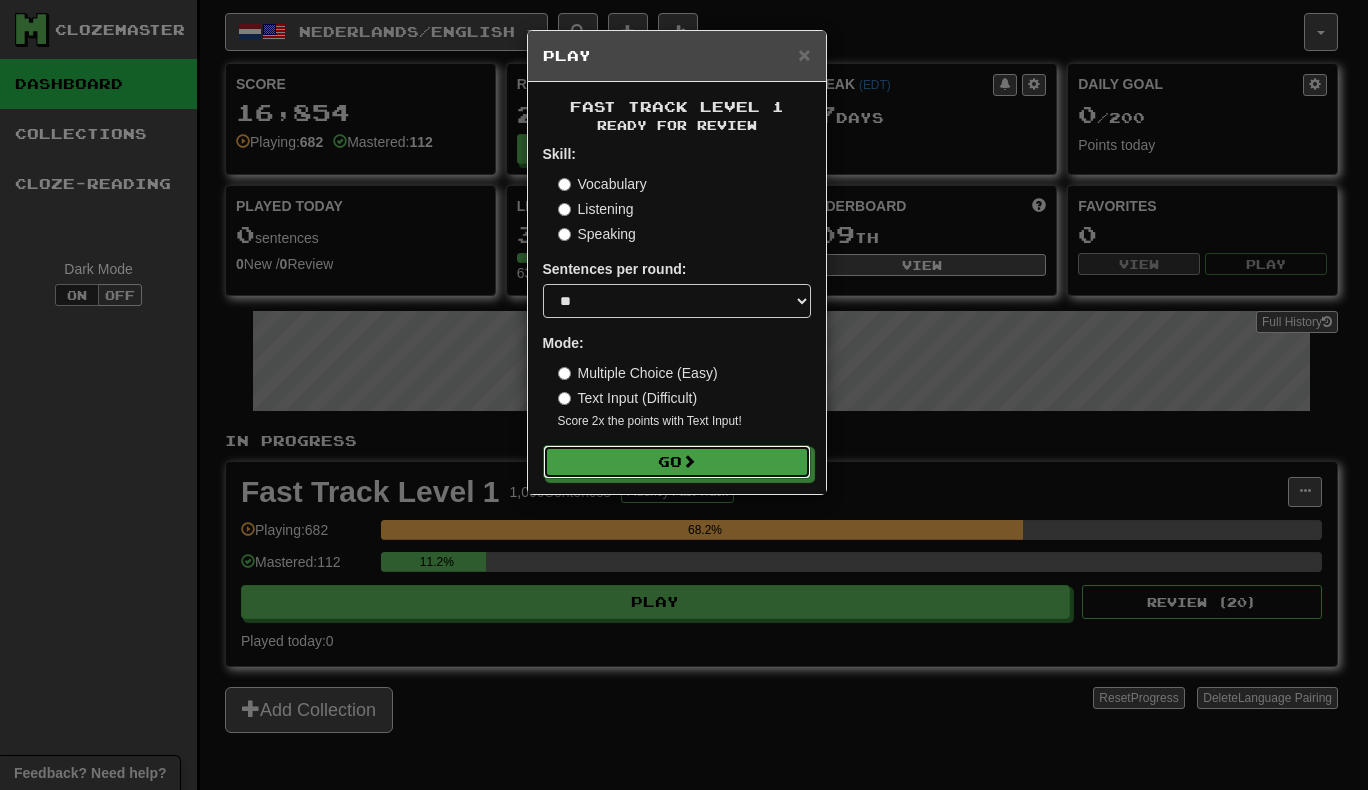 click on "Go" at bounding box center [677, 462] 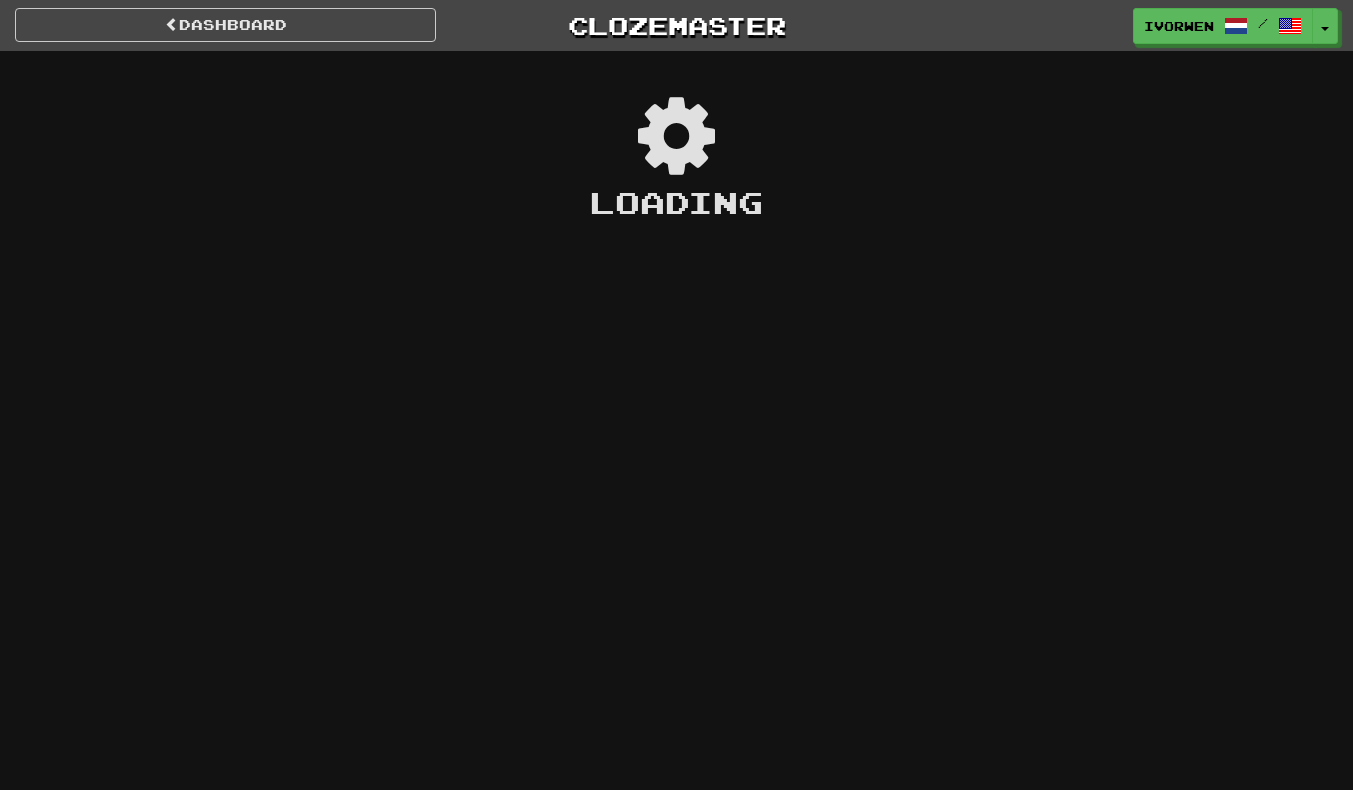 scroll, scrollTop: 0, scrollLeft: 0, axis: both 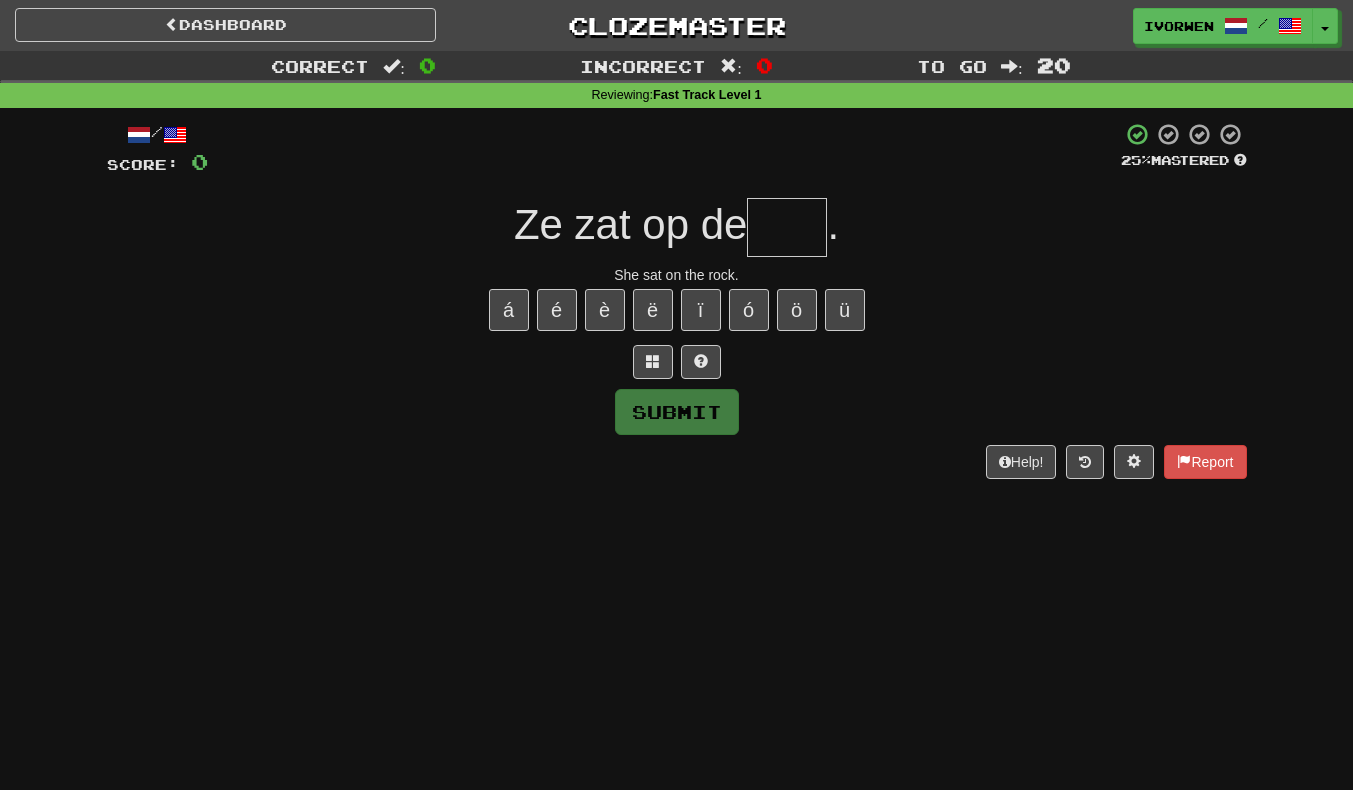 click at bounding box center (787, 227) 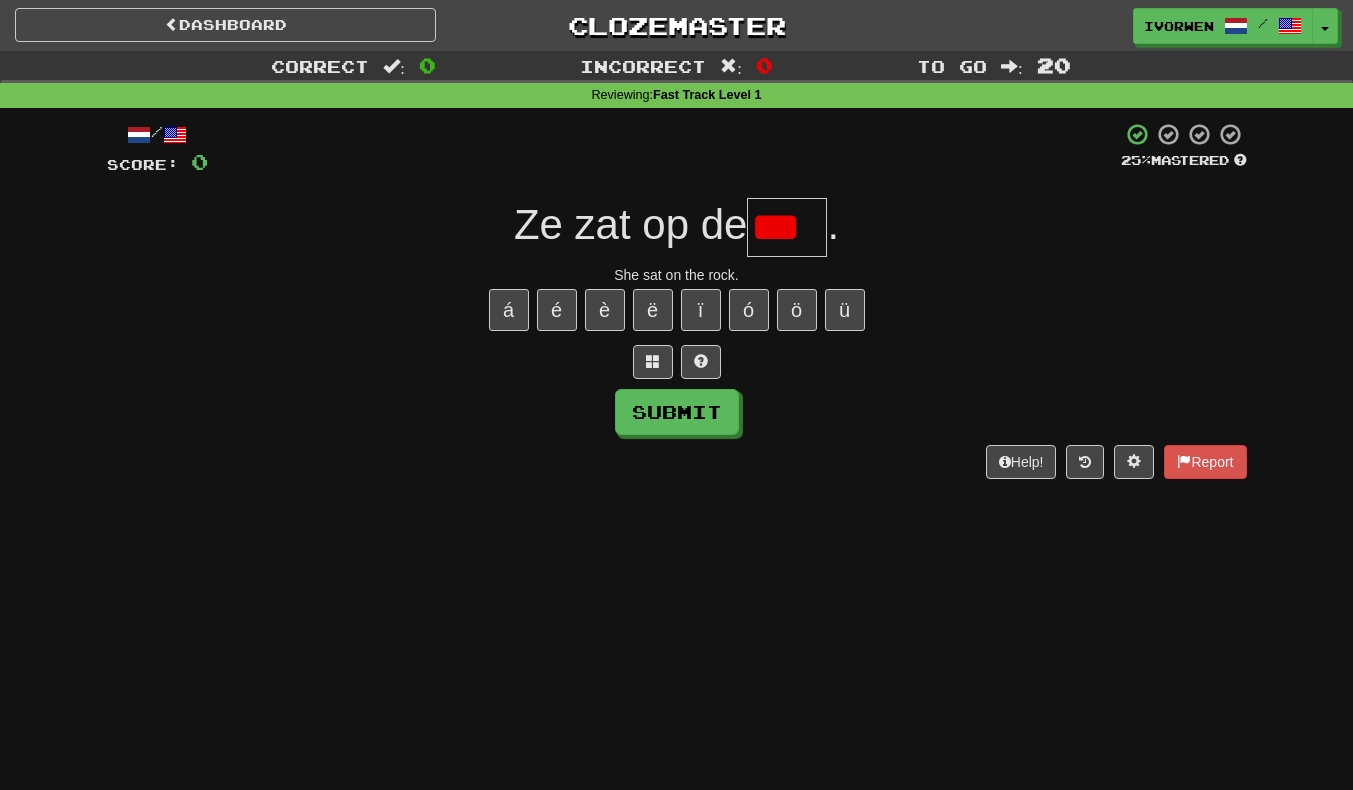 scroll, scrollTop: 0, scrollLeft: 0, axis: both 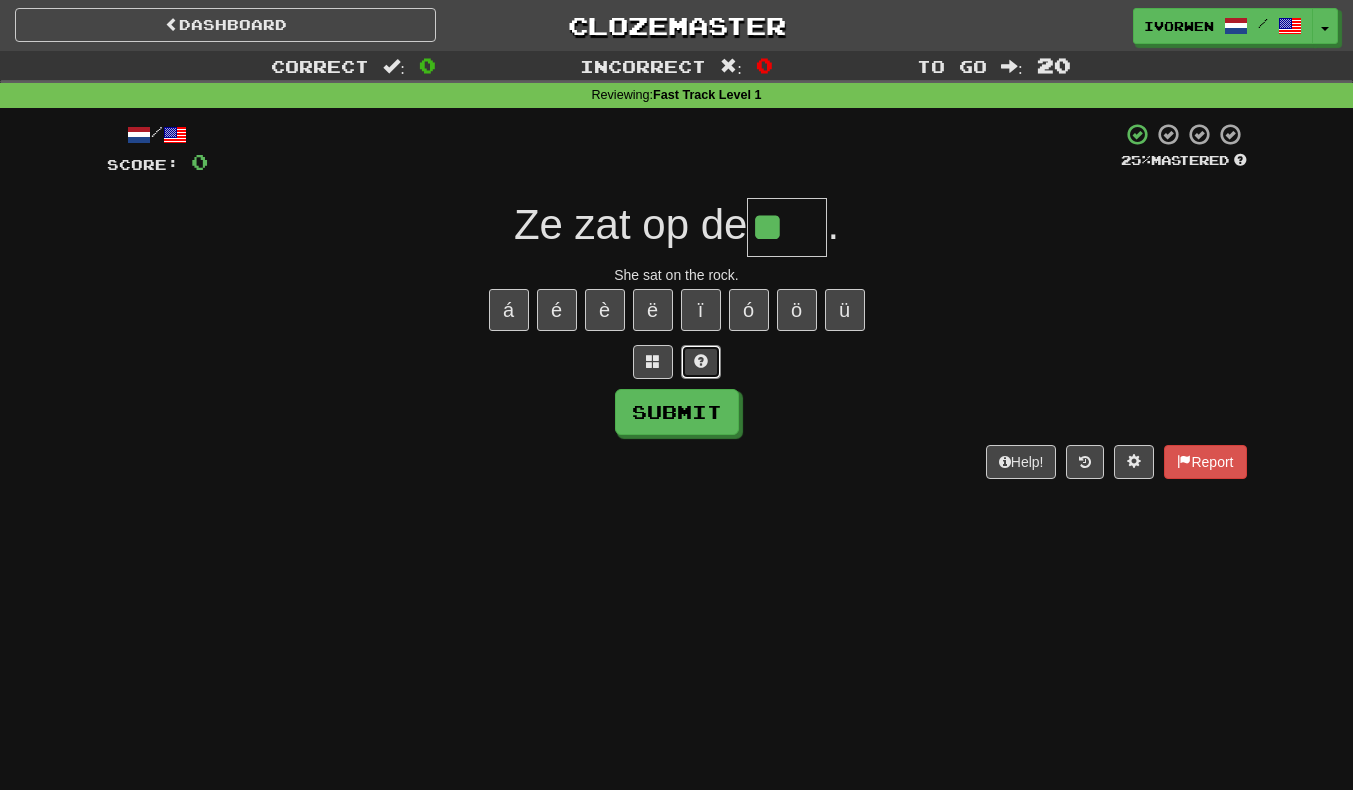 click at bounding box center (701, 361) 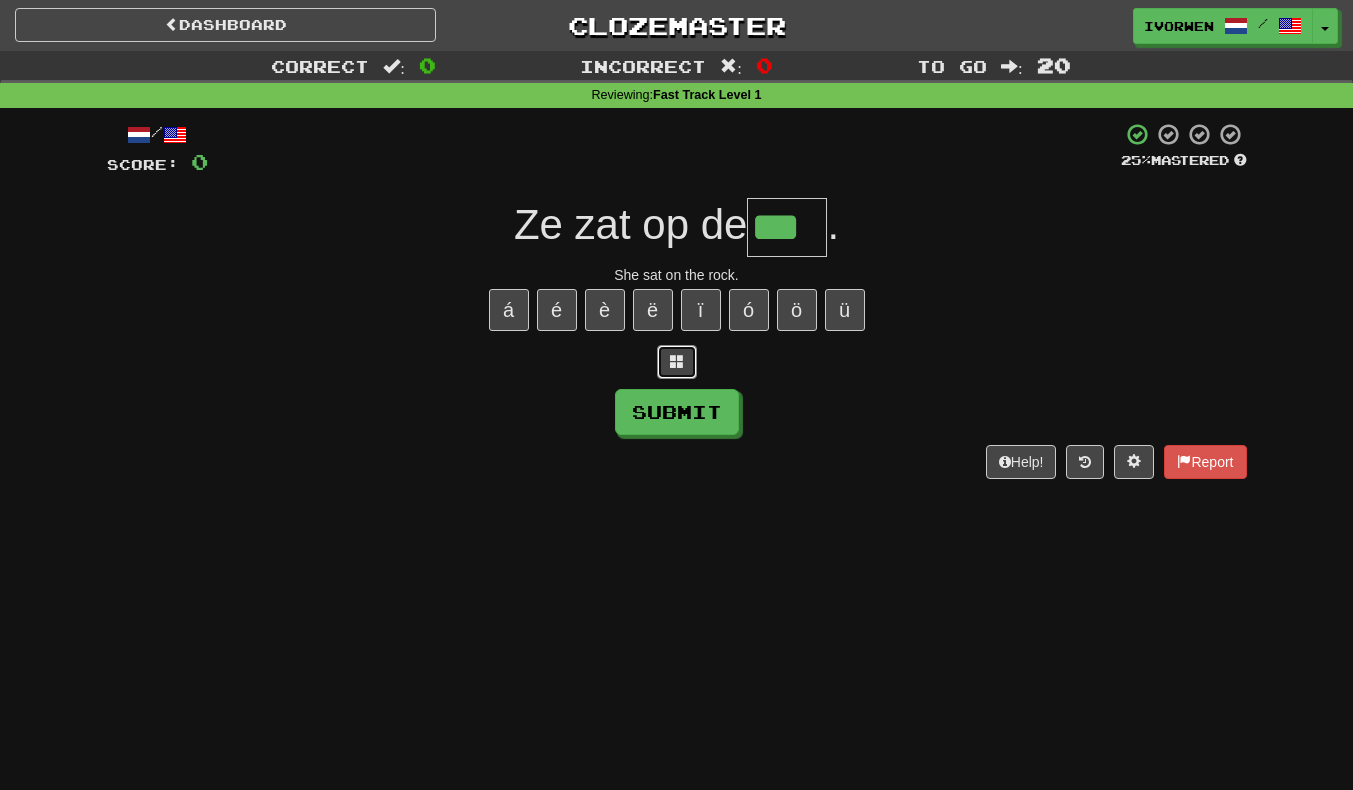 click at bounding box center (677, 362) 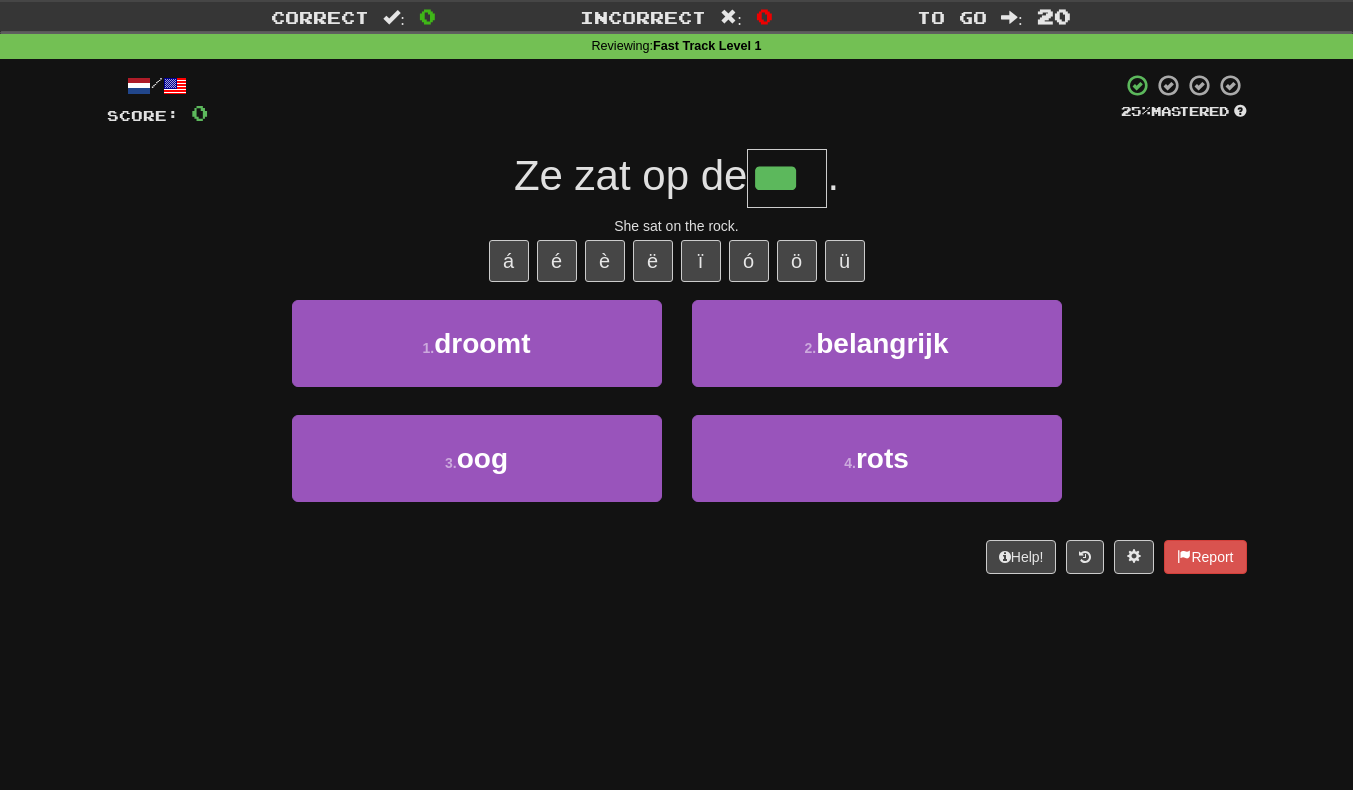 scroll, scrollTop: 70, scrollLeft: 0, axis: vertical 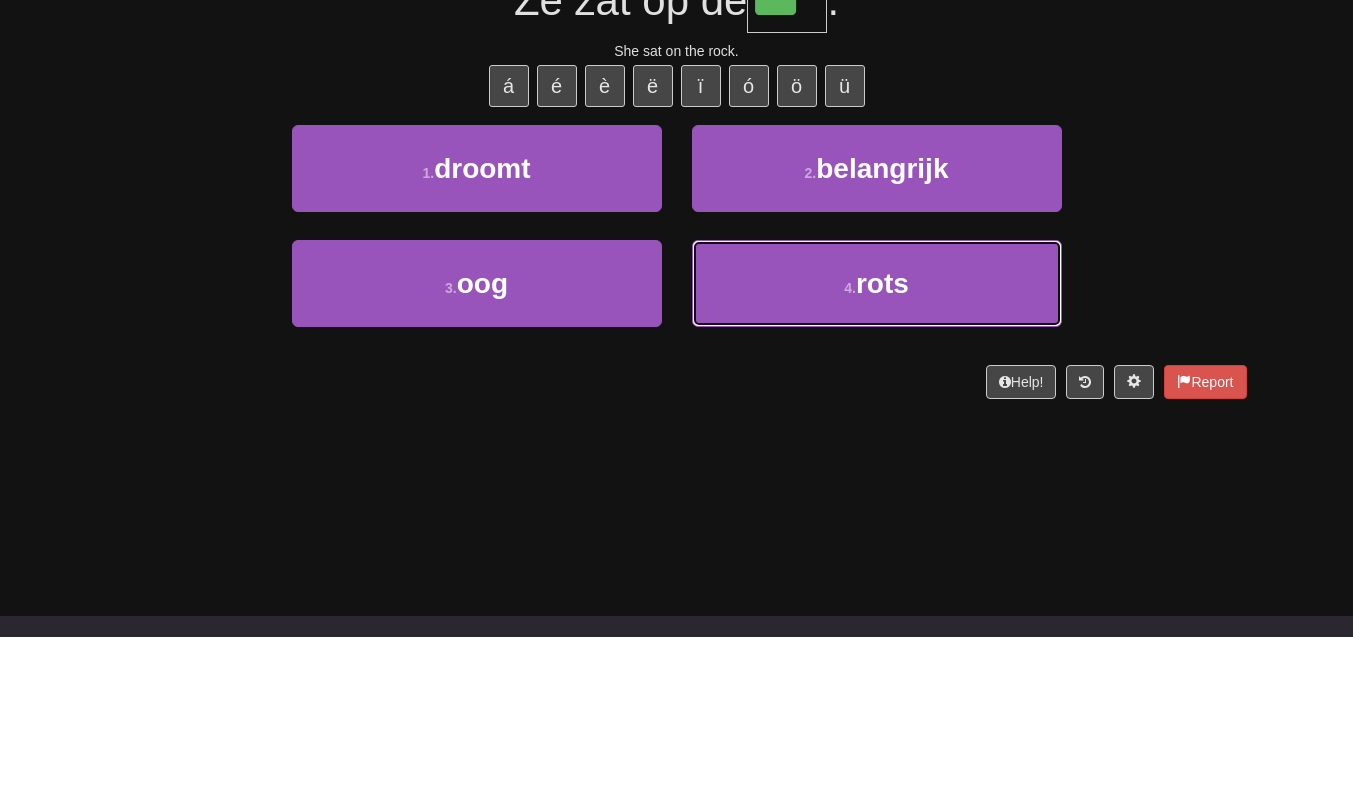 click on "4 .  rots" at bounding box center [877, 437] 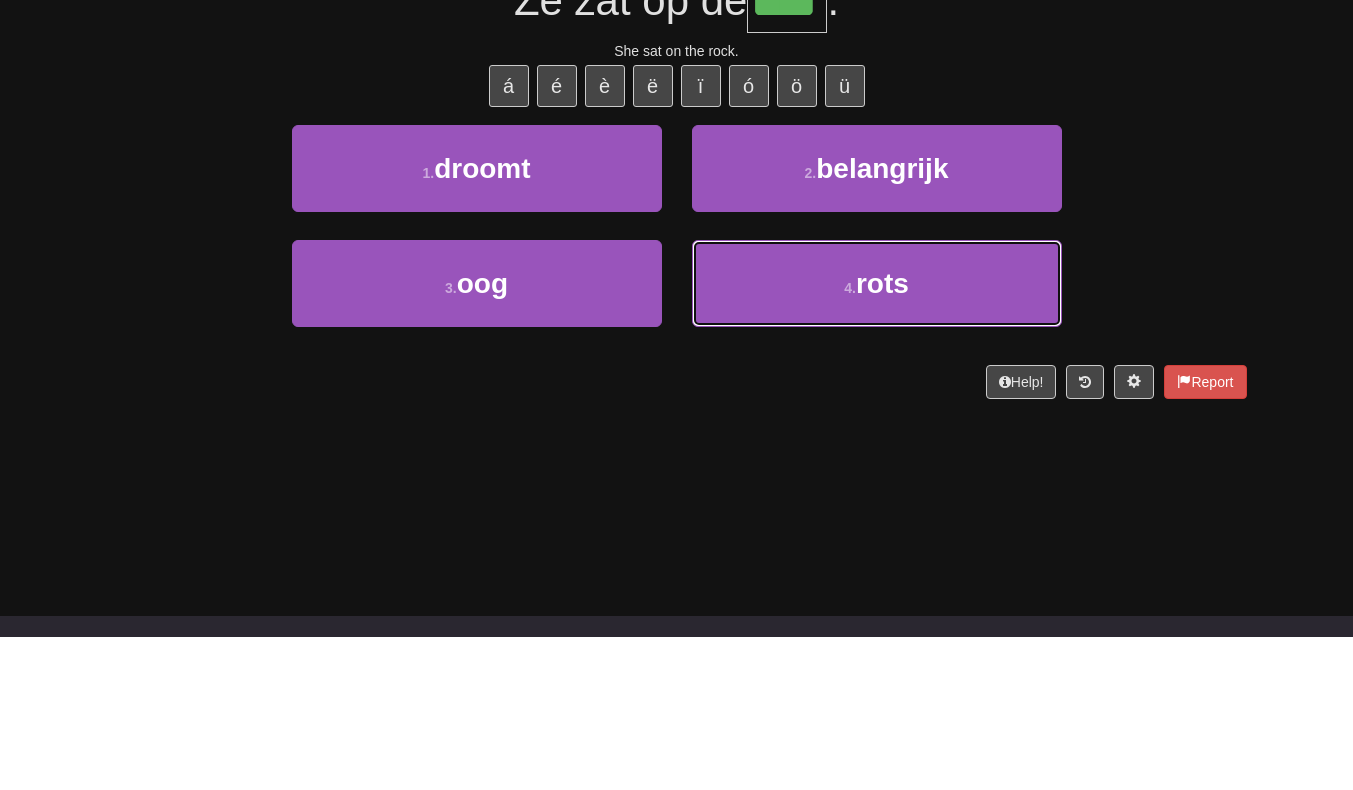 scroll, scrollTop: 83, scrollLeft: 0, axis: vertical 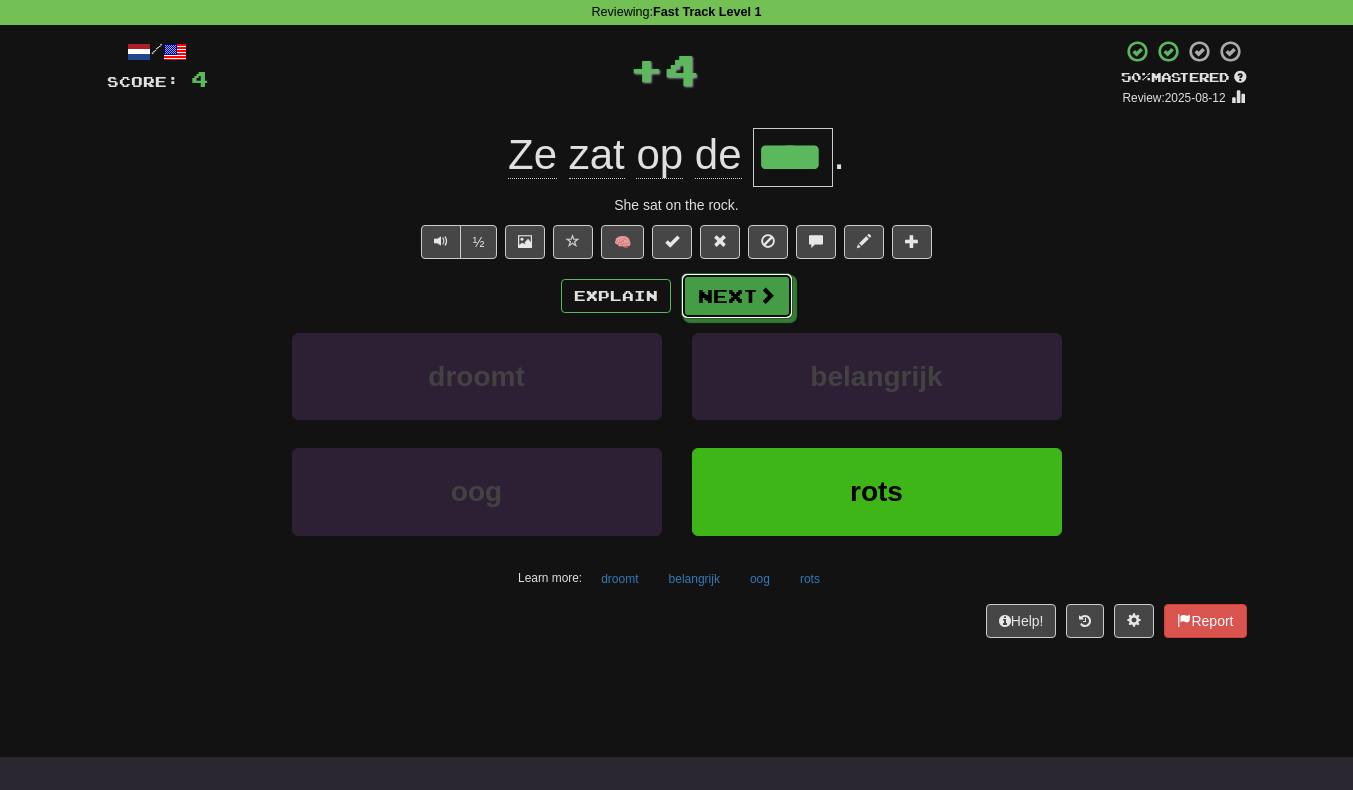 click on "Next" at bounding box center [737, 296] 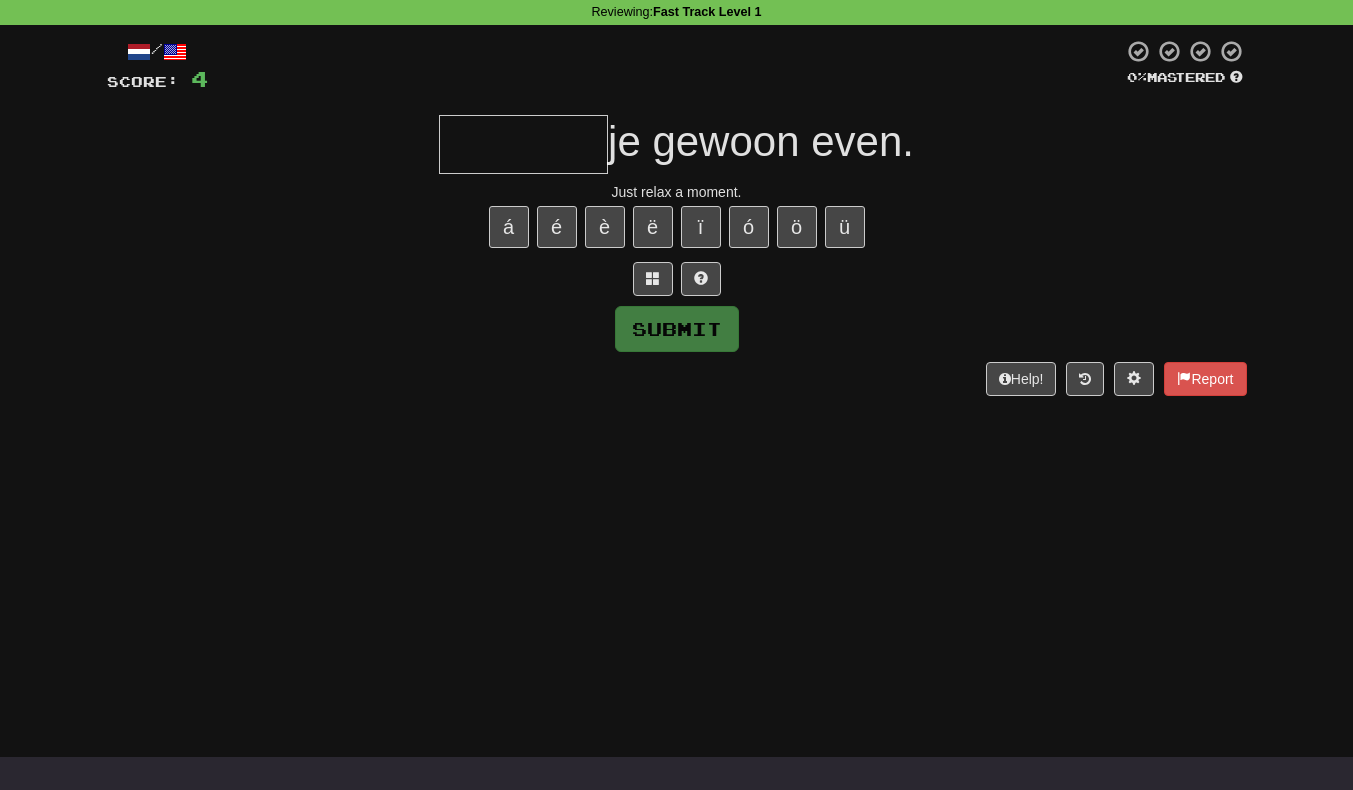 click at bounding box center [523, 144] 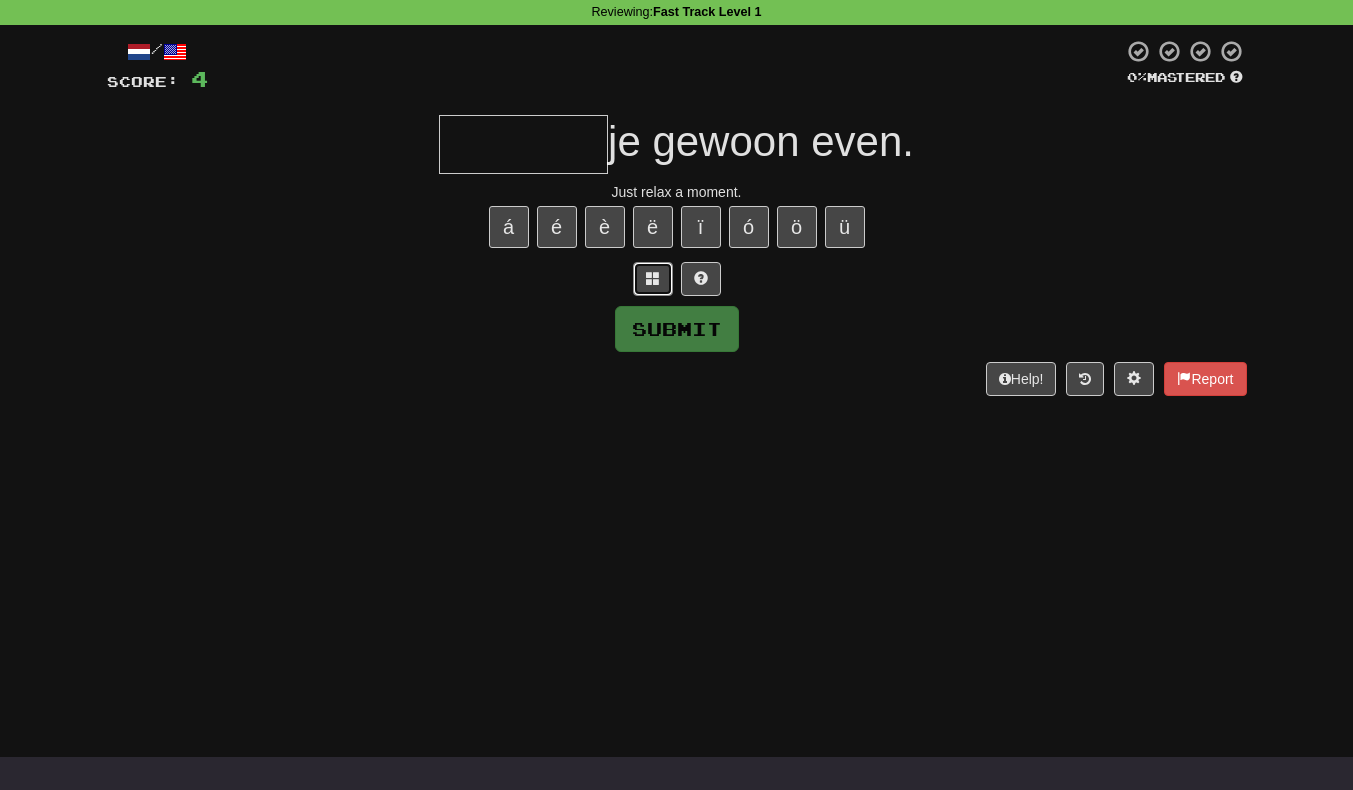 click at bounding box center (653, 278) 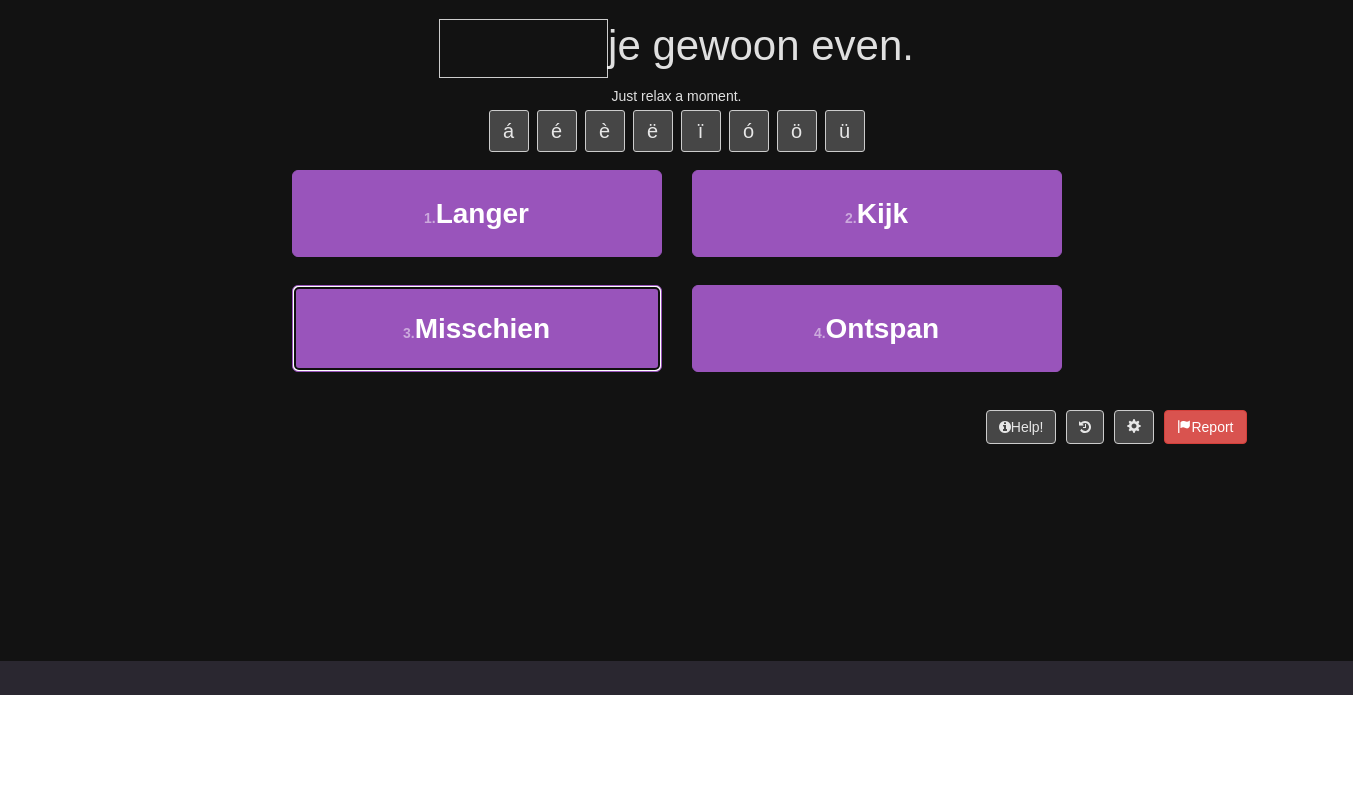 click on "3 .  Misschien" at bounding box center (477, 424) 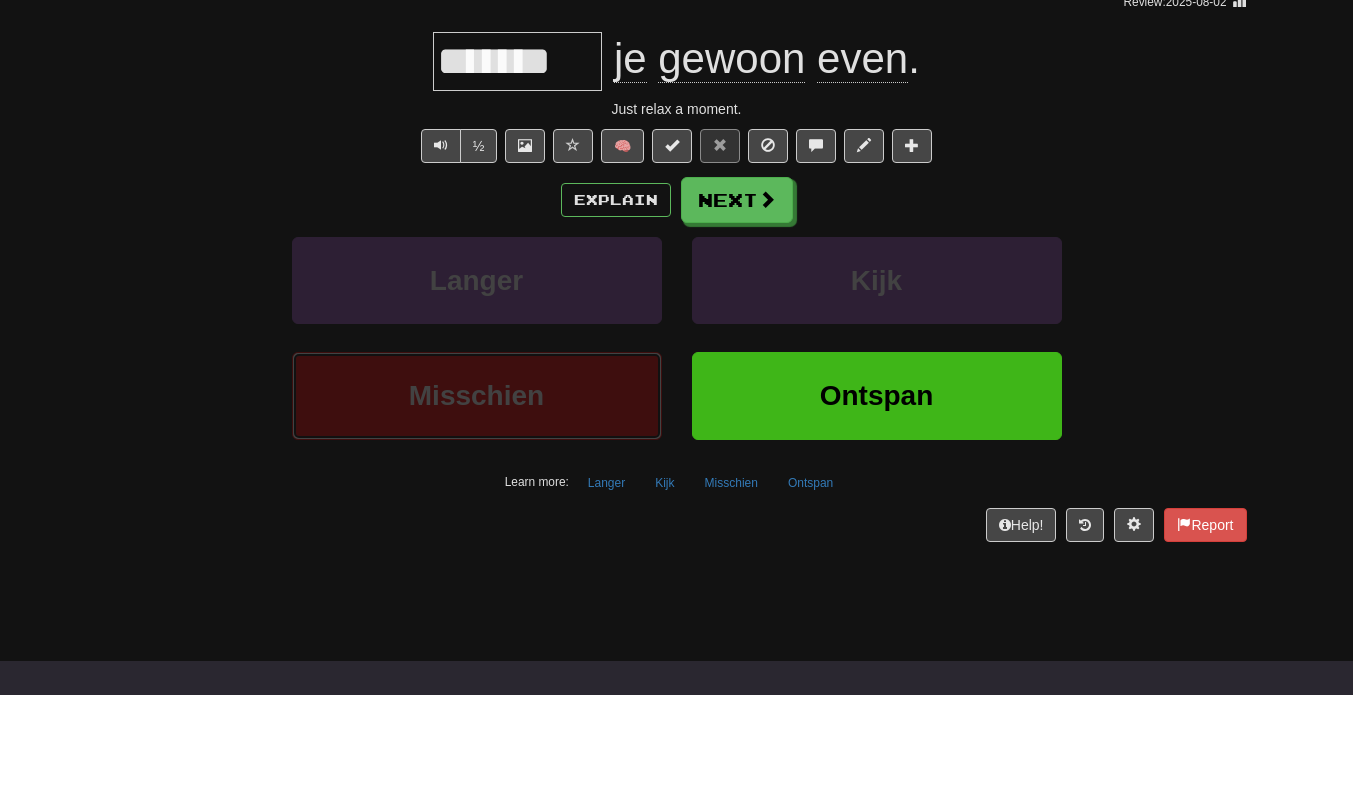 scroll, scrollTop: 96, scrollLeft: 0, axis: vertical 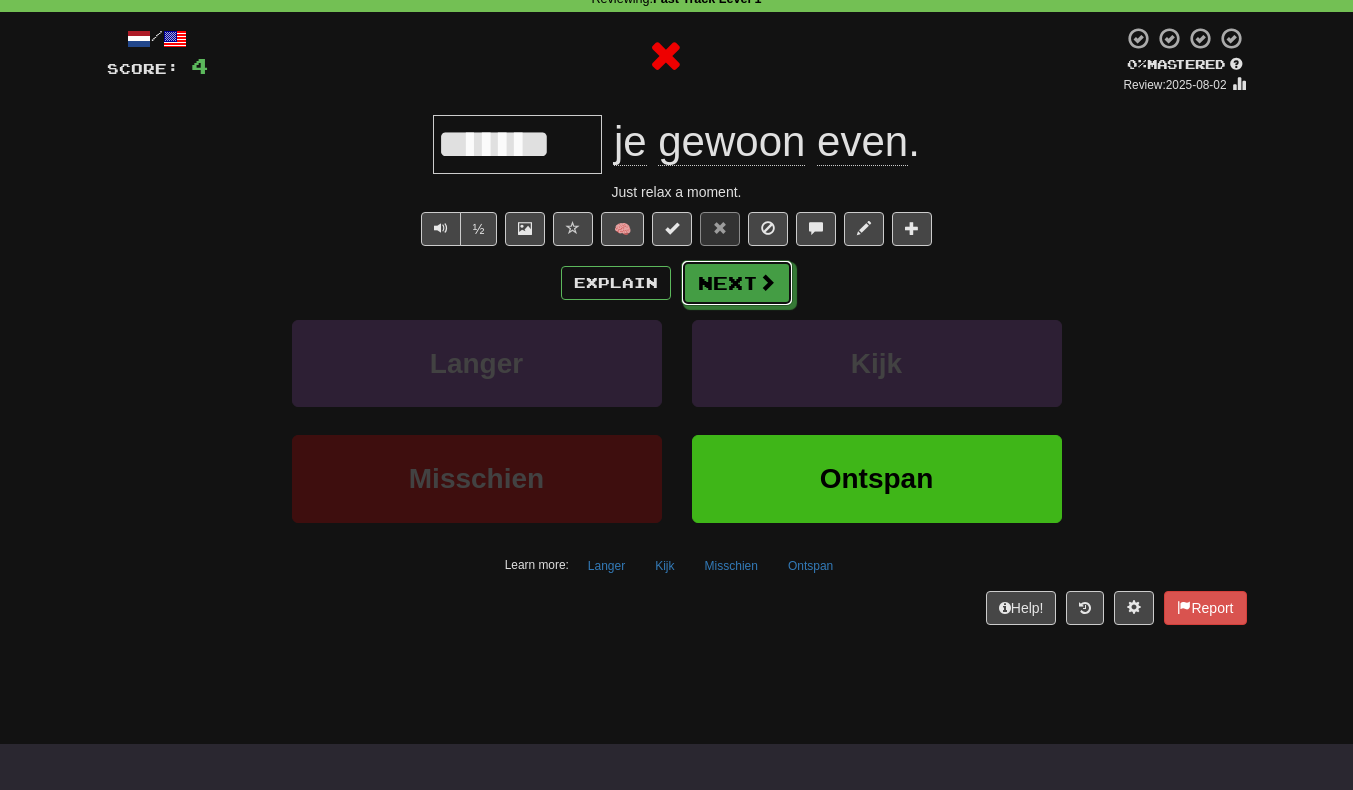 click at bounding box center [767, 282] 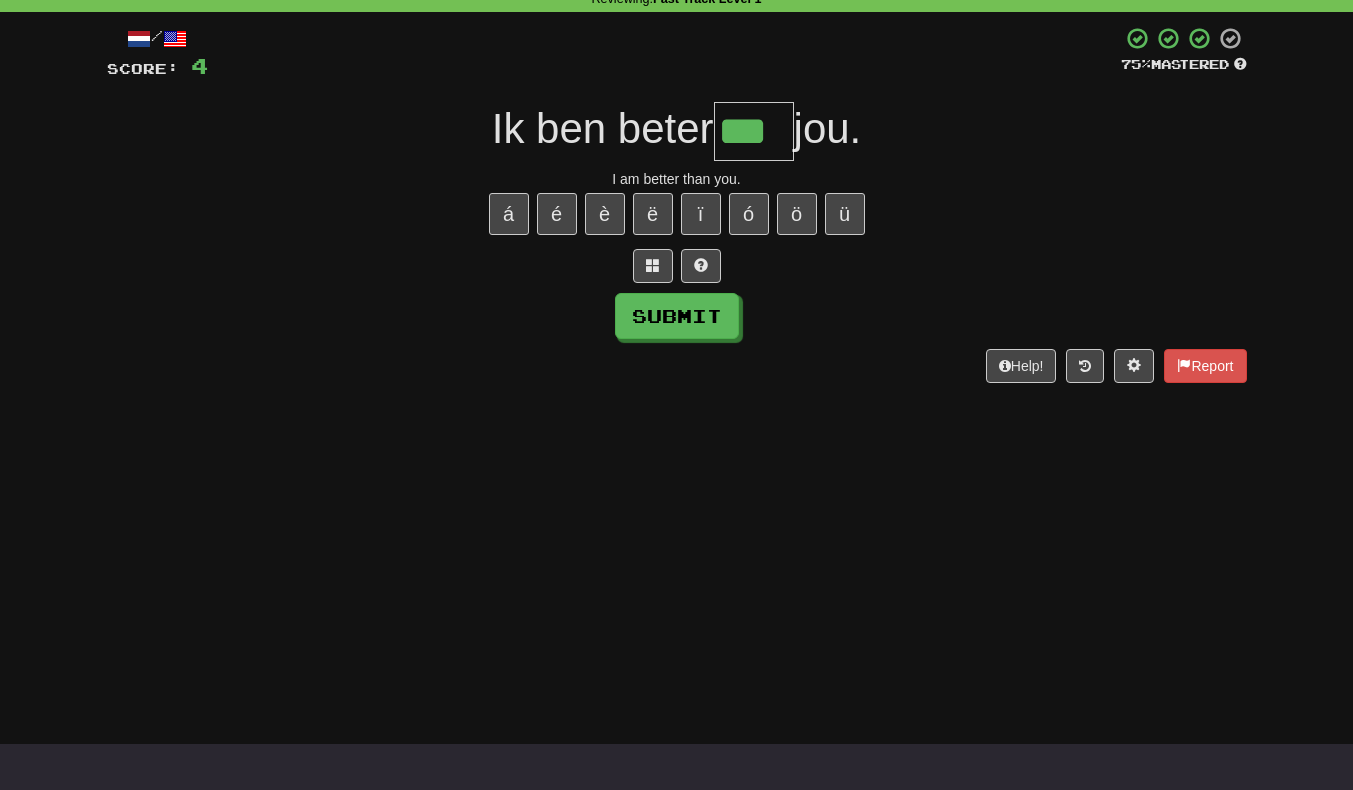 scroll, scrollTop: 0, scrollLeft: 5, axis: horizontal 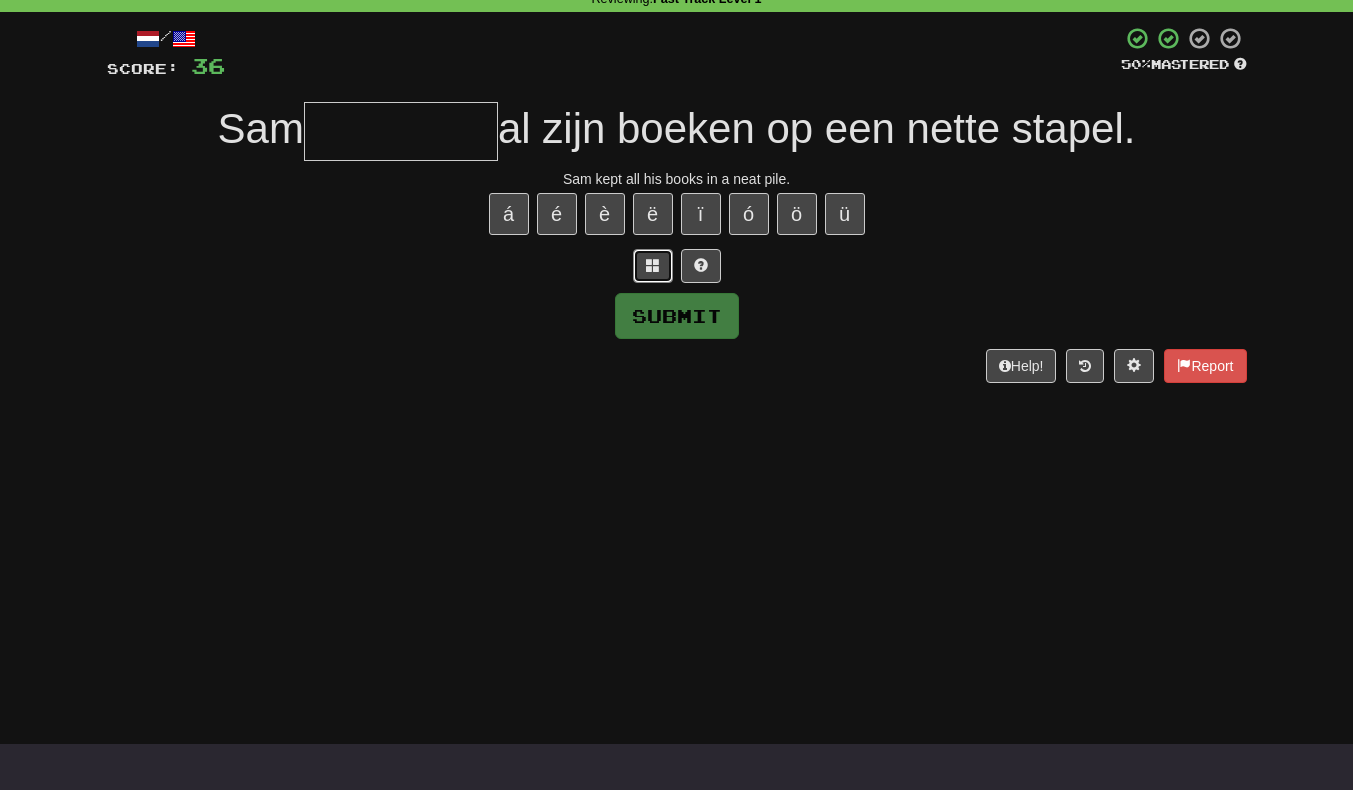 click at bounding box center (653, 266) 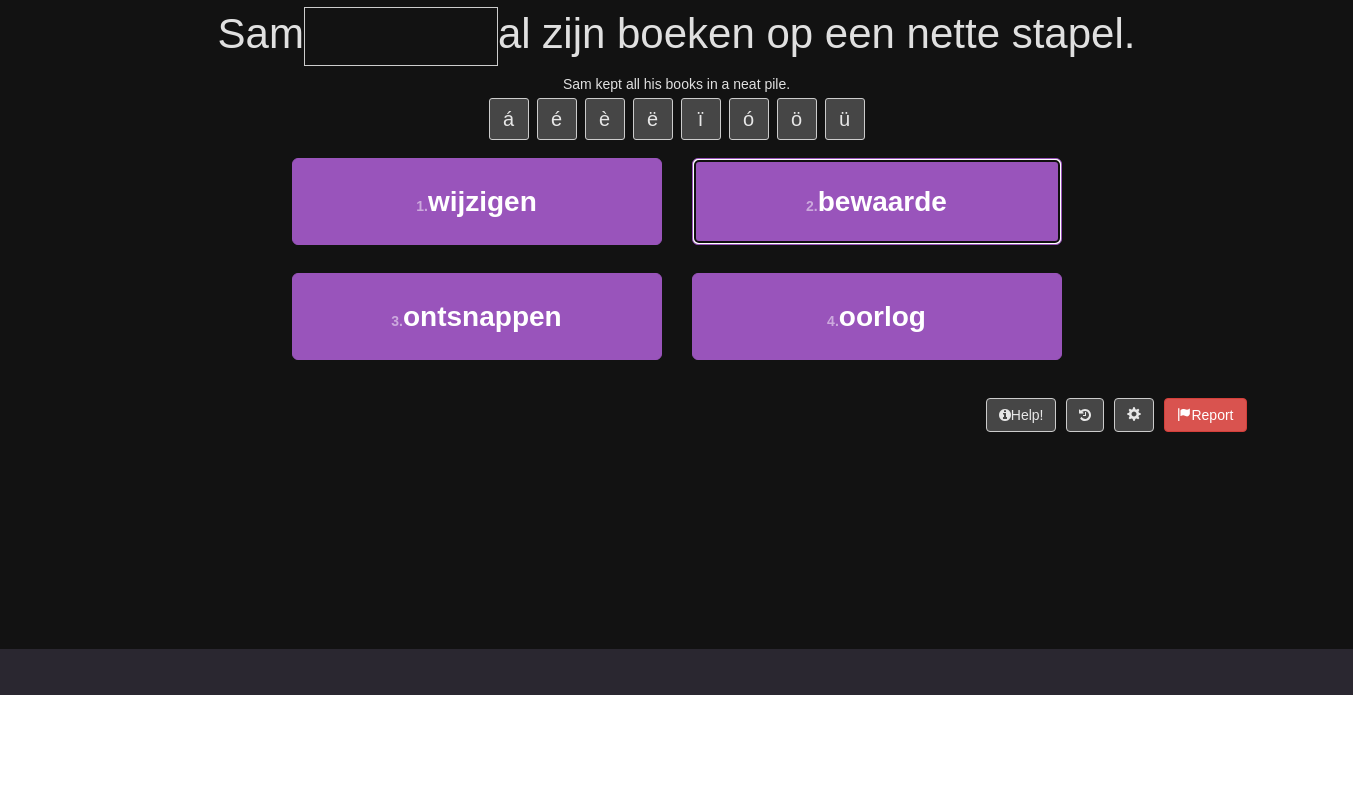click on "2 .  bewaarde" at bounding box center (877, 296) 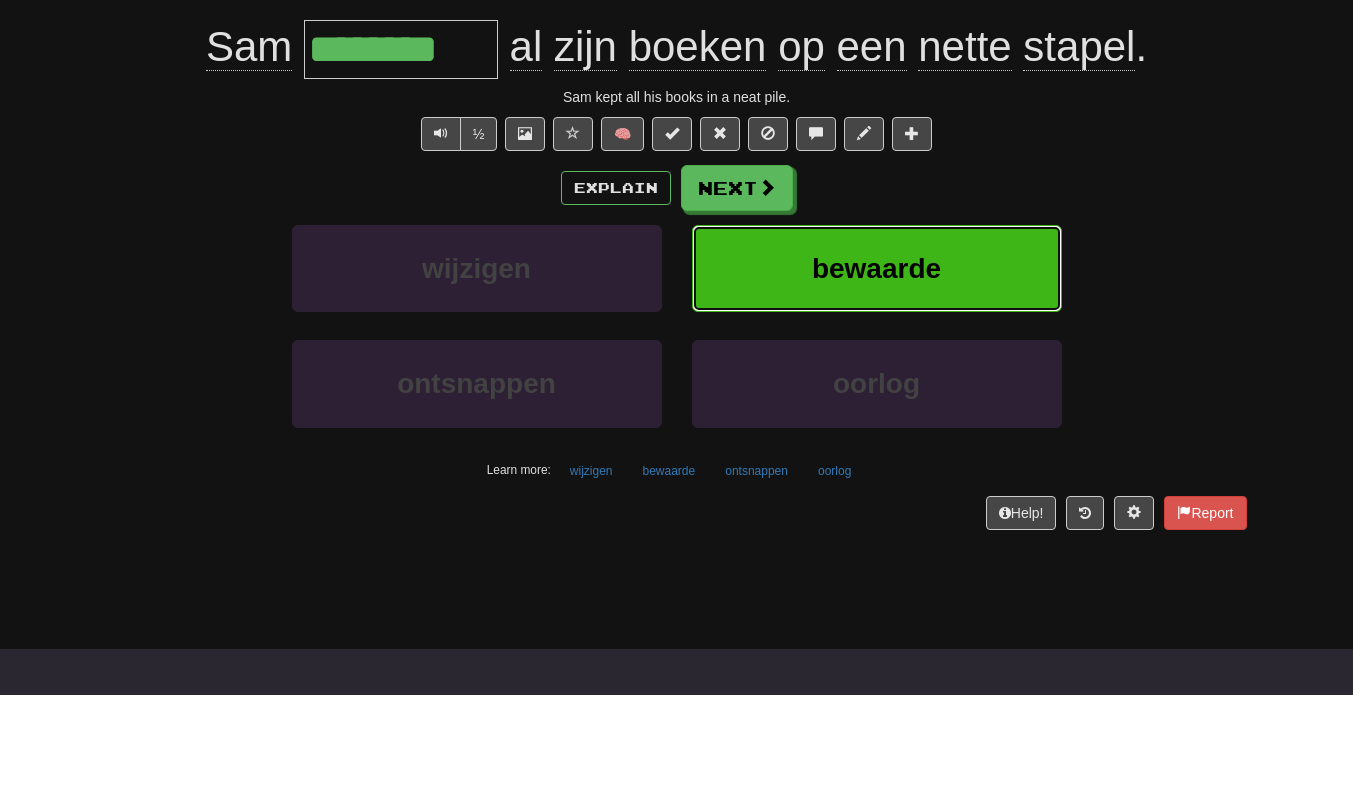 scroll, scrollTop: 109, scrollLeft: 0, axis: vertical 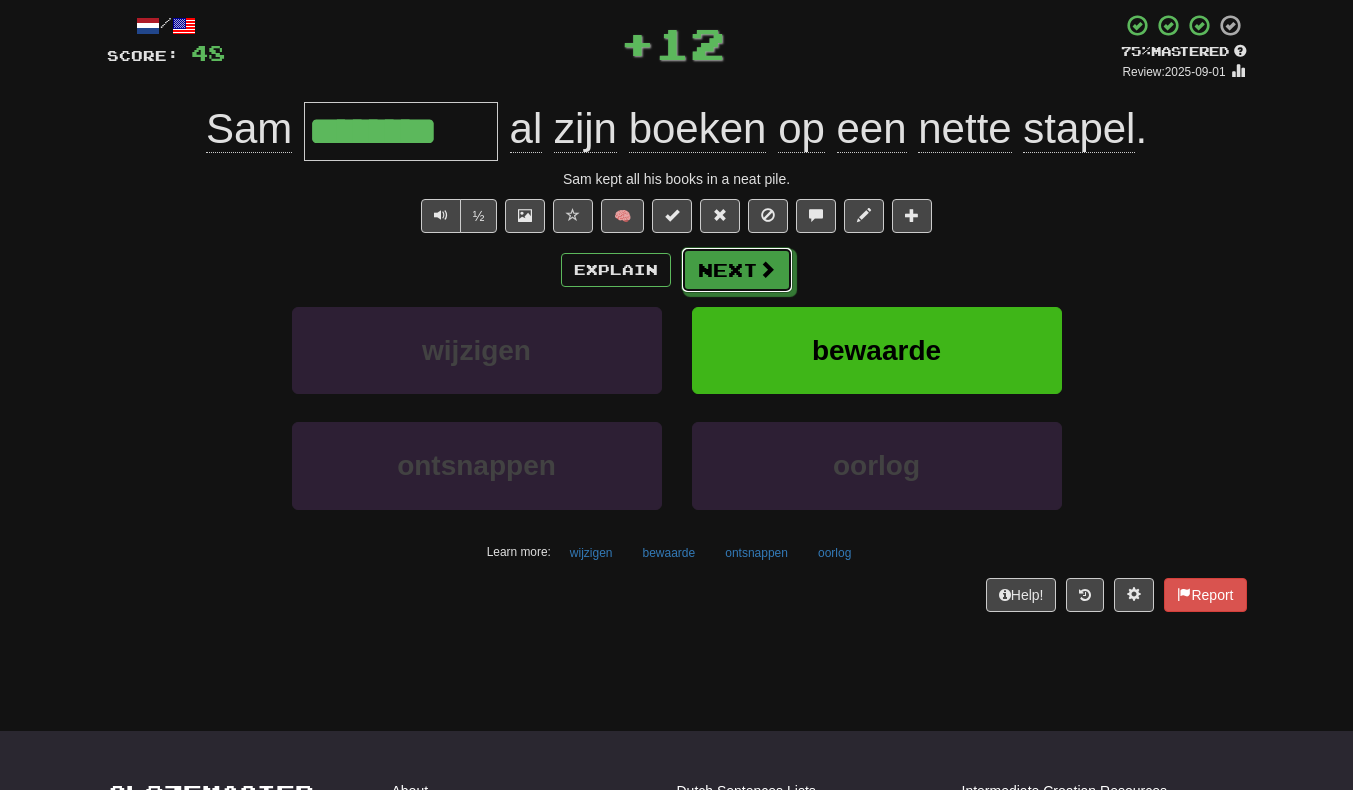 click on "Next" at bounding box center (737, 270) 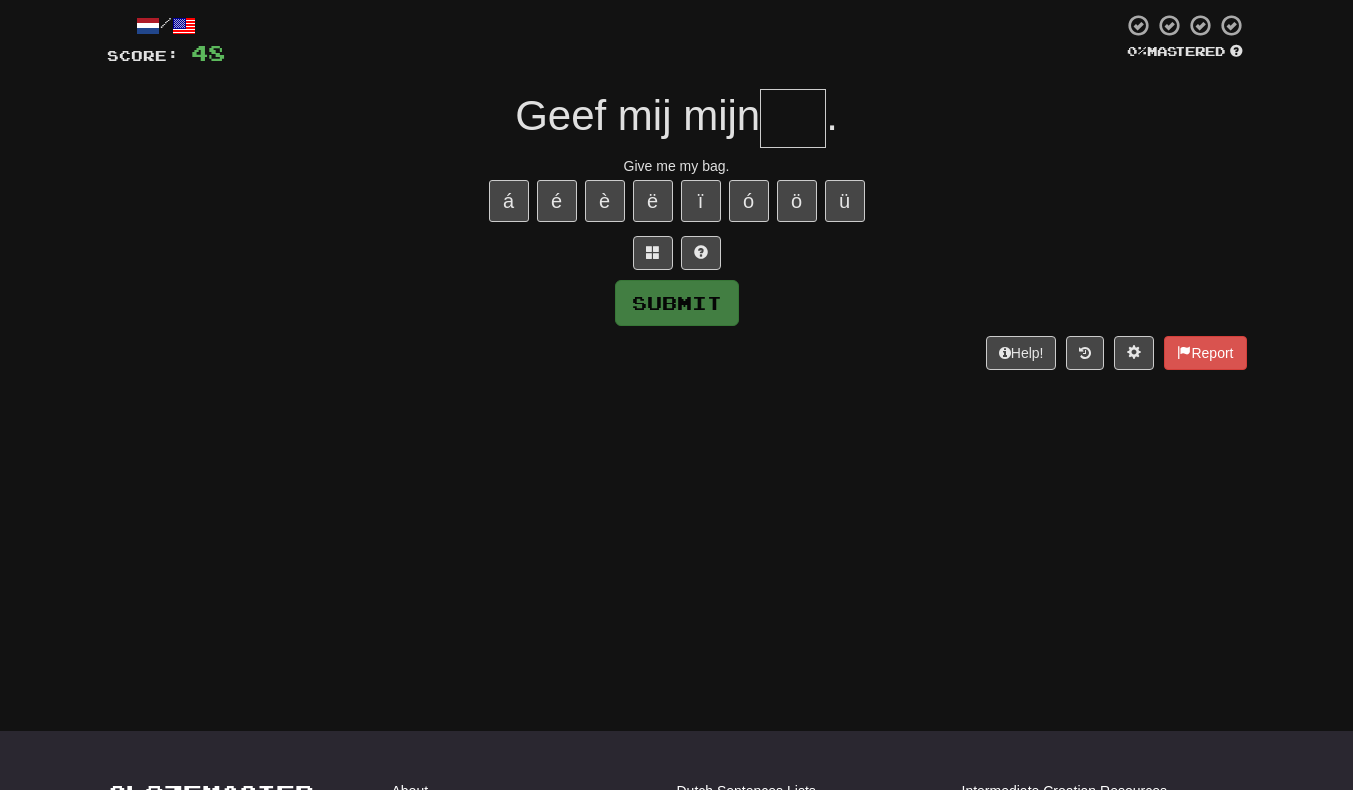 type on "*" 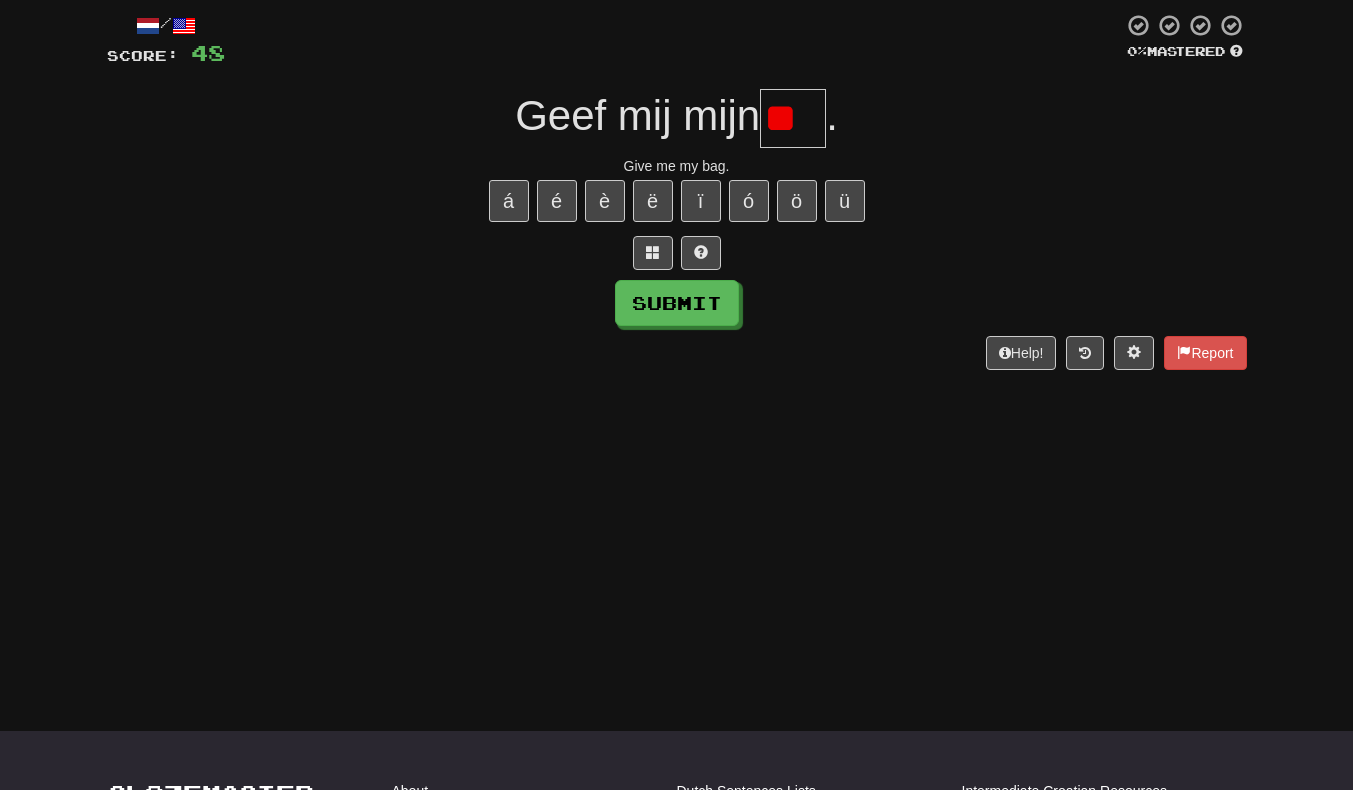 scroll, scrollTop: 0, scrollLeft: 0, axis: both 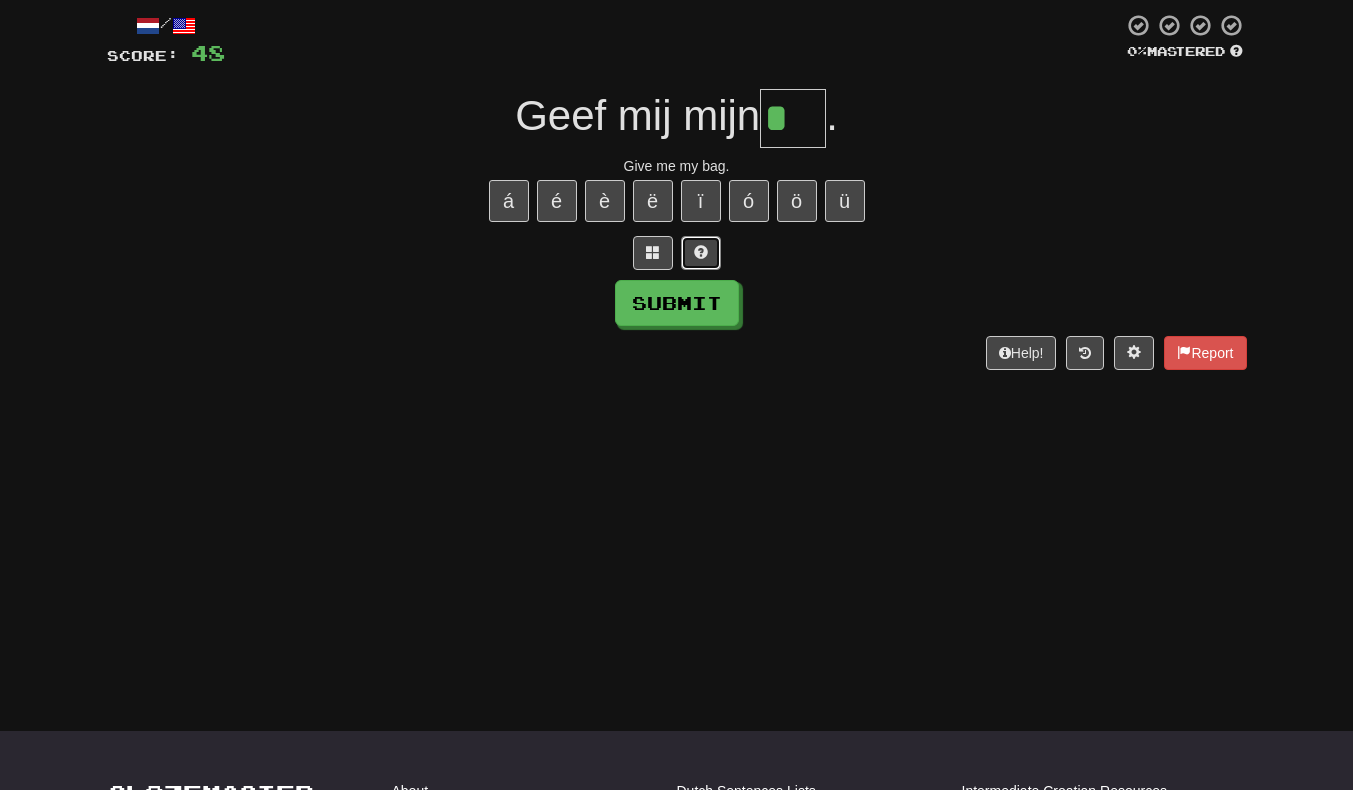 click at bounding box center (701, 252) 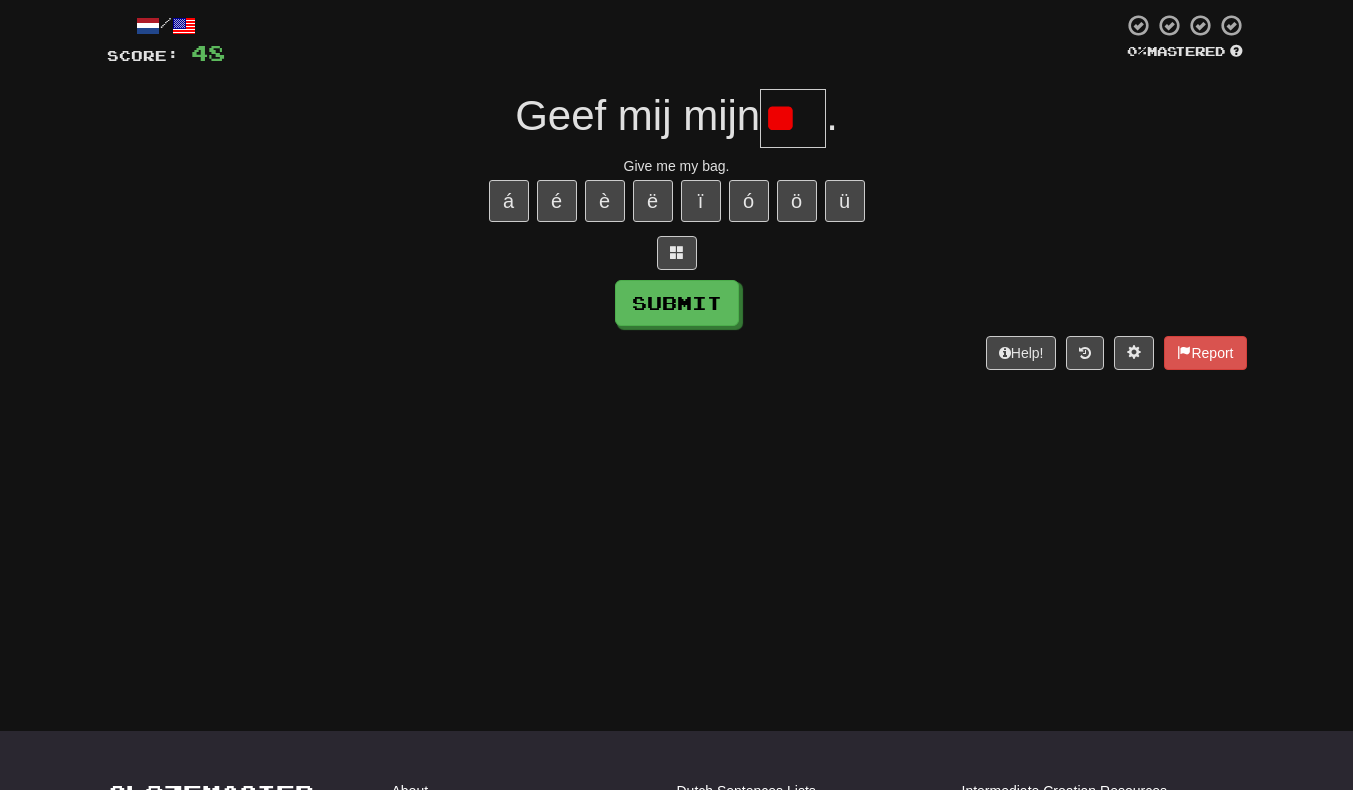 scroll, scrollTop: 0, scrollLeft: 0, axis: both 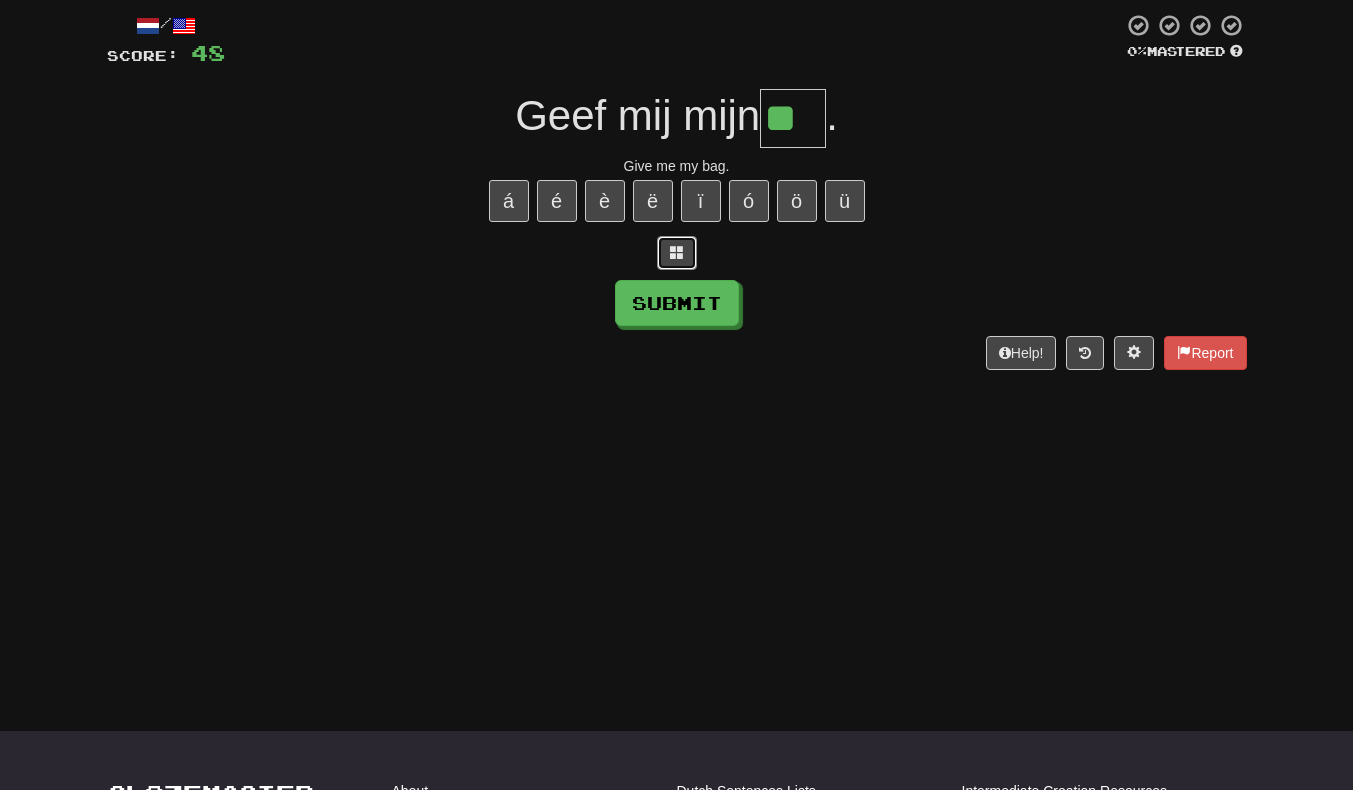 click at bounding box center (677, 252) 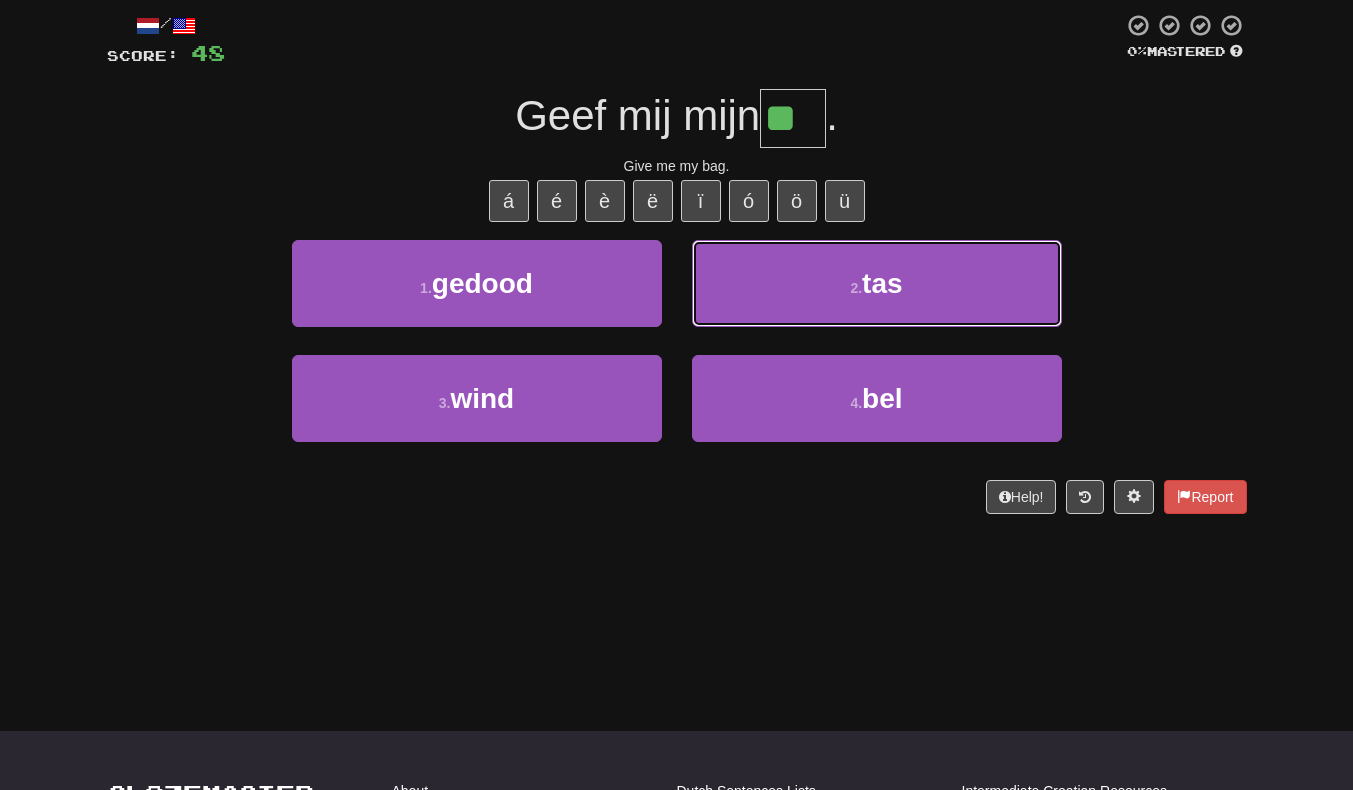 click on "2 .  tas" at bounding box center [877, 283] 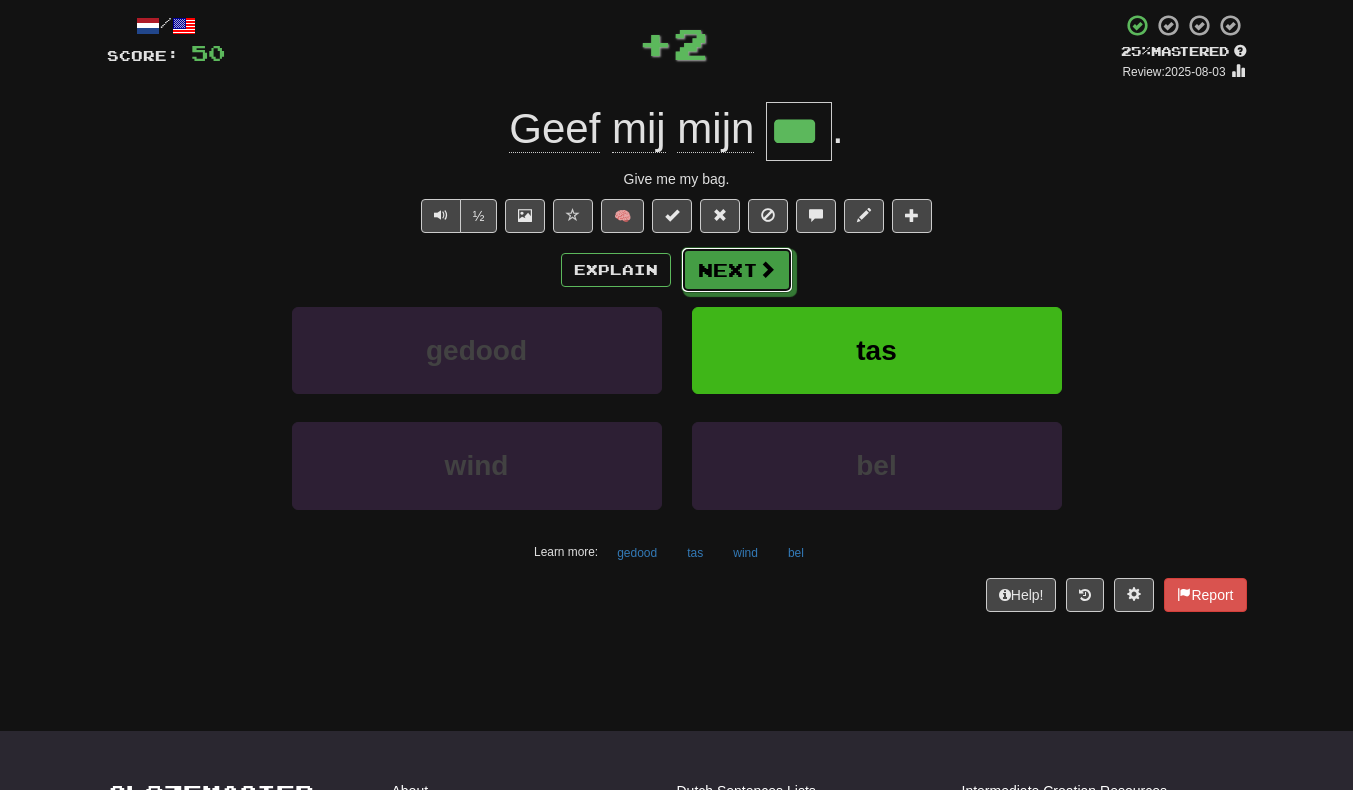 click on "Next" at bounding box center [737, 270] 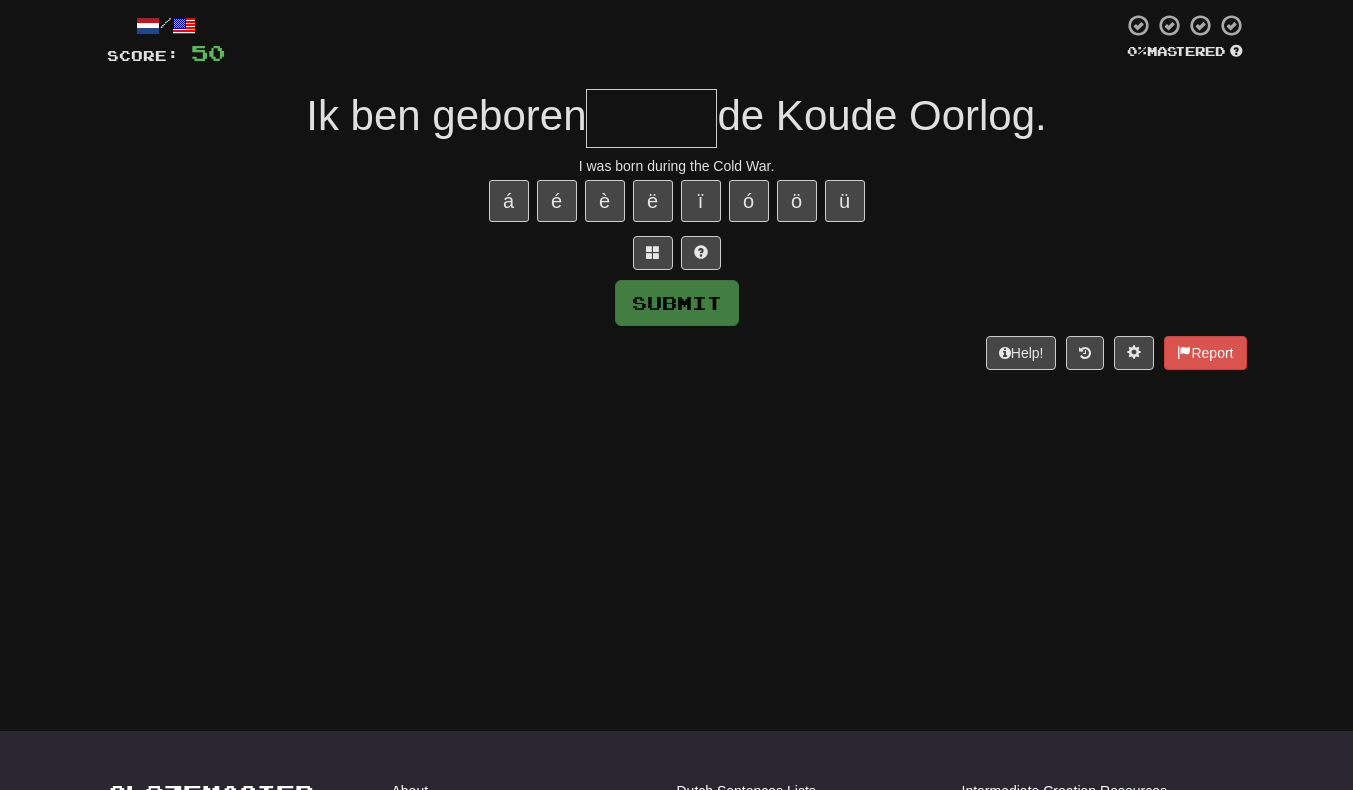 click at bounding box center (651, 118) 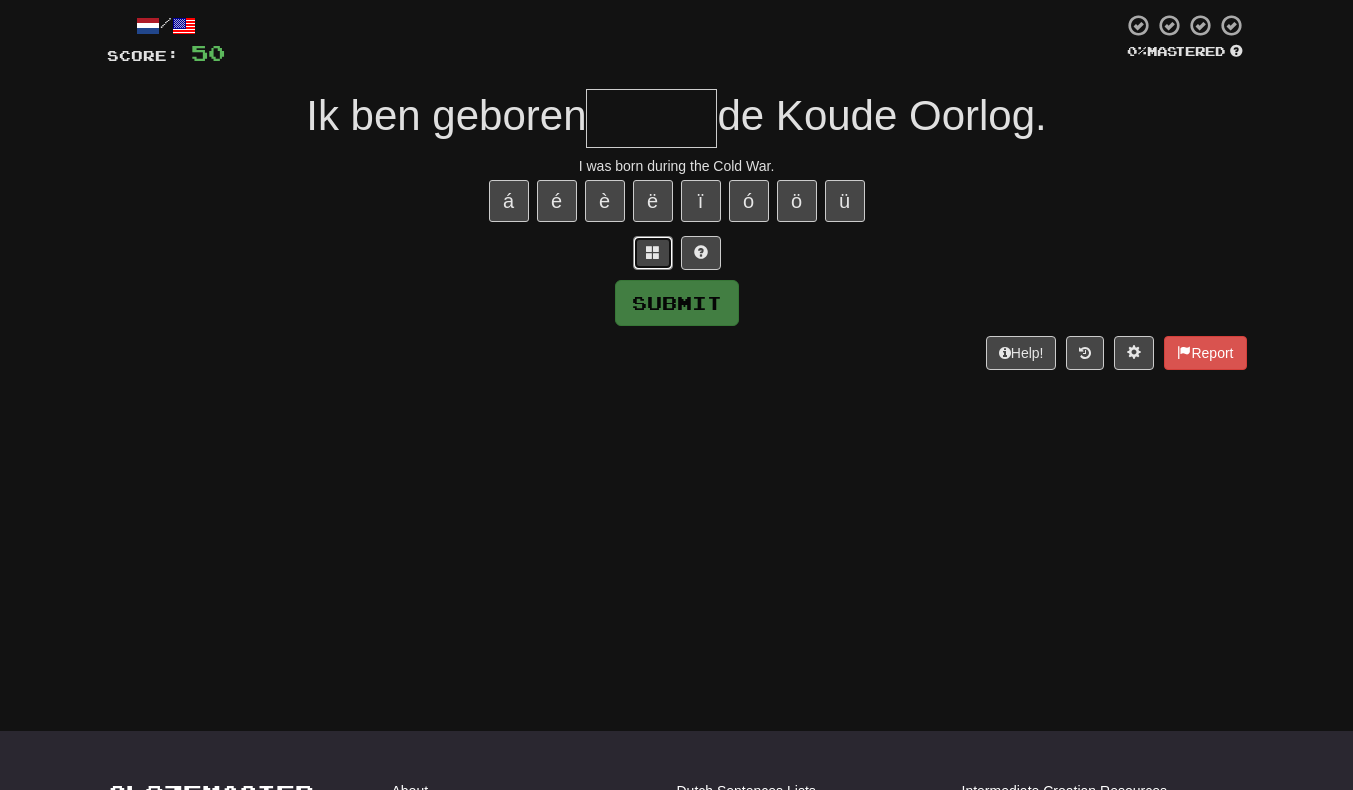 click at bounding box center [653, 253] 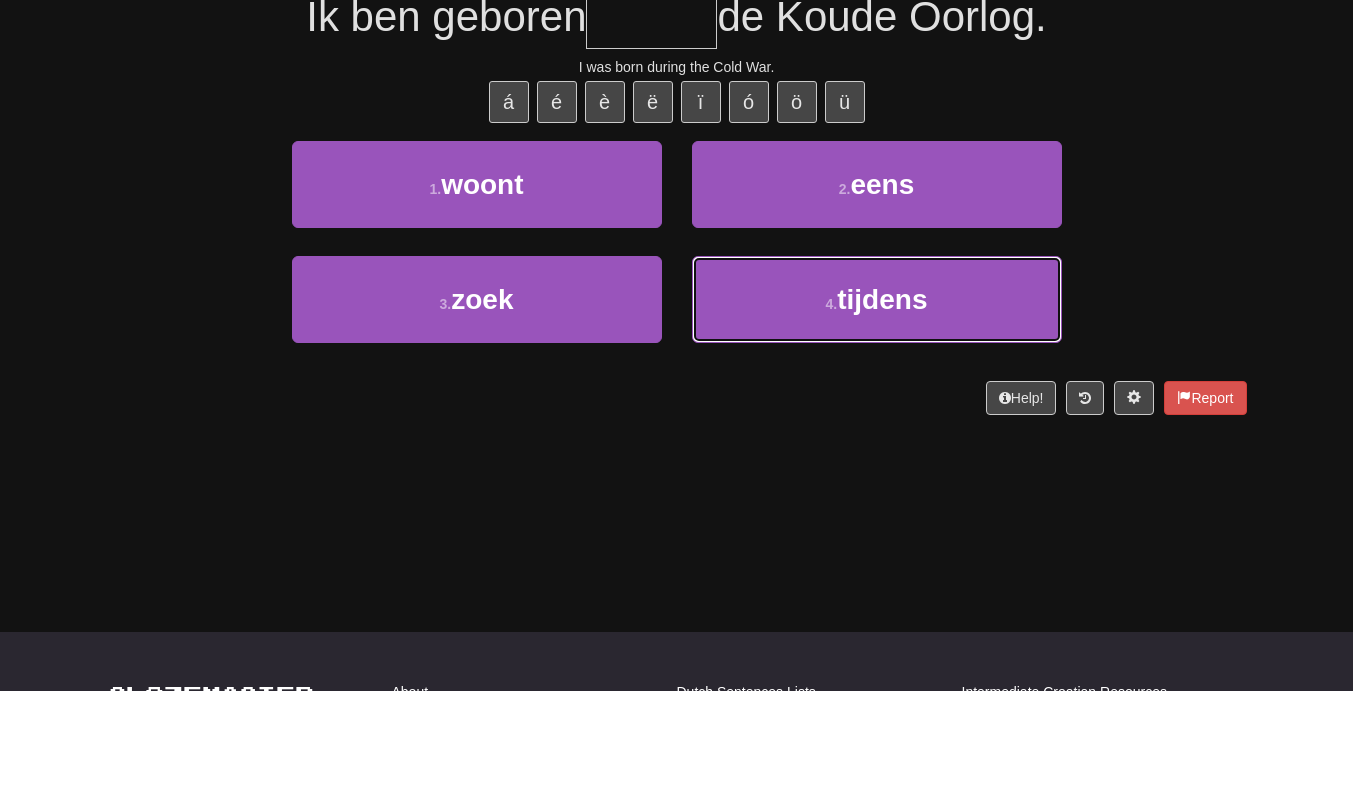 click on "4 .  tijdens" at bounding box center (877, 398) 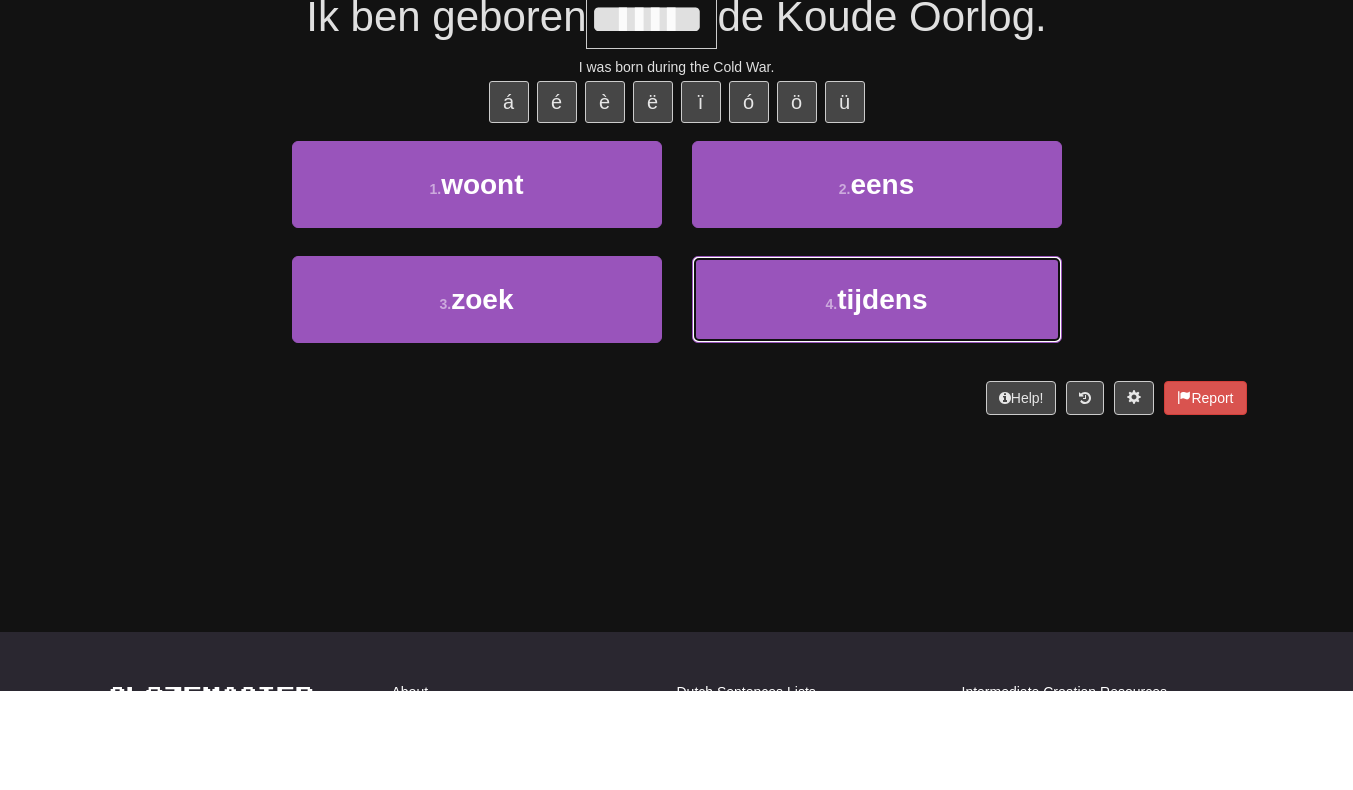 scroll, scrollTop: 122, scrollLeft: 0, axis: vertical 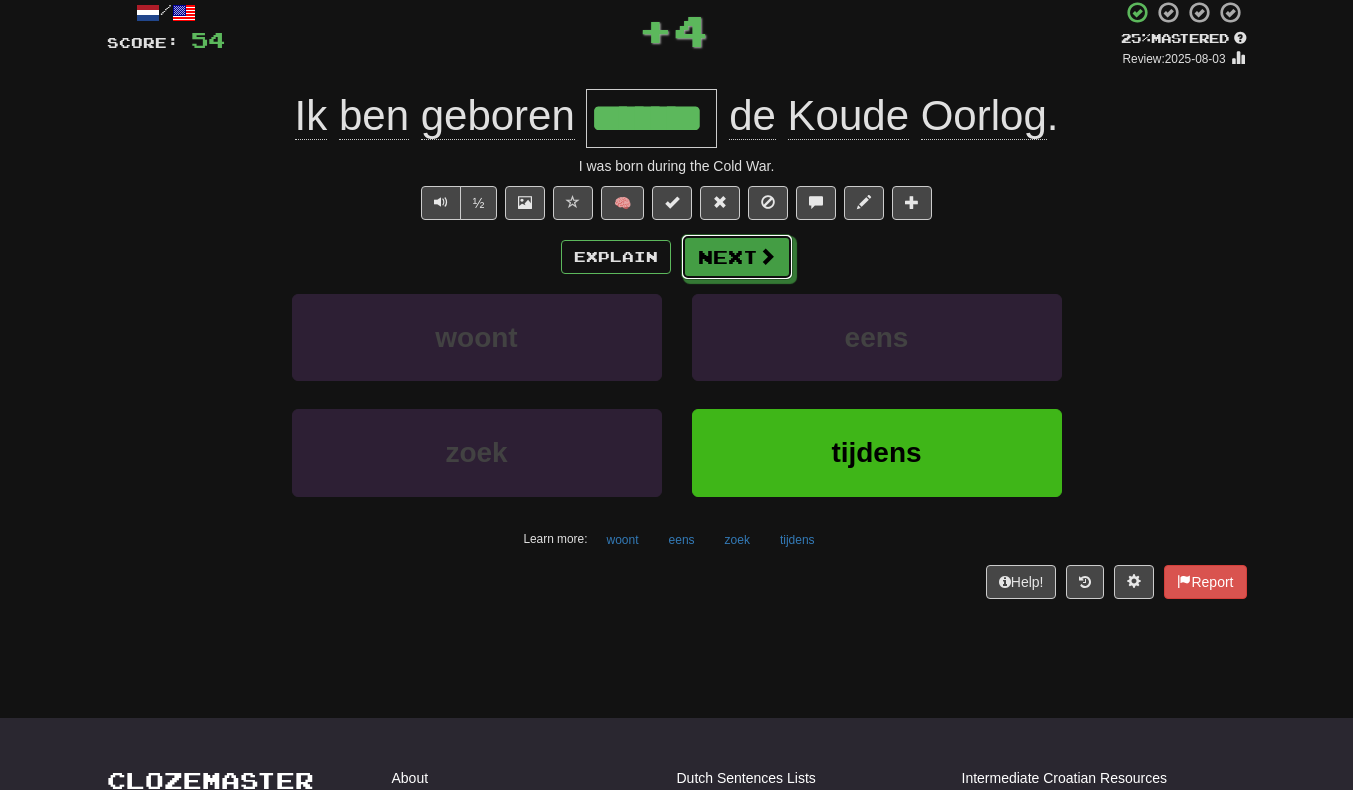 click on "Next" at bounding box center (737, 257) 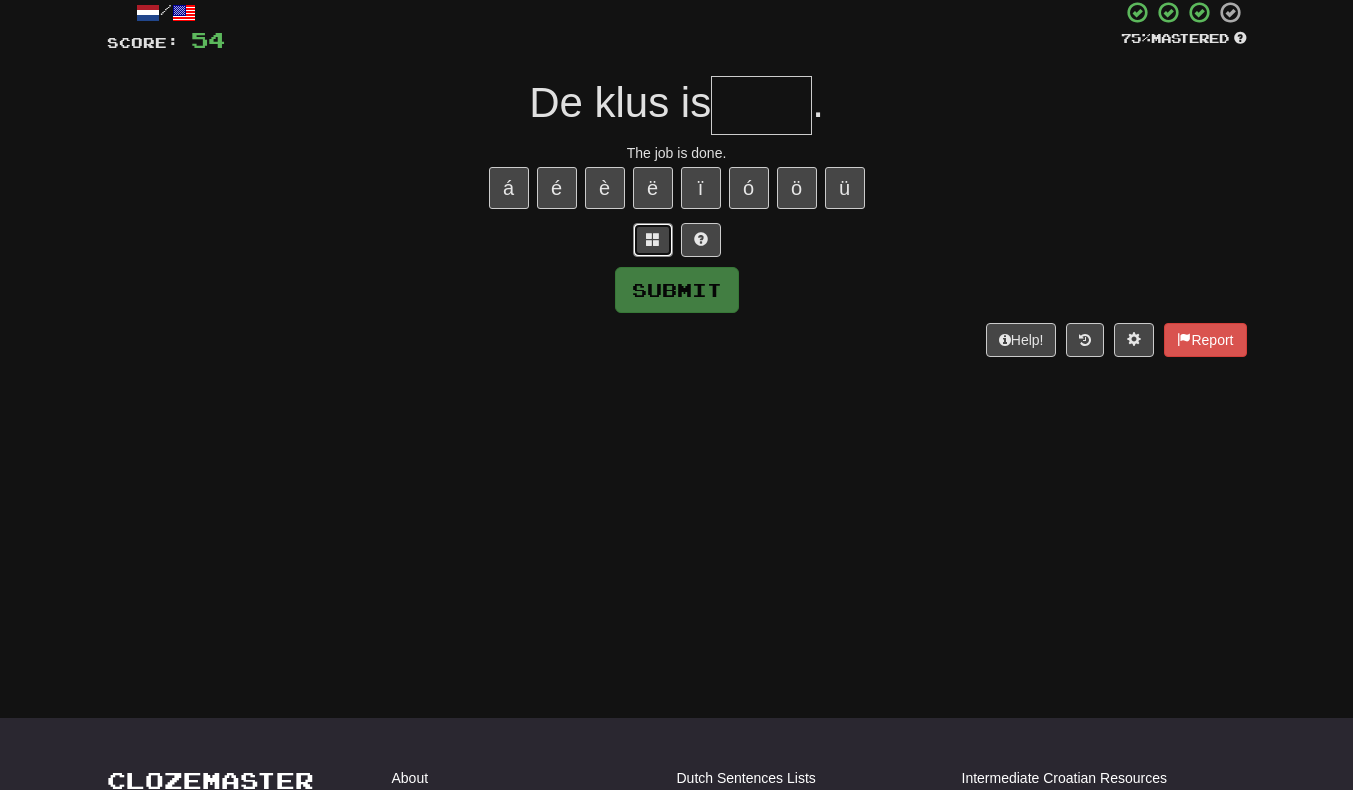 click at bounding box center (653, 240) 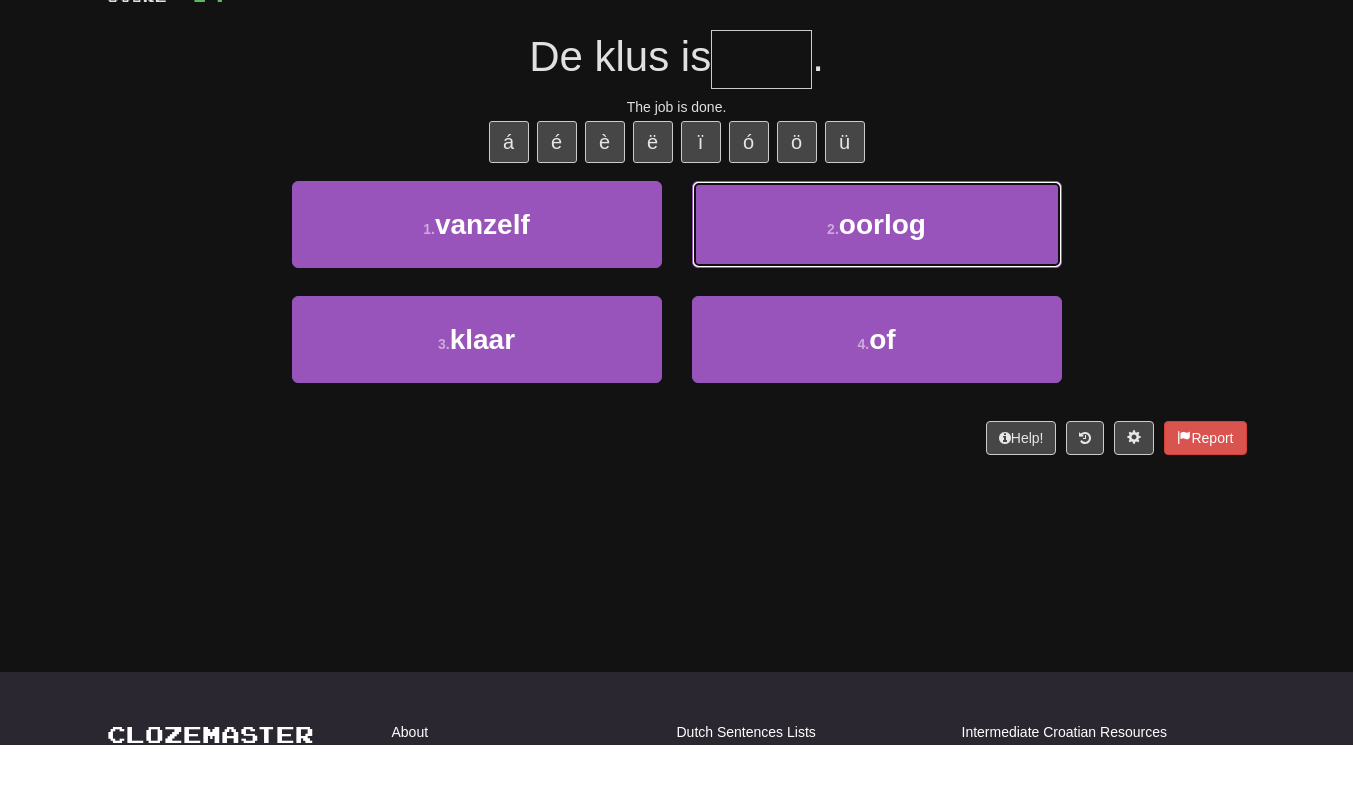 click on "2 .  oorlog" at bounding box center [877, 270] 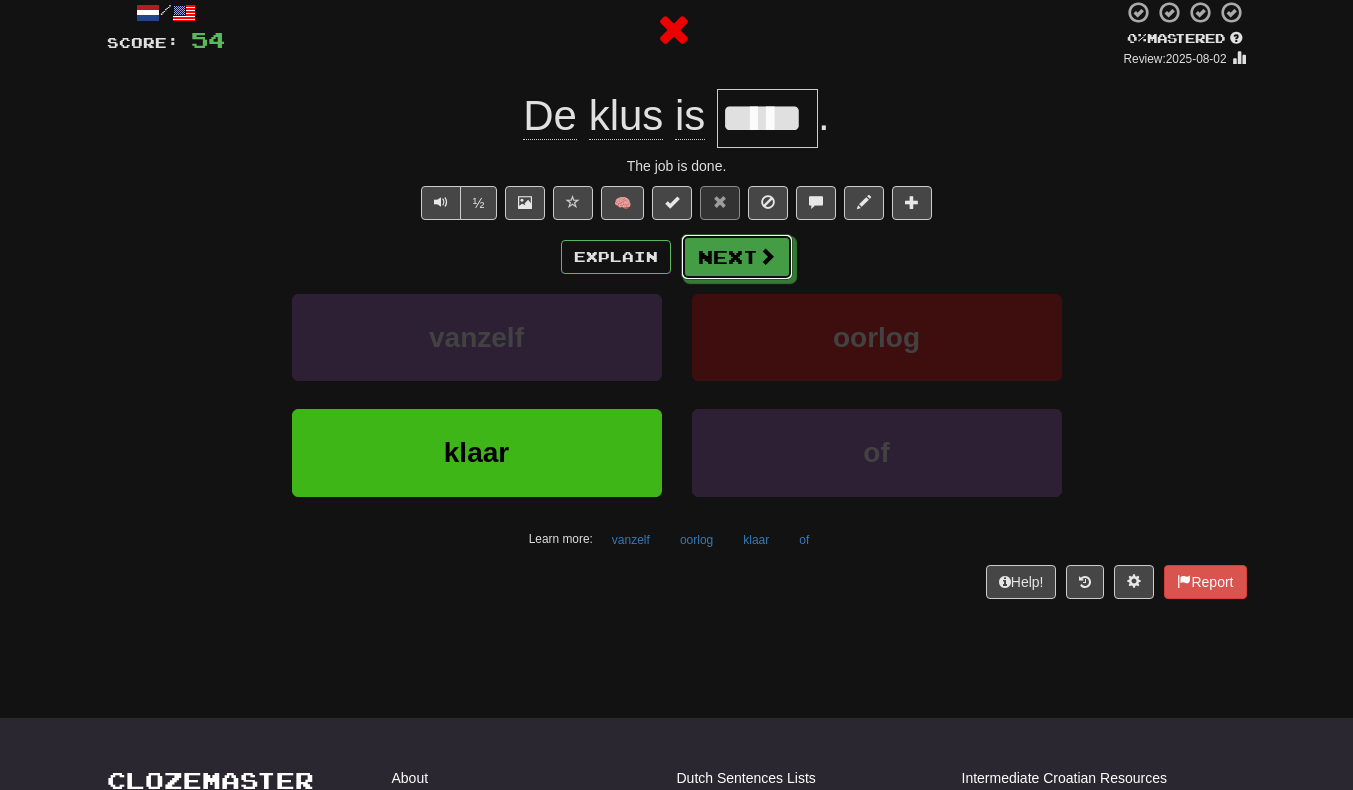 click at bounding box center (767, 256) 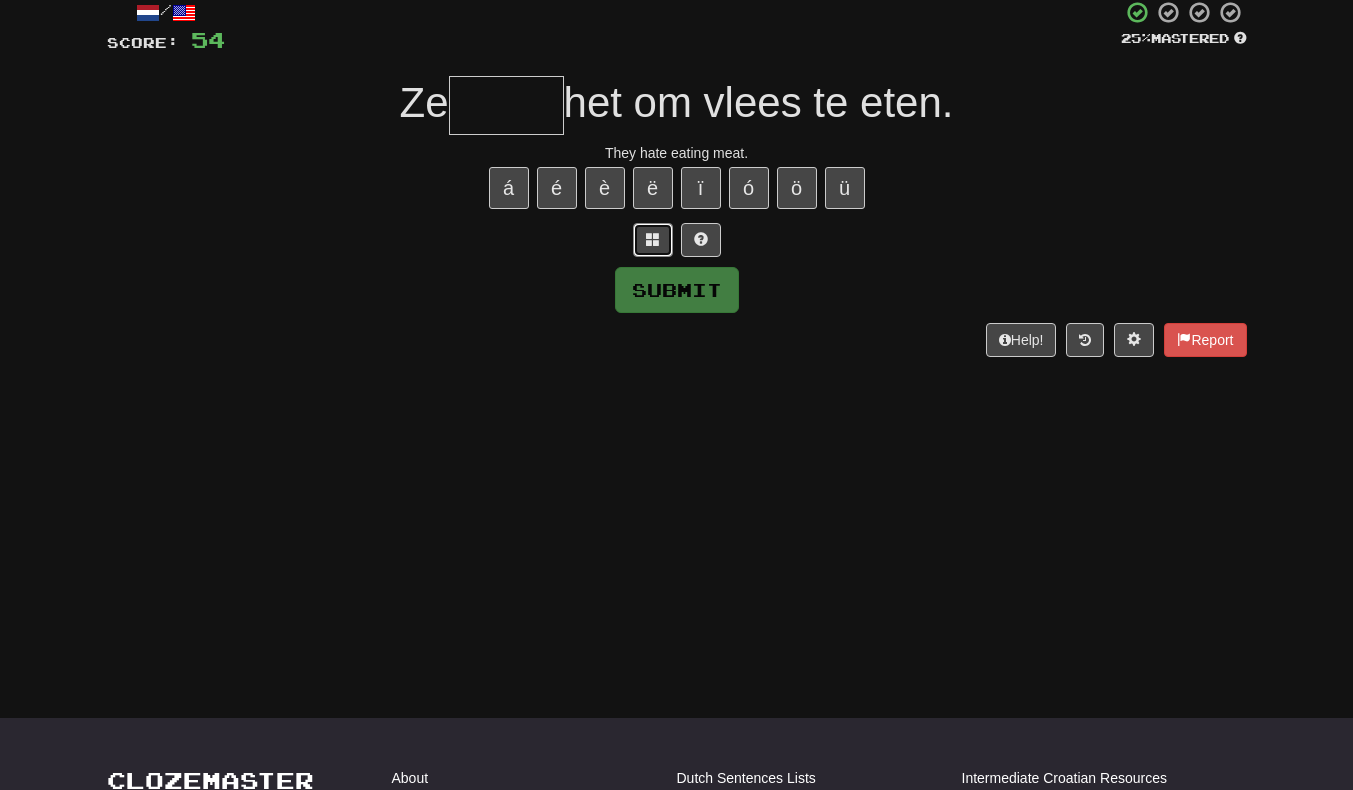 click at bounding box center [653, 240] 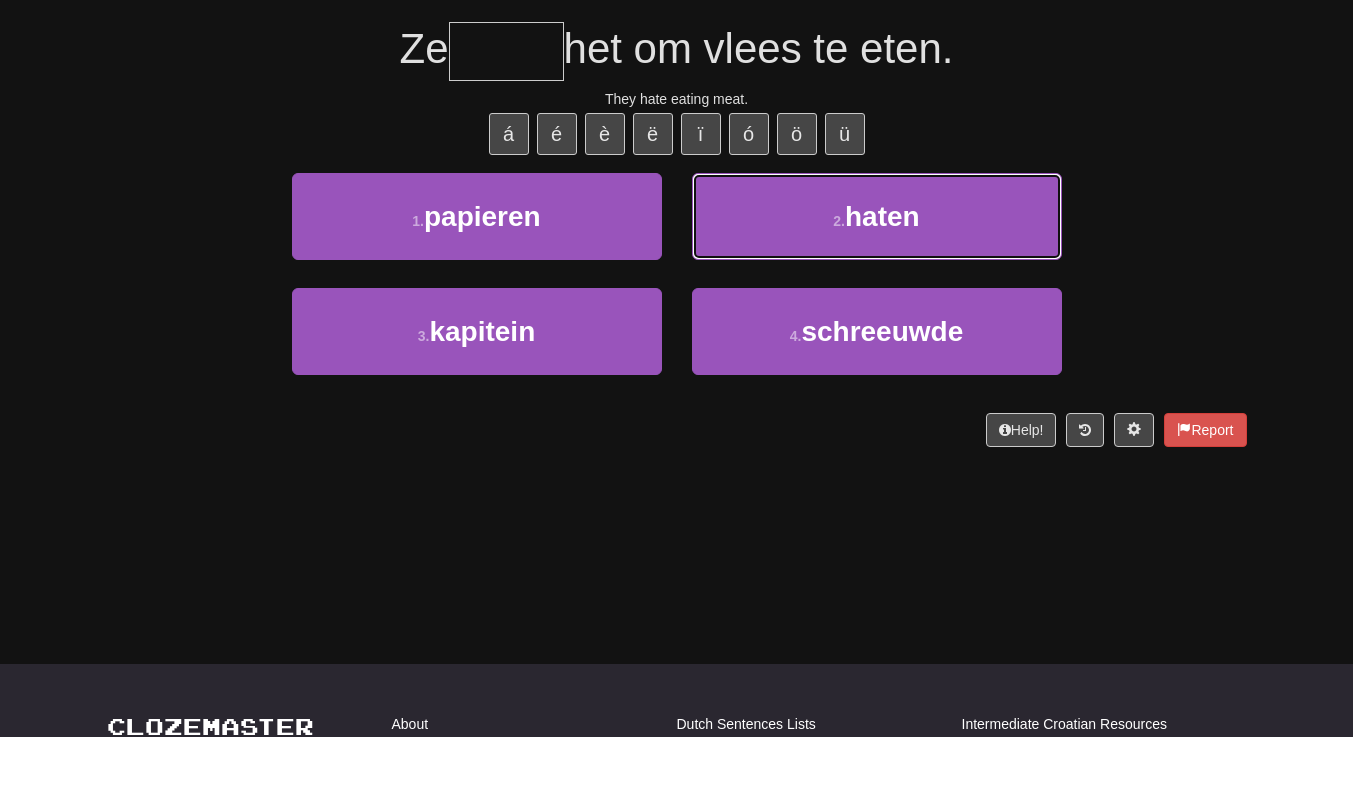 click on "2 .  haten" at bounding box center [877, 270] 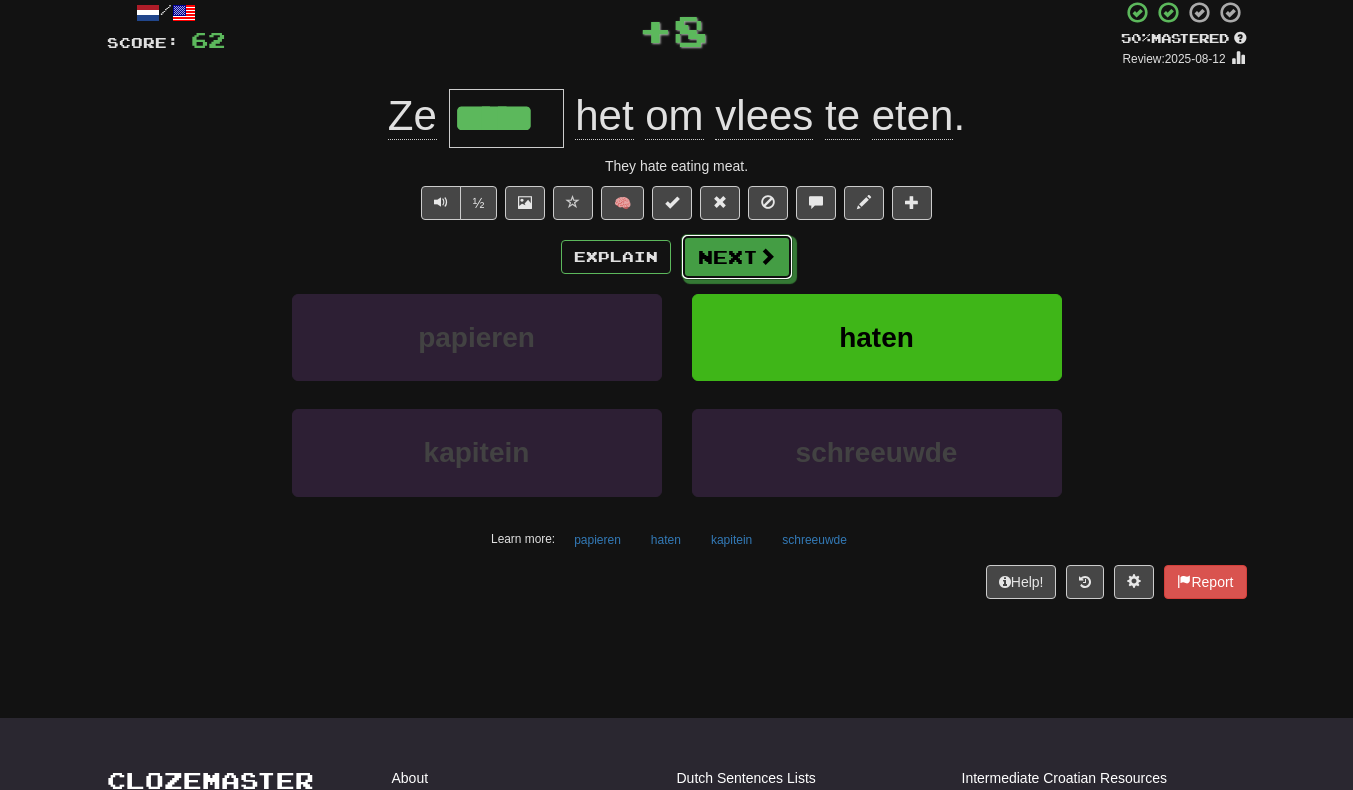 click on "Next" at bounding box center (737, 257) 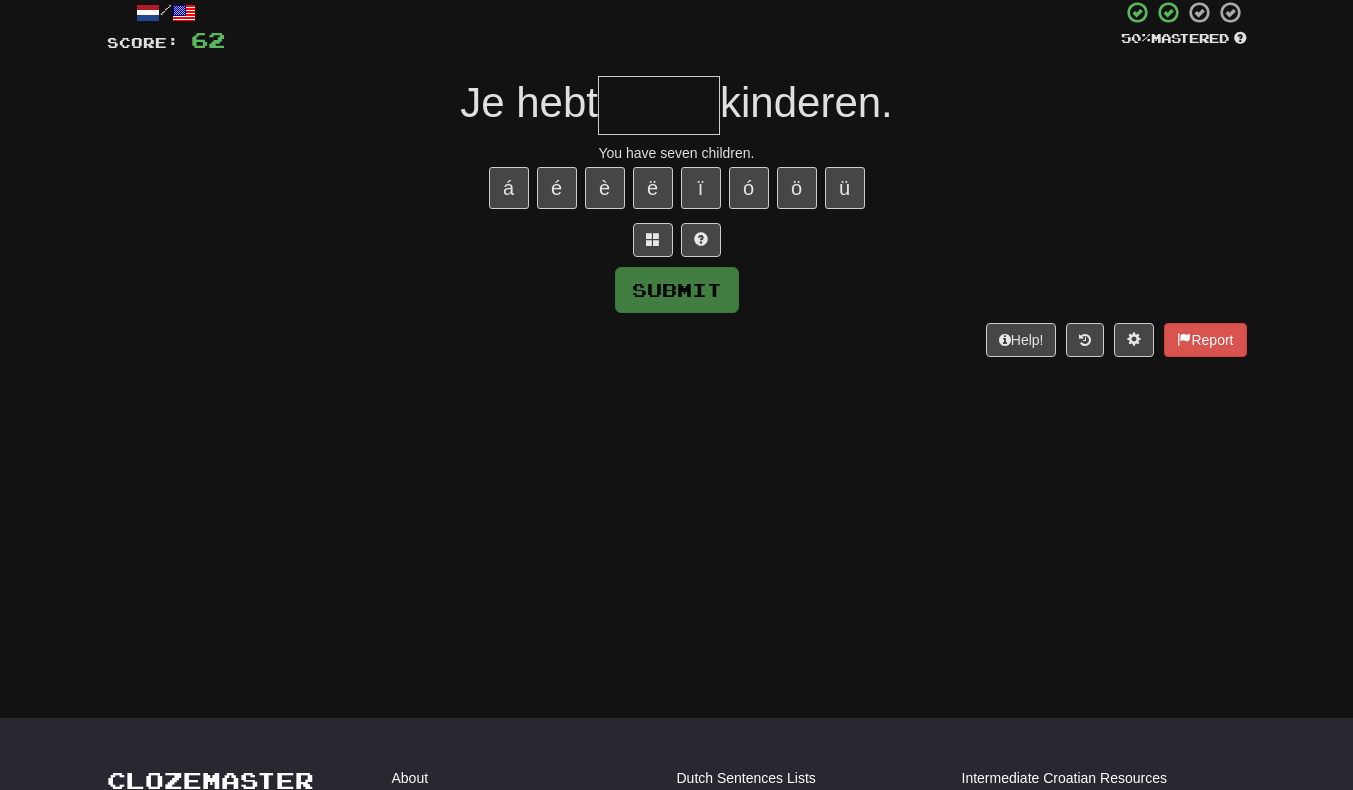 click at bounding box center [659, 105] 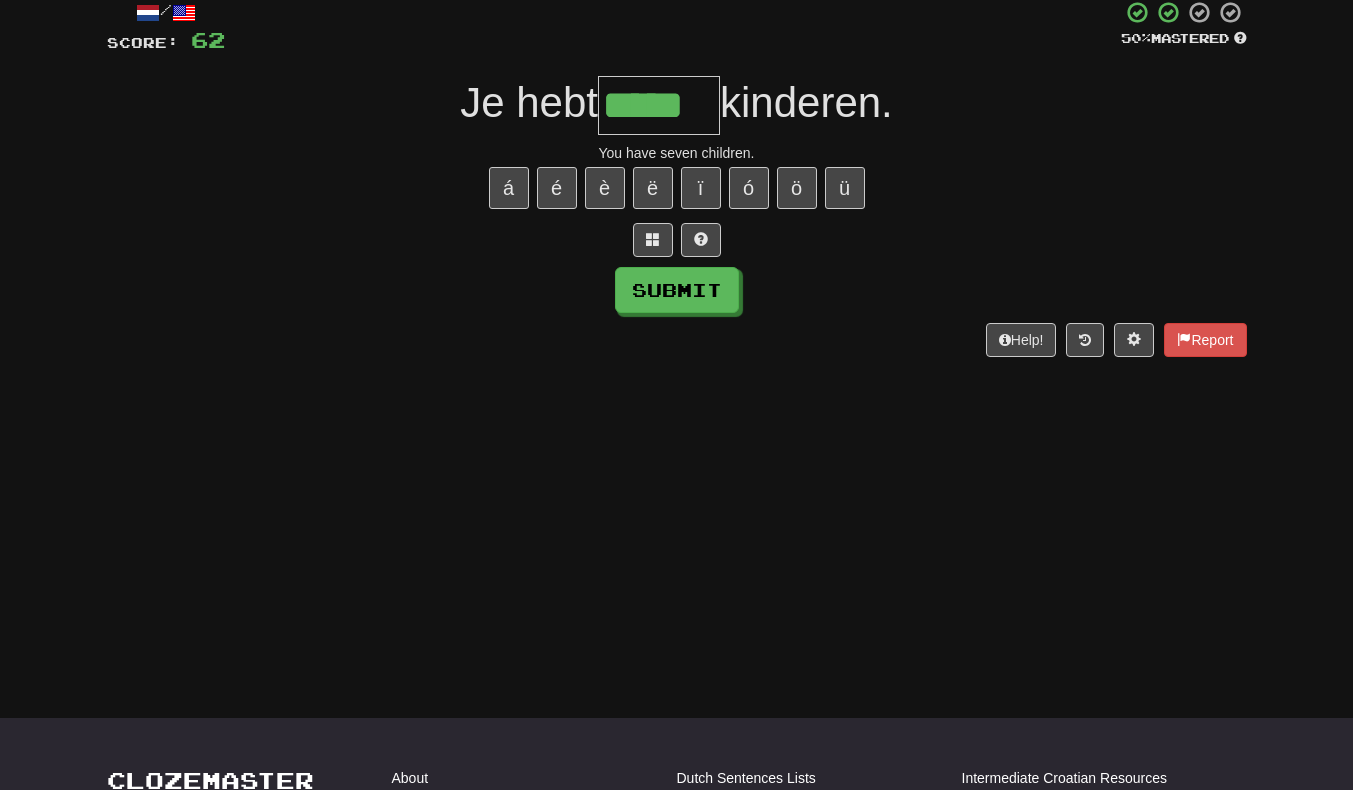 scroll, scrollTop: 0, scrollLeft: 2, axis: horizontal 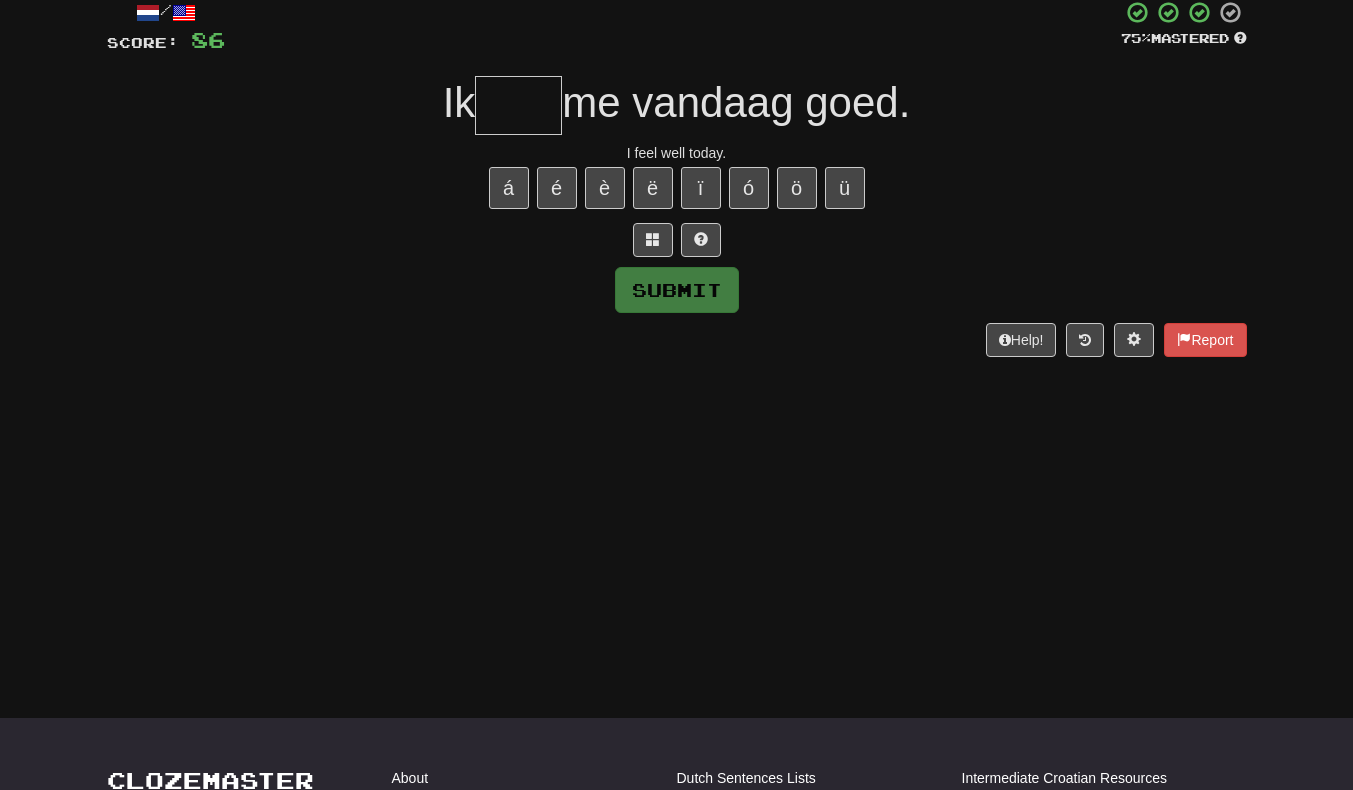 click at bounding box center [518, 105] 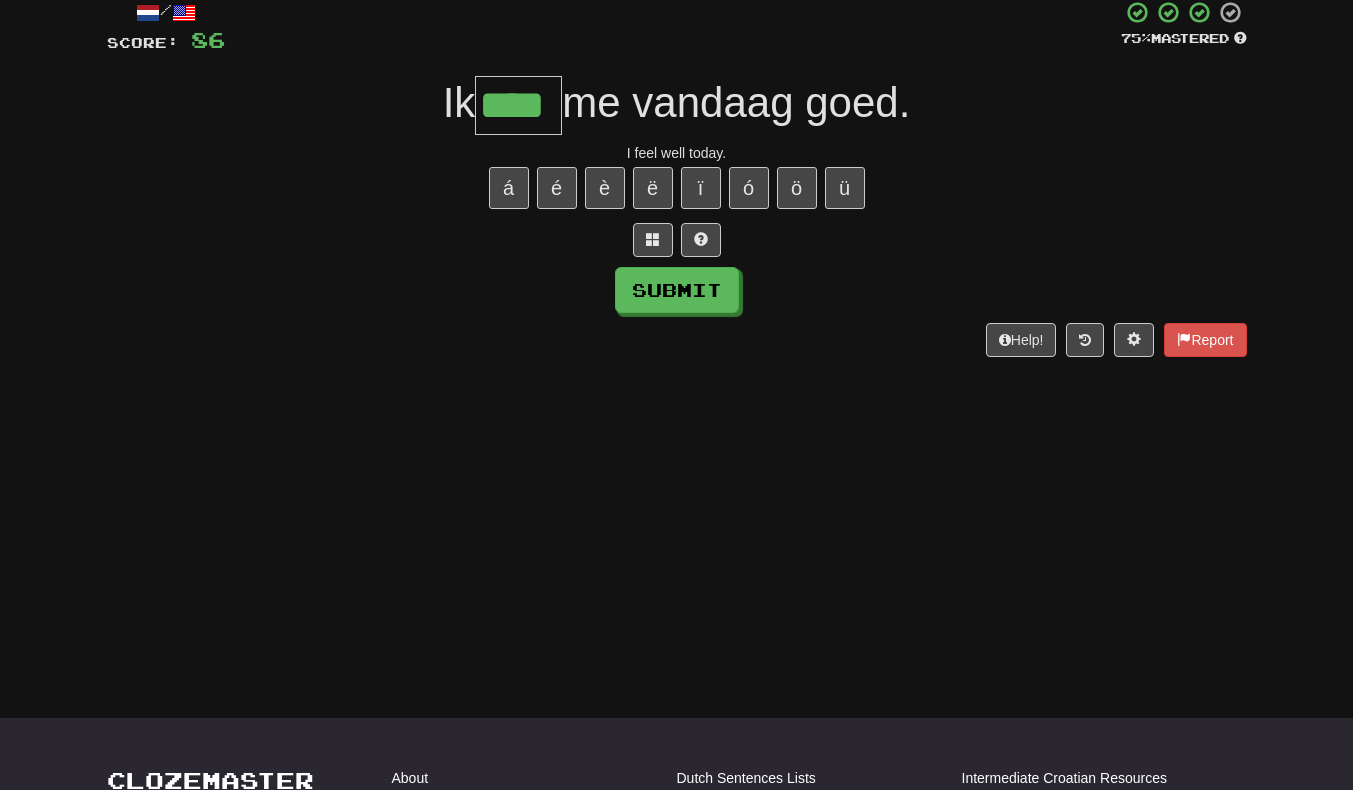 scroll, scrollTop: 0, scrollLeft: 2, axis: horizontal 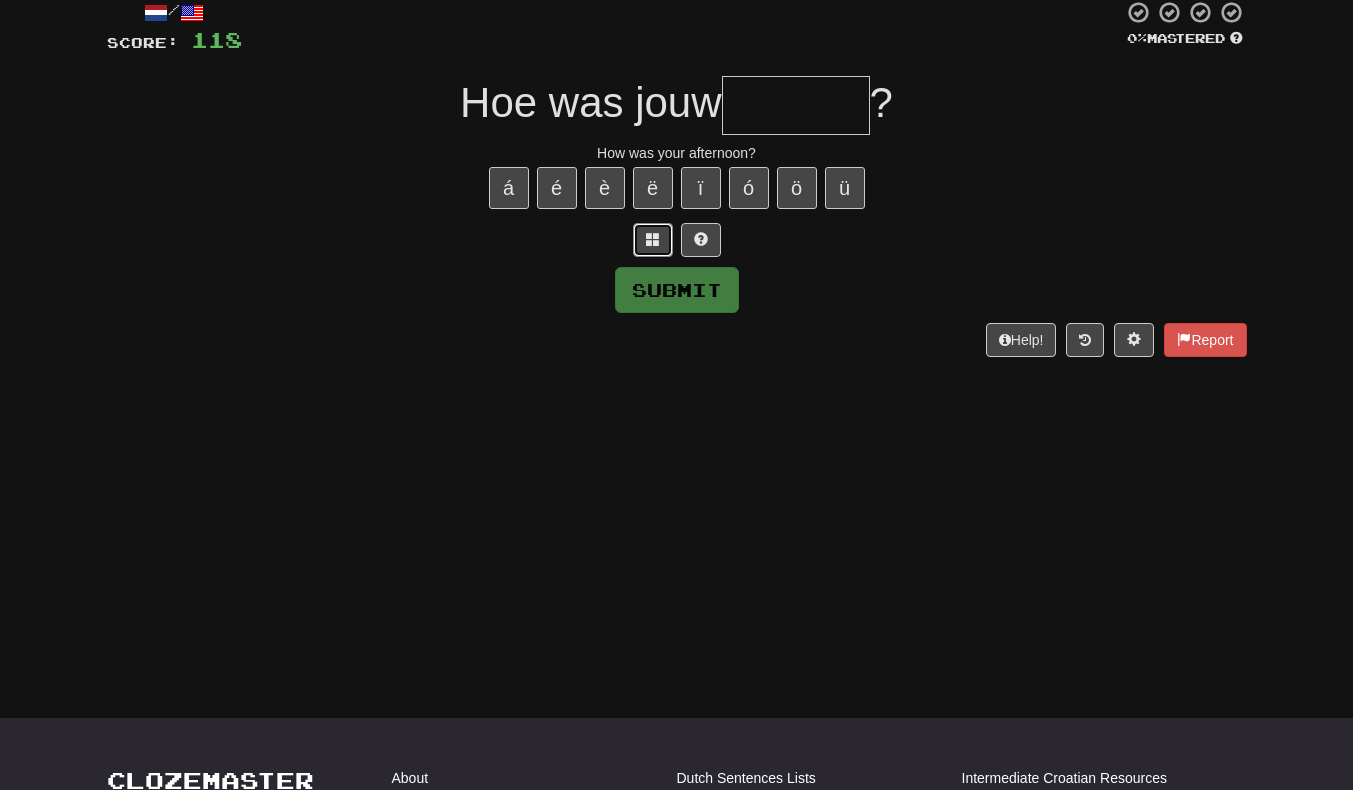 click at bounding box center (653, 239) 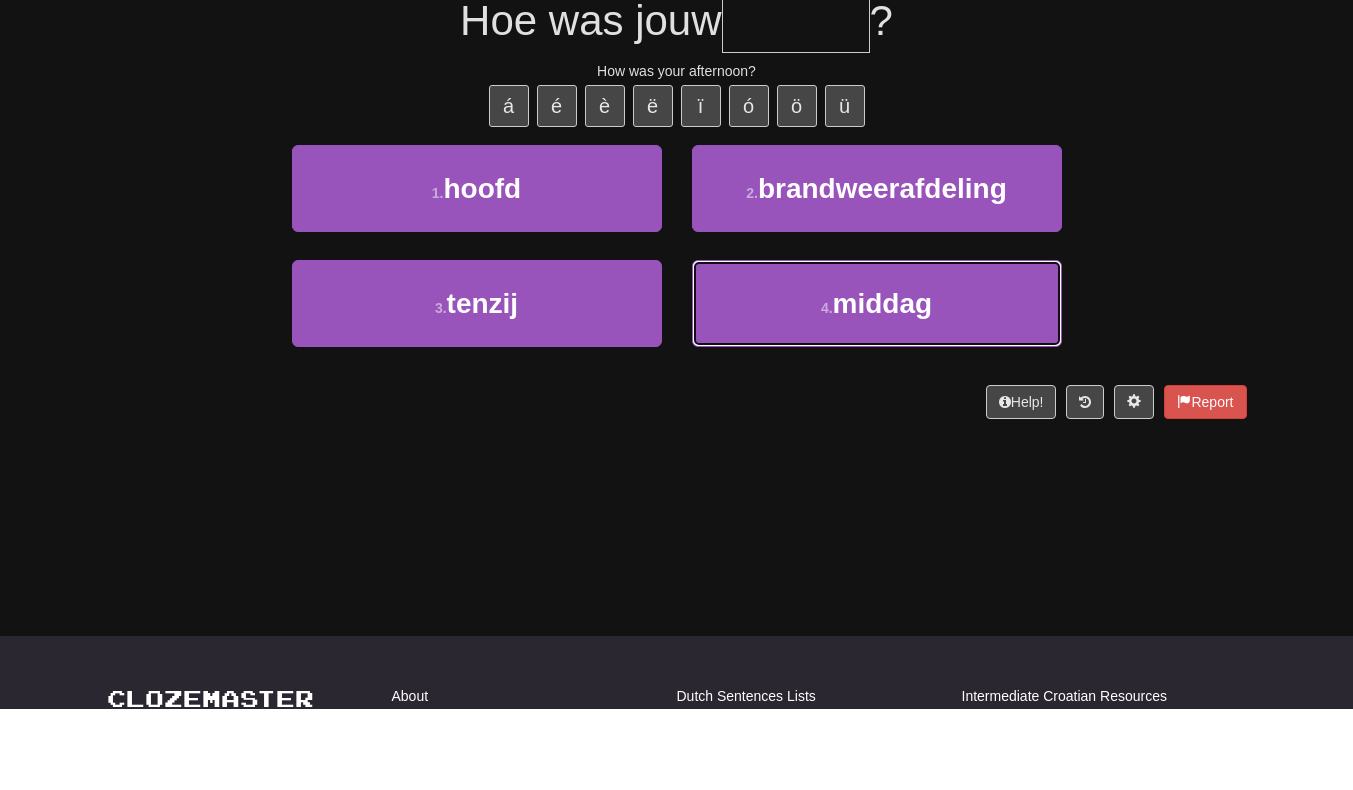 click on "4 .  middag" at bounding box center (877, 385) 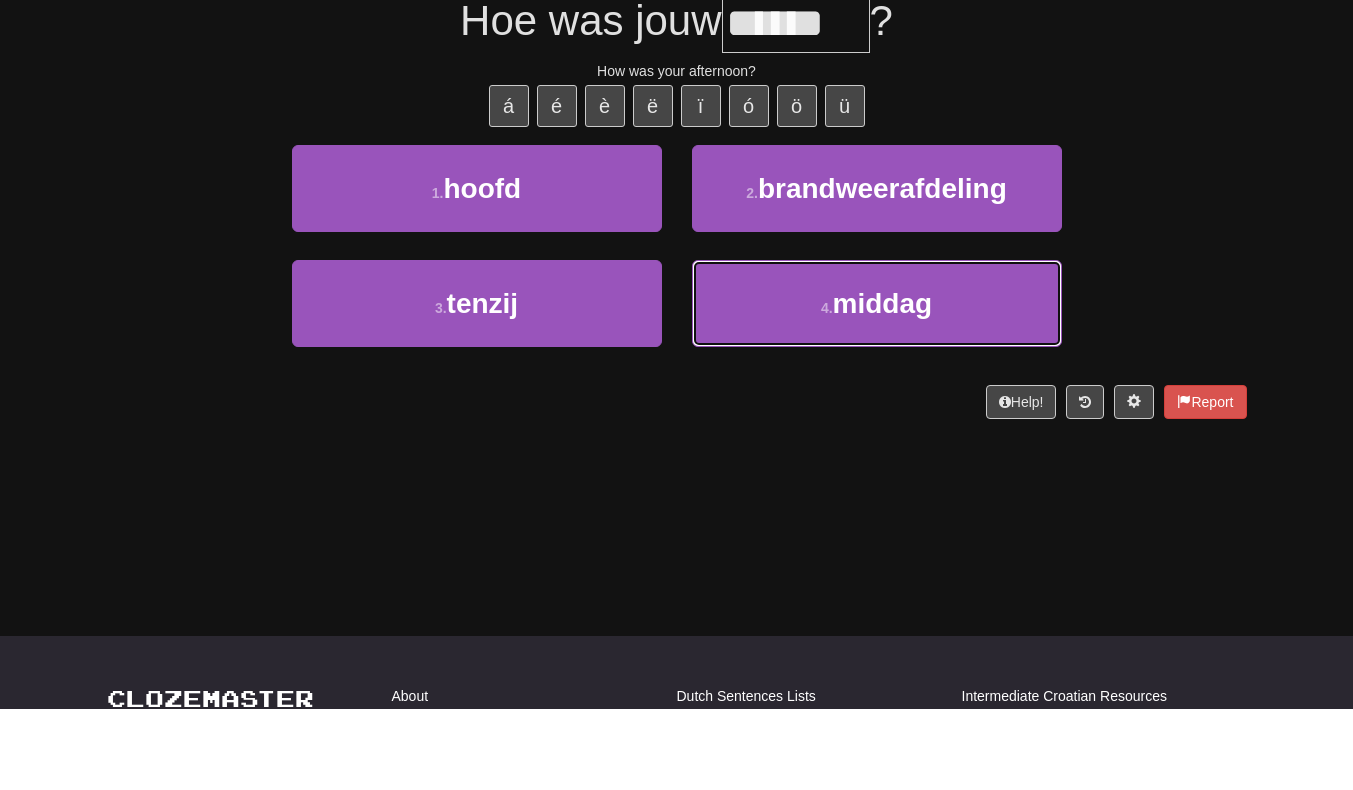 scroll, scrollTop: 135, scrollLeft: 0, axis: vertical 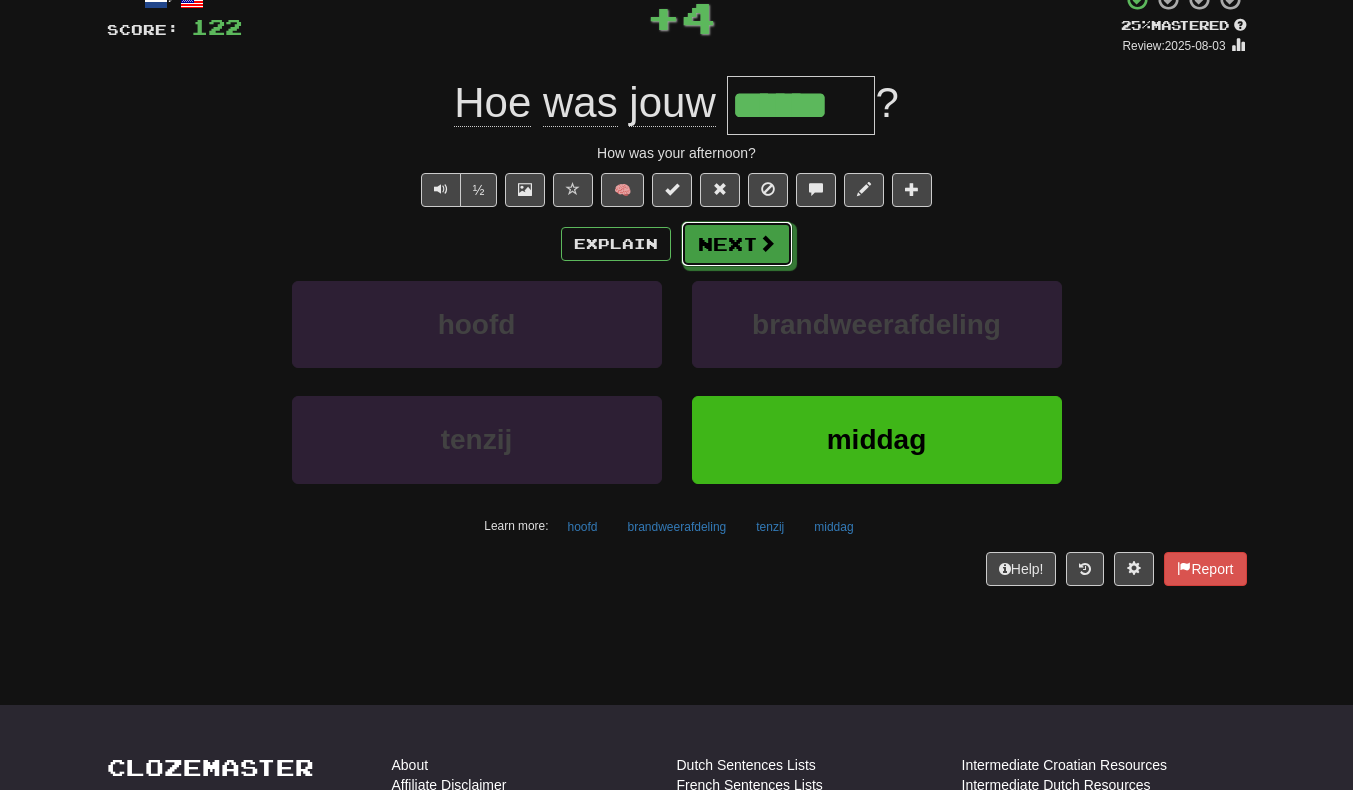 click on "Next" at bounding box center [737, 244] 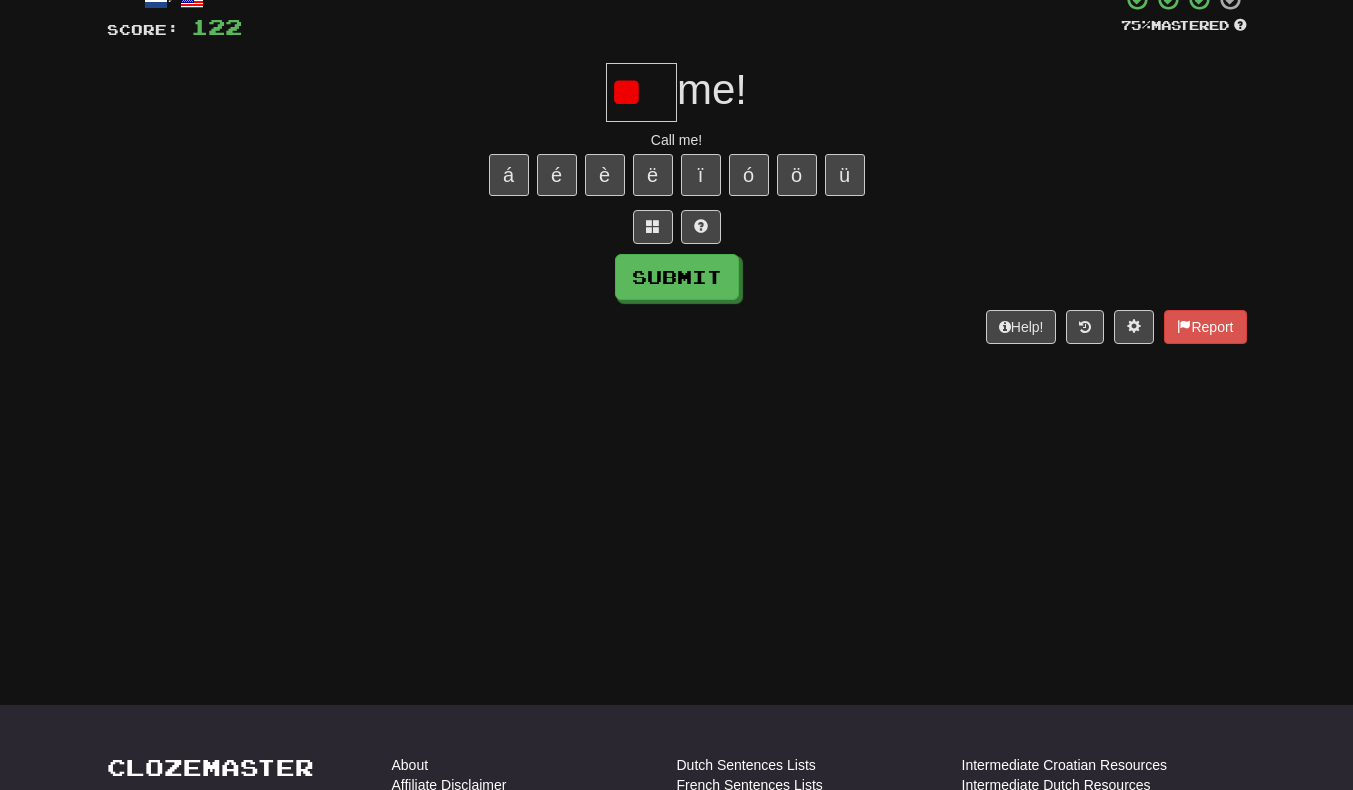 type on "*" 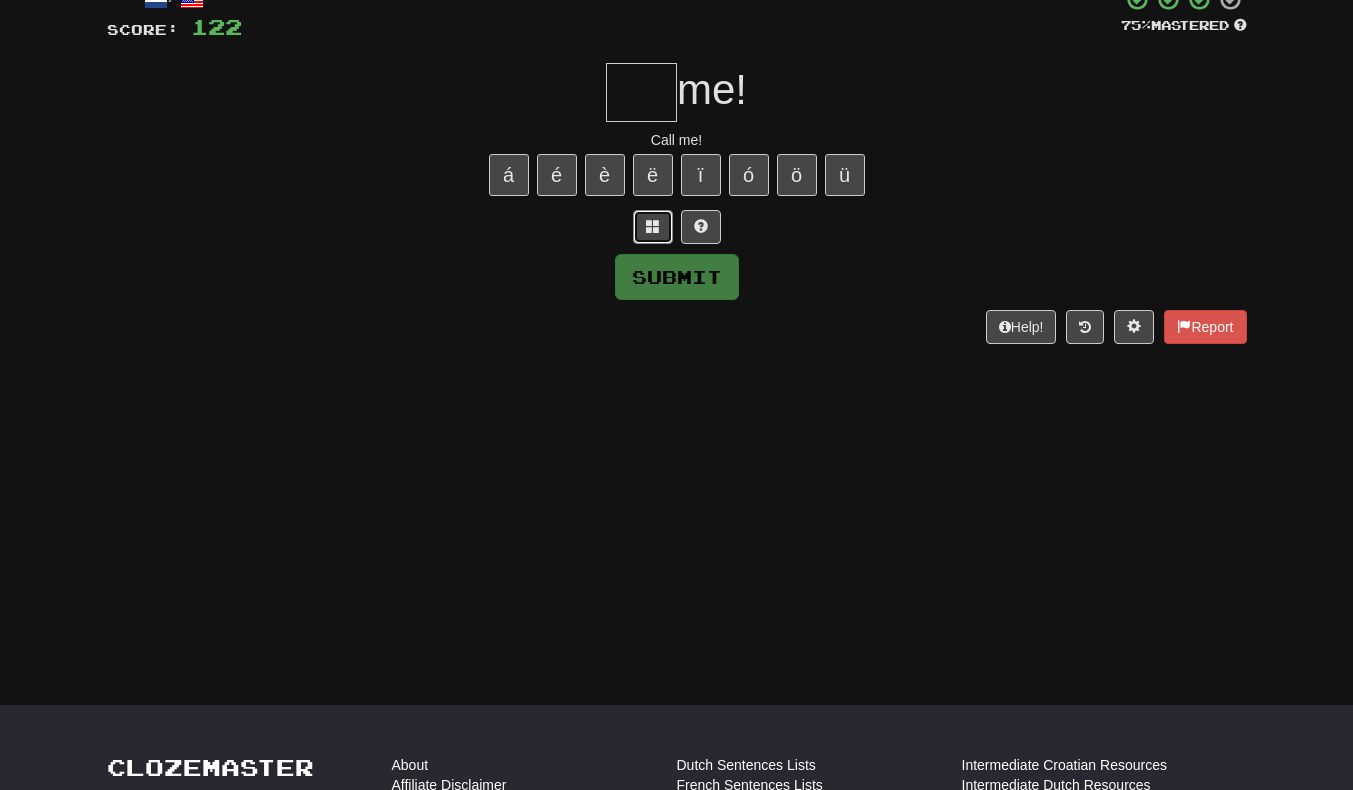 click at bounding box center (653, 227) 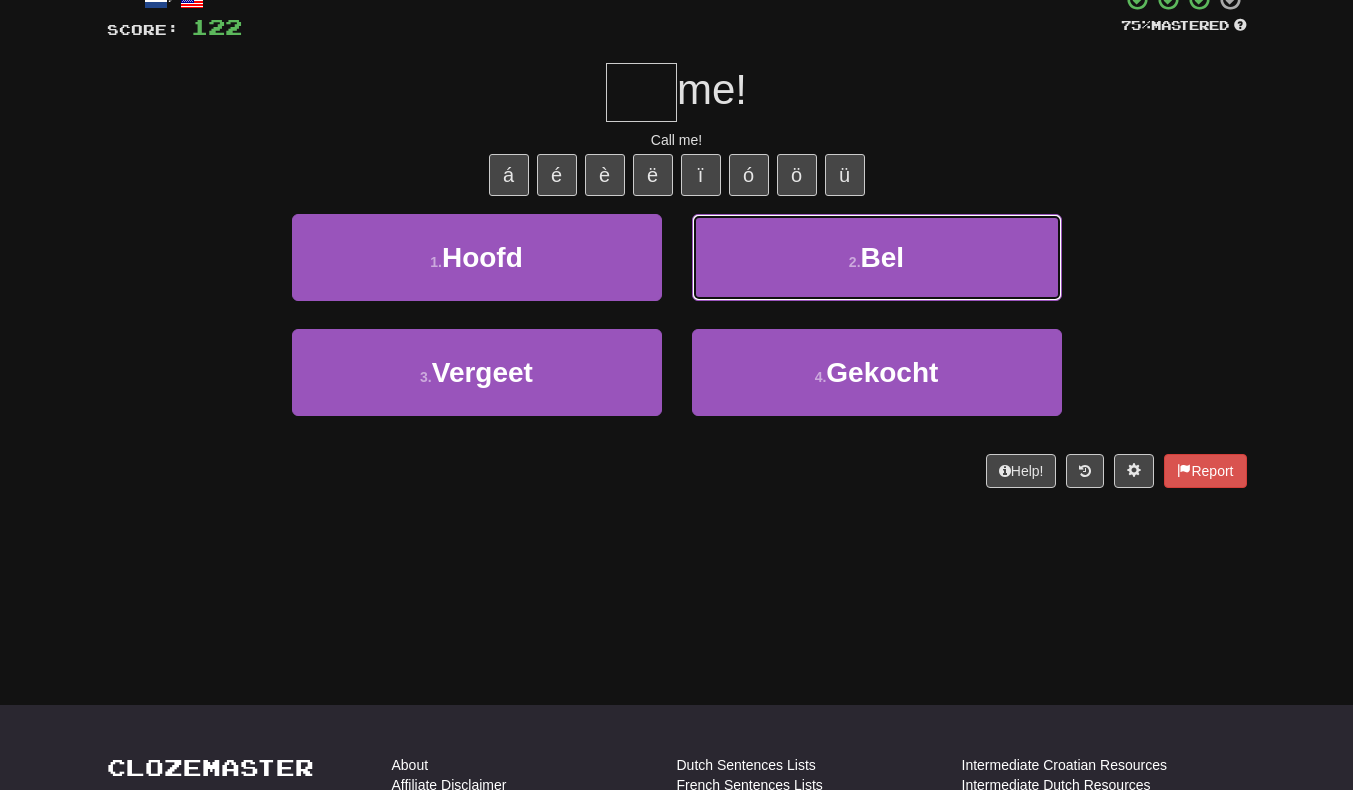 click on "2 .  Bel" at bounding box center [877, 257] 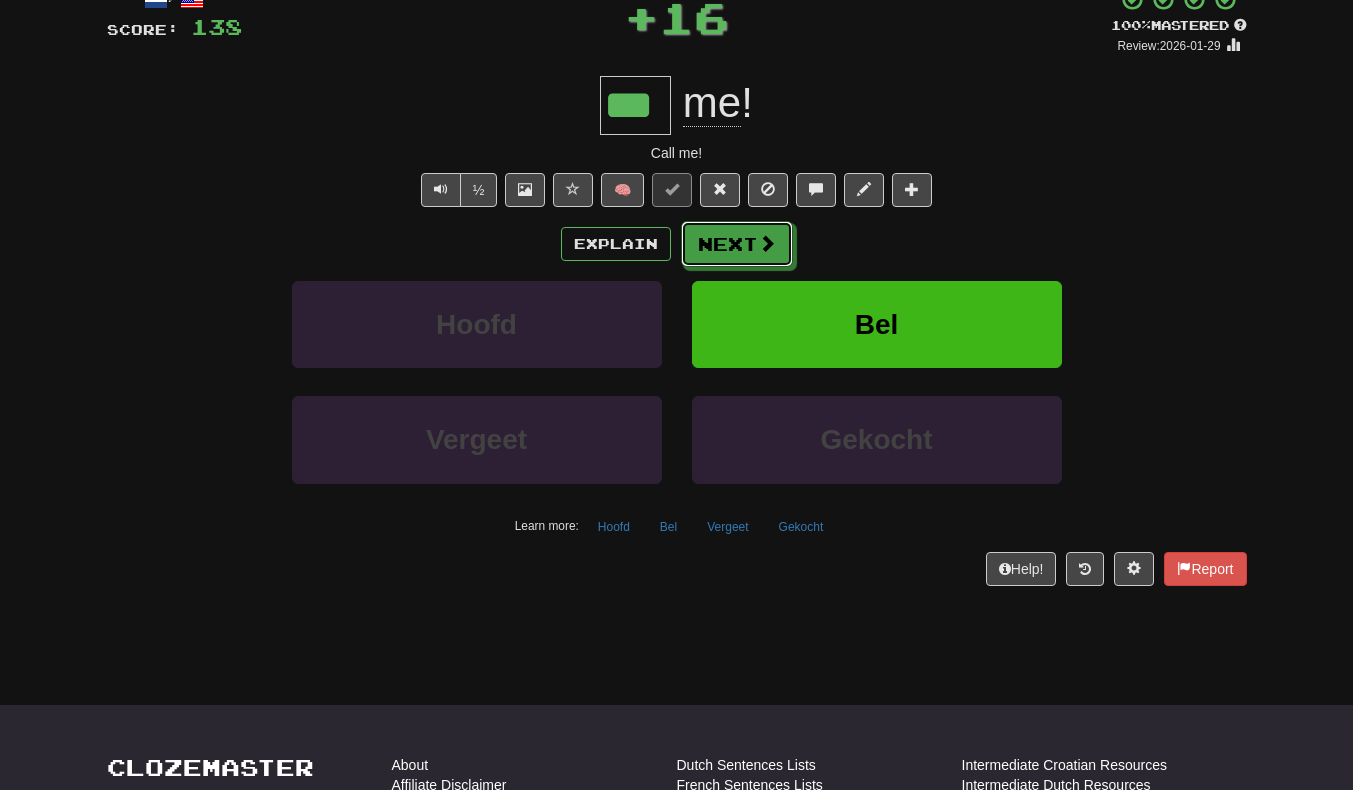 click on "Next" at bounding box center (737, 244) 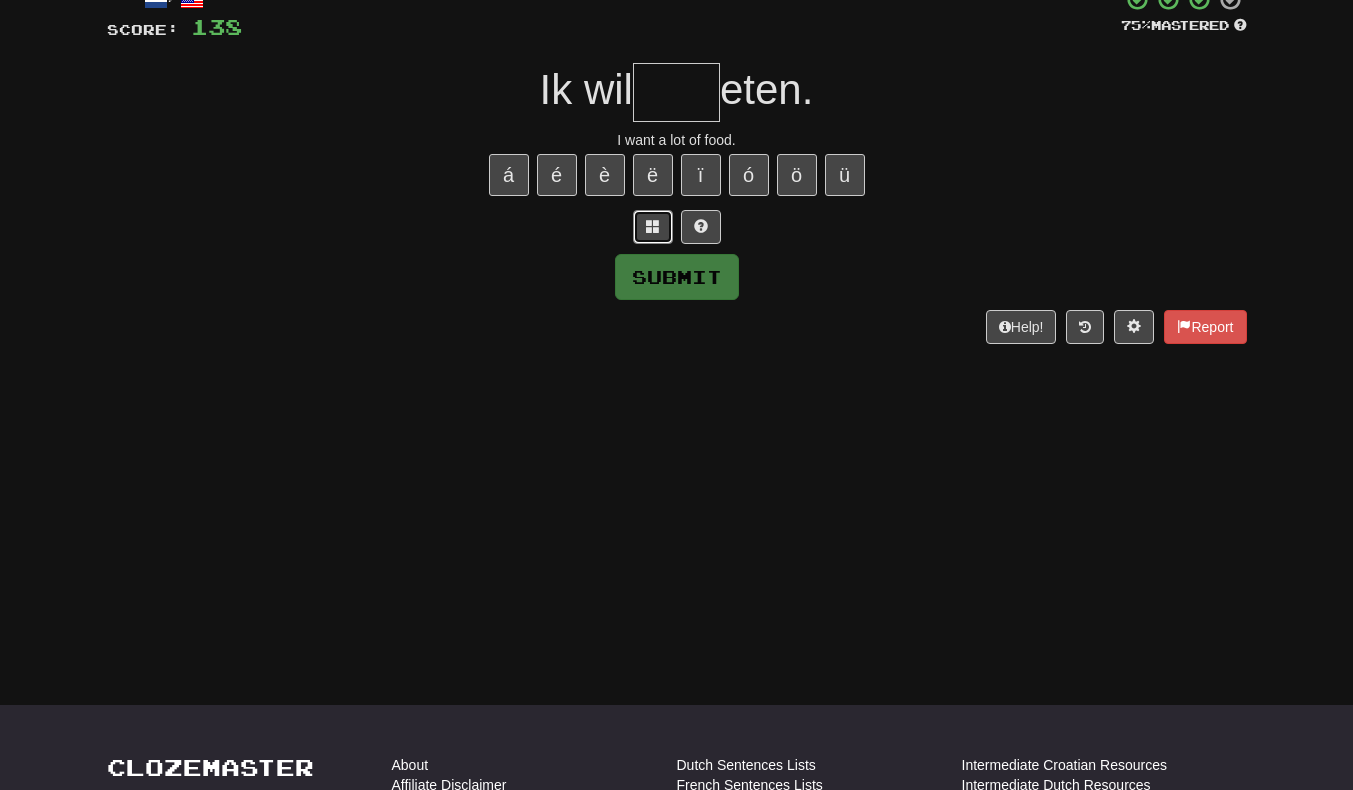 click at bounding box center [653, 227] 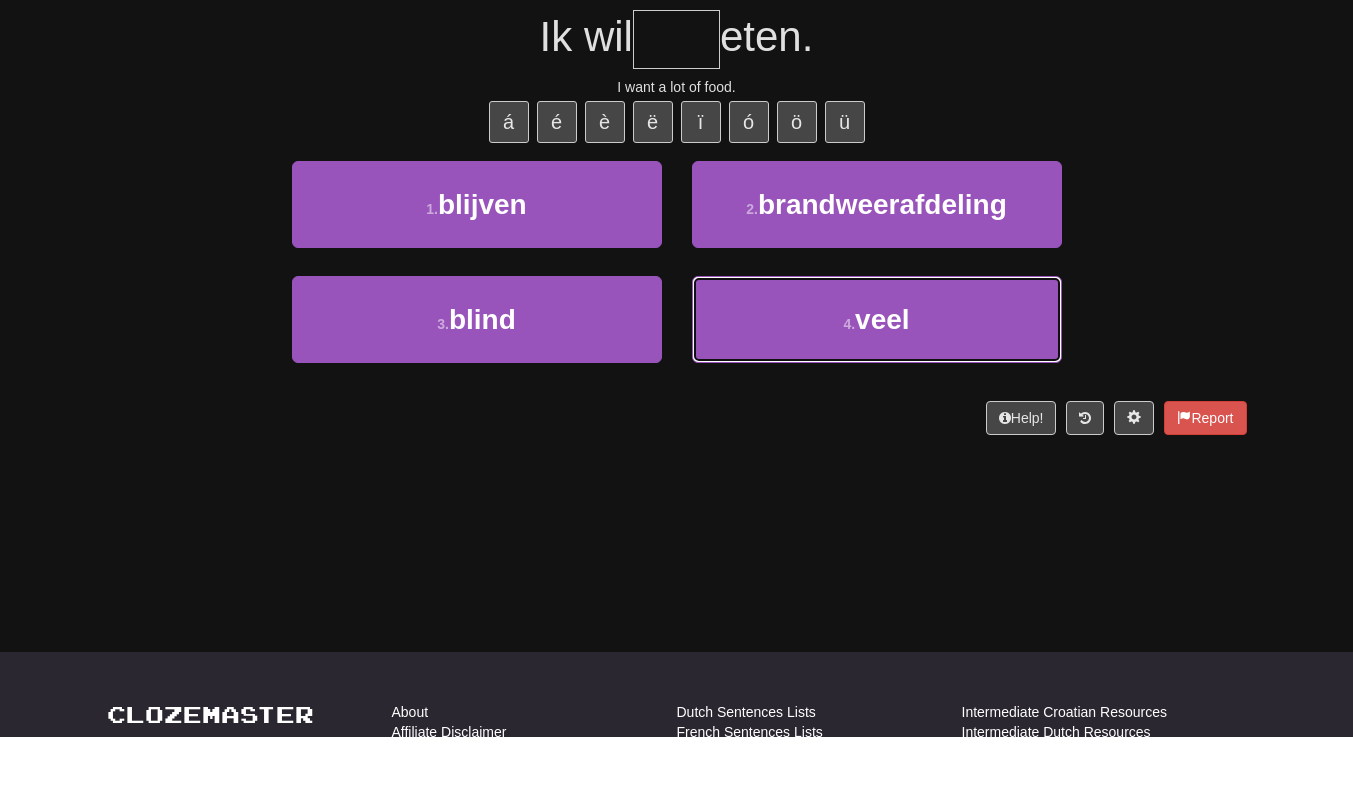 click on "4 .  veel" at bounding box center (877, 372) 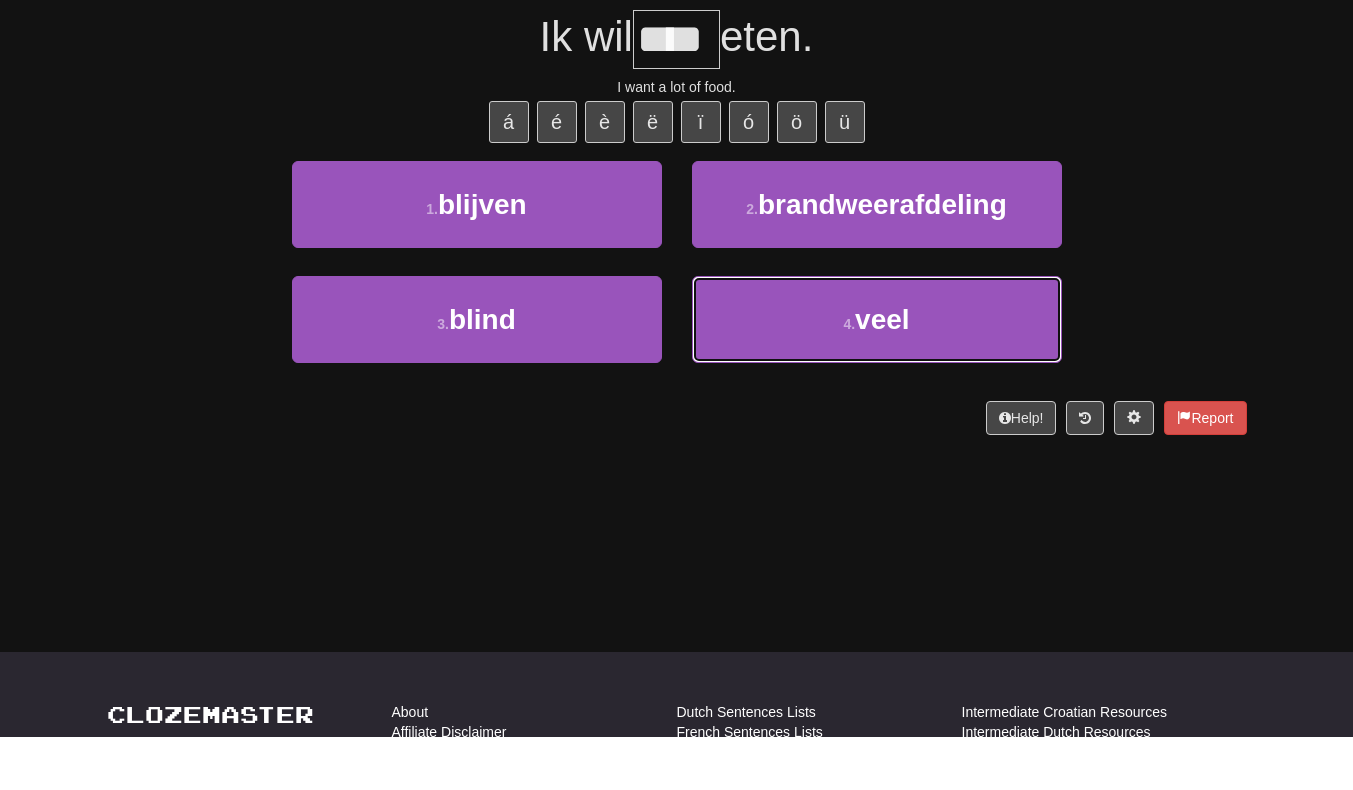 scroll, scrollTop: 148, scrollLeft: 0, axis: vertical 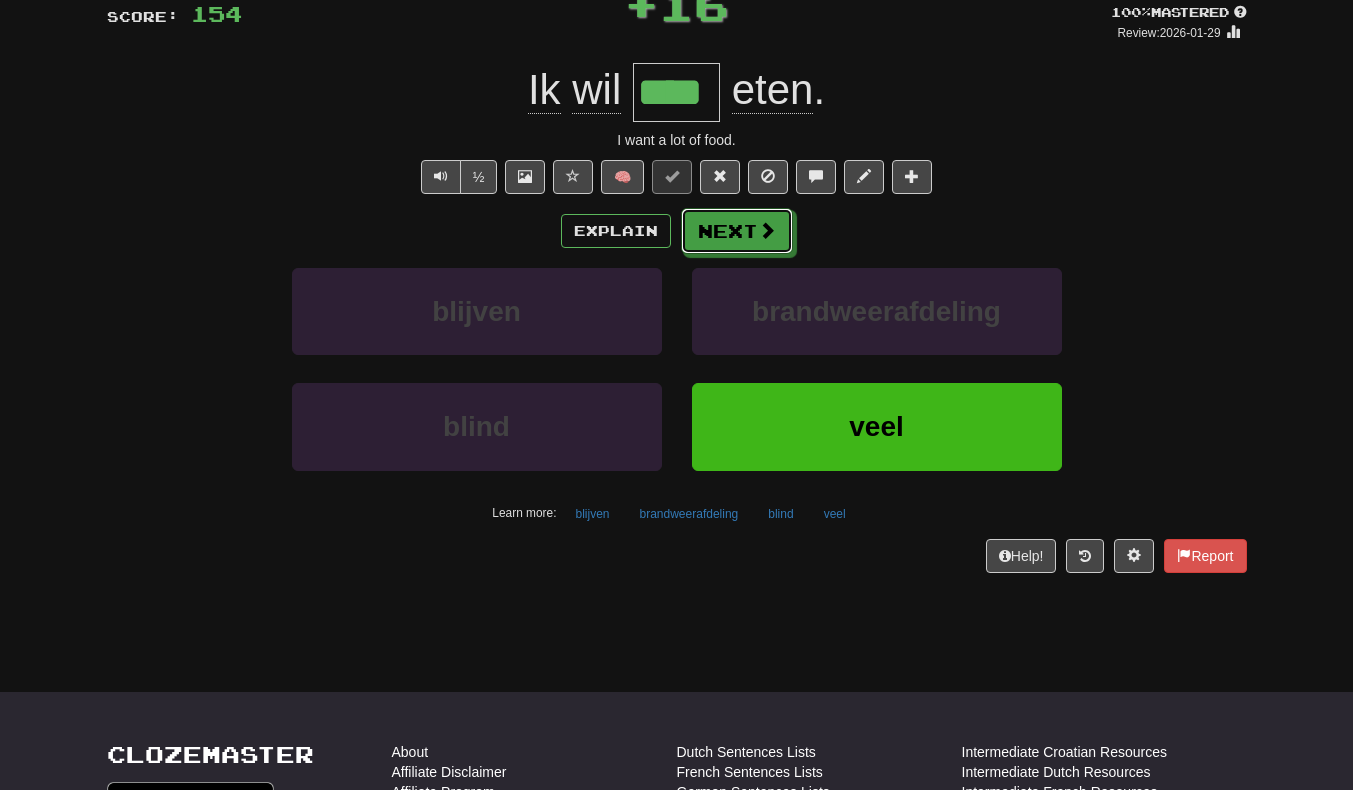 click on "Next" at bounding box center (737, 231) 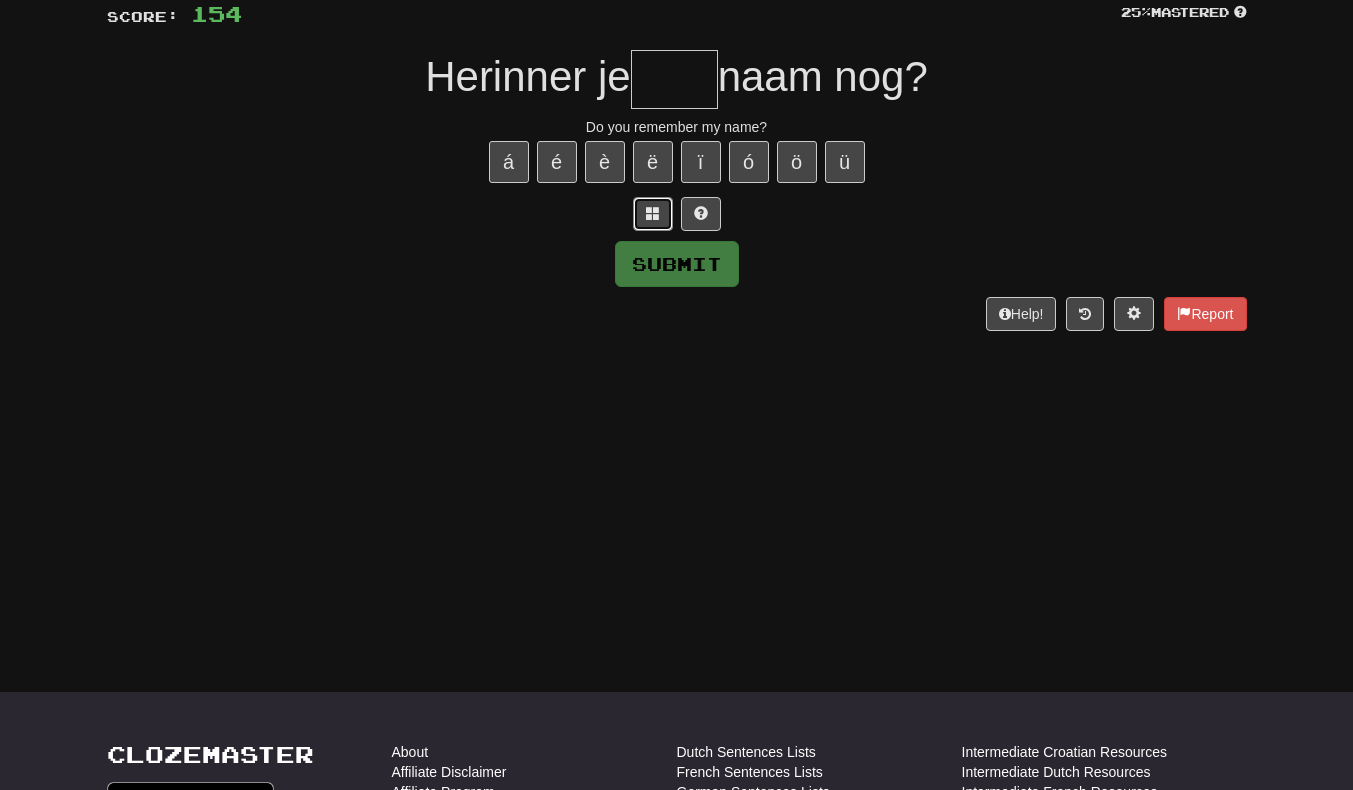 click at bounding box center [653, 214] 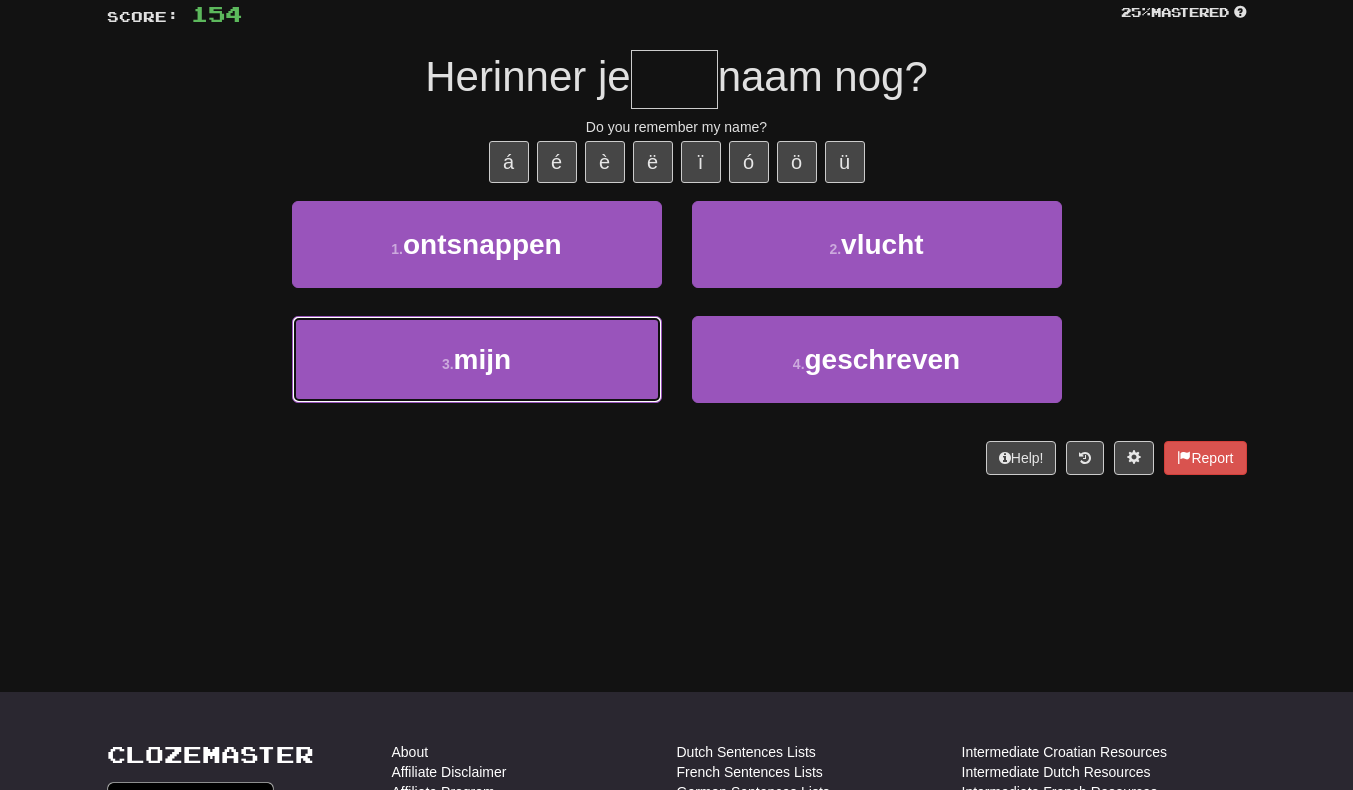 click on "3 .  mijn" at bounding box center [477, 359] 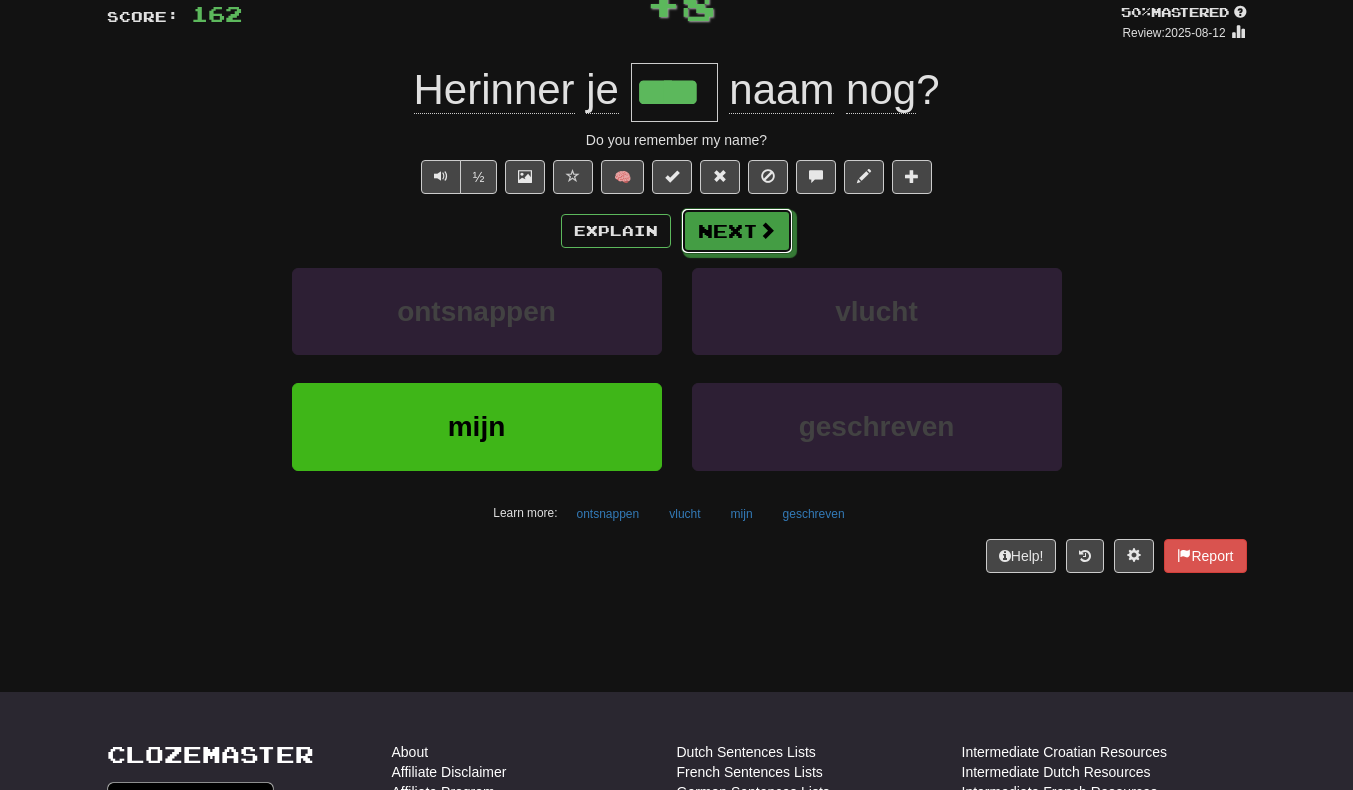 click at bounding box center [767, 230] 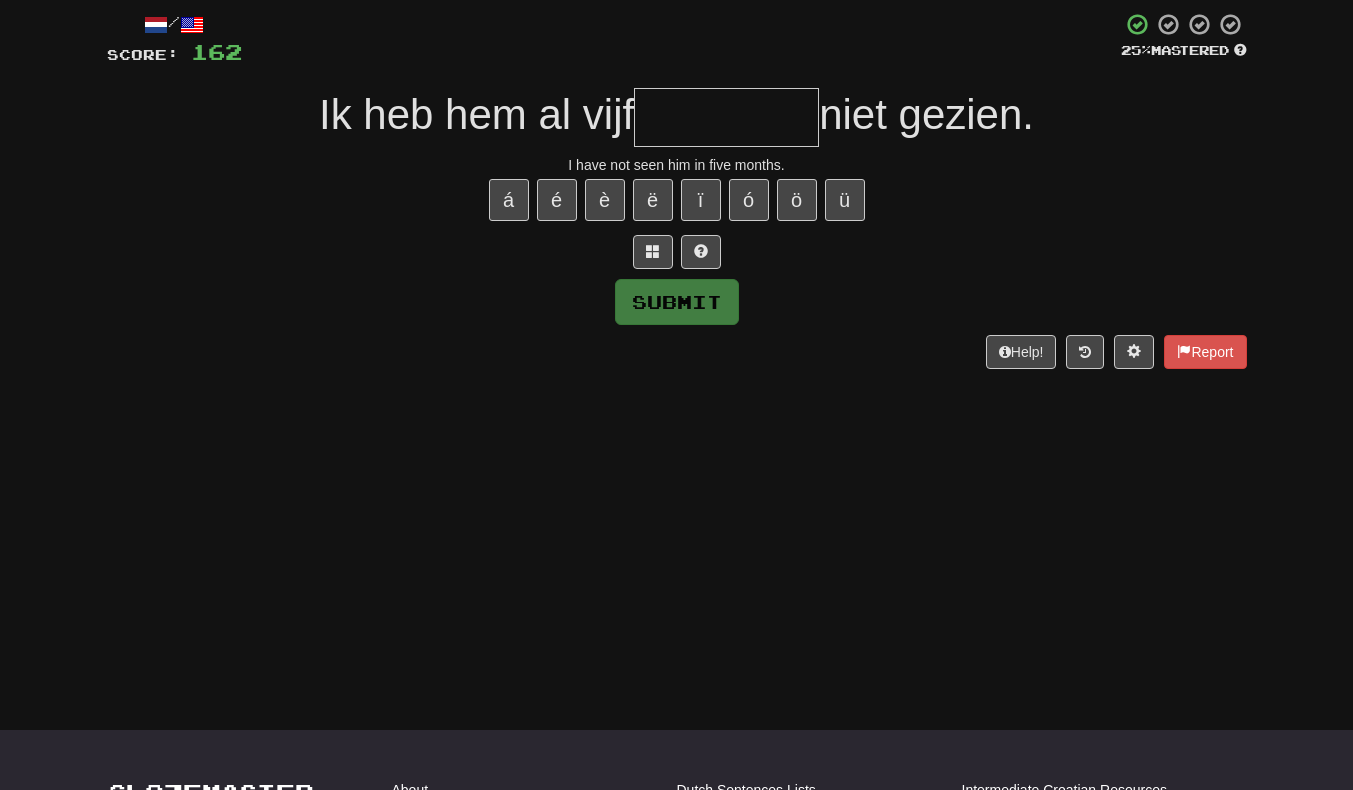 scroll, scrollTop: 96, scrollLeft: 0, axis: vertical 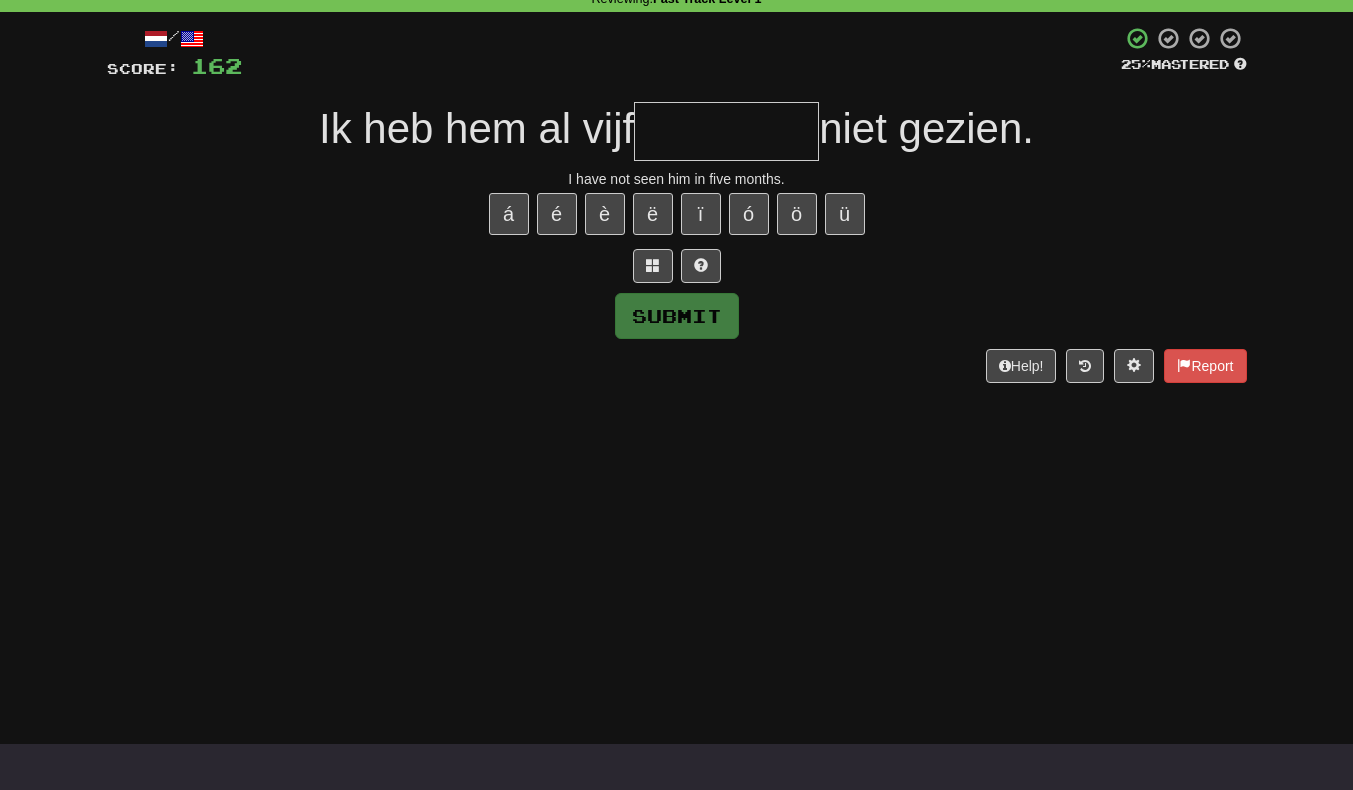 click at bounding box center (726, 131) 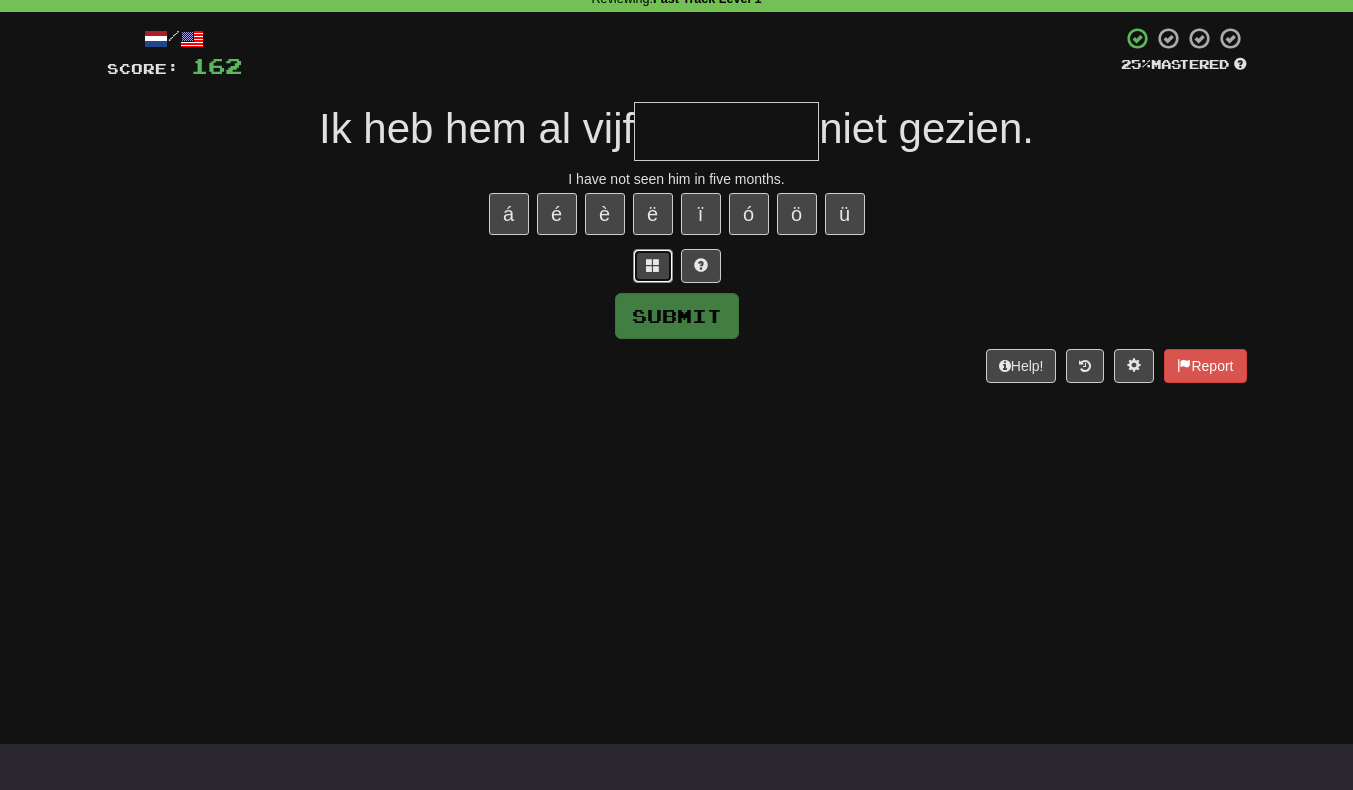 click at bounding box center [653, 265] 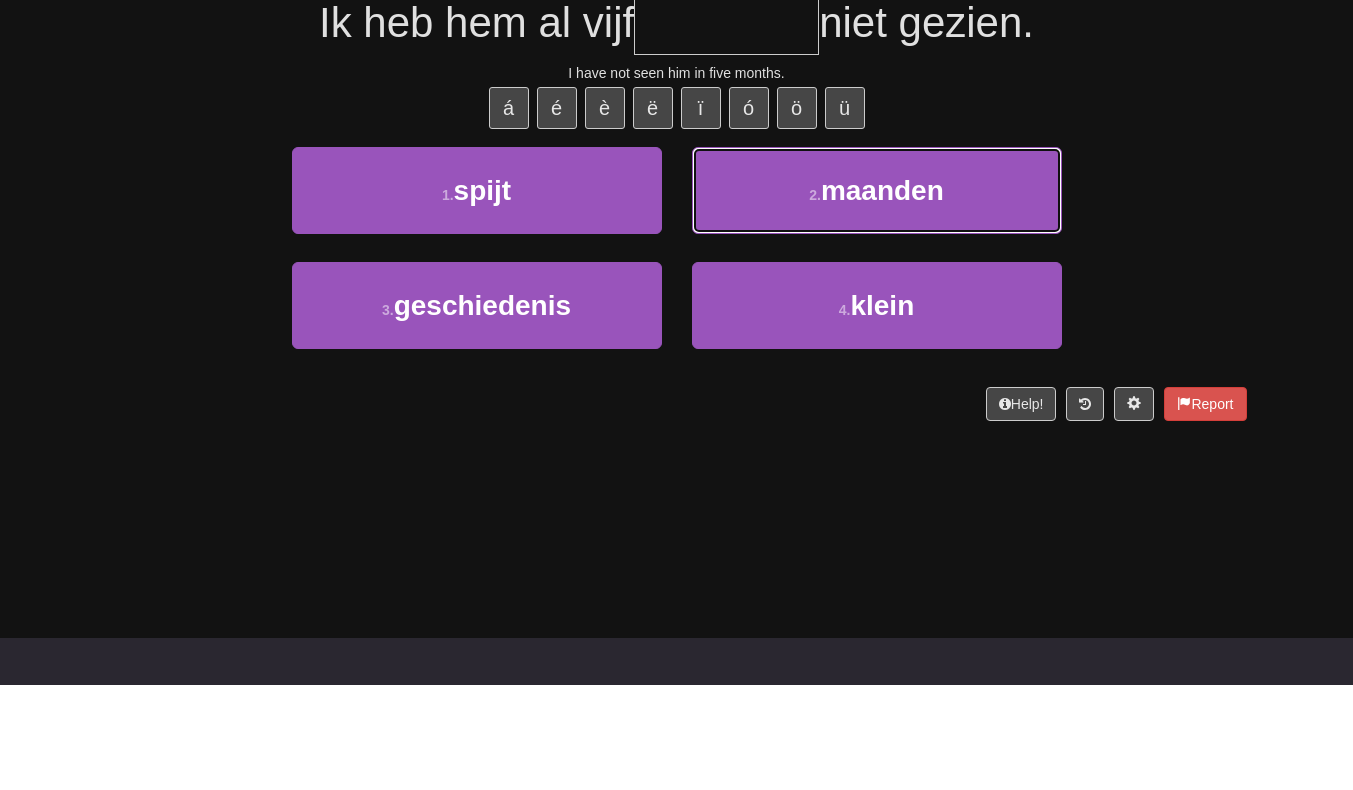 click on "2 .  maanden" at bounding box center (877, 296) 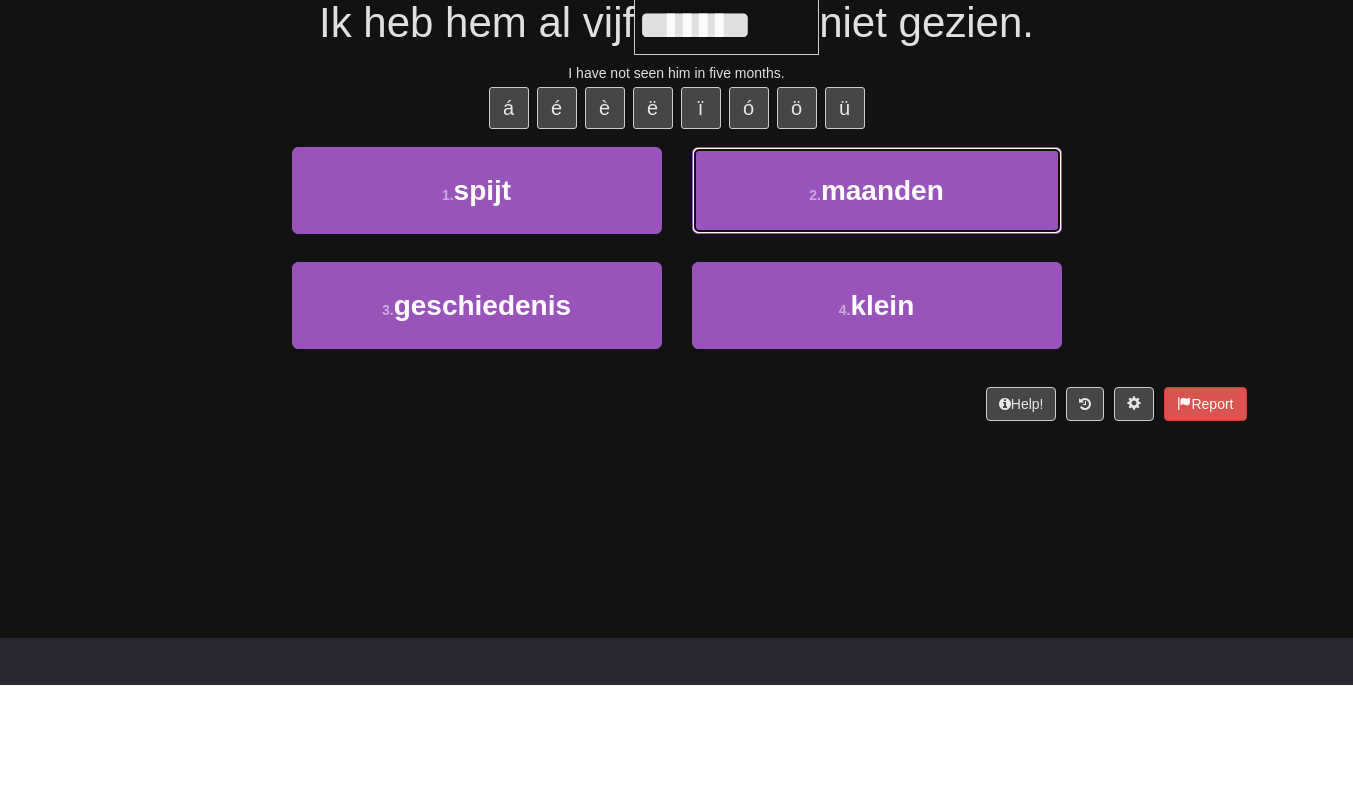 scroll, scrollTop: 109, scrollLeft: 0, axis: vertical 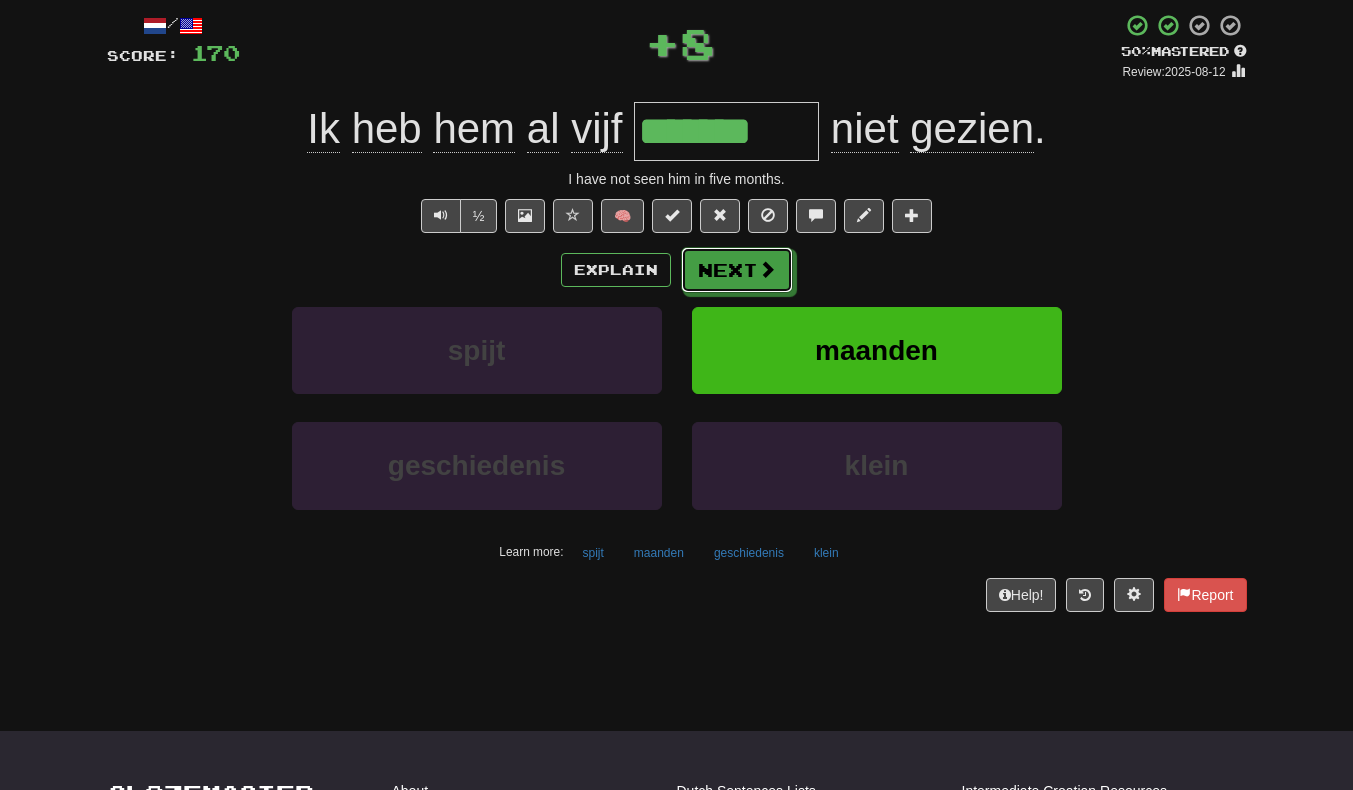 click on "Next" at bounding box center [737, 270] 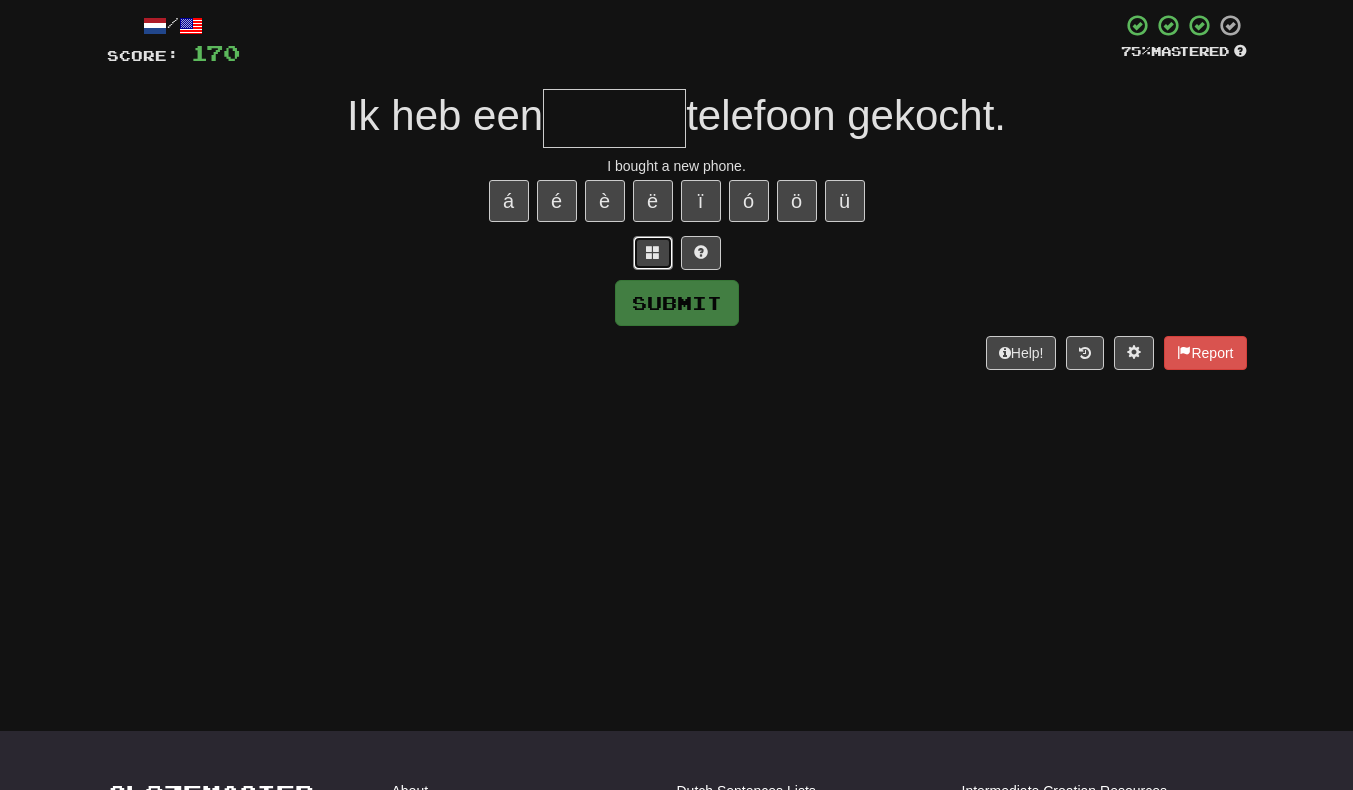 click at bounding box center (653, 253) 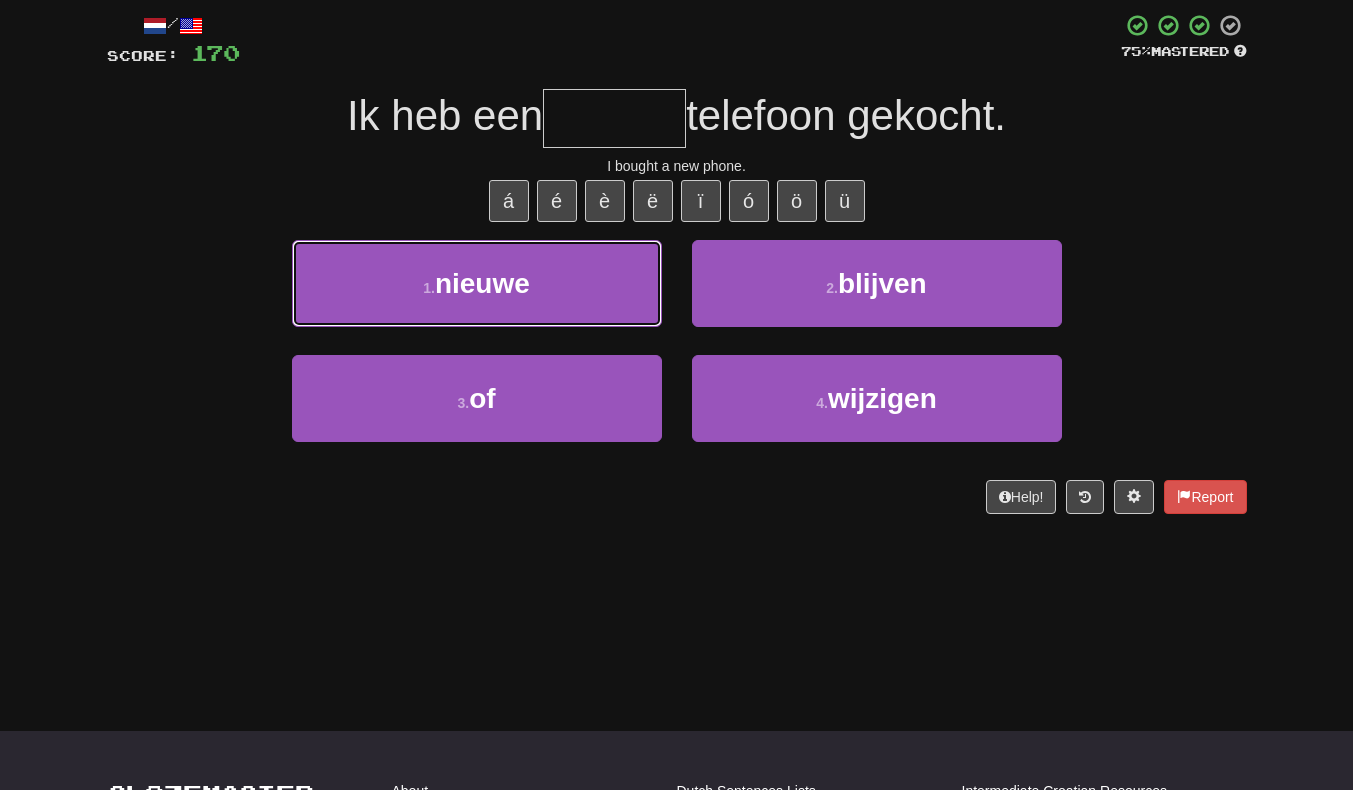 click on "1 .  nieuwe" at bounding box center (477, 283) 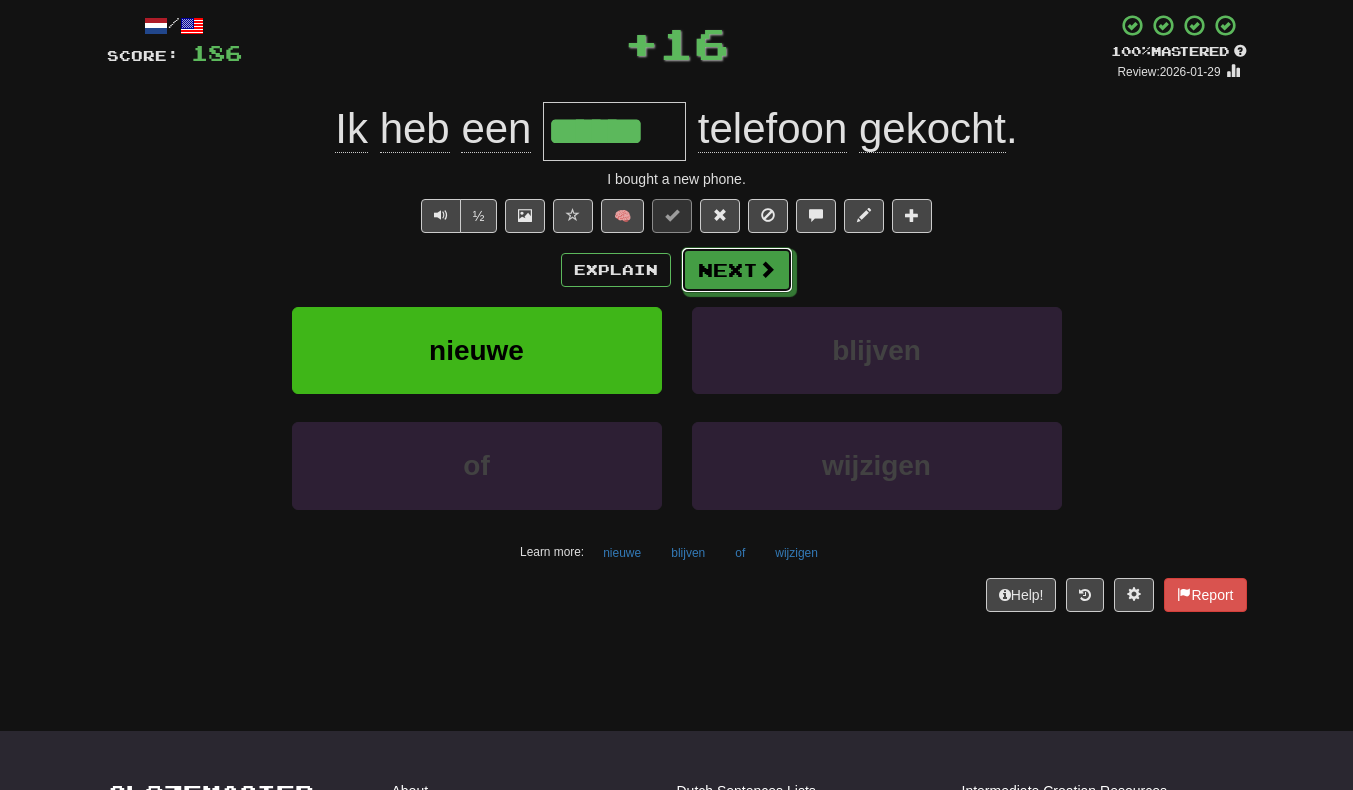 click on "Next" at bounding box center [737, 270] 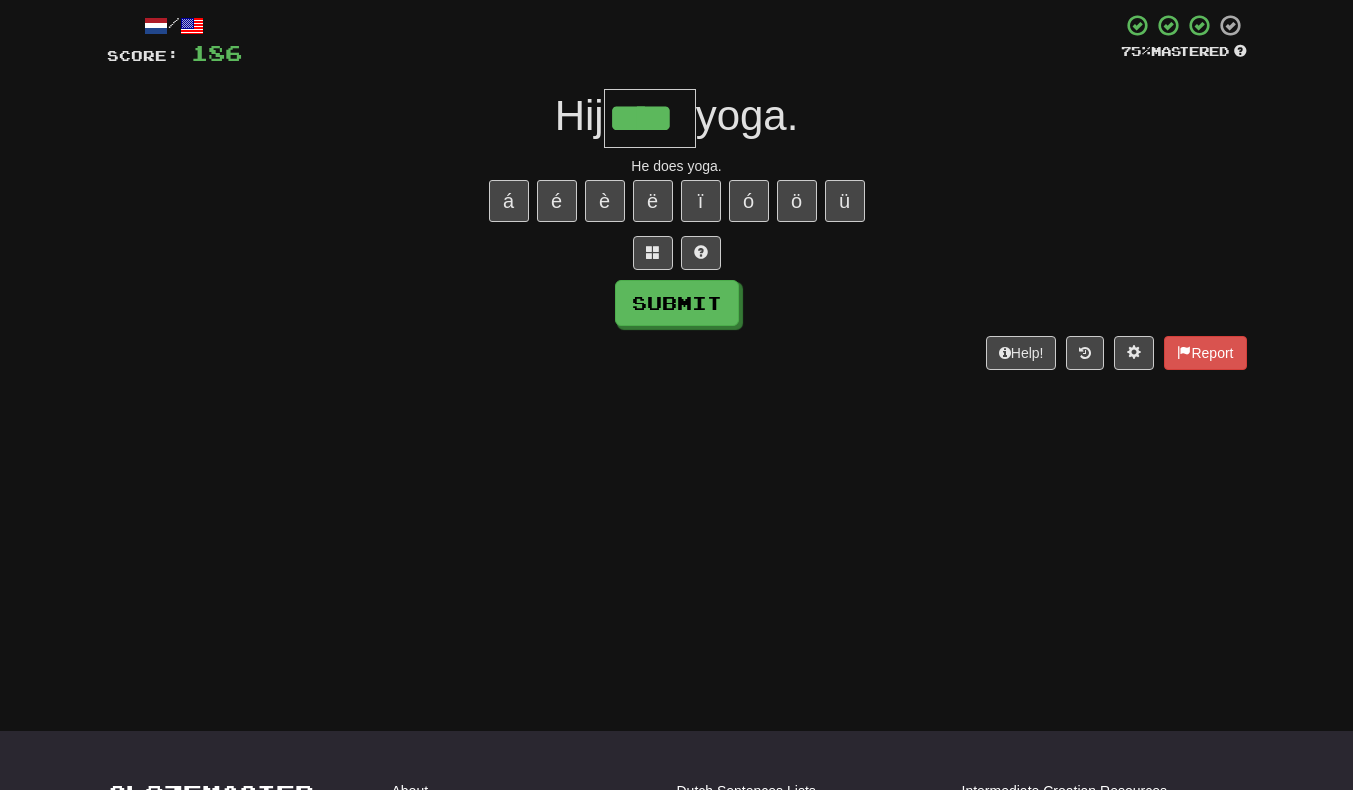 scroll, scrollTop: 0, scrollLeft: 4, axis: horizontal 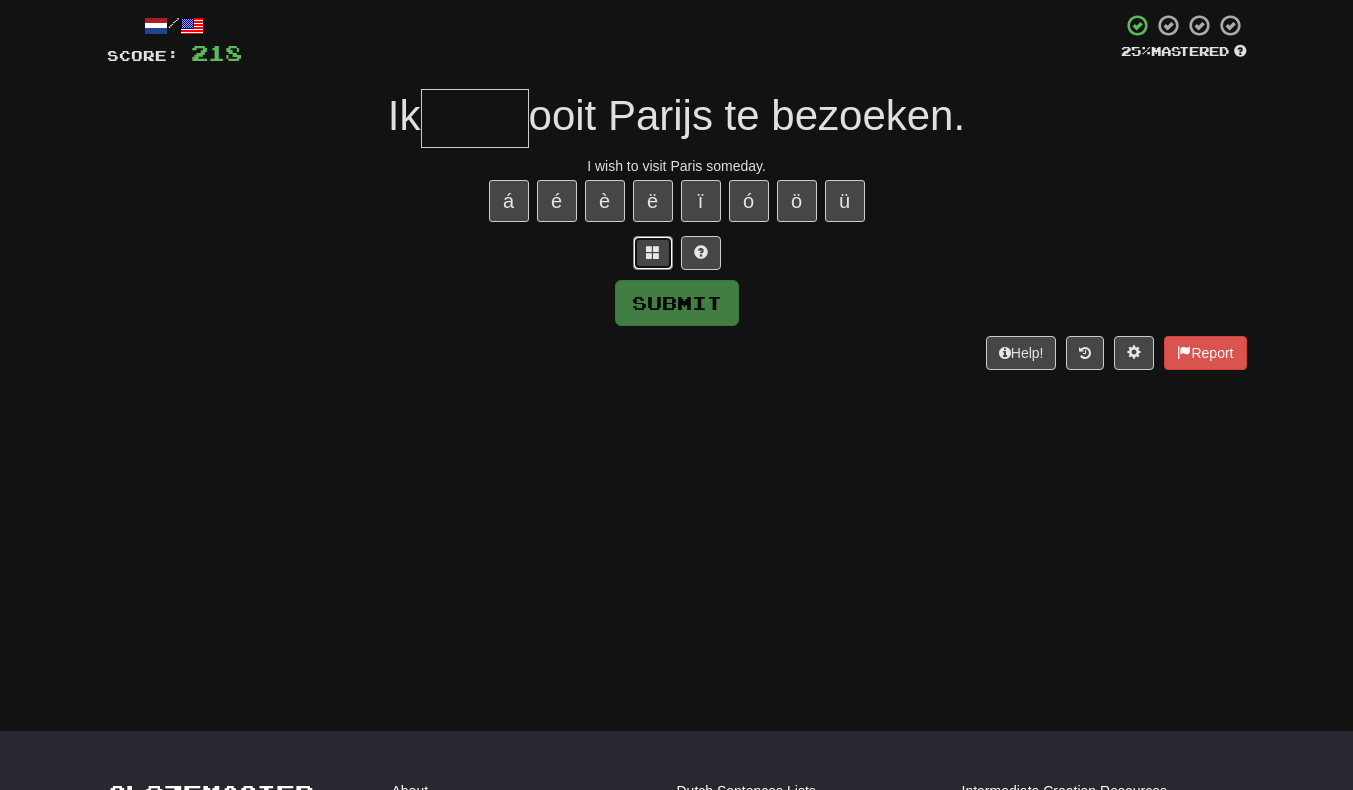 click at bounding box center [653, 253] 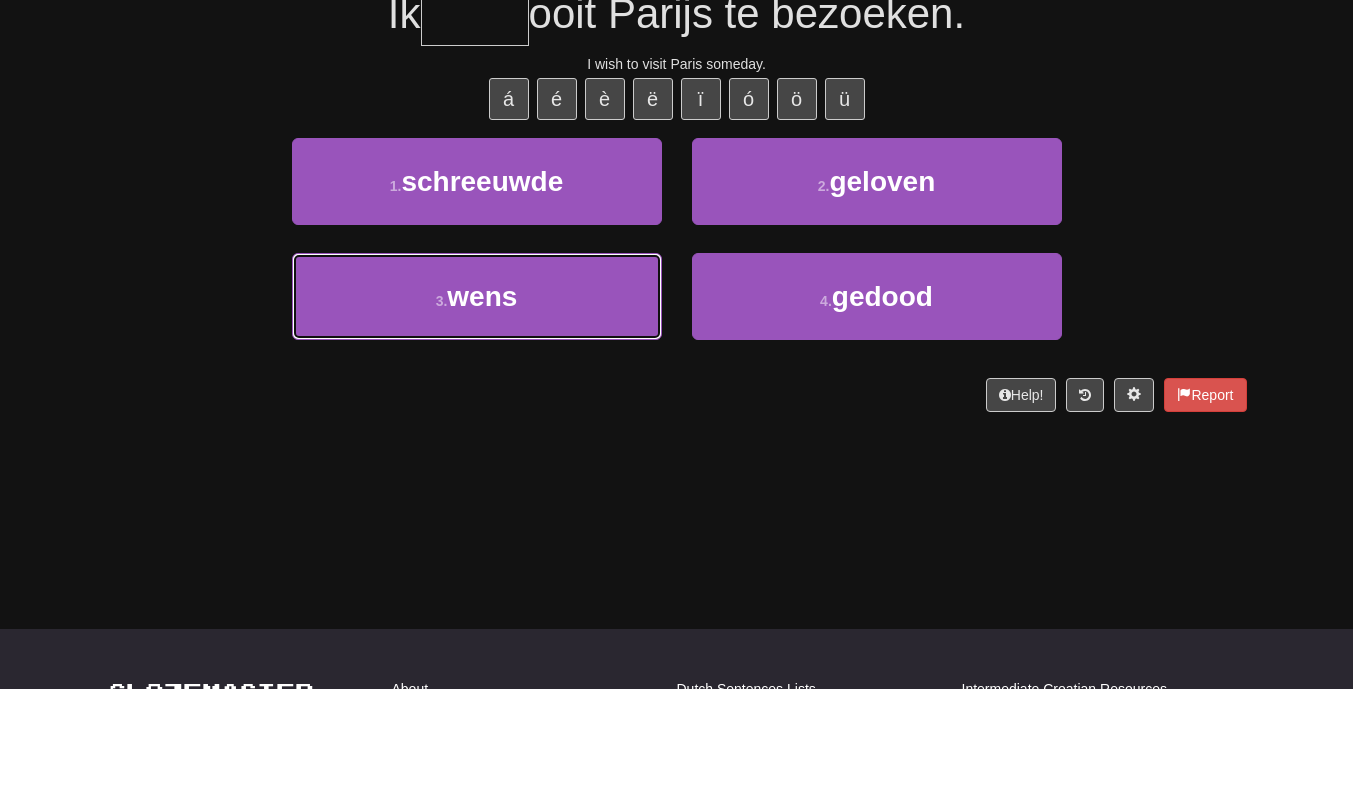click on "3 .  wens" at bounding box center (477, 398) 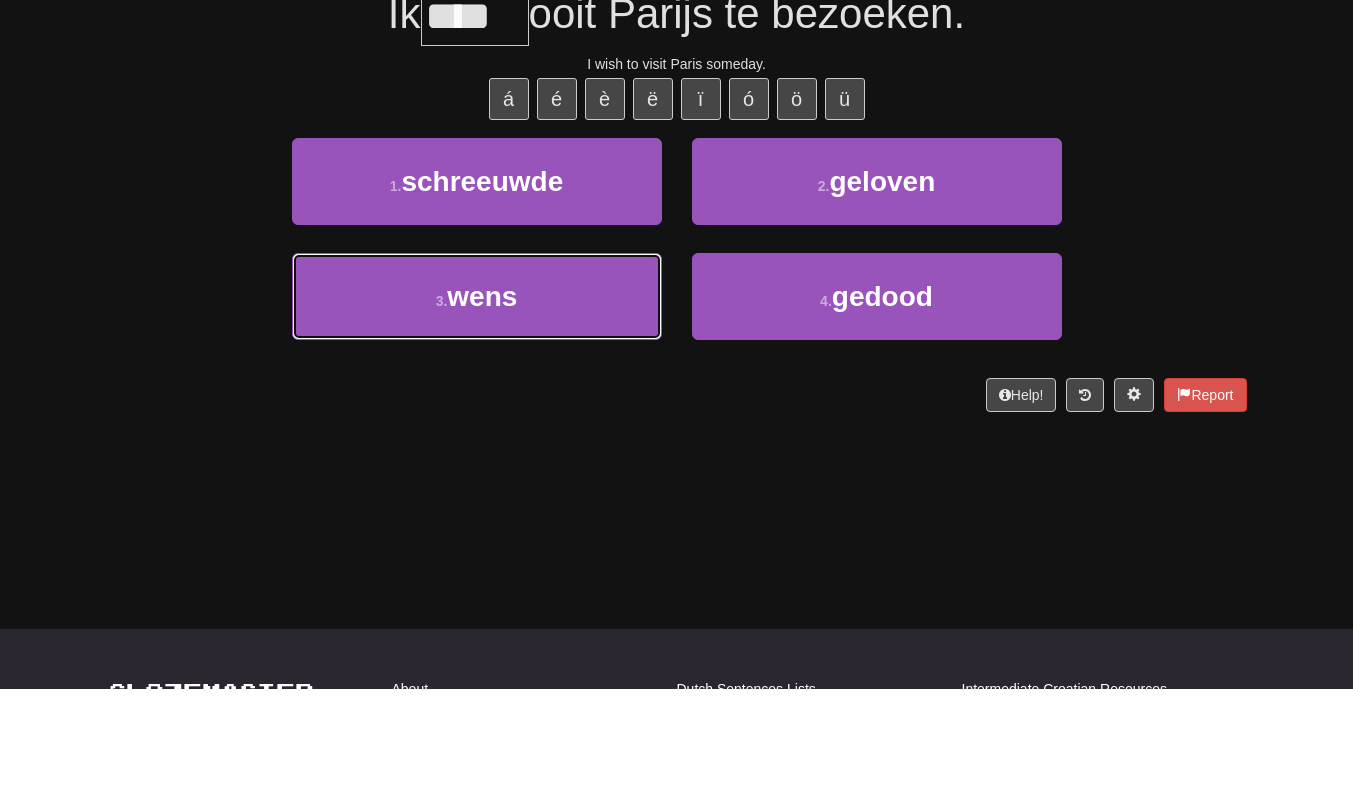 scroll, scrollTop: 122, scrollLeft: 0, axis: vertical 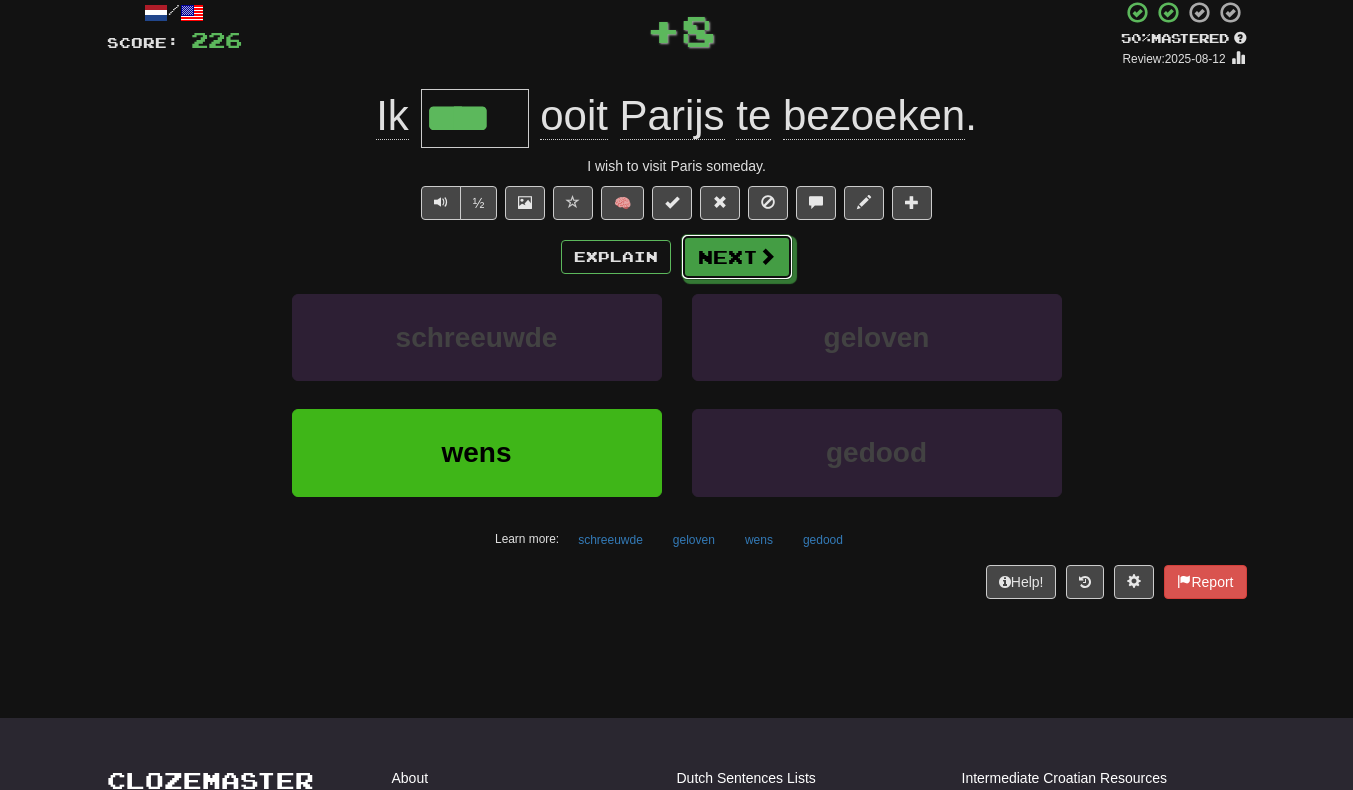 click on "Next" at bounding box center (737, 257) 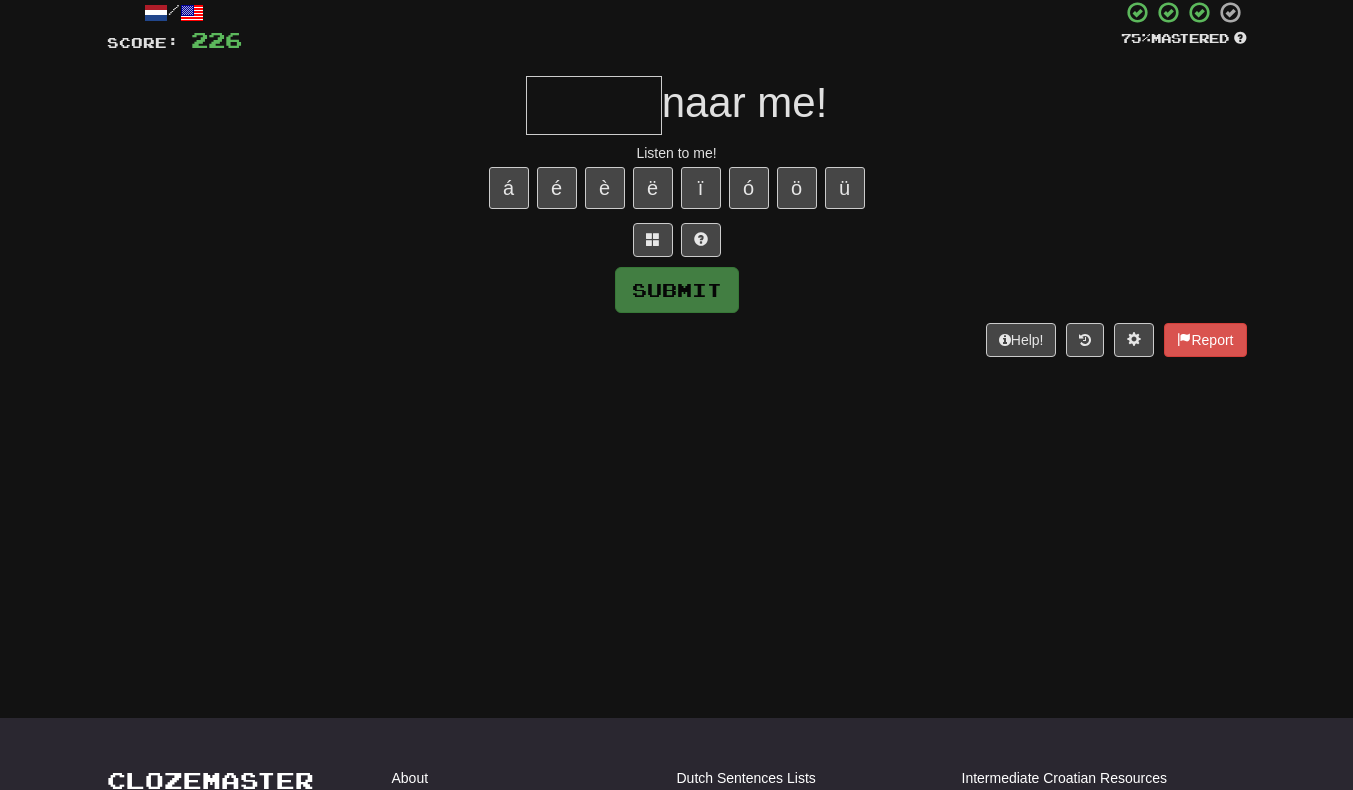 click at bounding box center [594, 105] 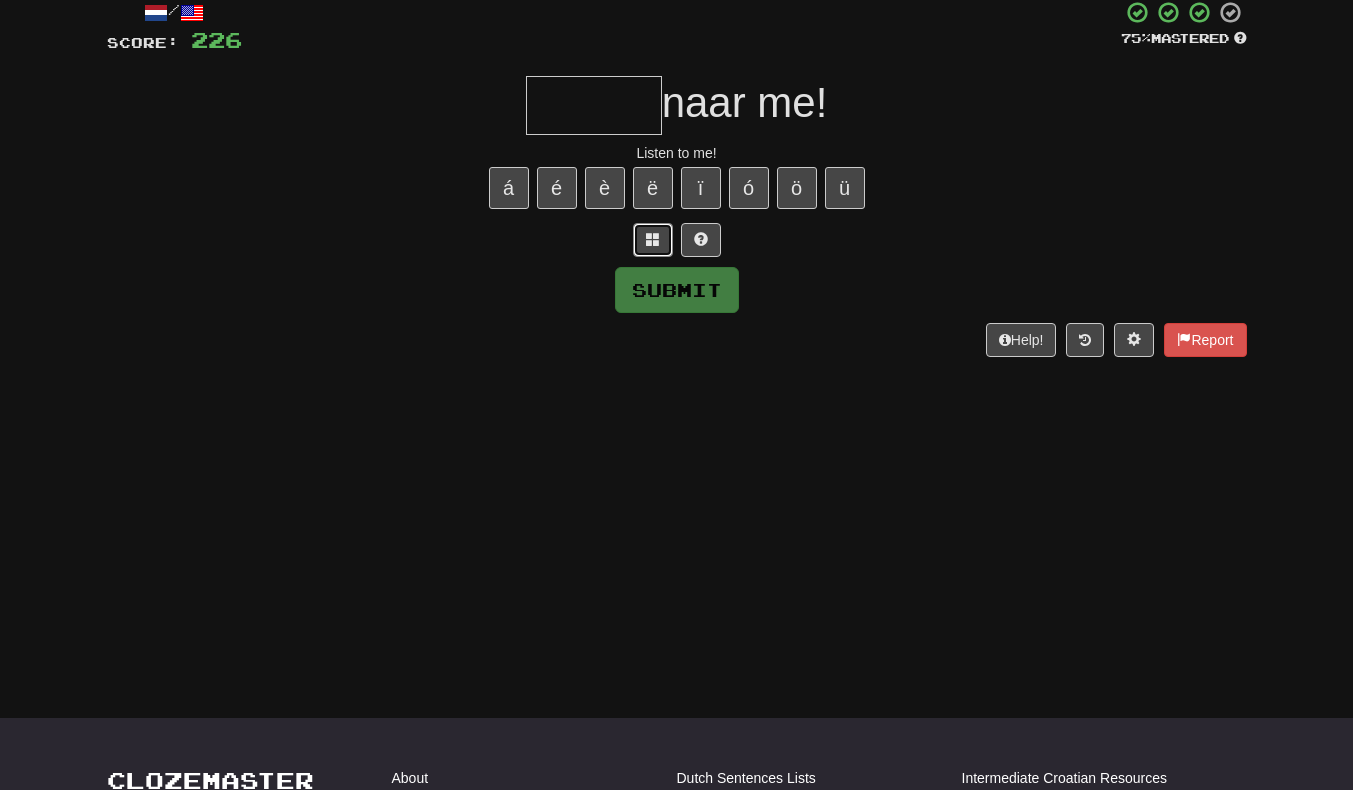 click at bounding box center [653, 240] 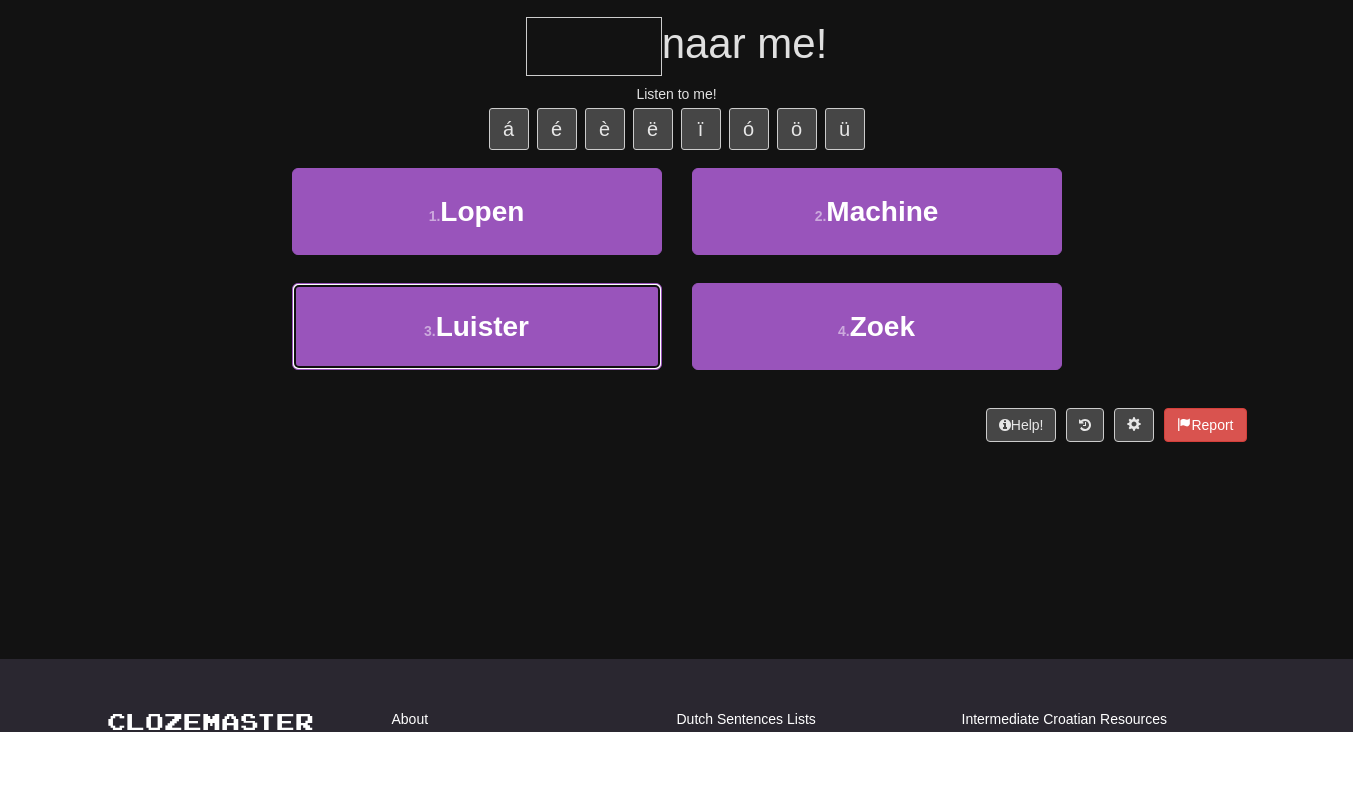 click on "3 .  Luister" at bounding box center [477, 385] 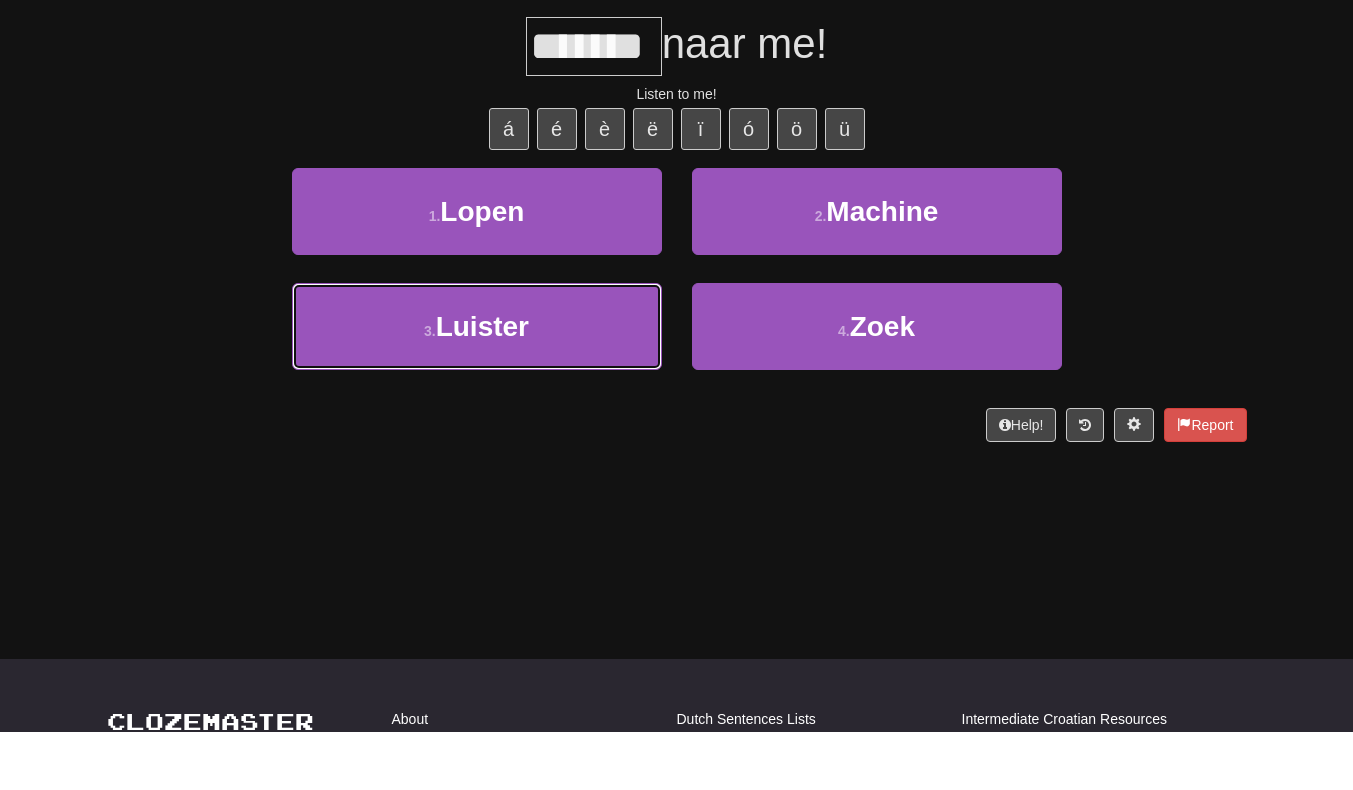 scroll, scrollTop: 135, scrollLeft: 0, axis: vertical 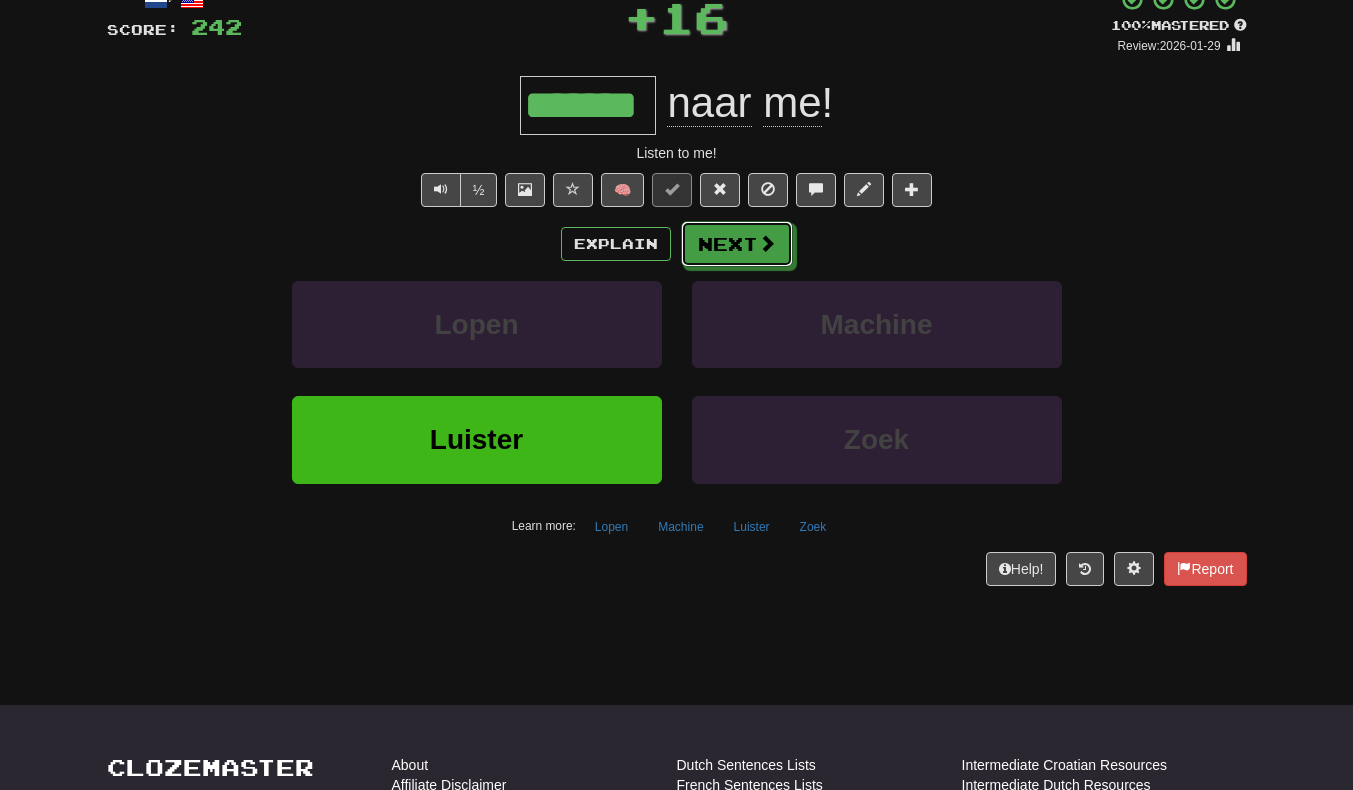 click on "Next" at bounding box center (737, 244) 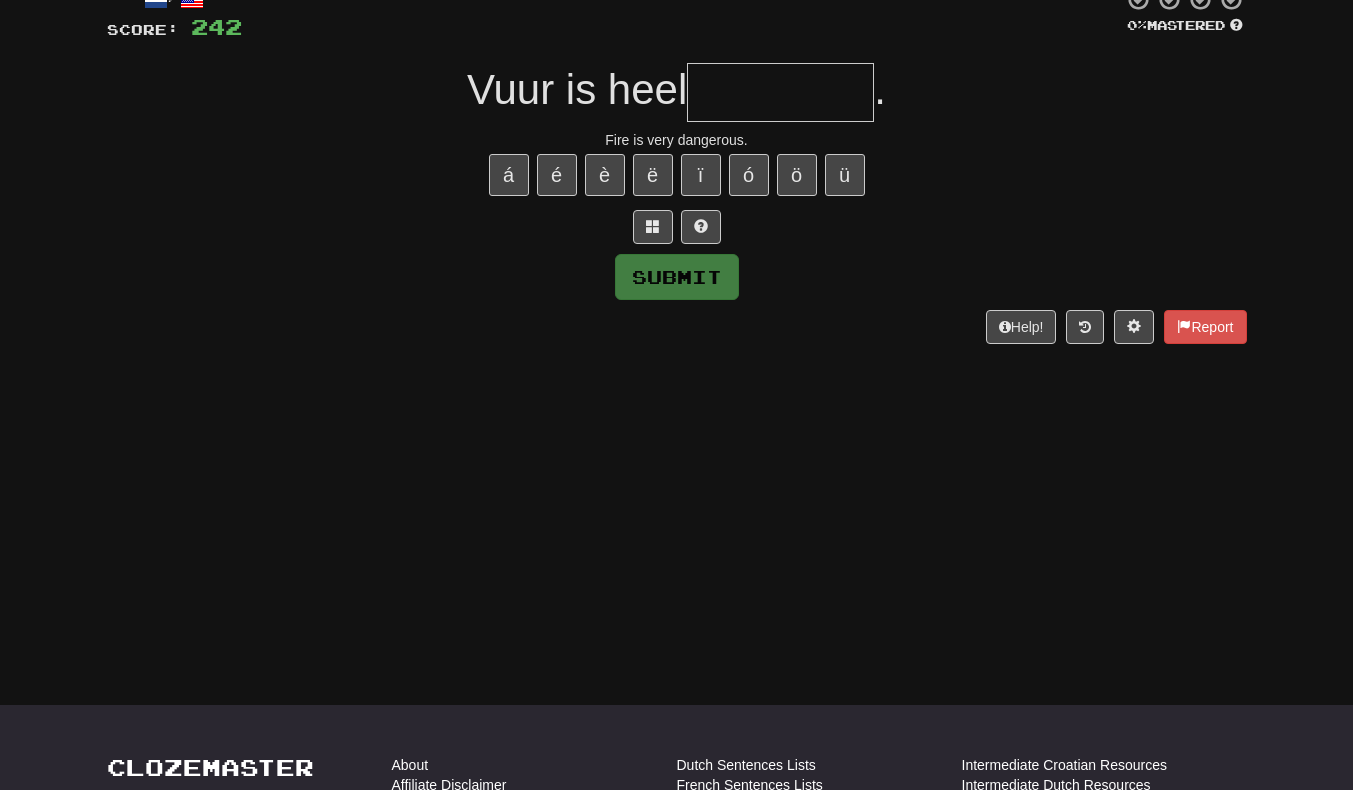 click at bounding box center [780, 92] 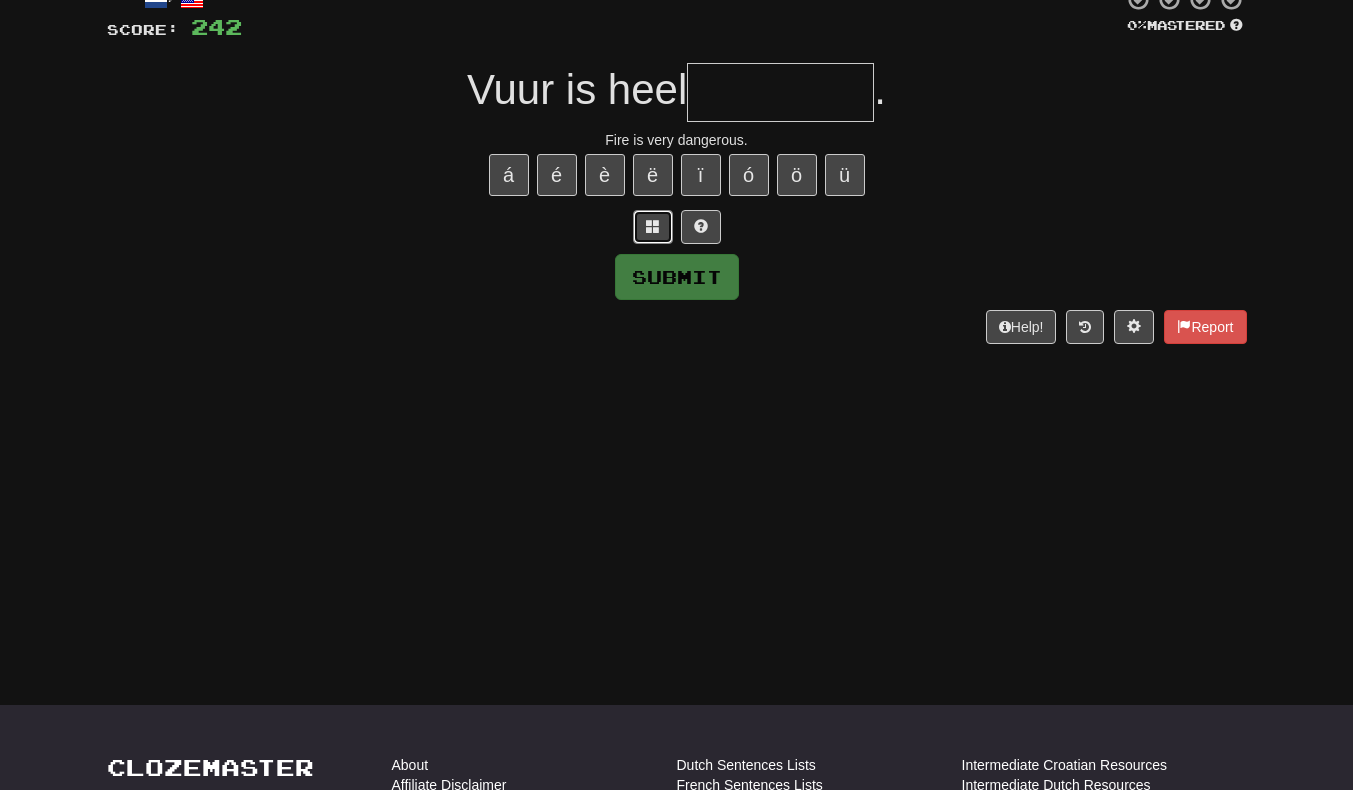 click at bounding box center [653, 227] 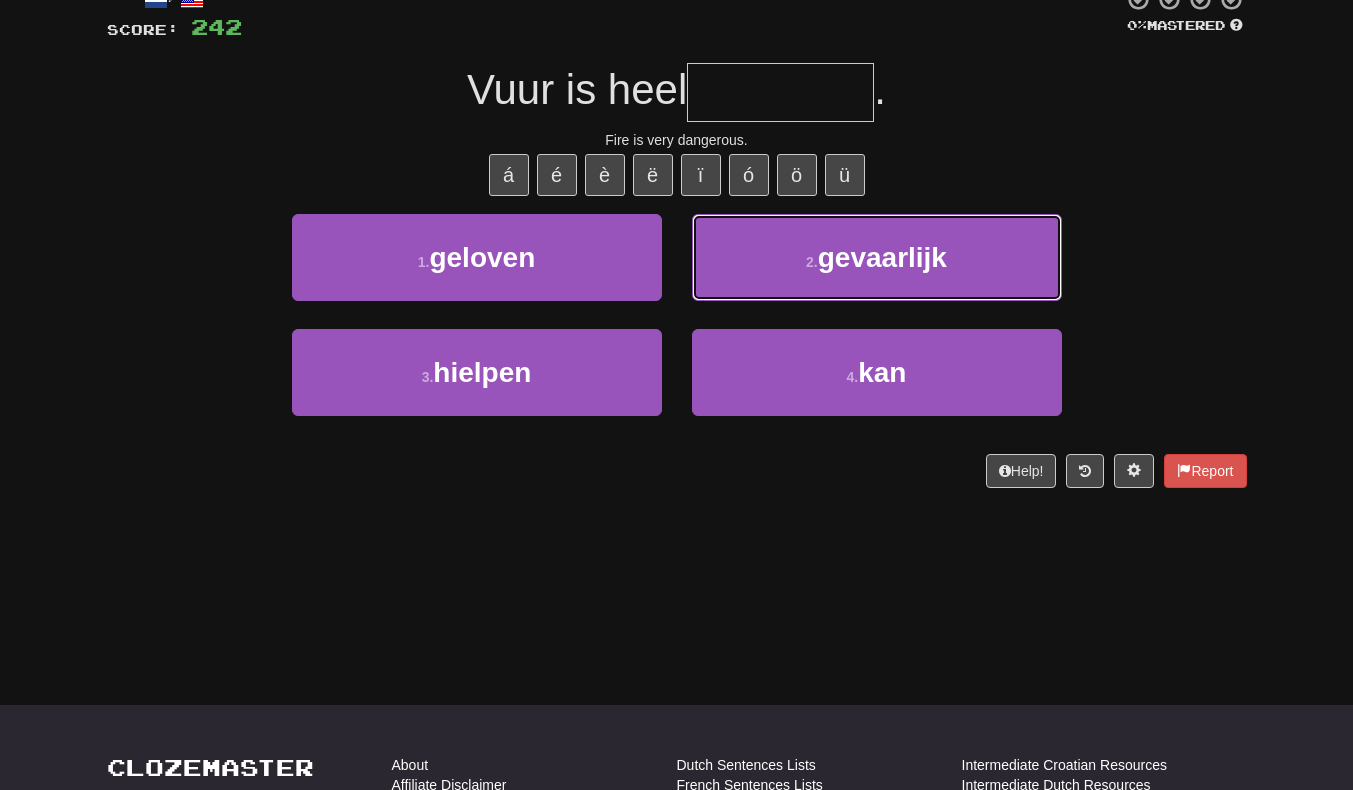 click on "2 .  gevaarlijk" at bounding box center [877, 257] 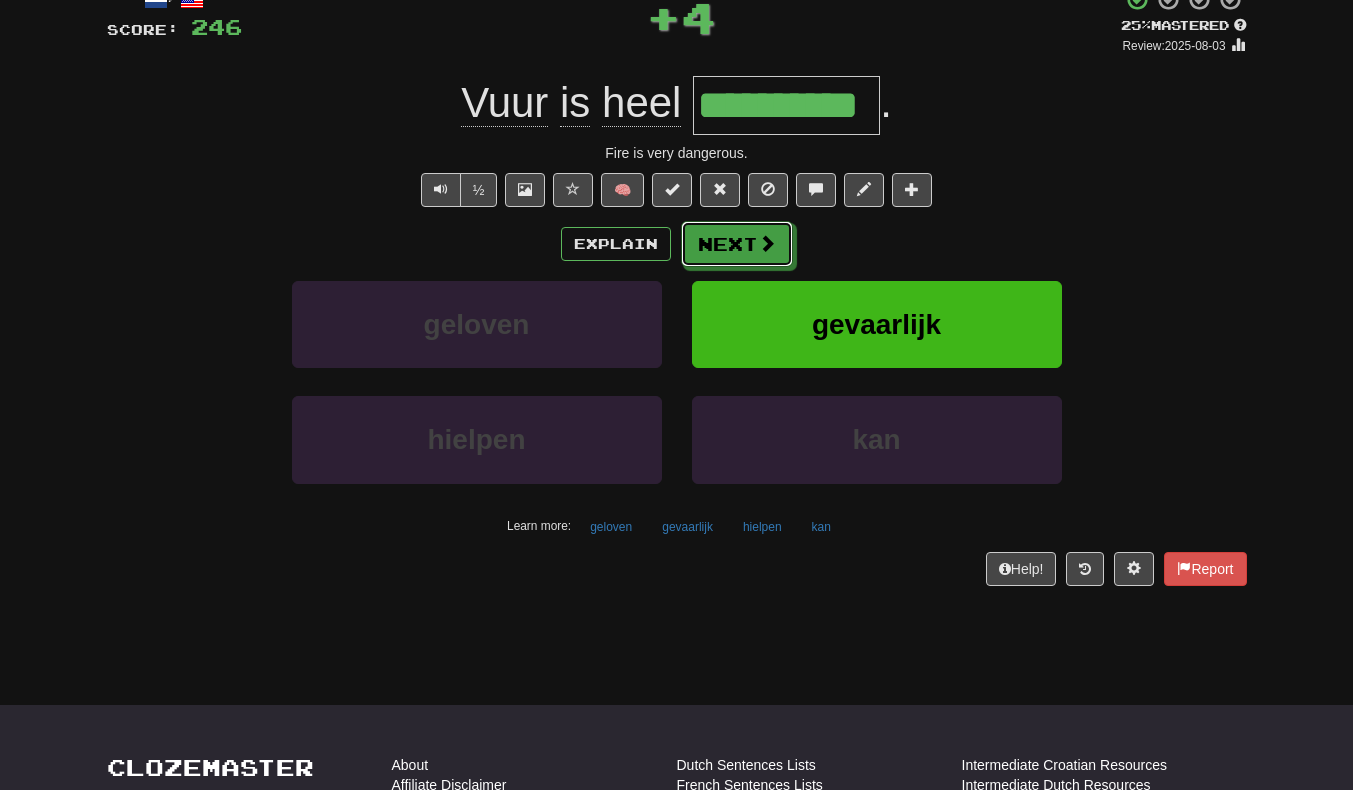 click at bounding box center [767, 243] 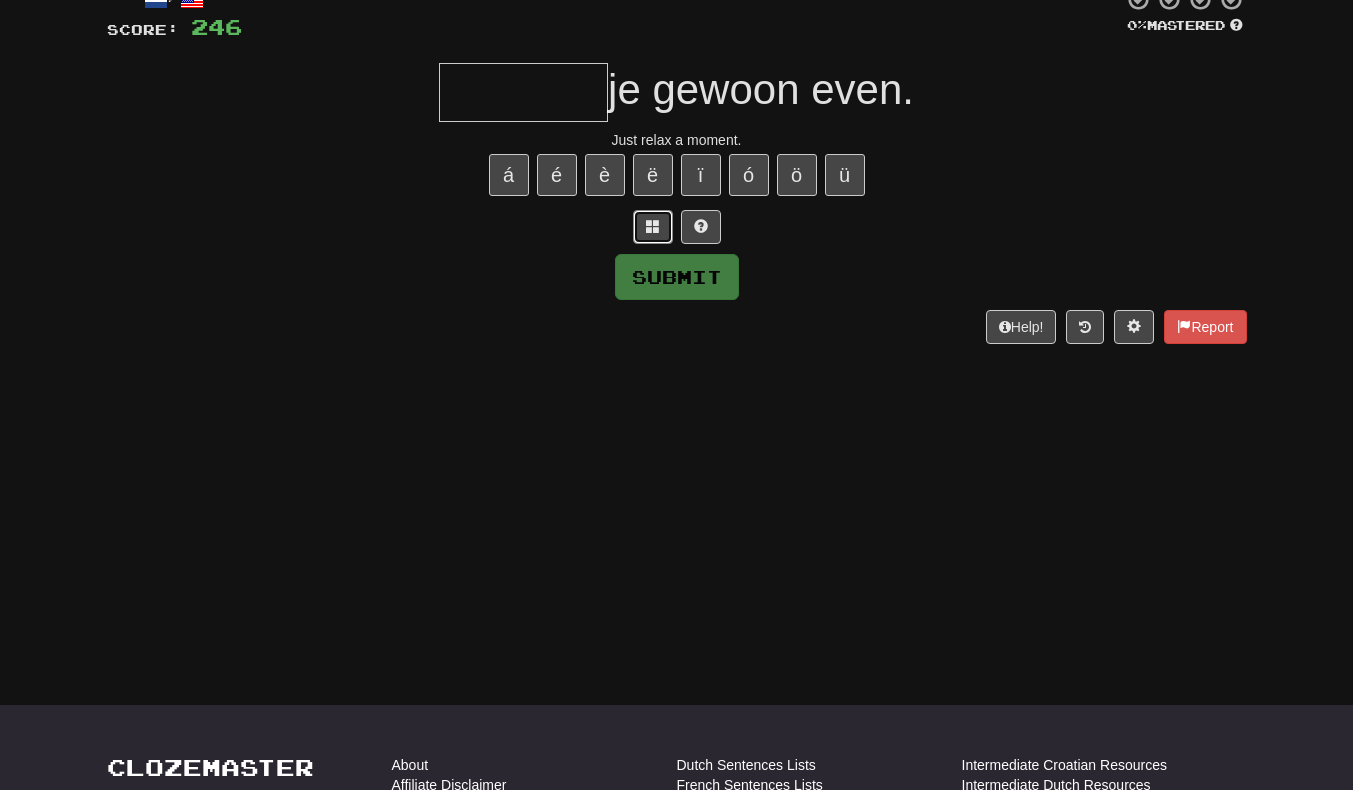 click at bounding box center (653, 227) 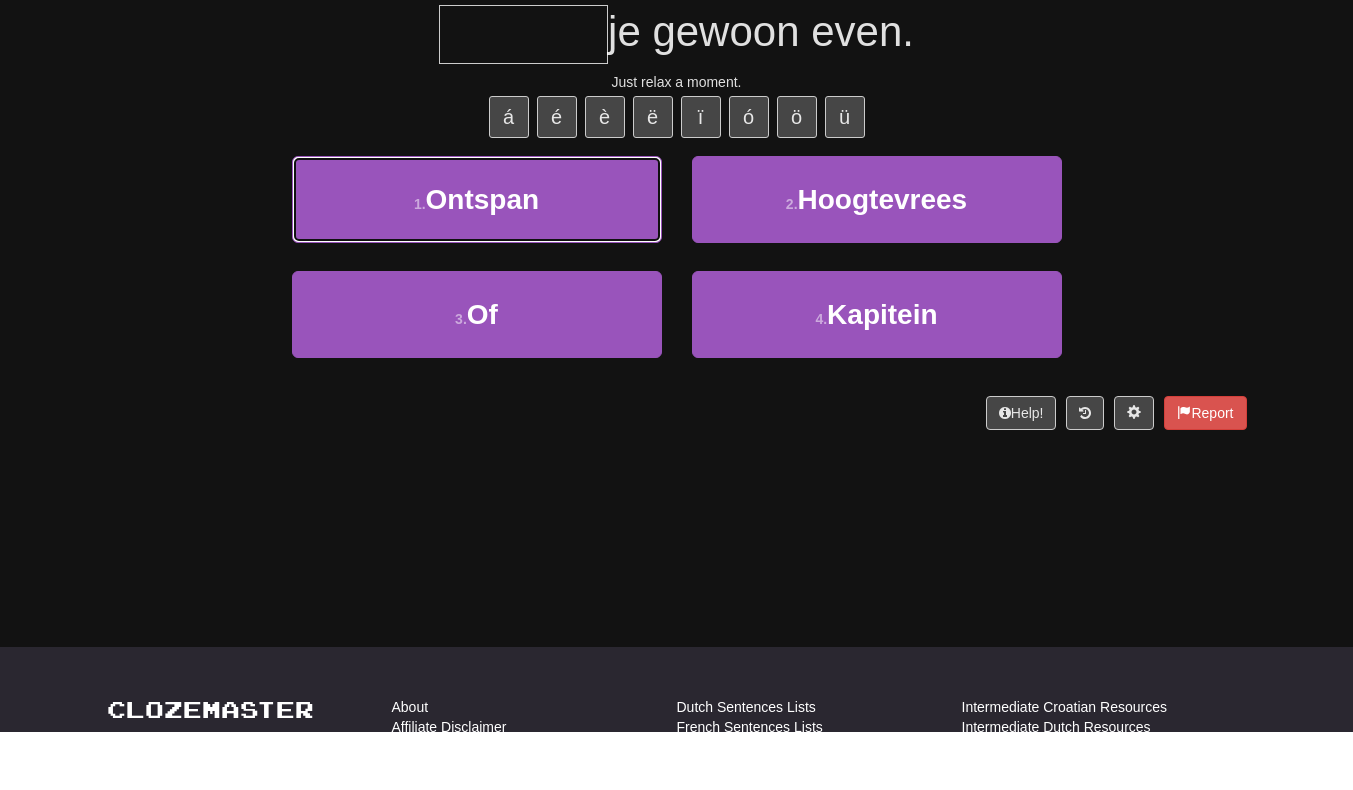 click on "1 .  Ontspan" at bounding box center [477, 257] 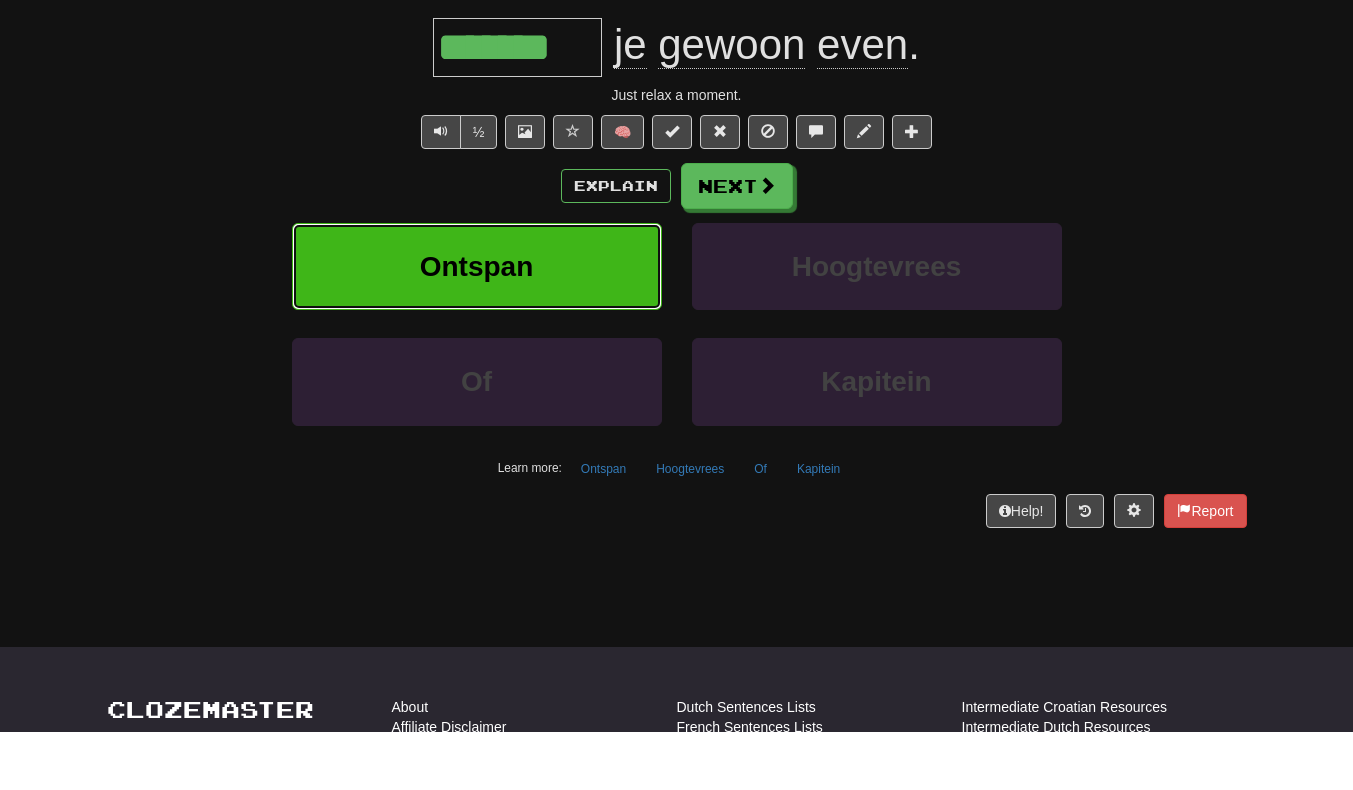 scroll, scrollTop: 148, scrollLeft: 0, axis: vertical 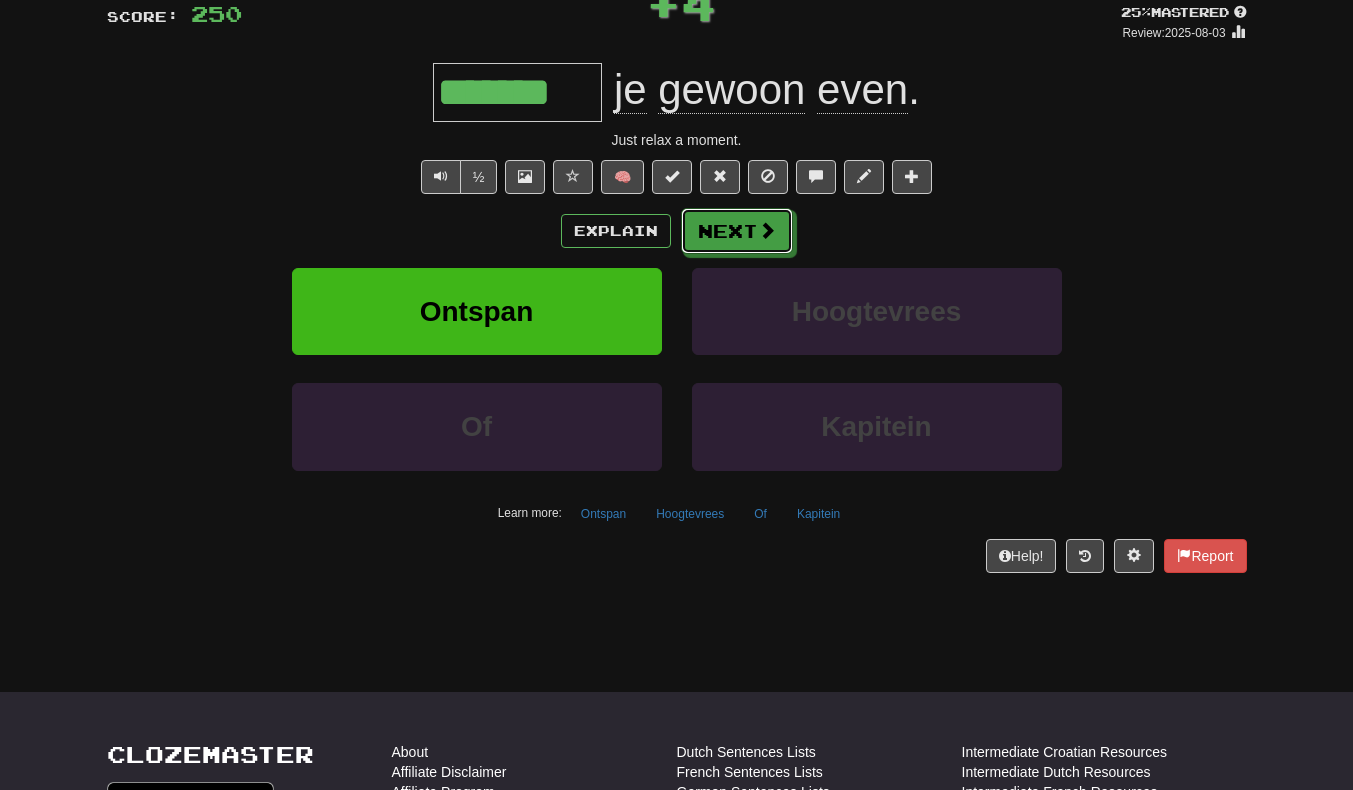 click on "Next" at bounding box center (737, 231) 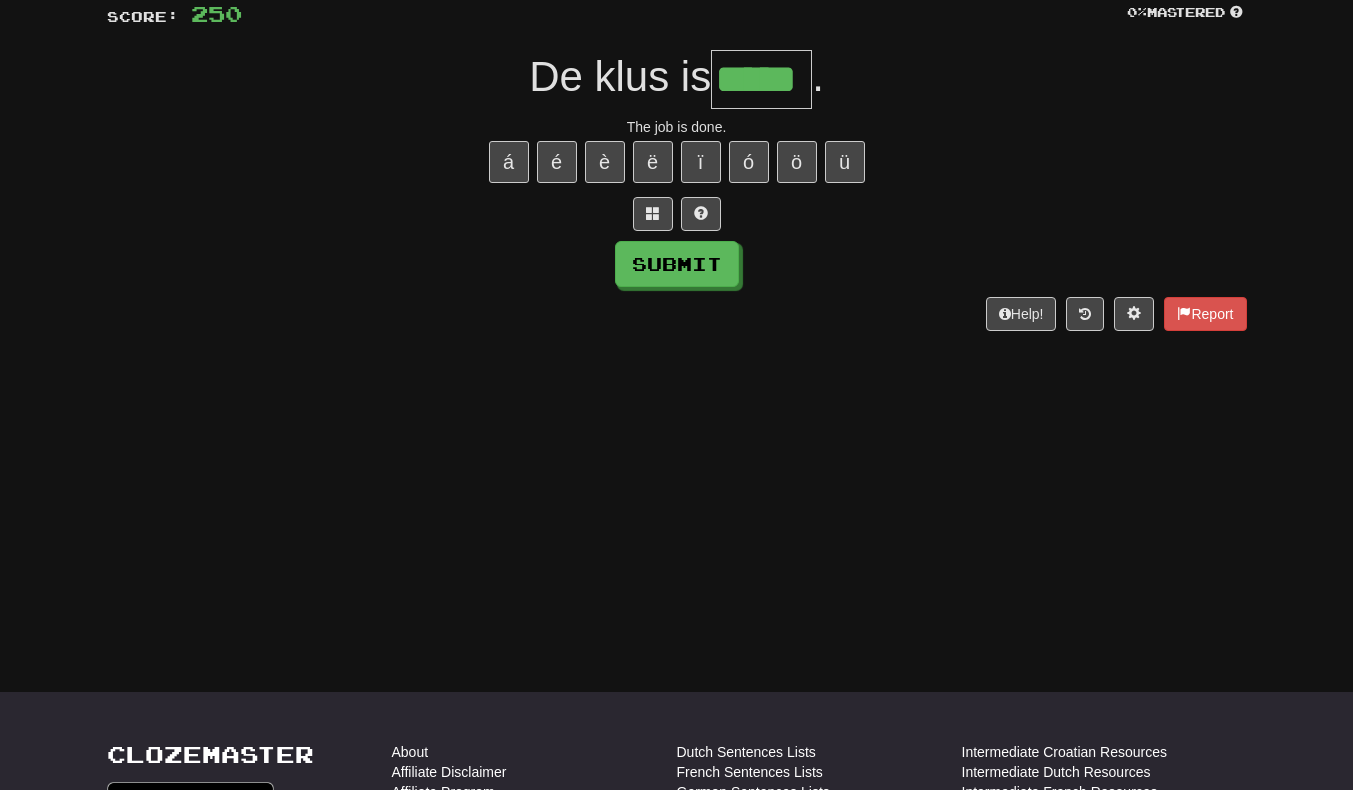 scroll, scrollTop: 0, scrollLeft: 5, axis: horizontal 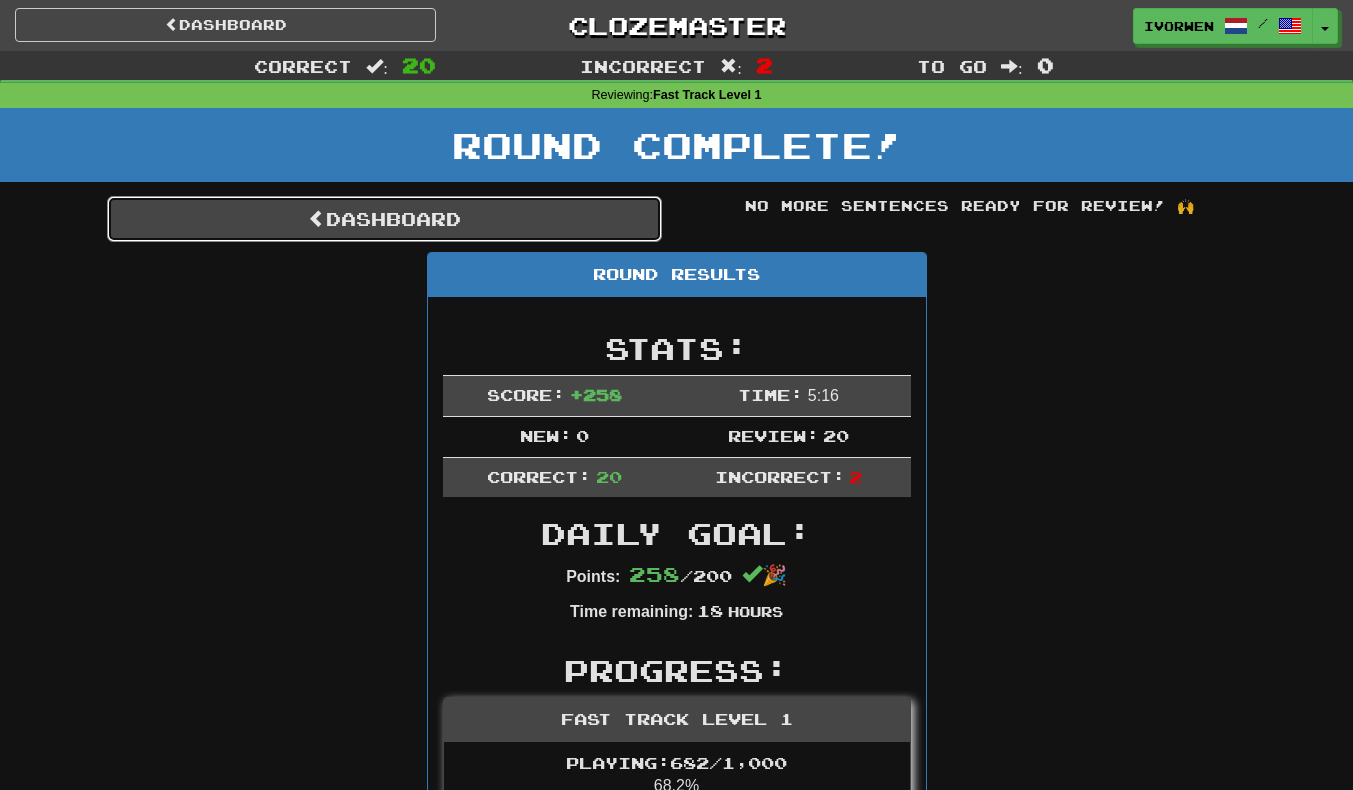 click on "Dashboard" at bounding box center (384, 219) 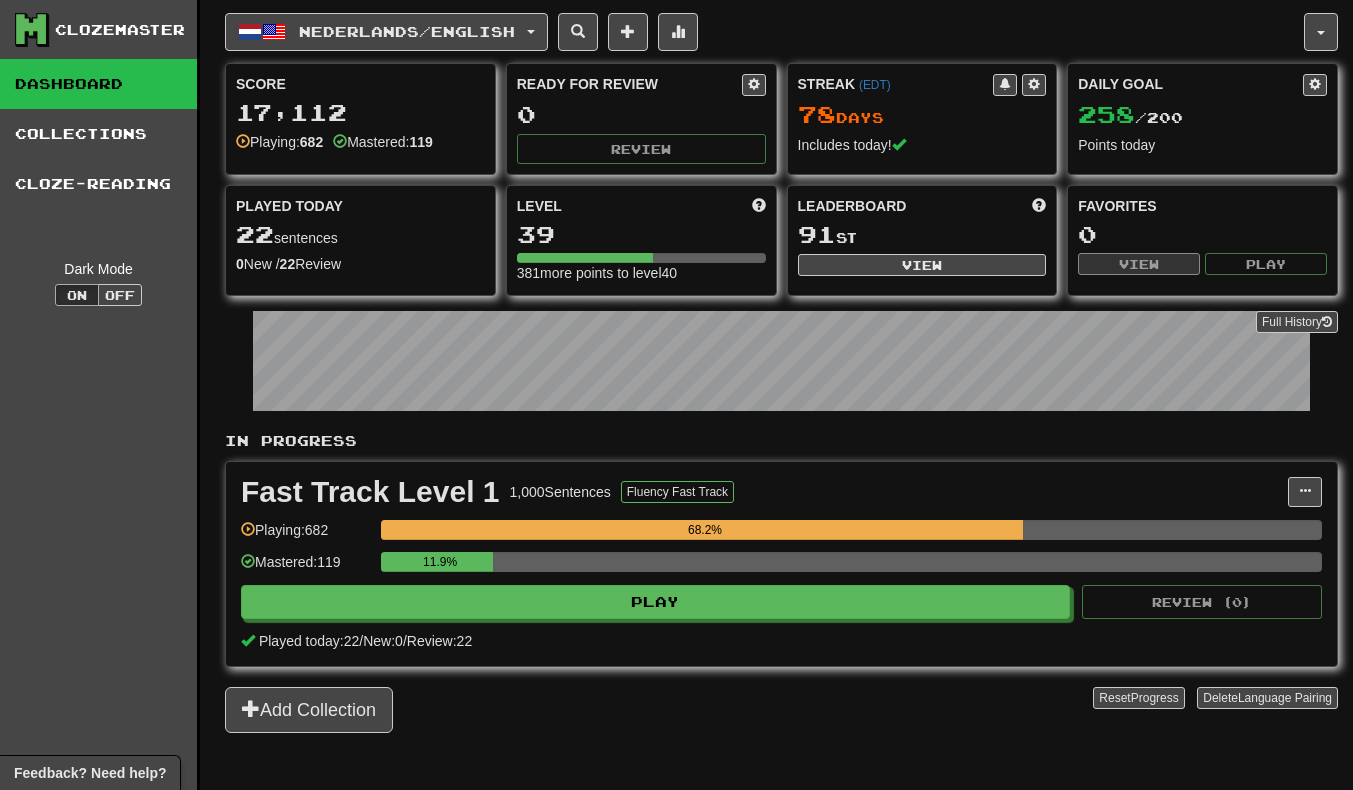 scroll, scrollTop: 0, scrollLeft: 0, axis: both 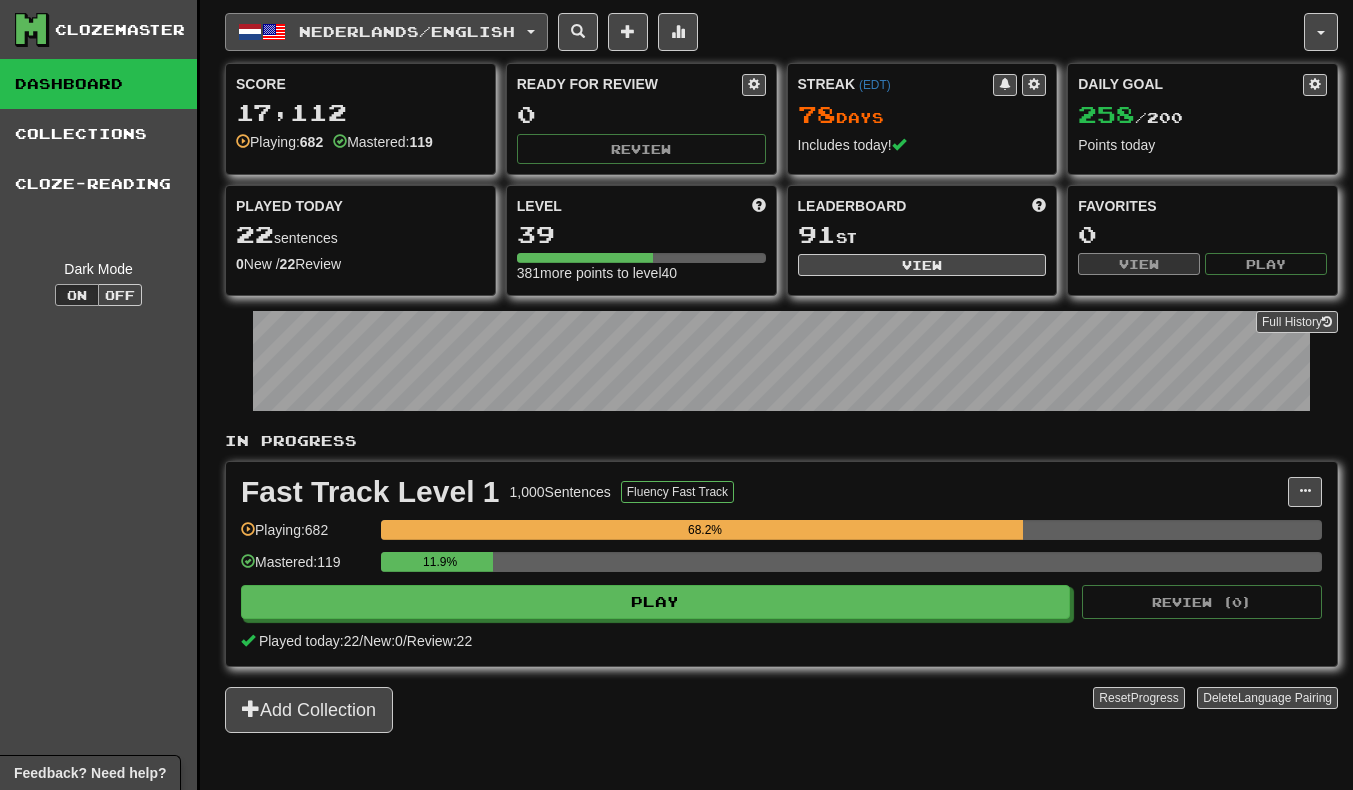 click on "Nederlands  /  English" at bounding box center [407, 31] 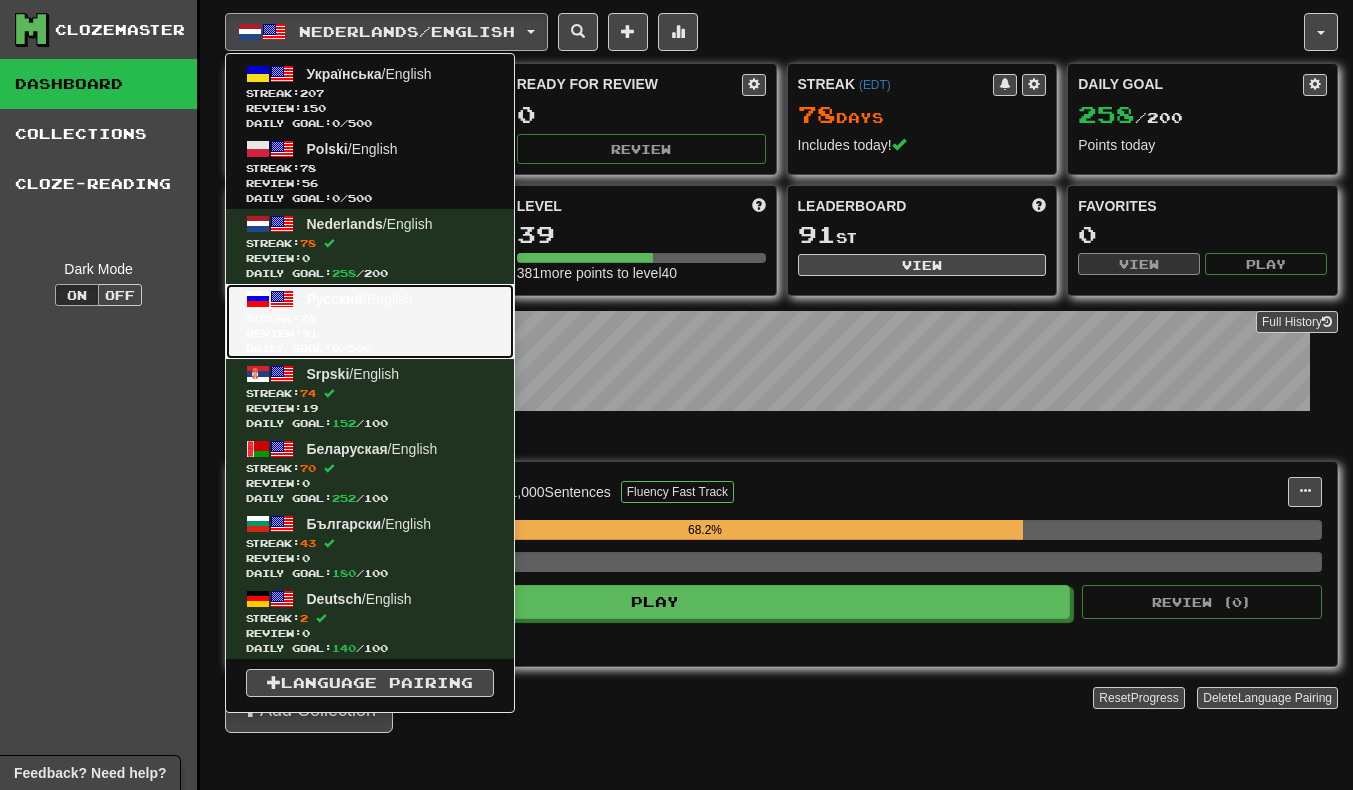 click on "Streak:  76" at bounding box center (370, 318) 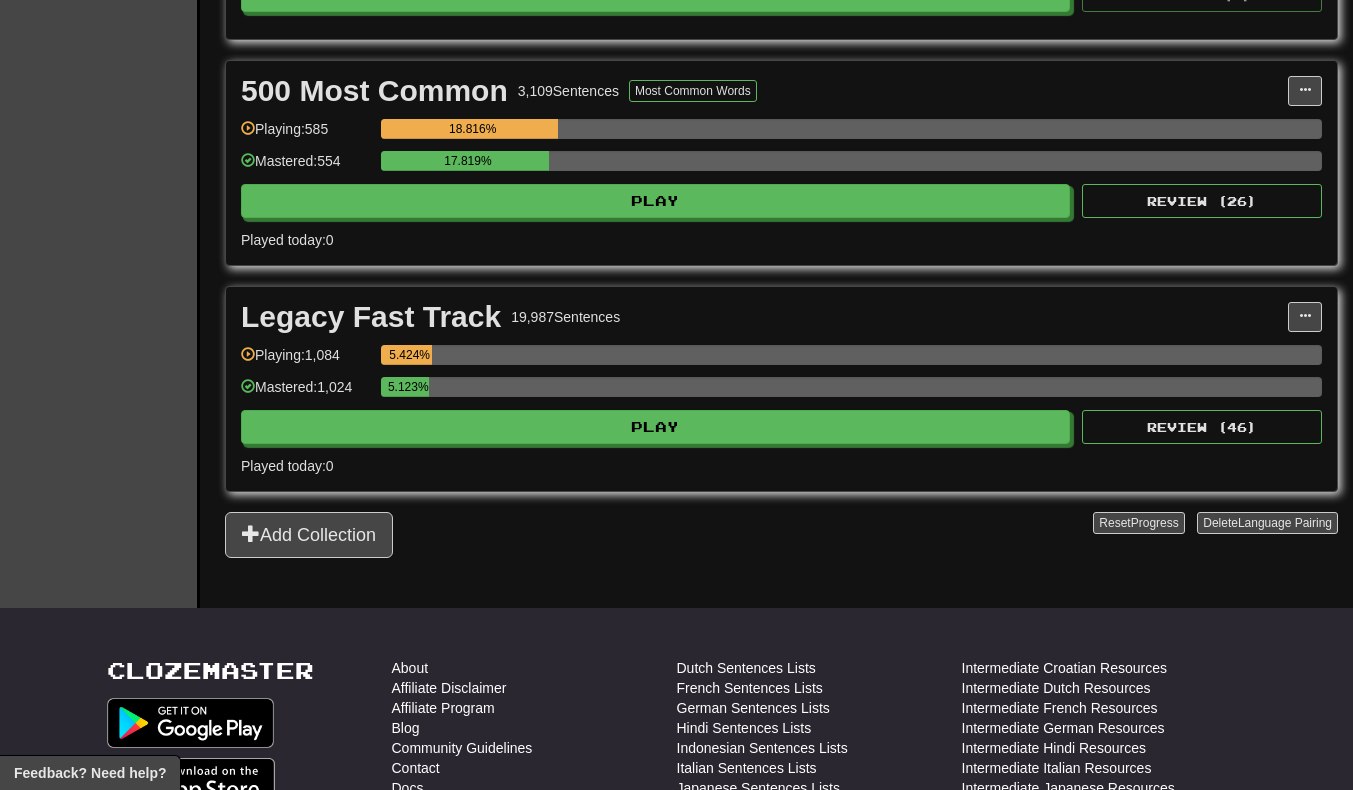 scroll, scrollTop: 1085, scrollLeft: 0, axis: vertical 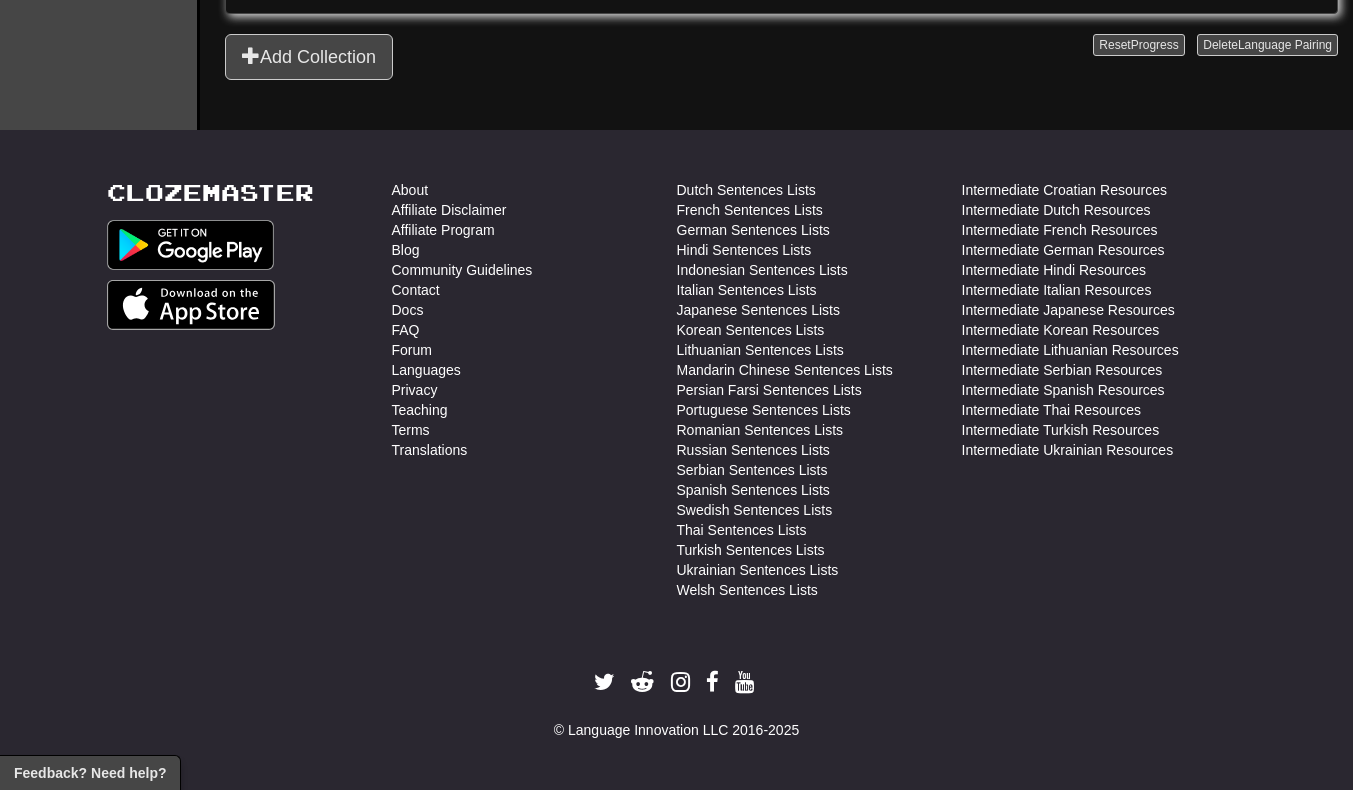 click on "Intermediate Croatian Resources
Intermediate Dutch Resources
Intermediate French Resources
Intermediate German Resources
Intermediate Hindi Resources
Intermediate Italian Resources
Intermediate Japanese Resources
Intermediate Korean Resources
Intermediate Lithuanian Resources
Intermediate Serbian Resources
Intermediate Spanish Resources
Intermediate Thai Resources
Intermediate Turkish Resources
Intermediate Ukrainian Resources" at bounding box center (1104, 395) 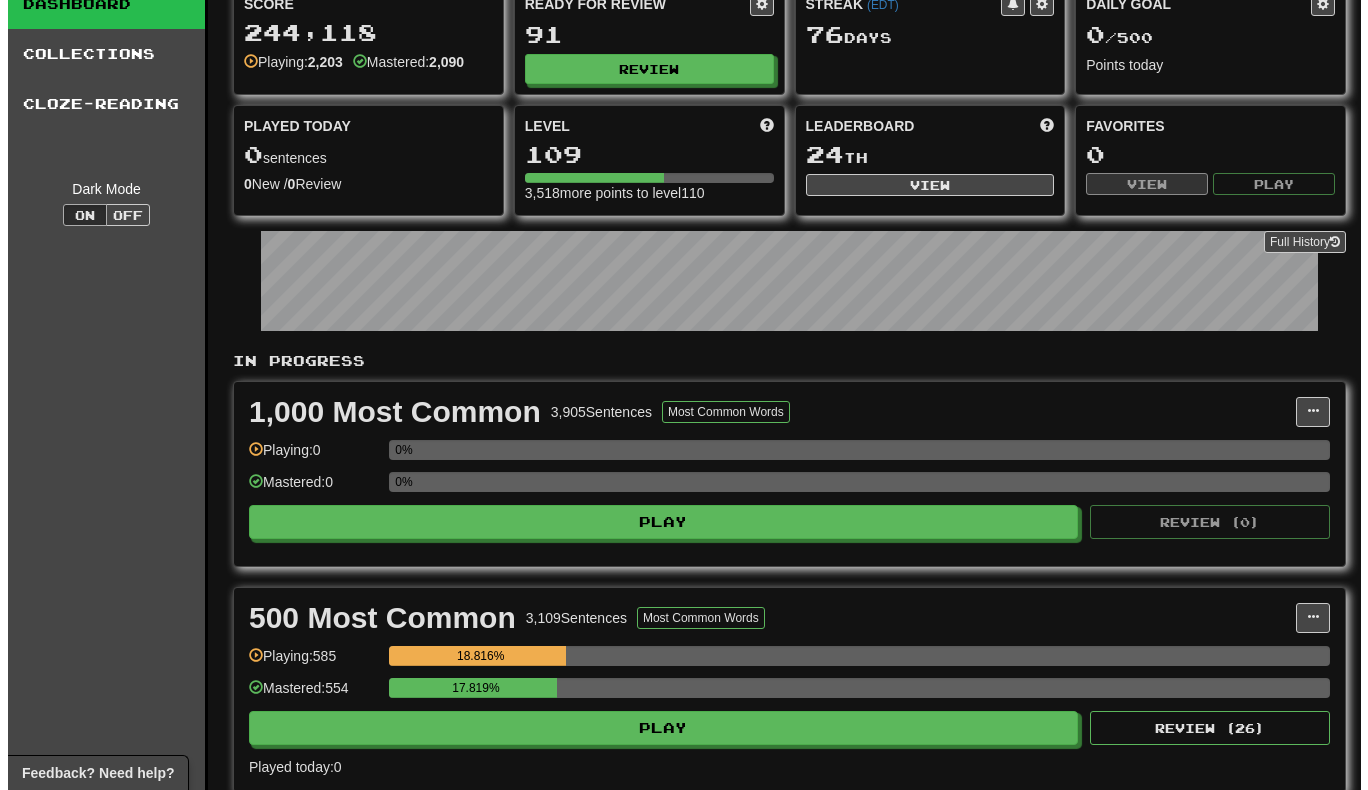 scroll, scrollTop: 0, scrollLeft: 0, axis: both 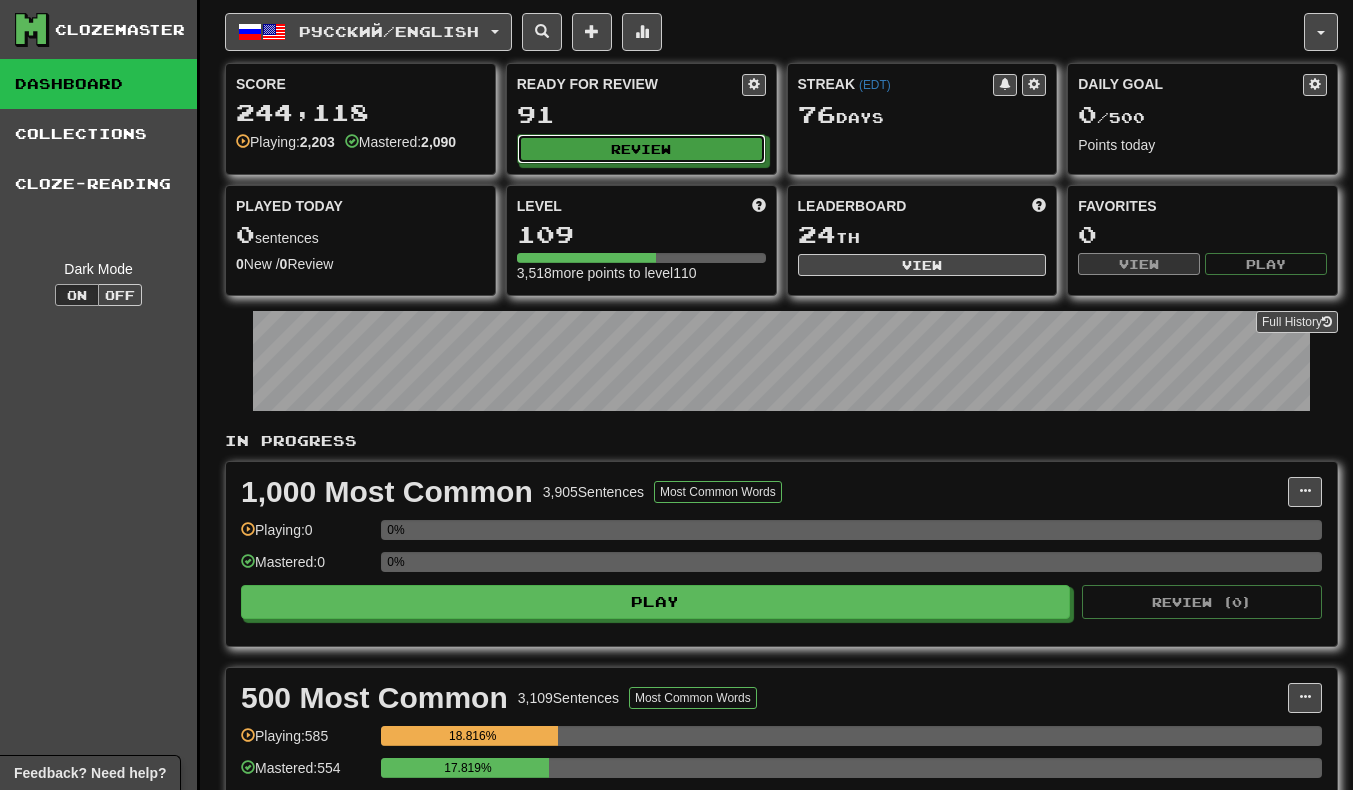 click on "Review" at bounding box center [641, 149] 